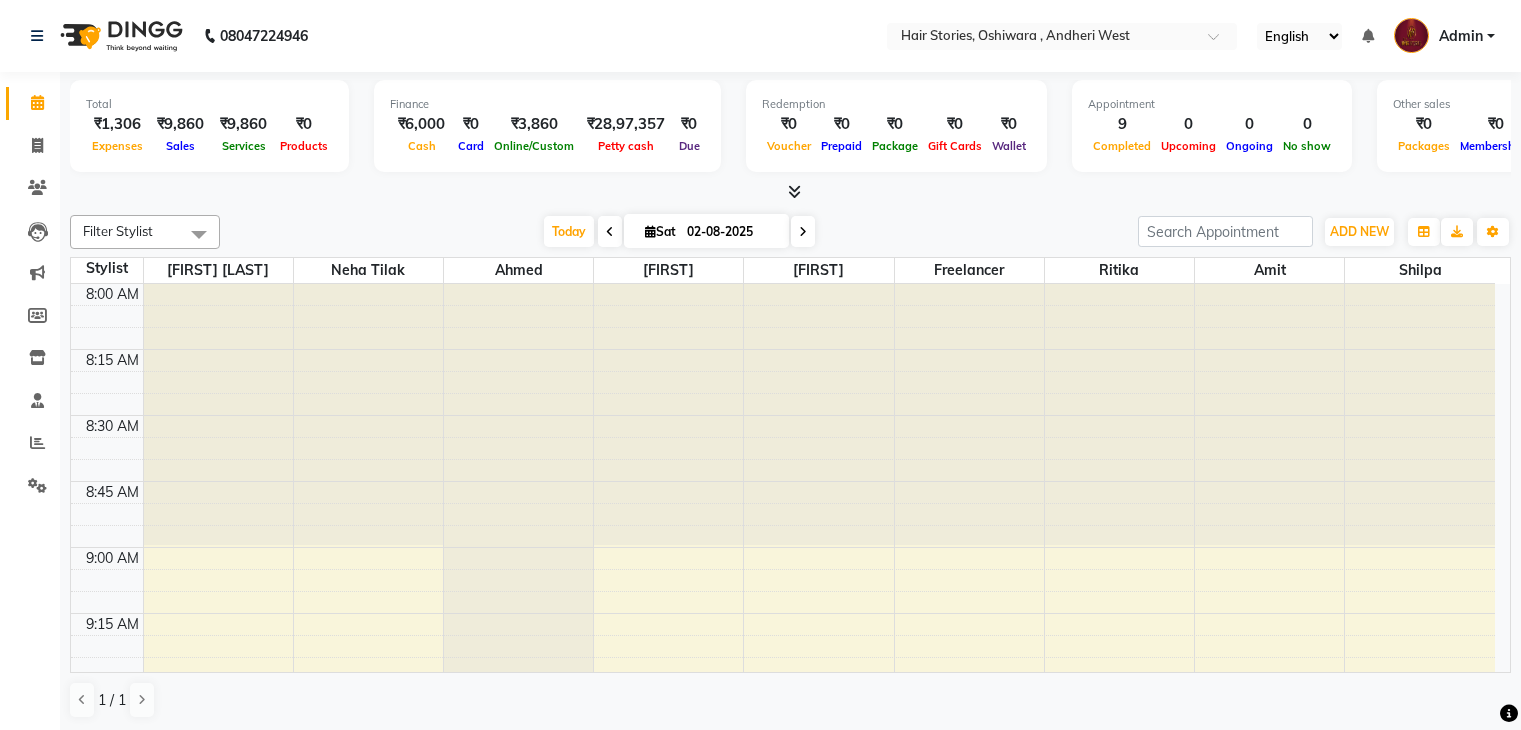 scroll, scrollTop: 0, scrollLeft: 0, axis: both 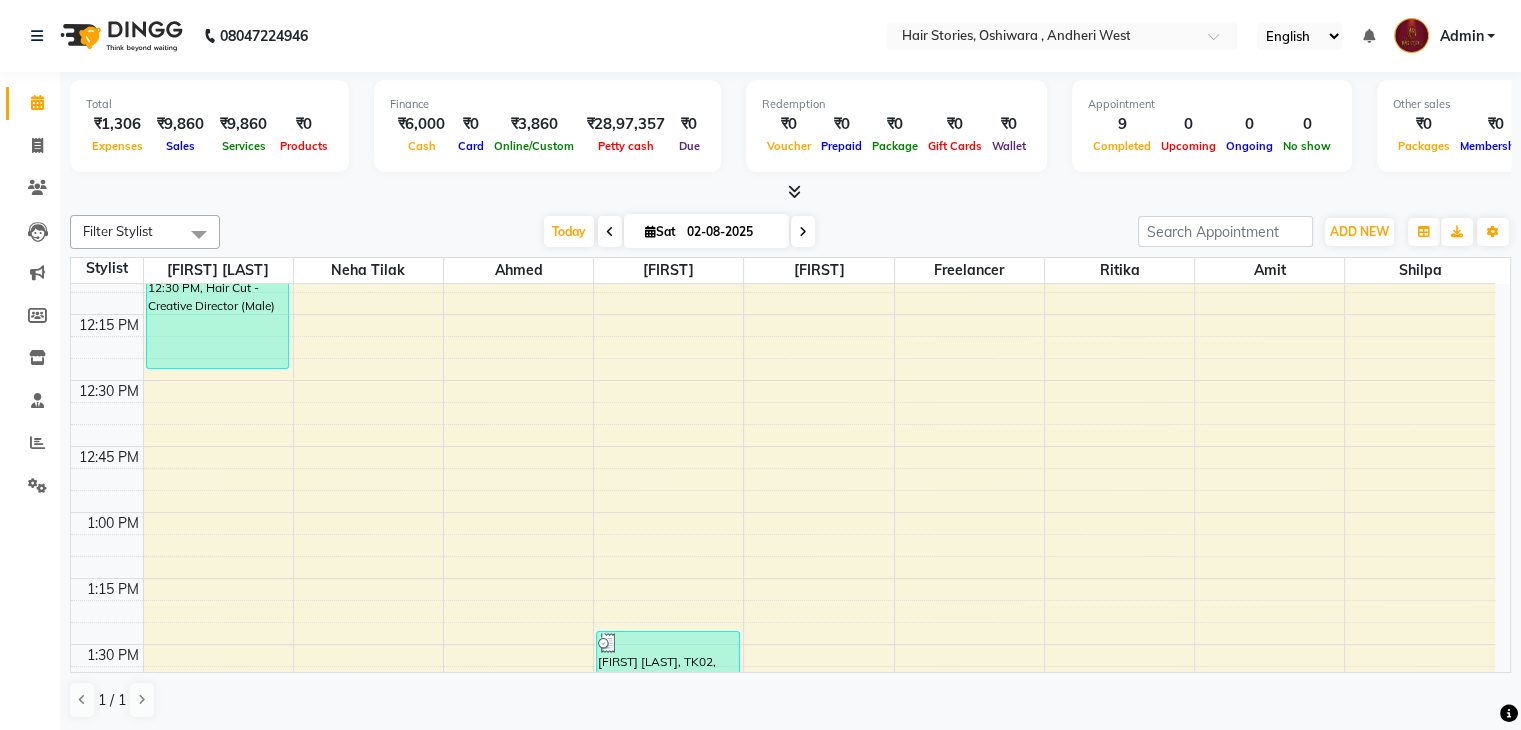 click on "8:00 AM 8:15 AM 8:30 AM 8:45 AM 9:00 AM 9:15 AM 9:30 AM 9:45 AM 10:00 AM 10:15 AM 10:30 AM 10:45 AM 11:00 AM 11:15 AM 11:30 AM 11:45 AM 12:00 PM 12:15 PM 12:30 PM 12:45 PM 1:00 PM 1:15 PM 1:30 PM 1:45 PM 2:00 PM 2:15 PM 2:30 PM 2:45 PM 3:00 PM 3:15 PM 3:30 PM 3:45 PM 4:00 PM 4:15 PM 4:30 PM 4:45 PM 5:00 PM 5:15 PM 5:30 PM 5:45 PM 6:00 PM 6:15 PM 6:30 PM 6:45 PM 7:00 PM 7:15 PM 7:30 PM 7:45 PM 8:00 PM 8:15 PM 8:30 PM 8:45 PM 9:00 PM 9:15 PM 9:30 PM 9:45 PM 10:00 PM 10:15 PM 10:30 PM 10:45 PM     [FIRST], TK01, 12:00 PM-12:30 PM, Hair Cut - Creative Director (Male)     [FIRST] [LAST], TK03, 03:00 PM-03:45 PM, Technical Hair Colour - Root Touch Up (Female)     [FIRST], TK04, 04:00 PM-04:30 PM, Hair Cut - Creative Director (Male)     [FIRST] [LAST], TK03, 03:00 PM-03:45 PM, Technical Hair Colour - Root Touch Up (Female)     [FIRST] [LAST], TK03, 03:45 PM-04:15 PM, Hand/Feet Essentials - Pedicure     [FIRST], TK04, 04:30 PM-05:00 PM, Hand/Feet Essentials - Pedicure" at bounding box center (783, 1172) 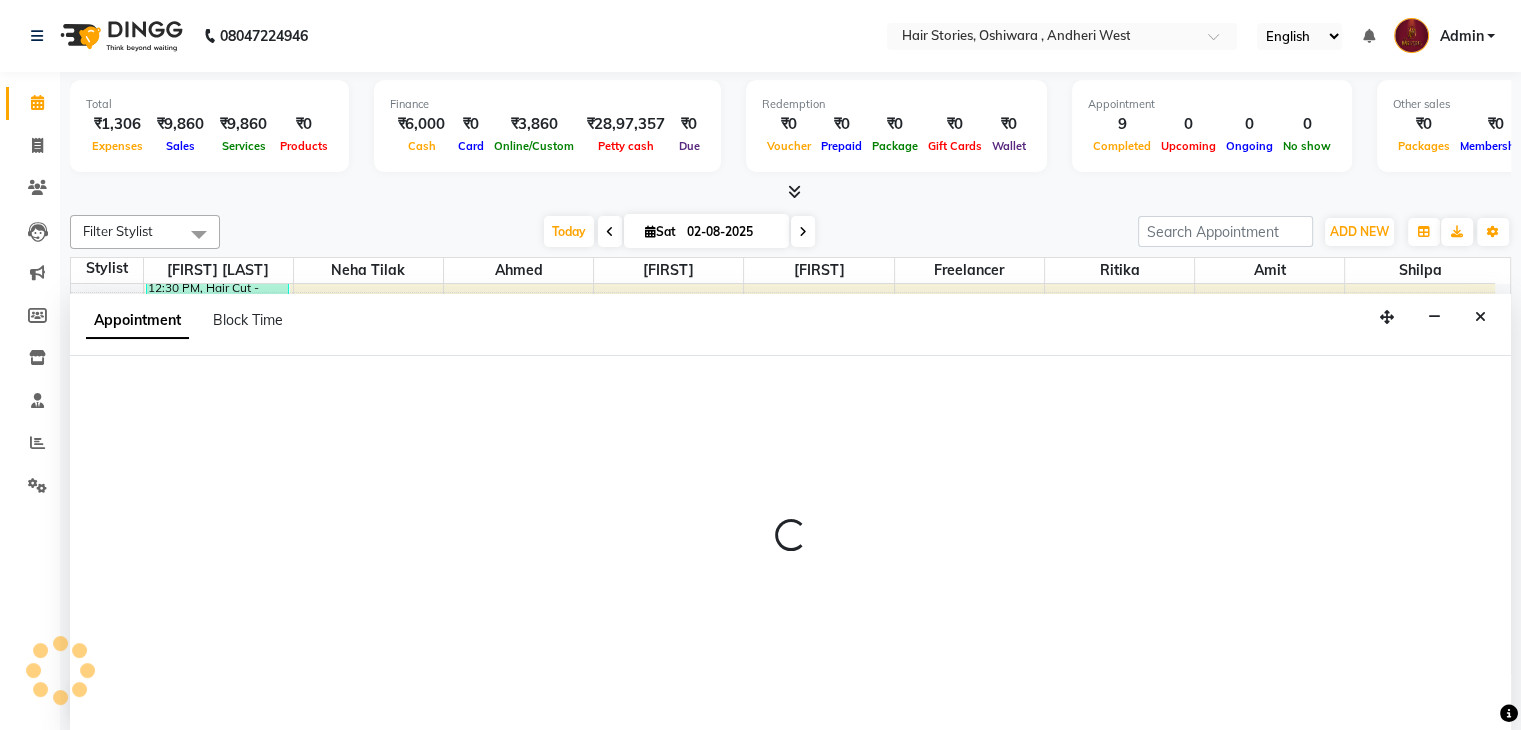 scroll, scrollTop: 1, scrollLeft: 0, axis: vertical 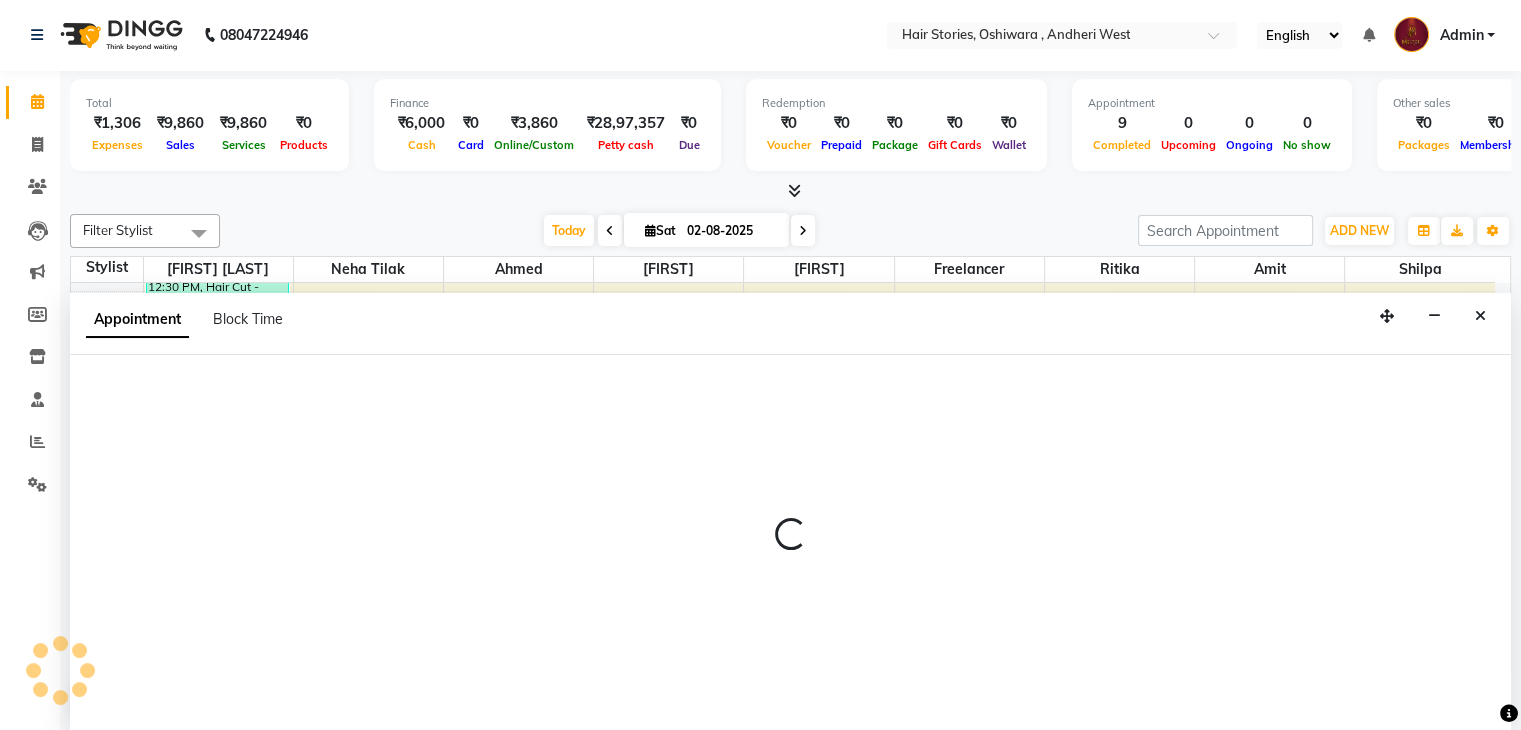select on "12002" 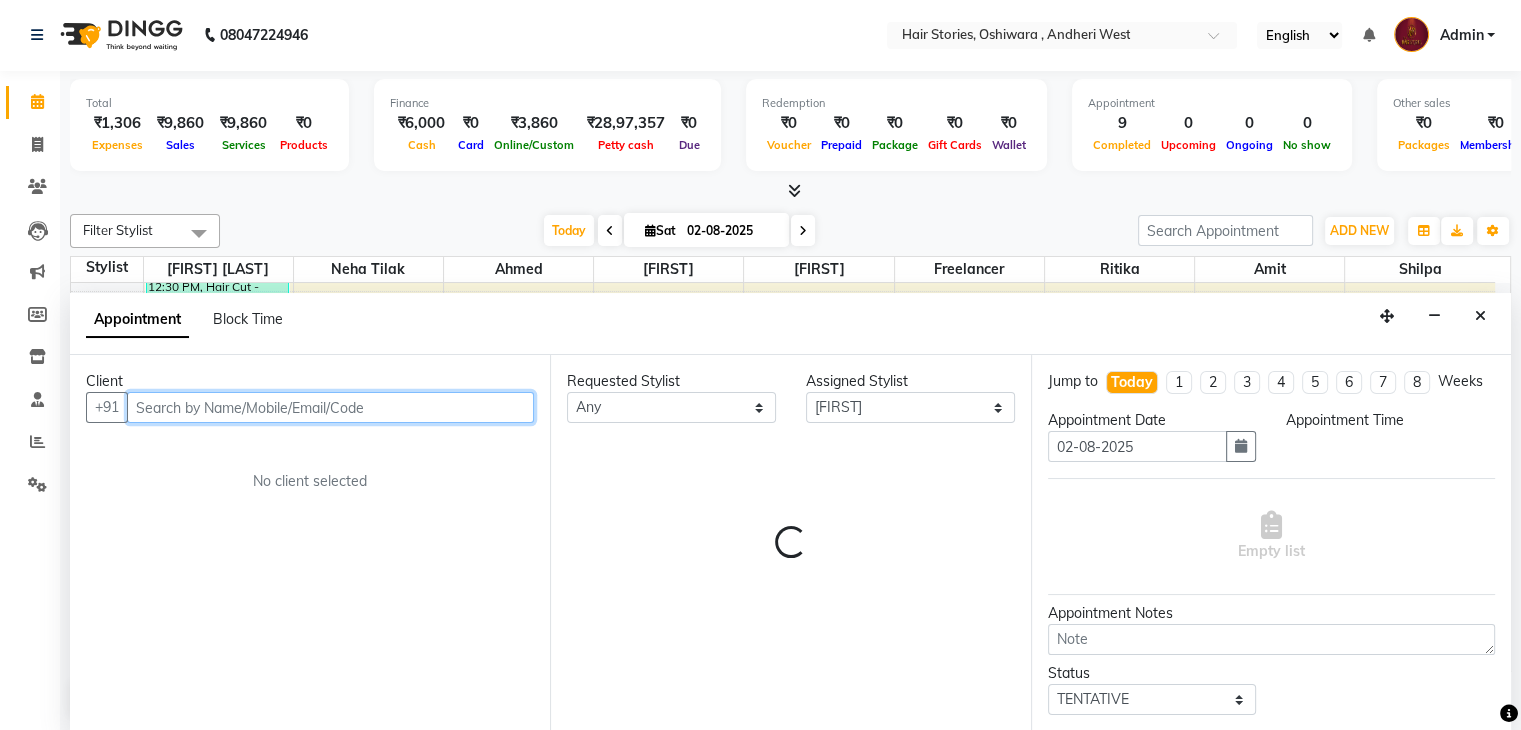 select on "750" 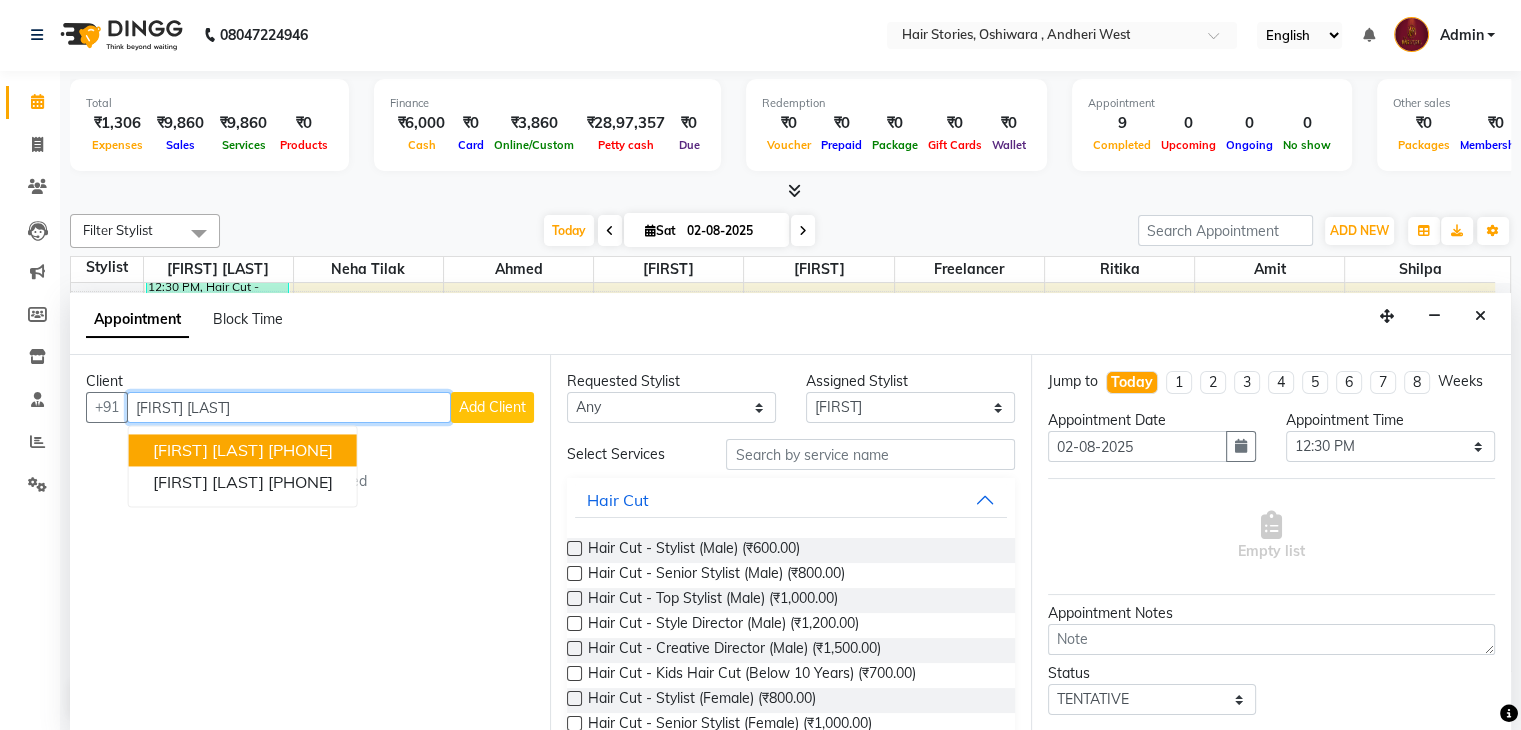 click on "[PHONE]" at bounding box center (300, 451) 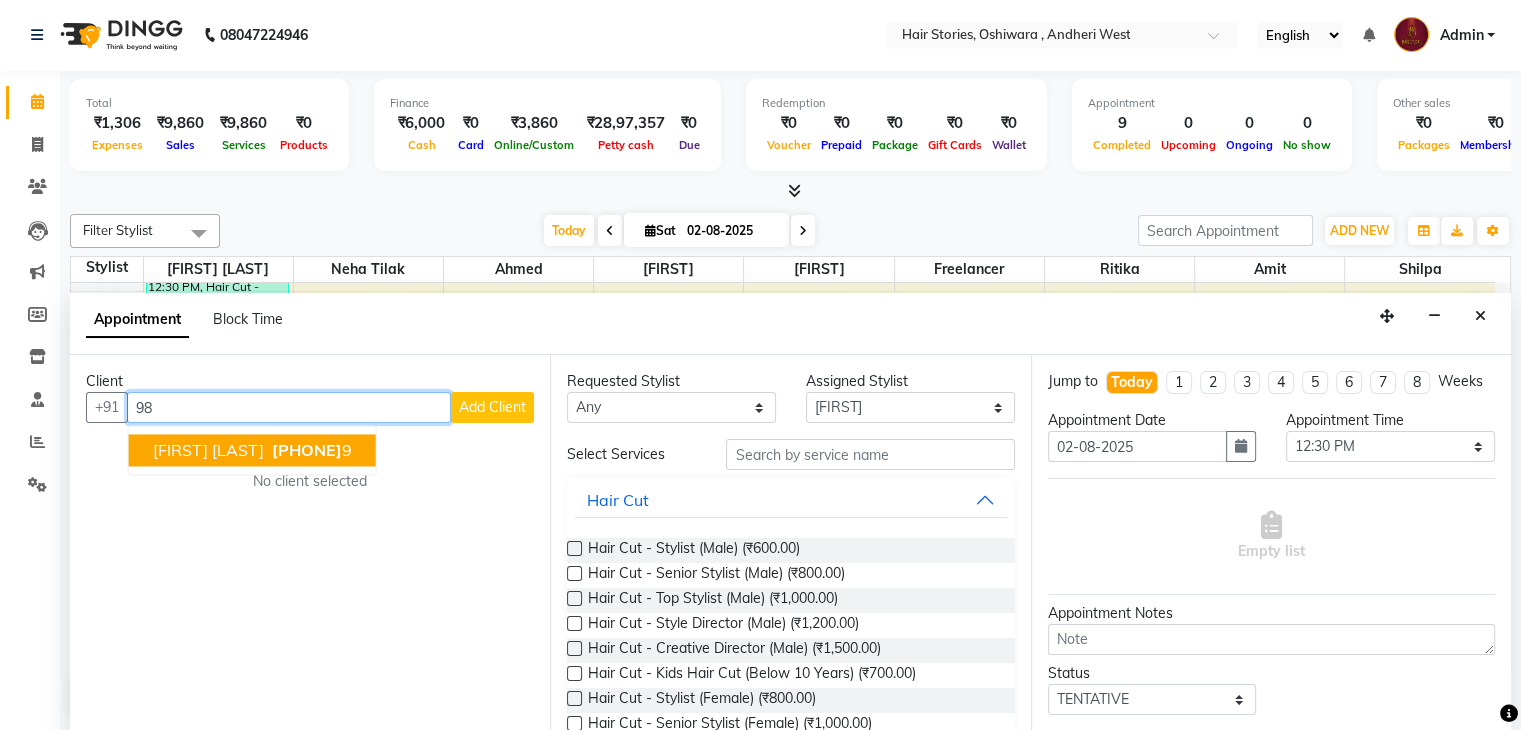 type on "9" 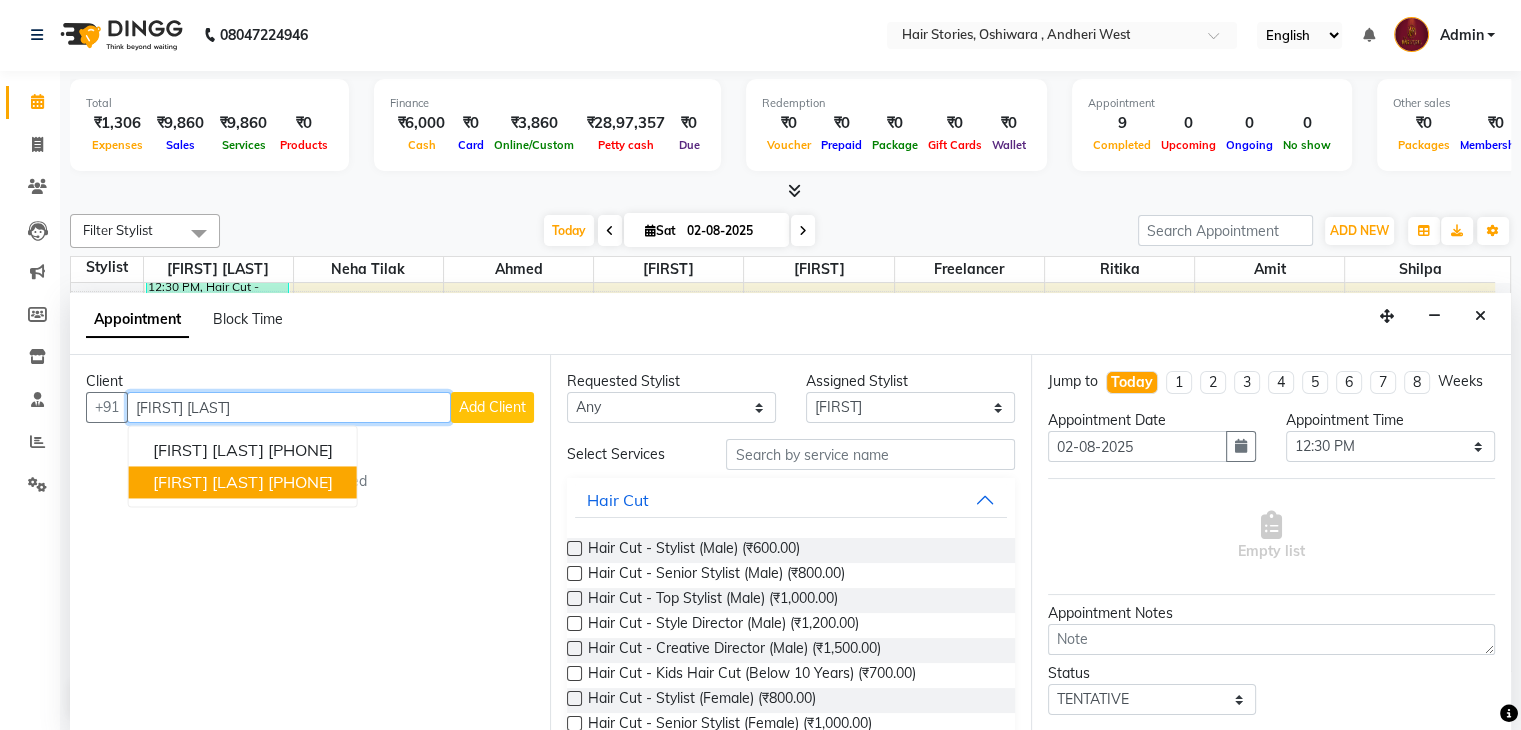 click on "[FIRST] [LAST]" at bounding box center (208, 483) 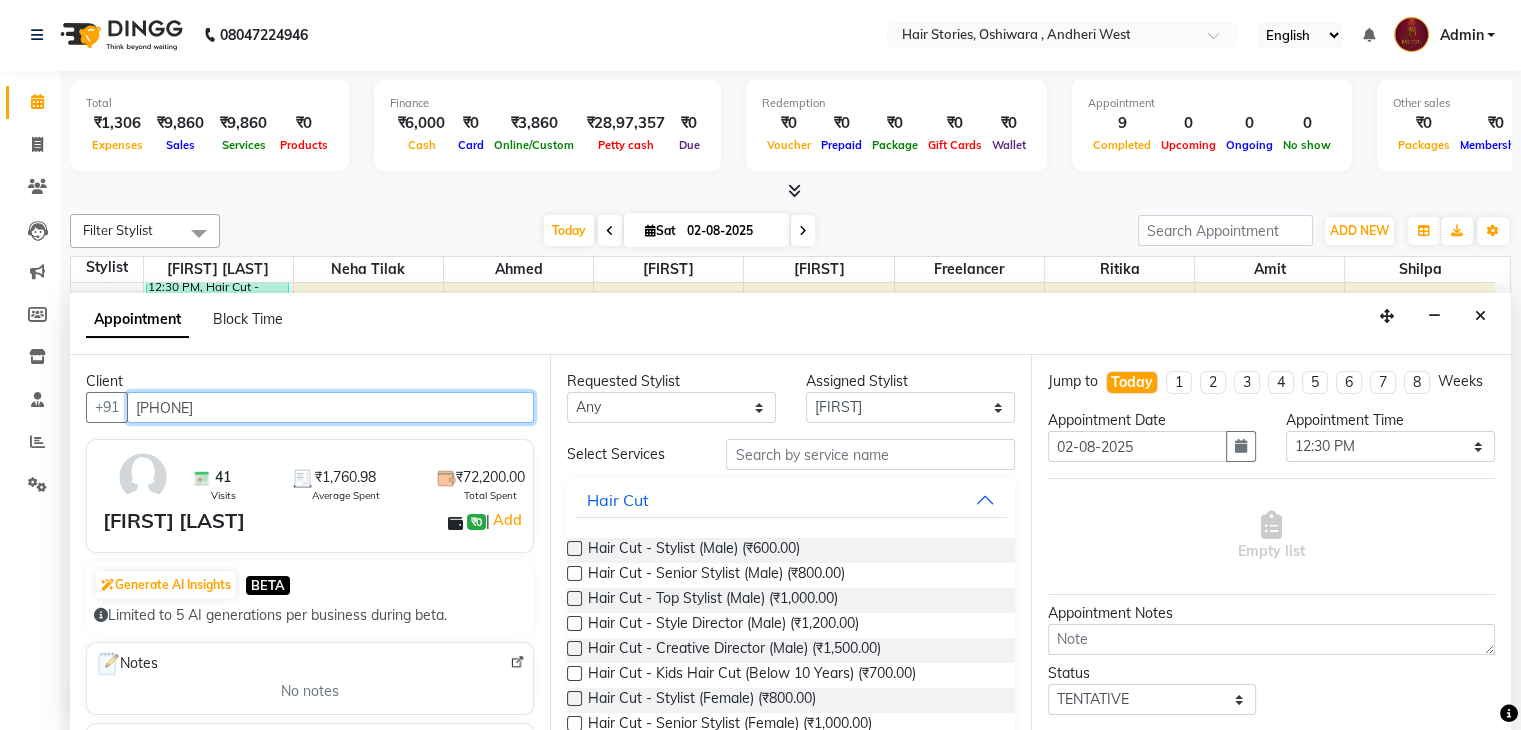 type on "[PHONE]" 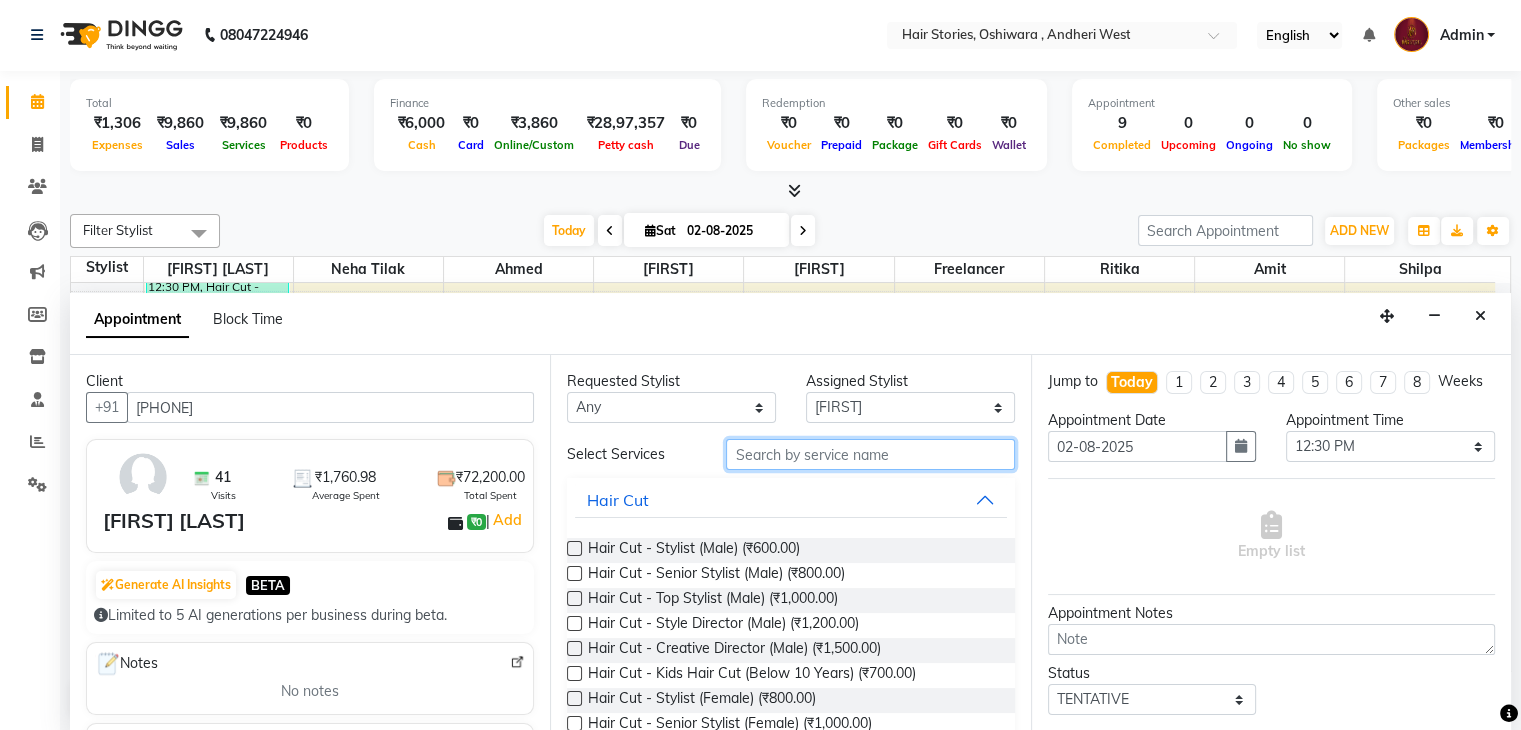 click at bounding box center (870, 454) 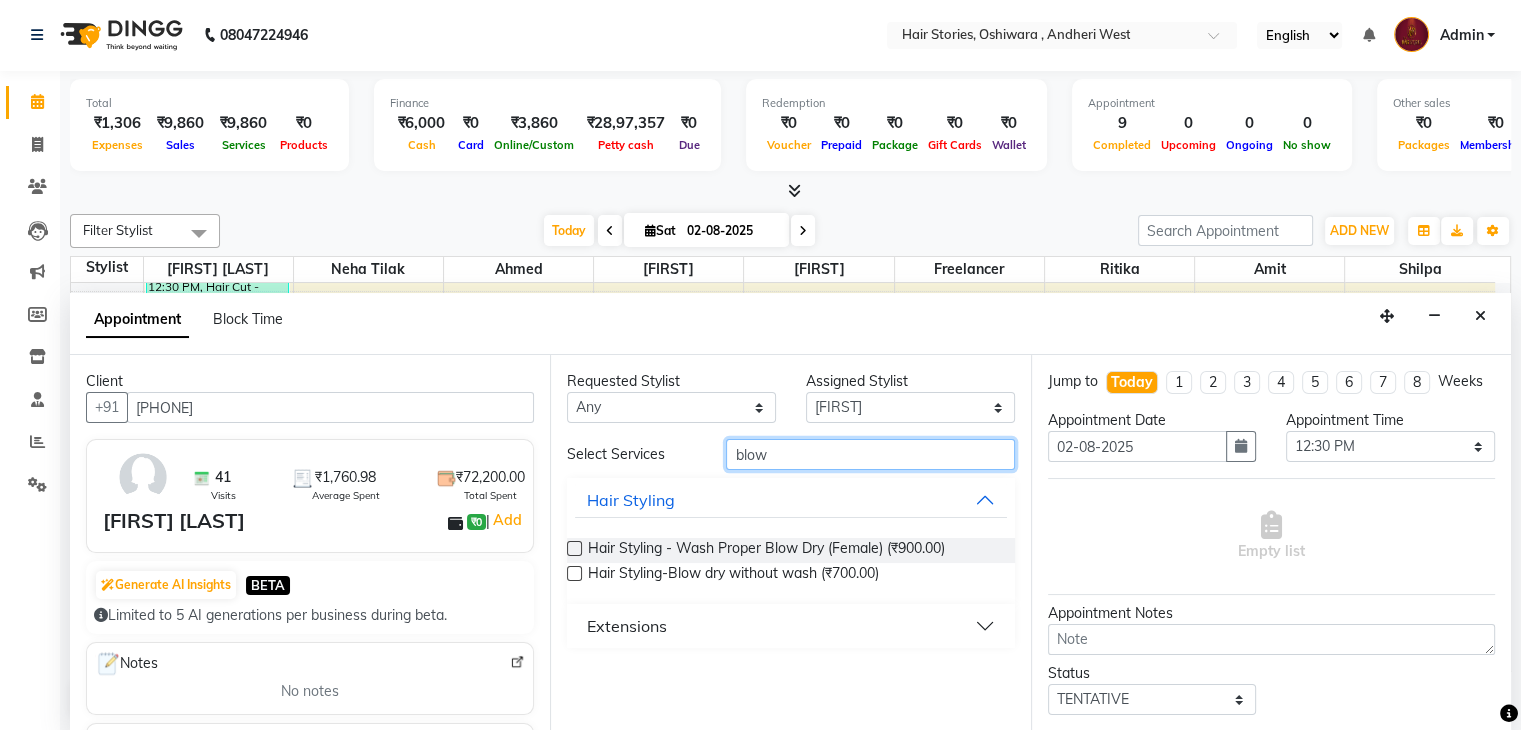 type on "blow" 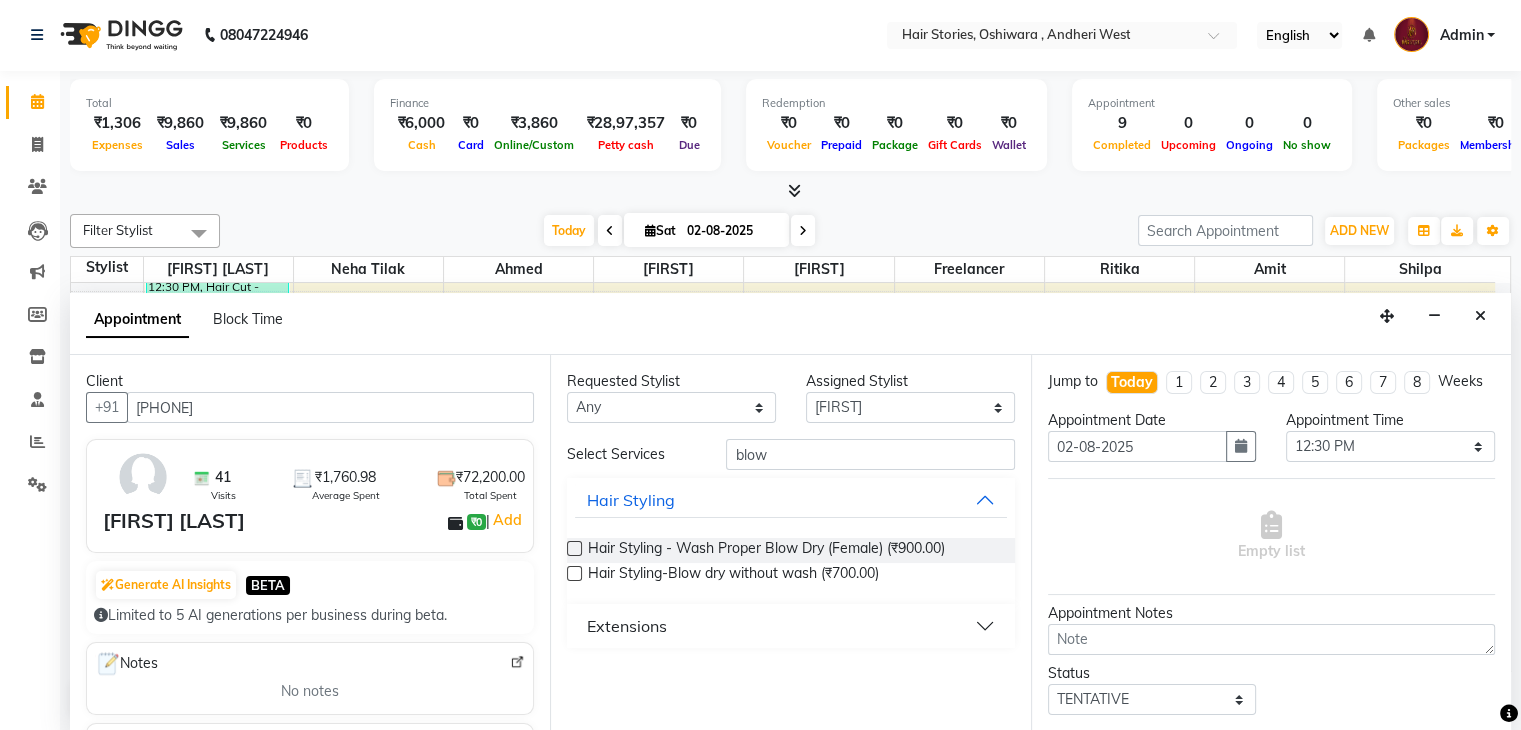 click at bounding box center [574, 548] 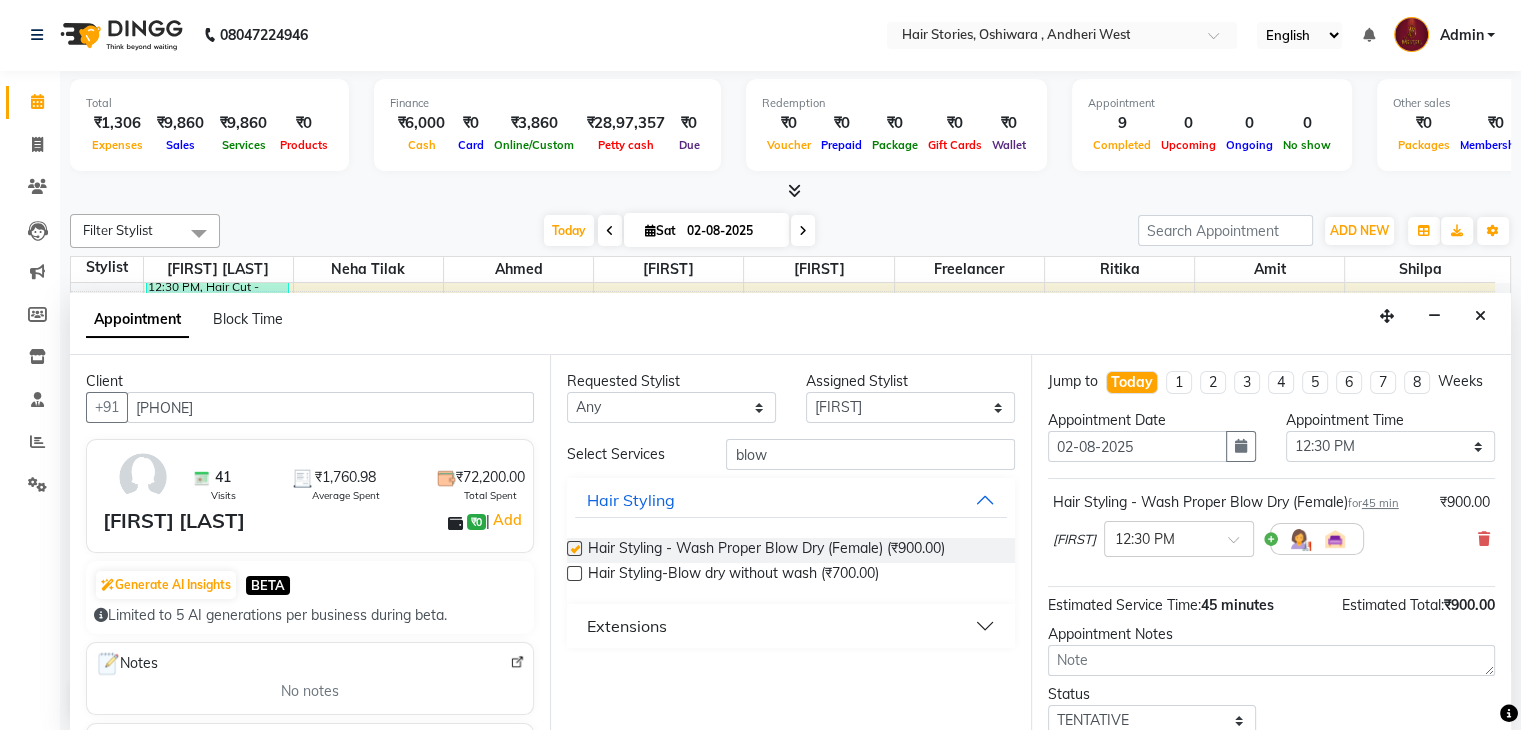 checkbox on "false" 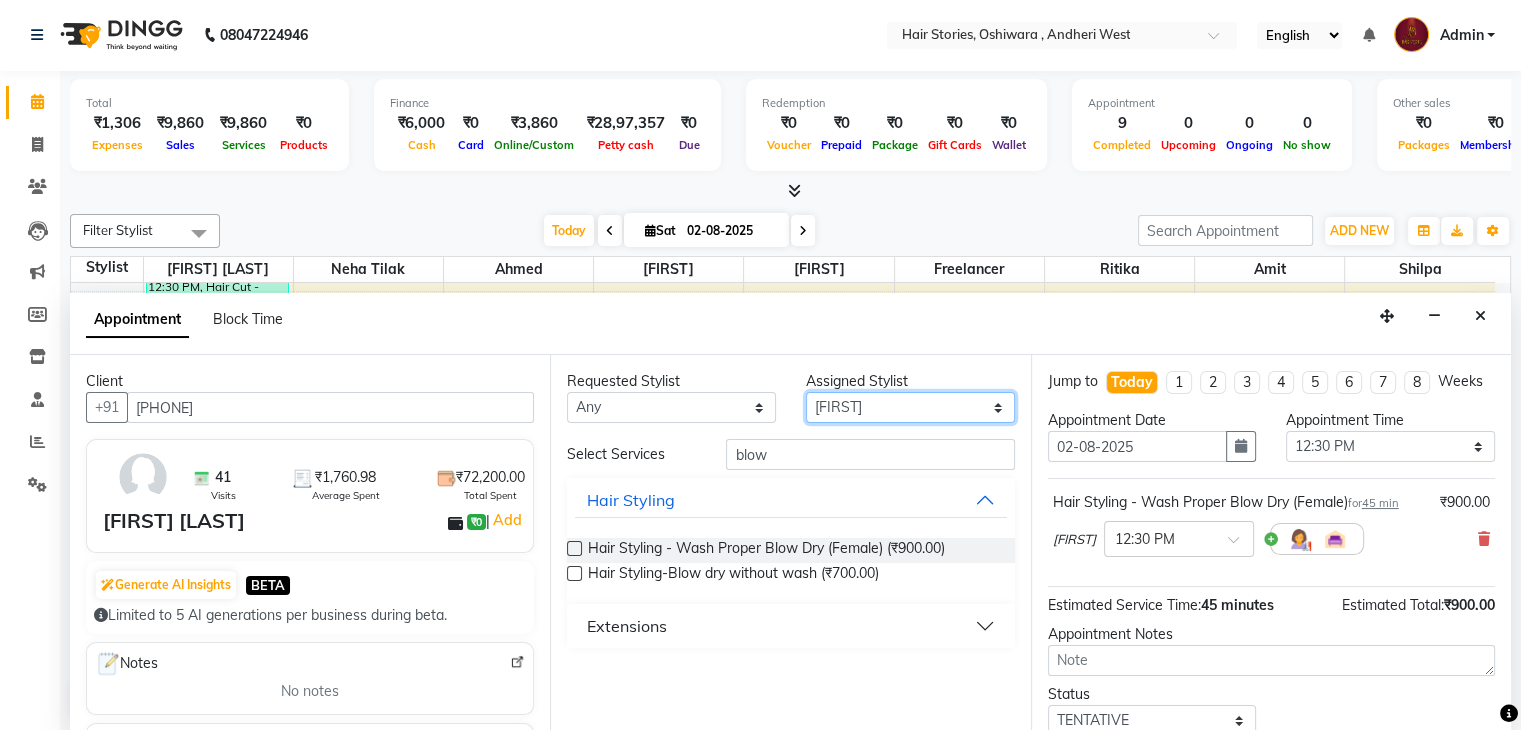 click on "Select Ahmed Amit Amit Savla Freelancer Habiba Neha Tilak Ritika Shilpa Shiraz" at bounding box center (910, 407) 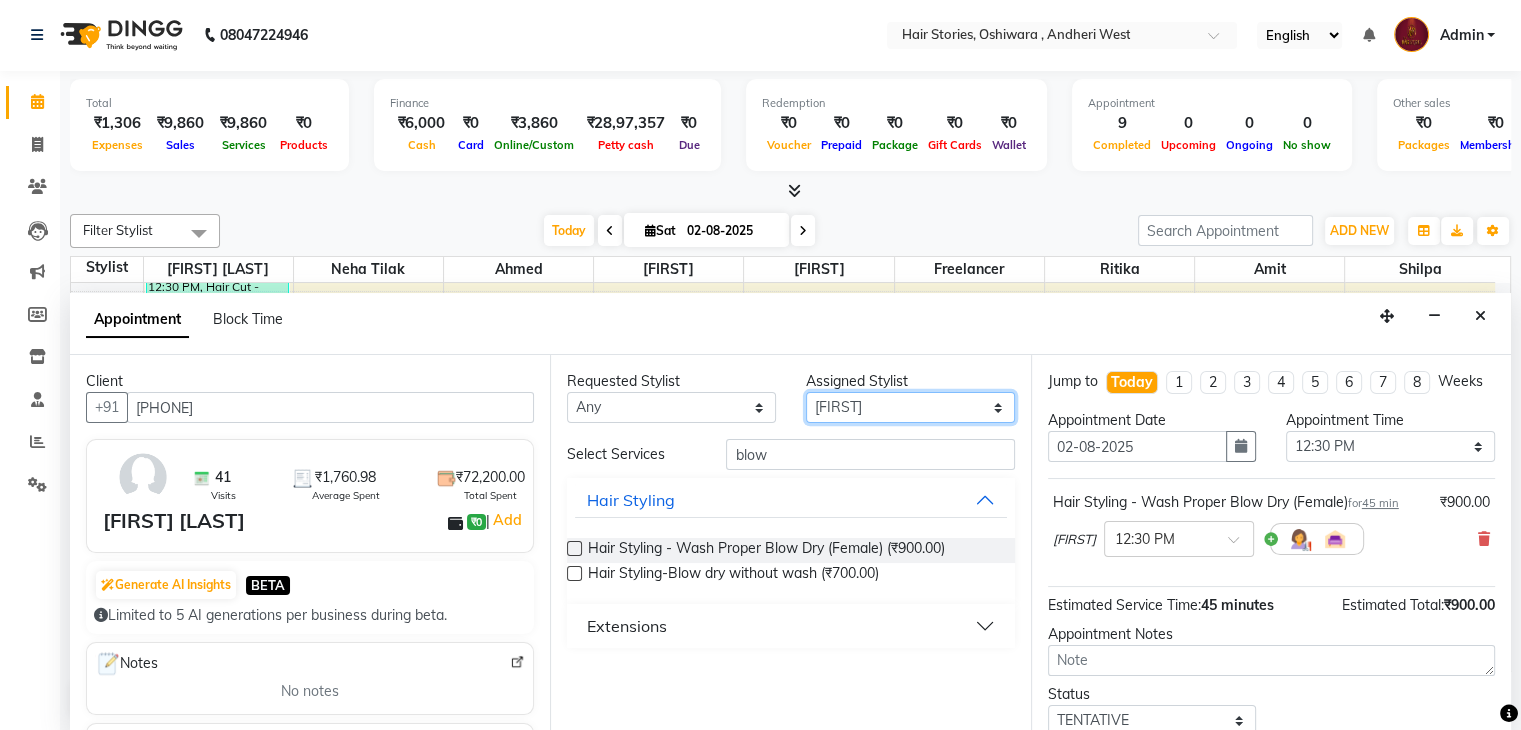select on "[NUMBER]" 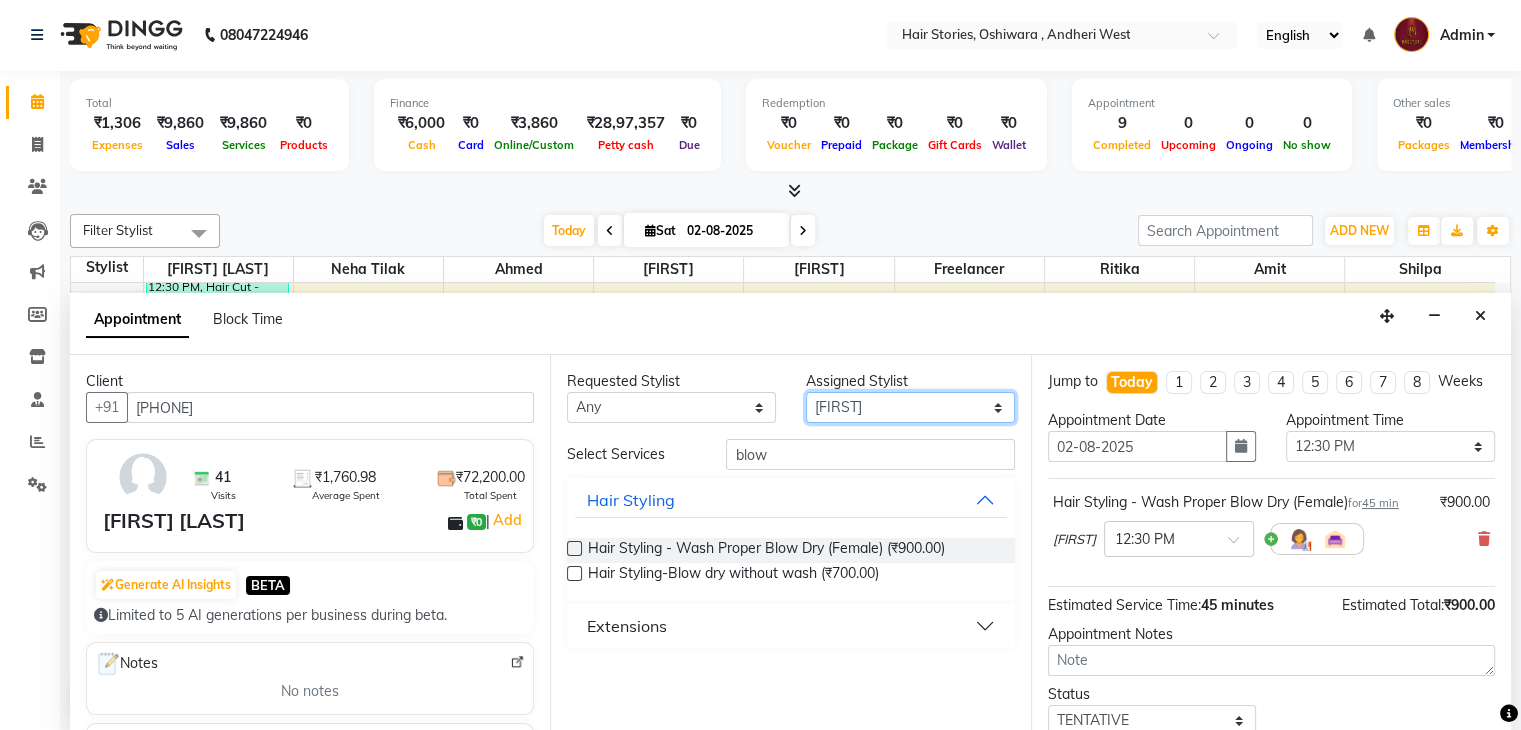 click on "Select Ahmed Amit Amit Savla Freelancer Habiba Neha Tilak Ritika Shilpa Shiraz" at bounding box center (910, 407) 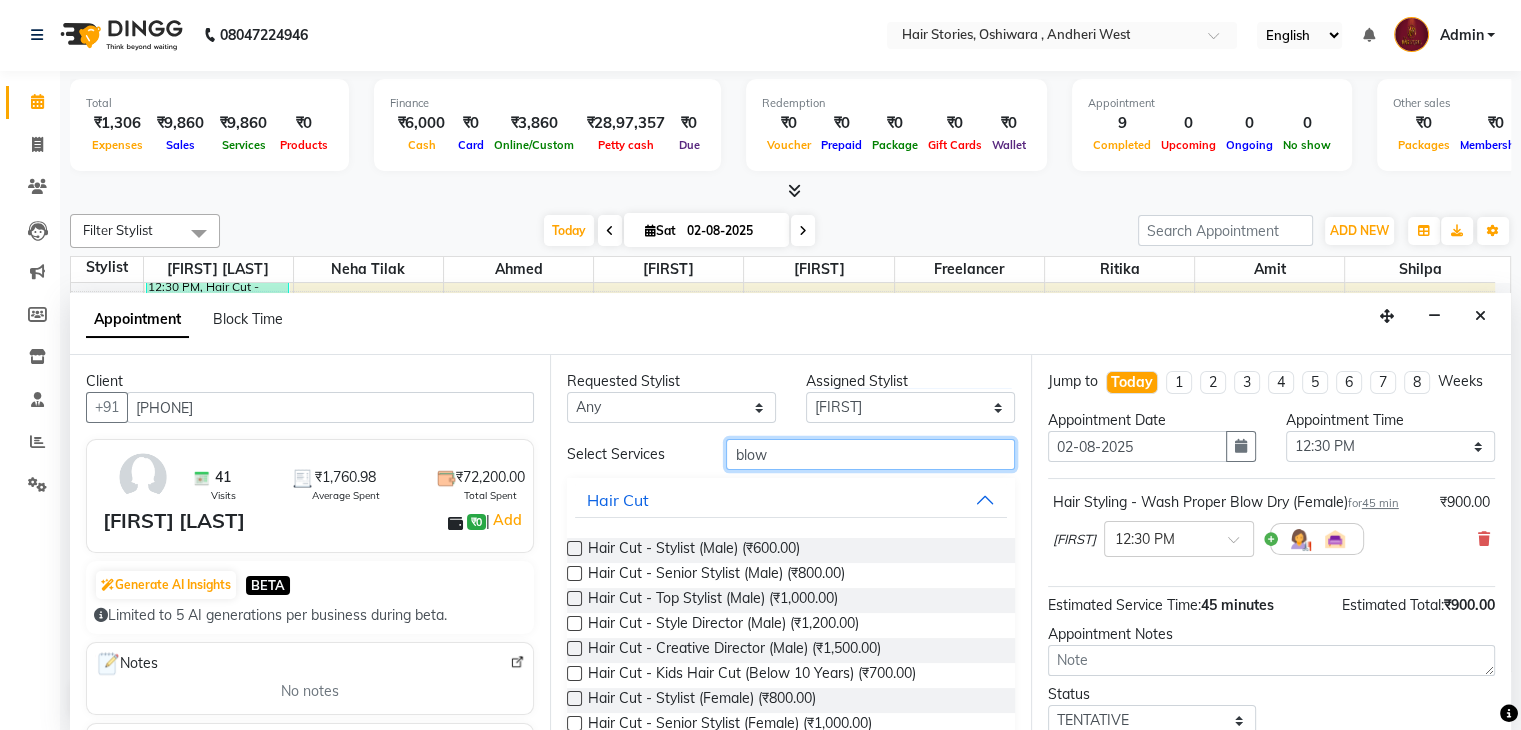 drag, startPoint x: 784, startPoint y: 457, endPoint x: 680, endPoint y: 460, distance: 104.04326 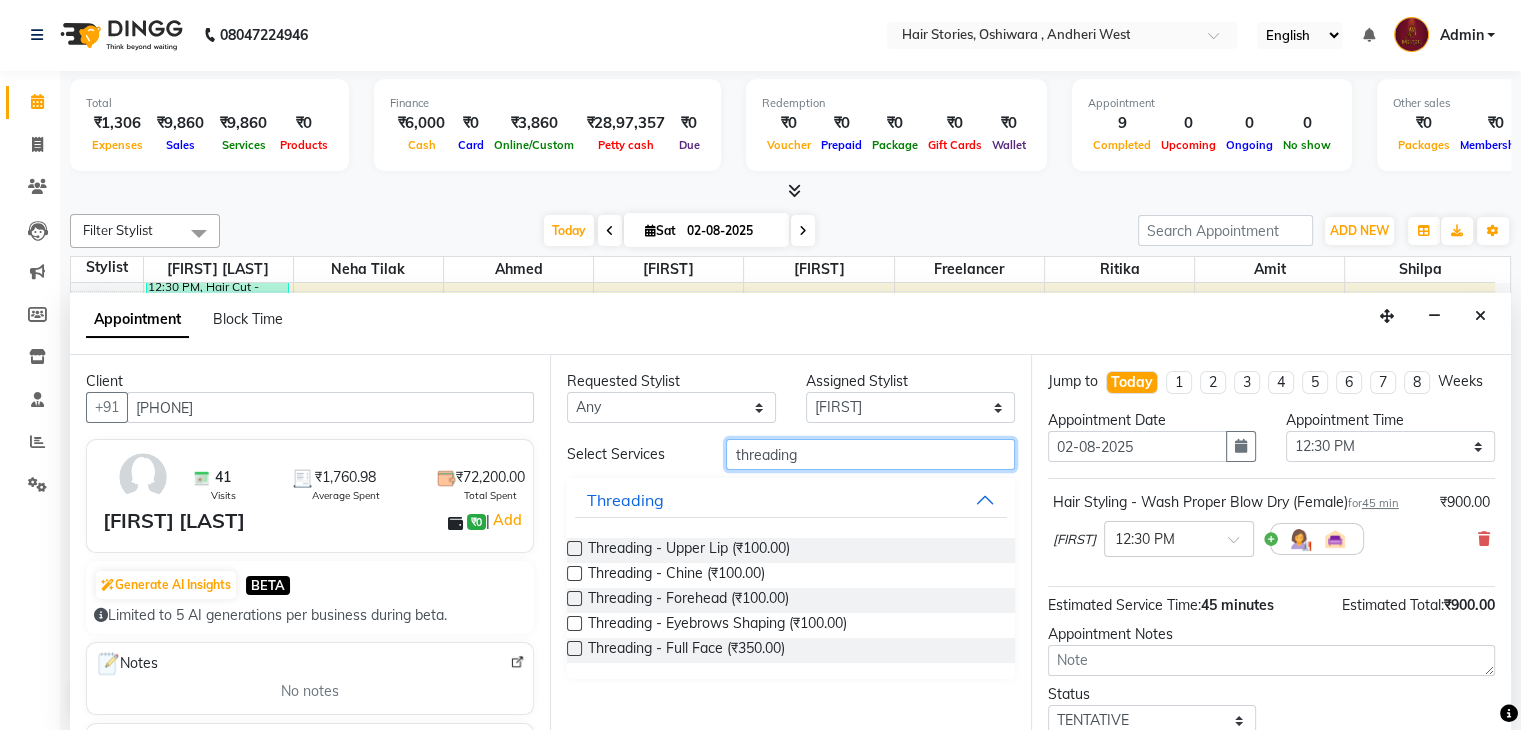 type on "threading" 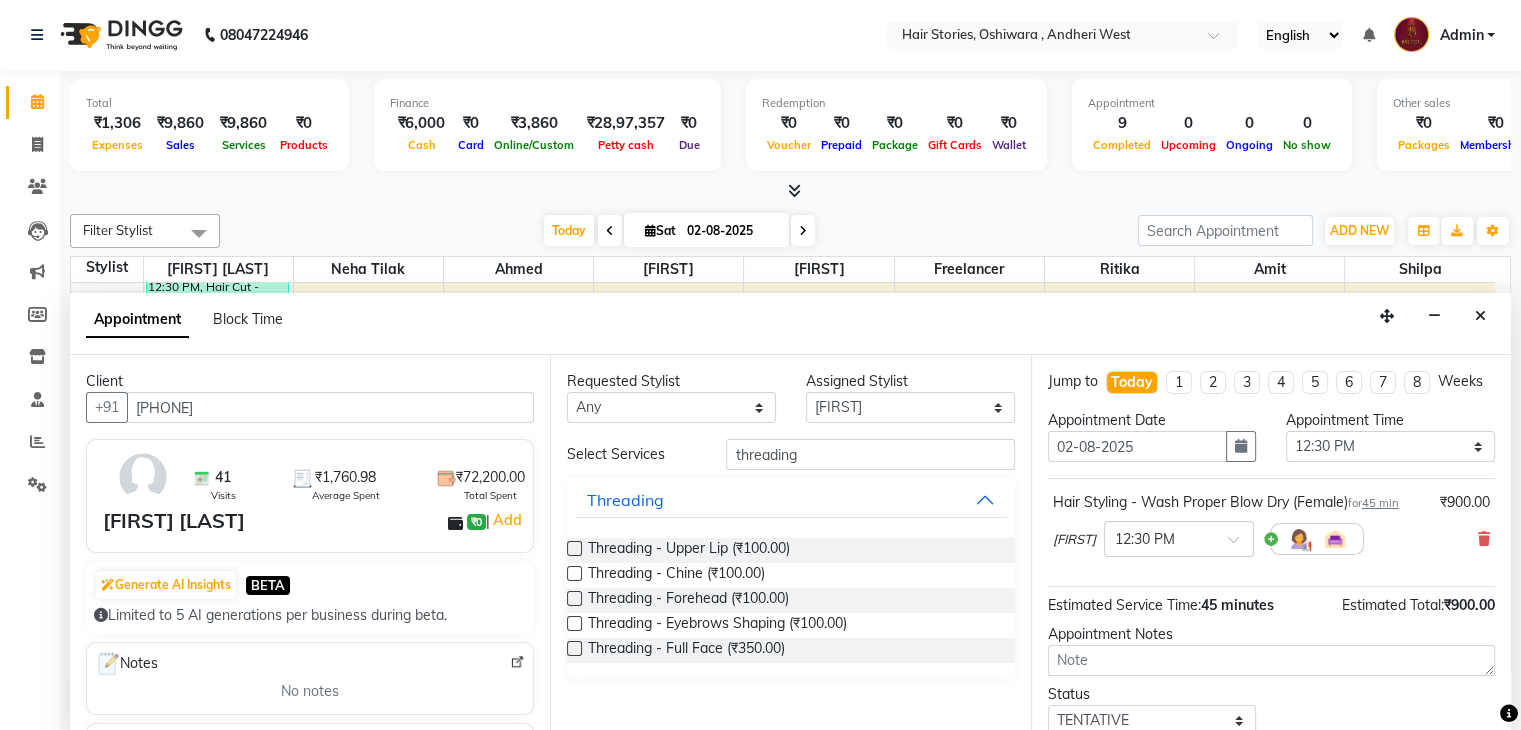 click at bounding box center (574, 623) 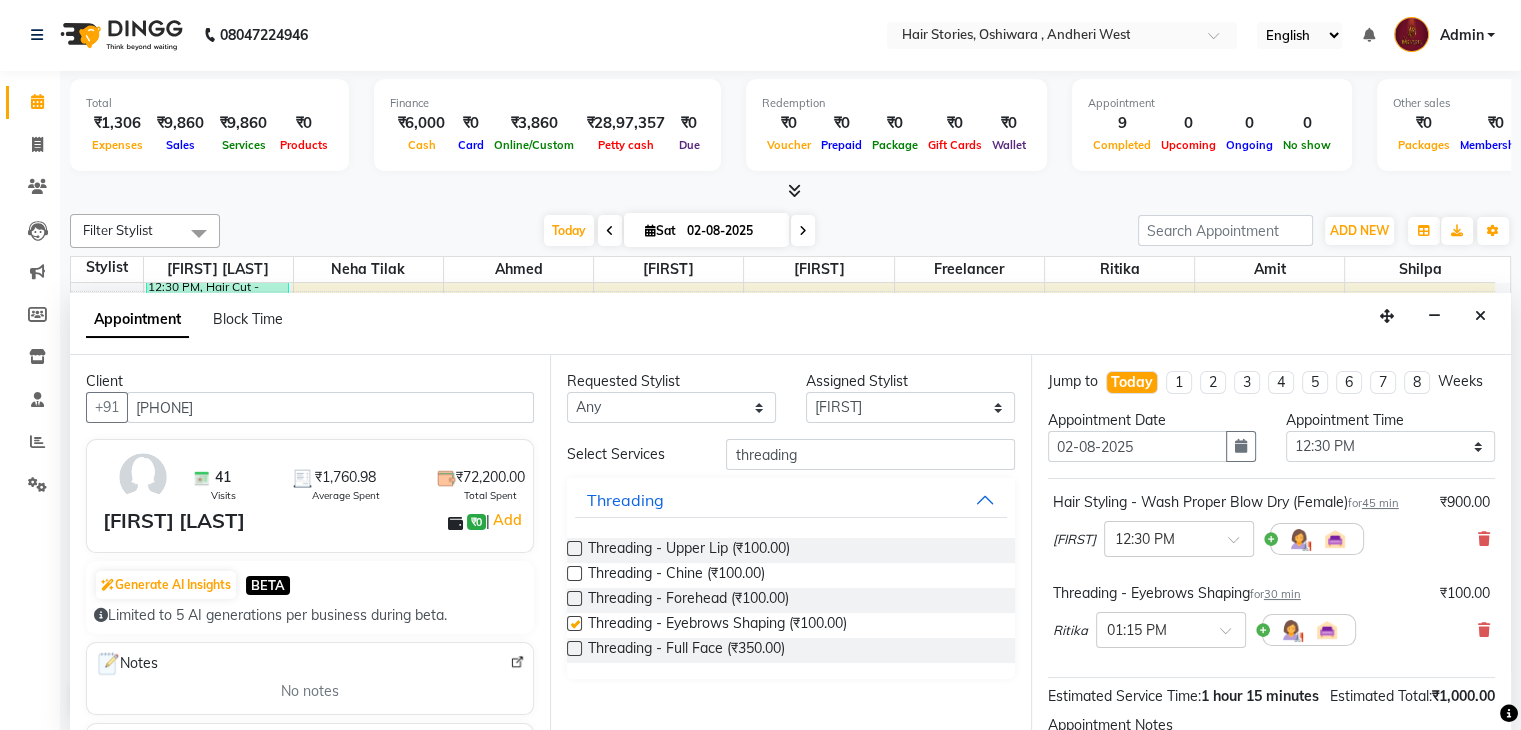 checkbox on "false" 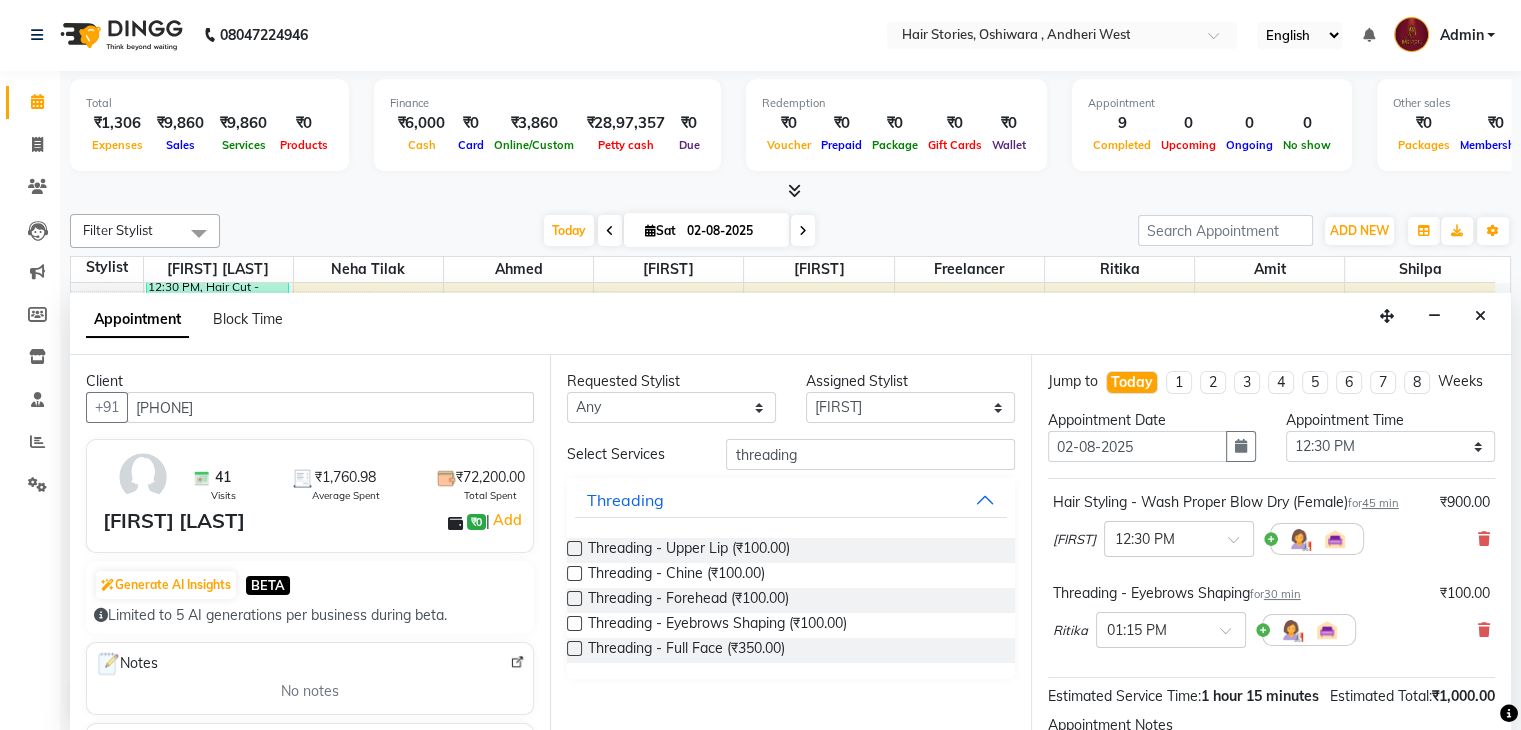 scroll, scrollTop: 261, scrollLeft: 0, axis: vertical 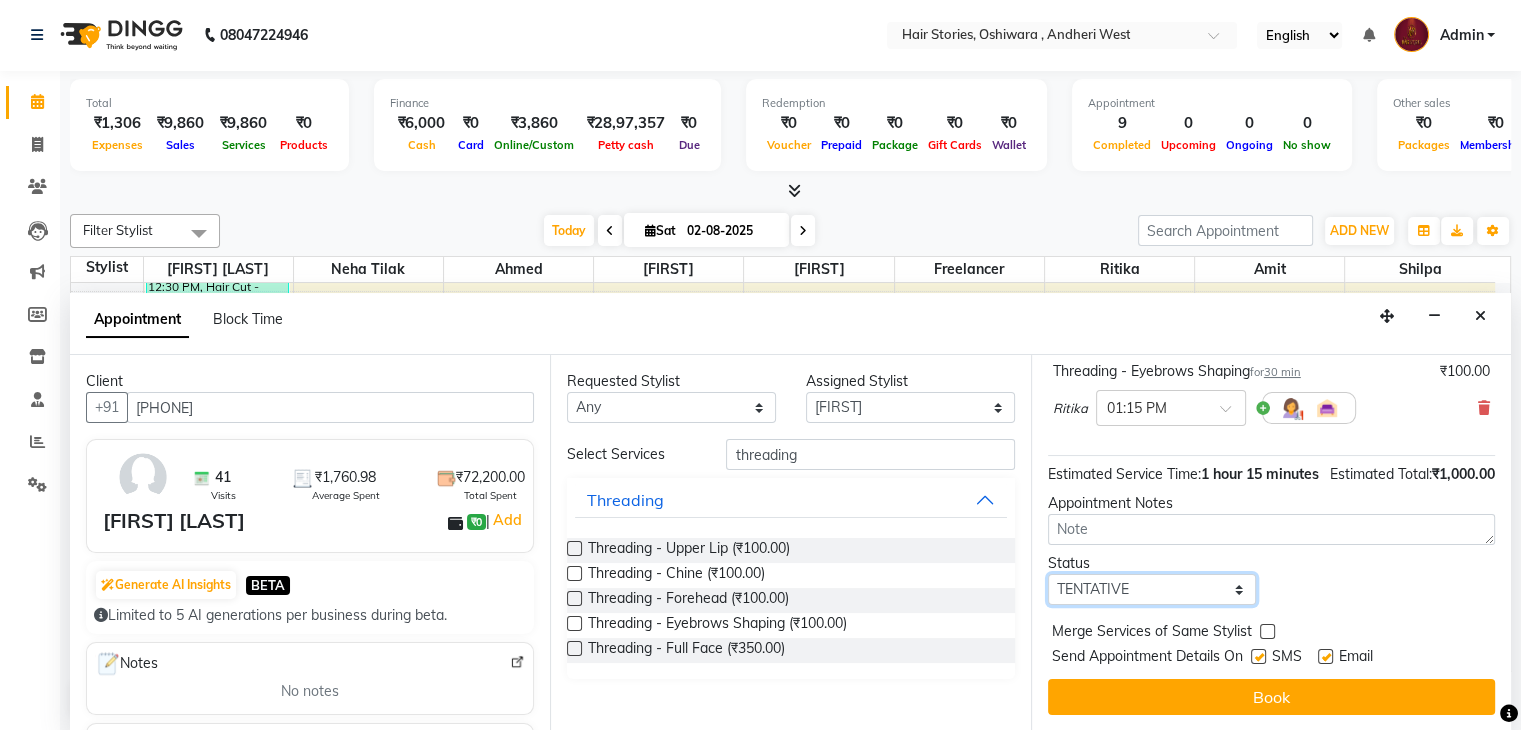 click on "Select TENTATIVE CONFIRM CHECK-IN UPCOMING" at bounding box center [1152, 589] 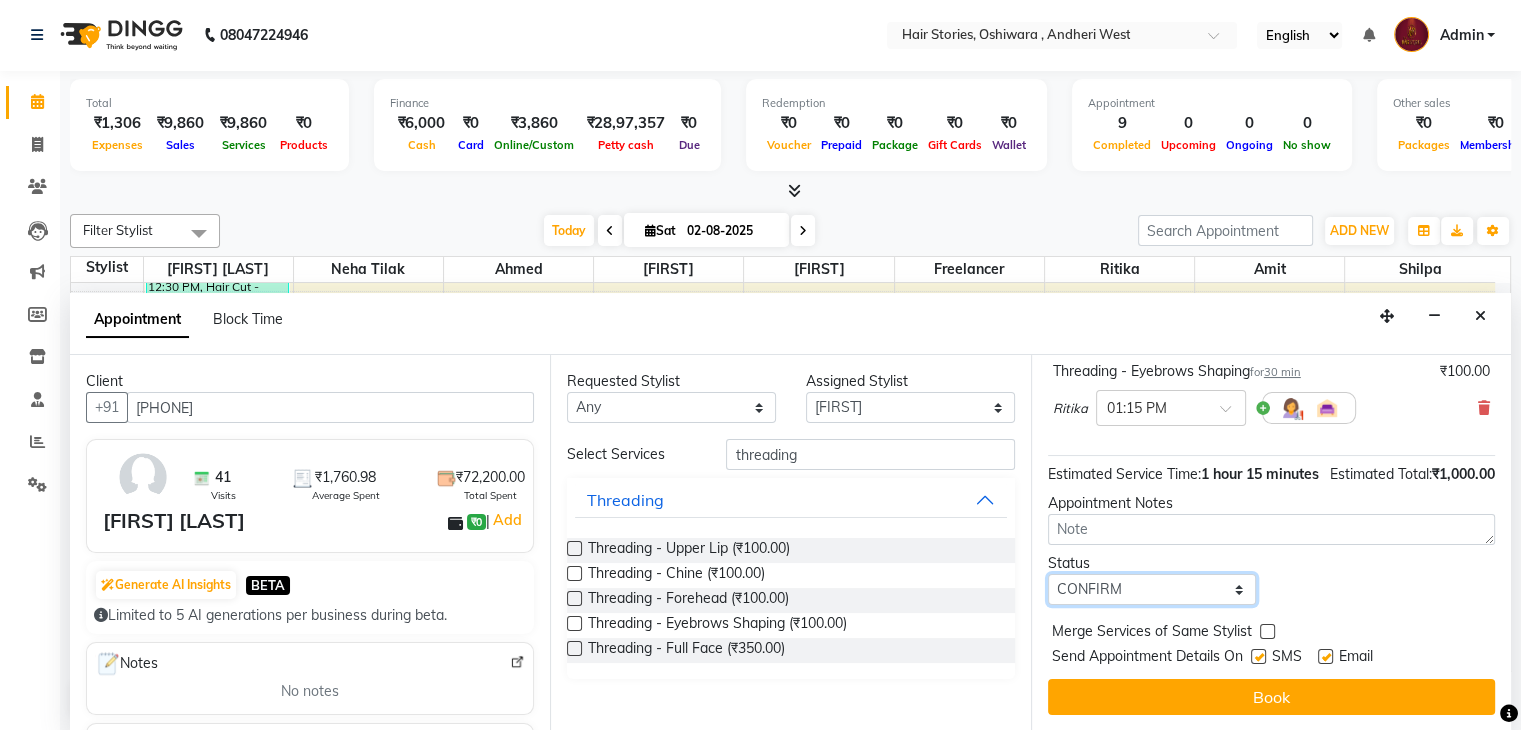 click on "Select TENTATIVE CONFIRM CHECK-IN UPCOMING" at bounding box center [1152, 589] 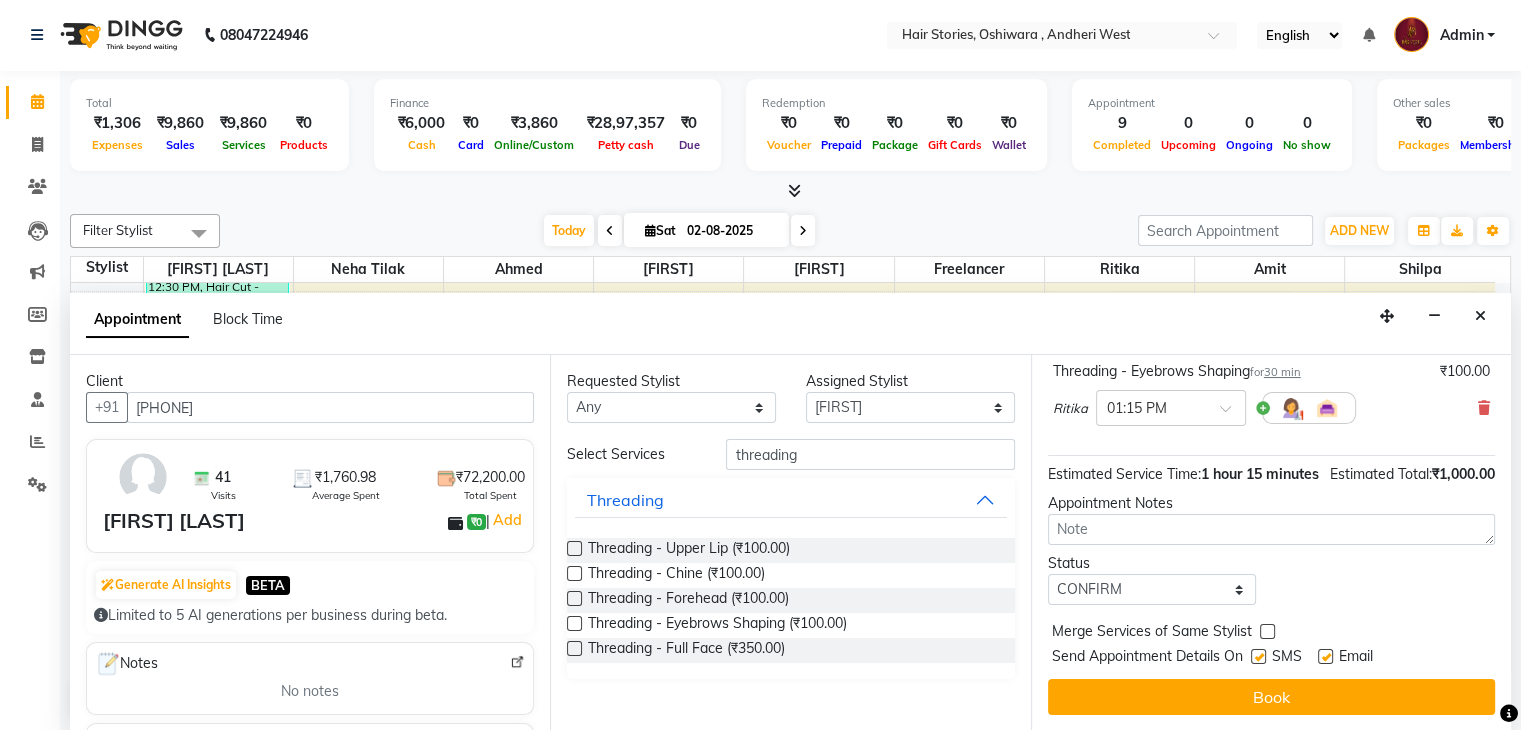 click at bounding box center (1258, 656) 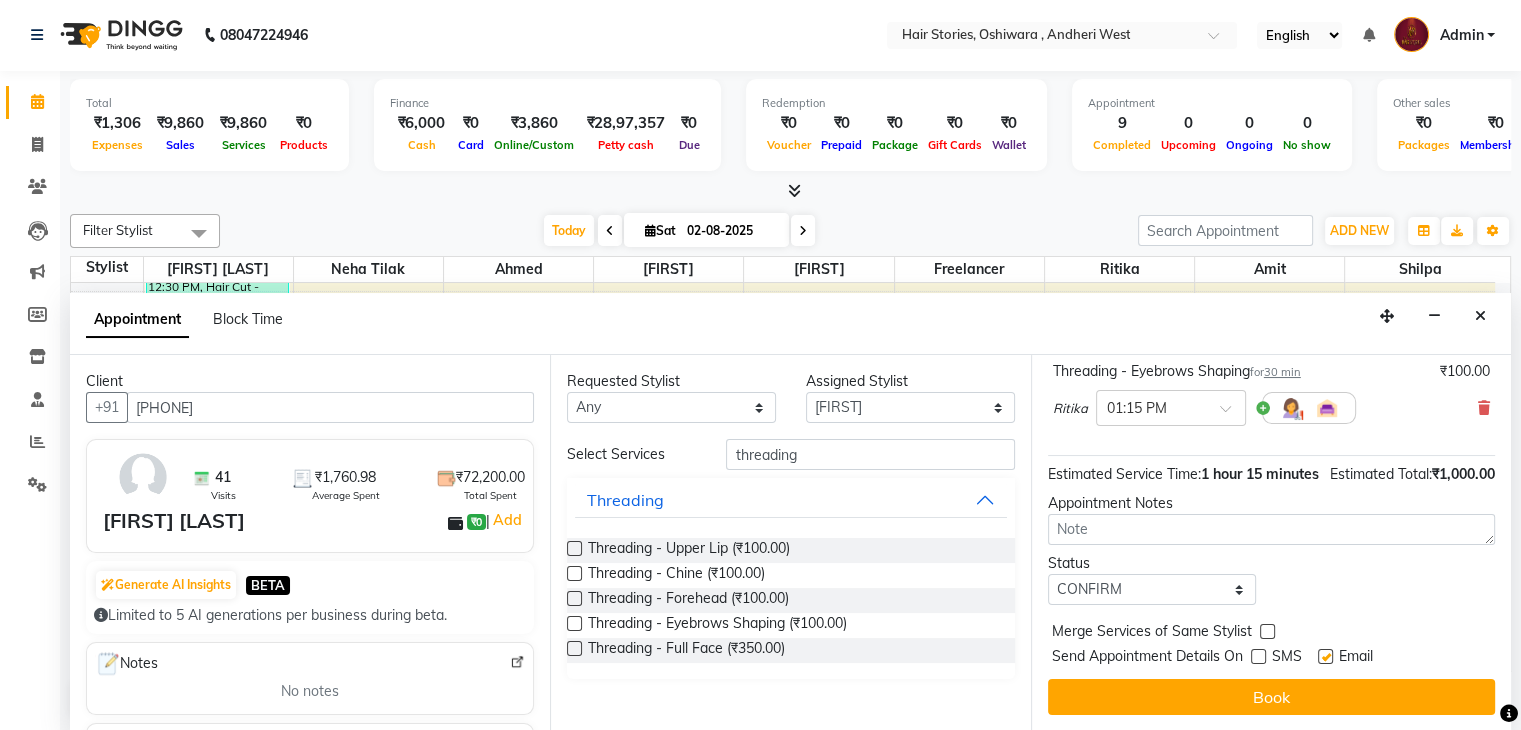 click at bounding box center (1325, 656) 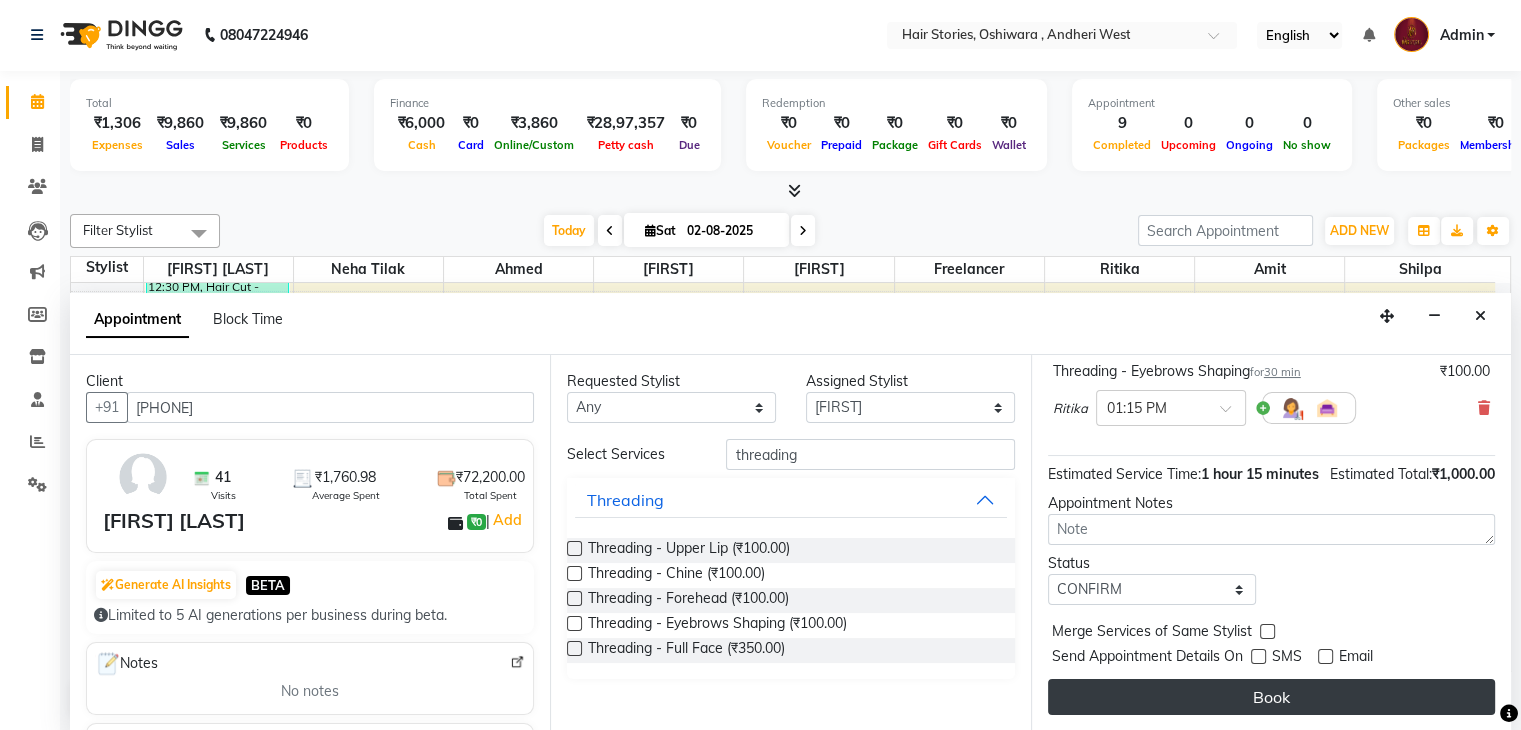 click on "Book" at bounding box center [1271, 697] 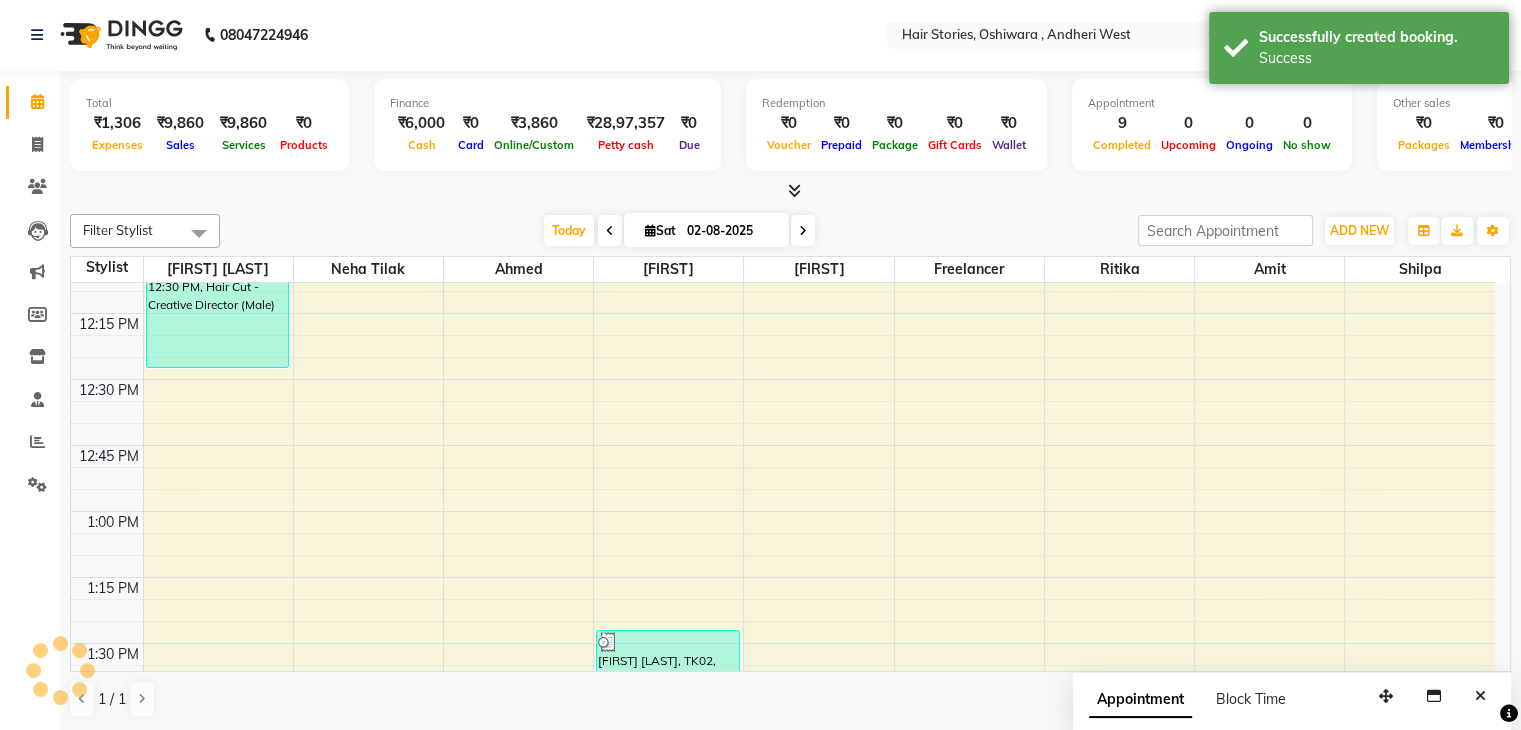 scroll, scrollTop: 0, scrollLeft: 0, axis: both 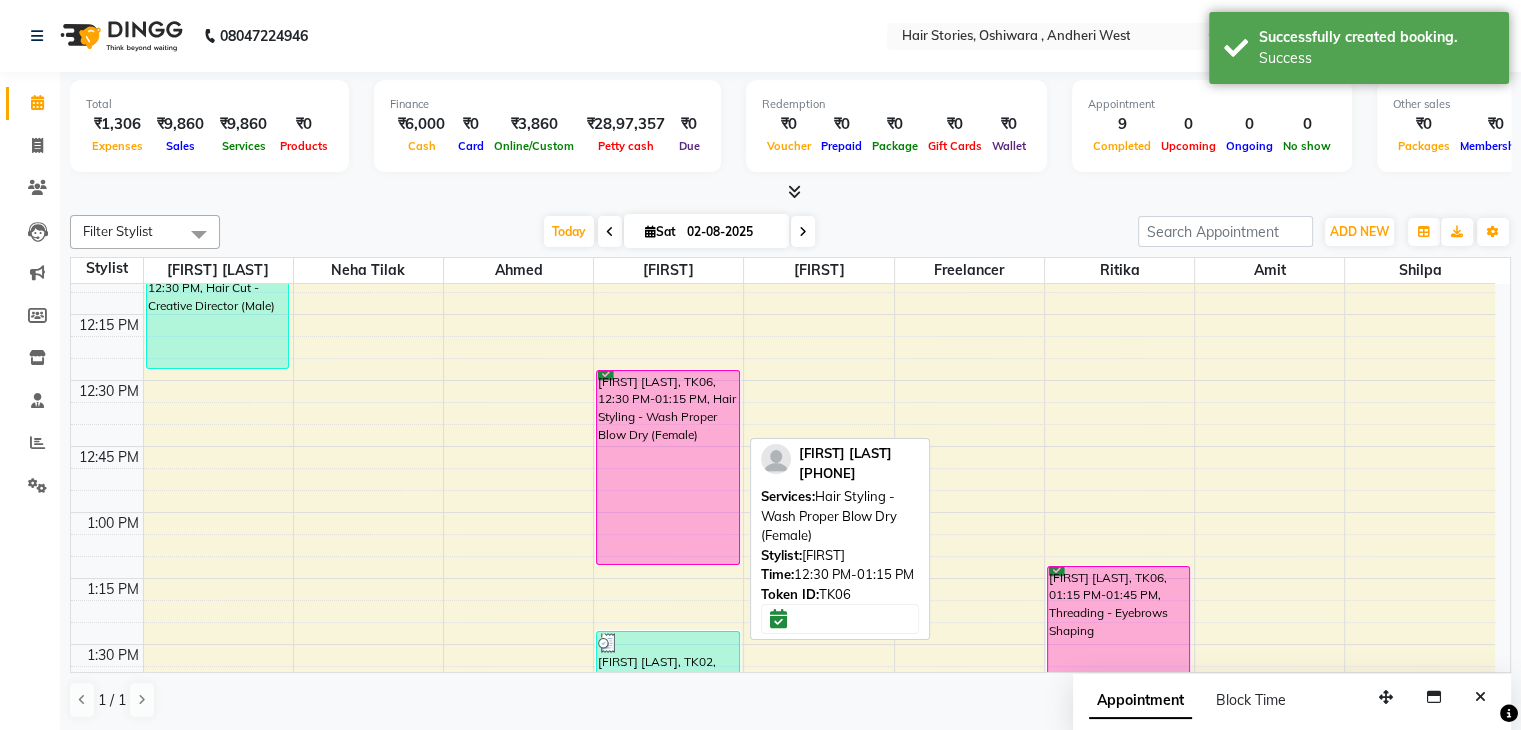 click on "[FIRST] [LAST], TK06, 12:30 PM-01:15 PM, Hair Styling - Wash Proper Blow Dry (Female)" at bounding box center (668, 467) 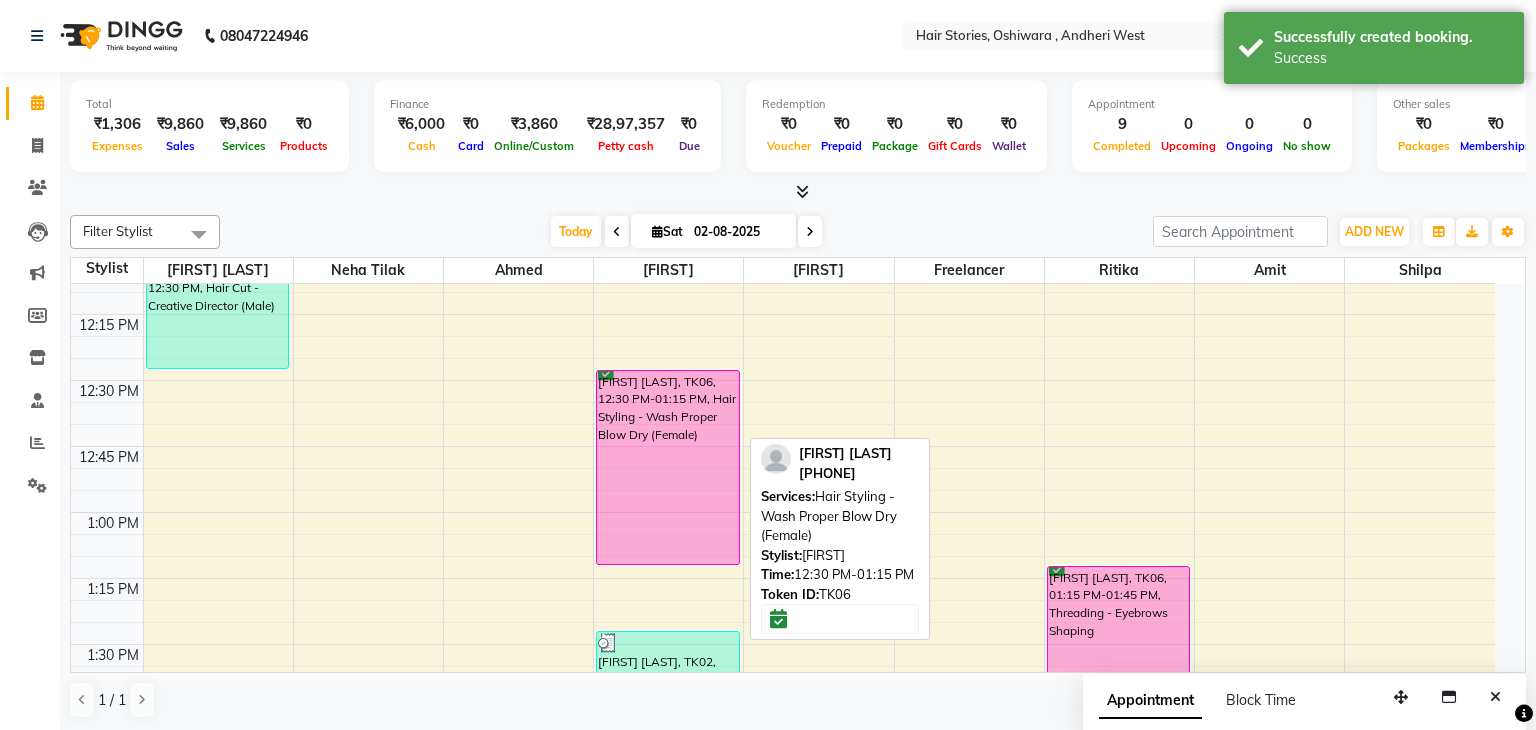 select on "6" 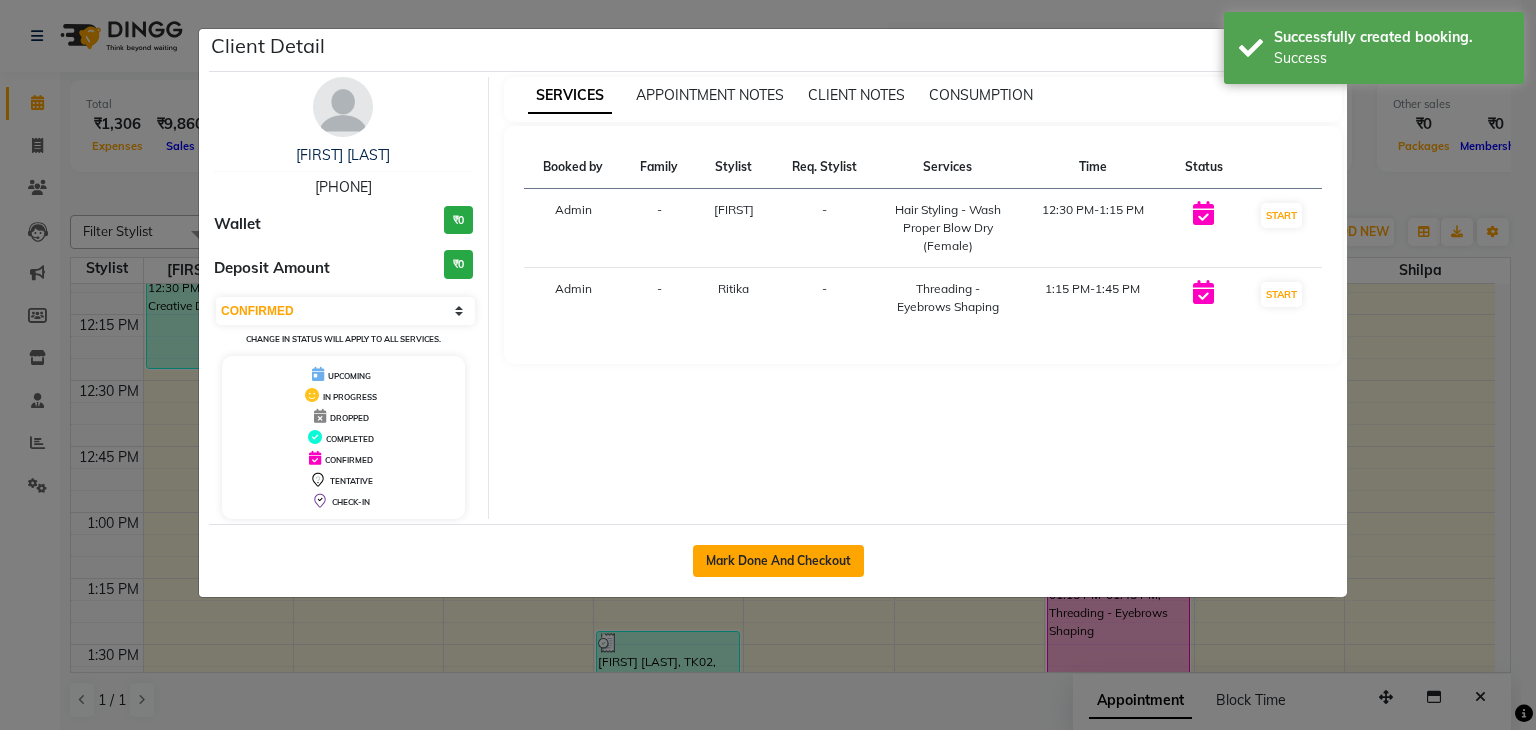 click on "Mark Done And Checkout" 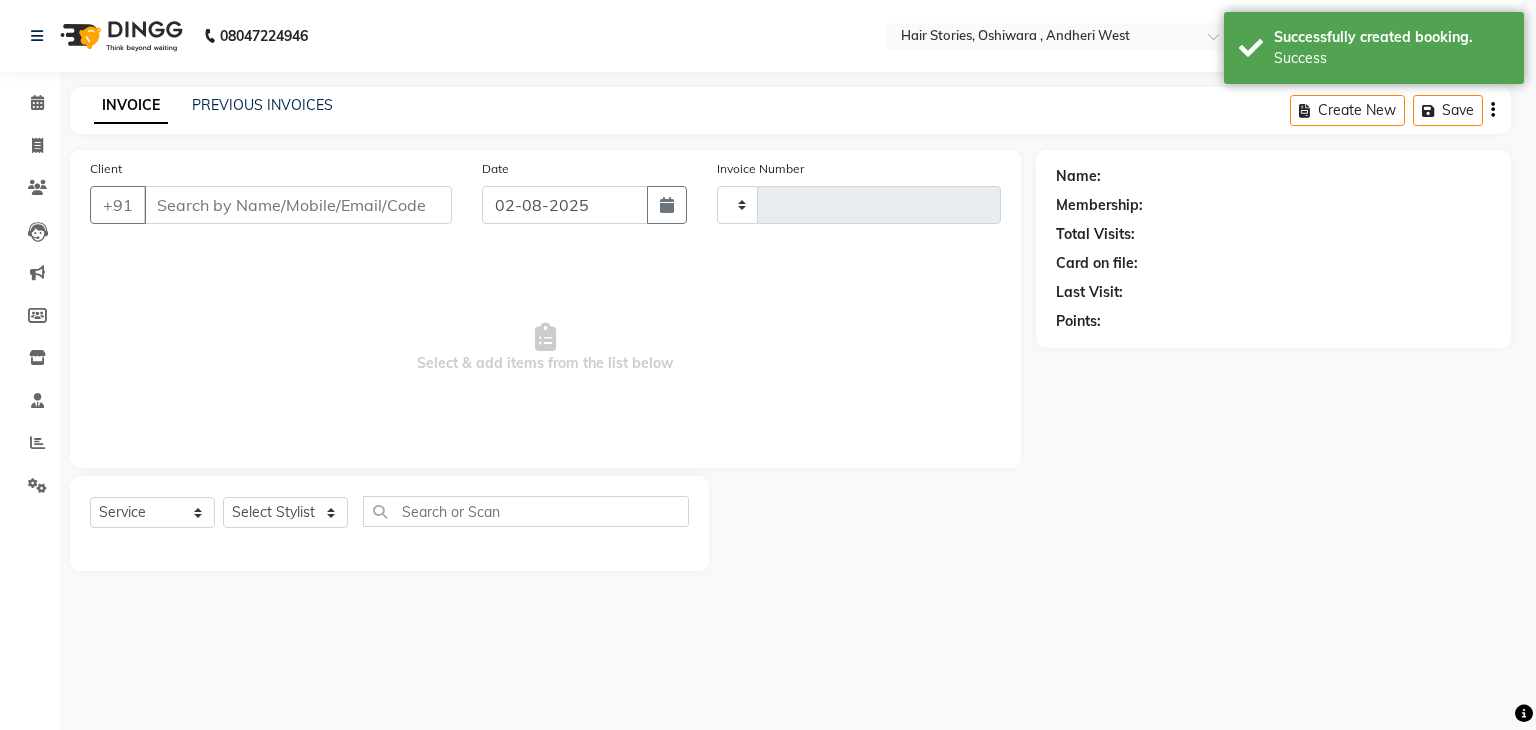 type on "0841" 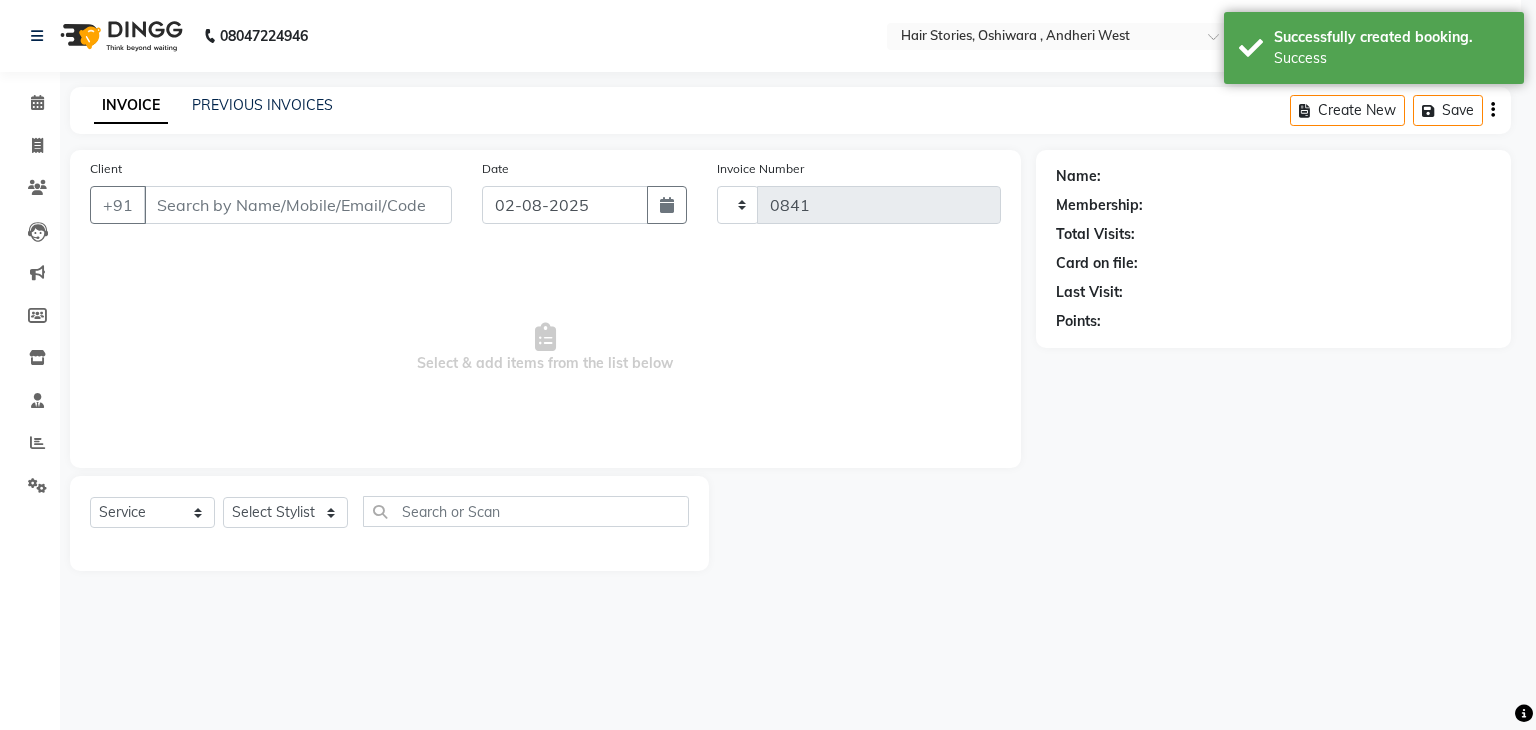 select on "550" 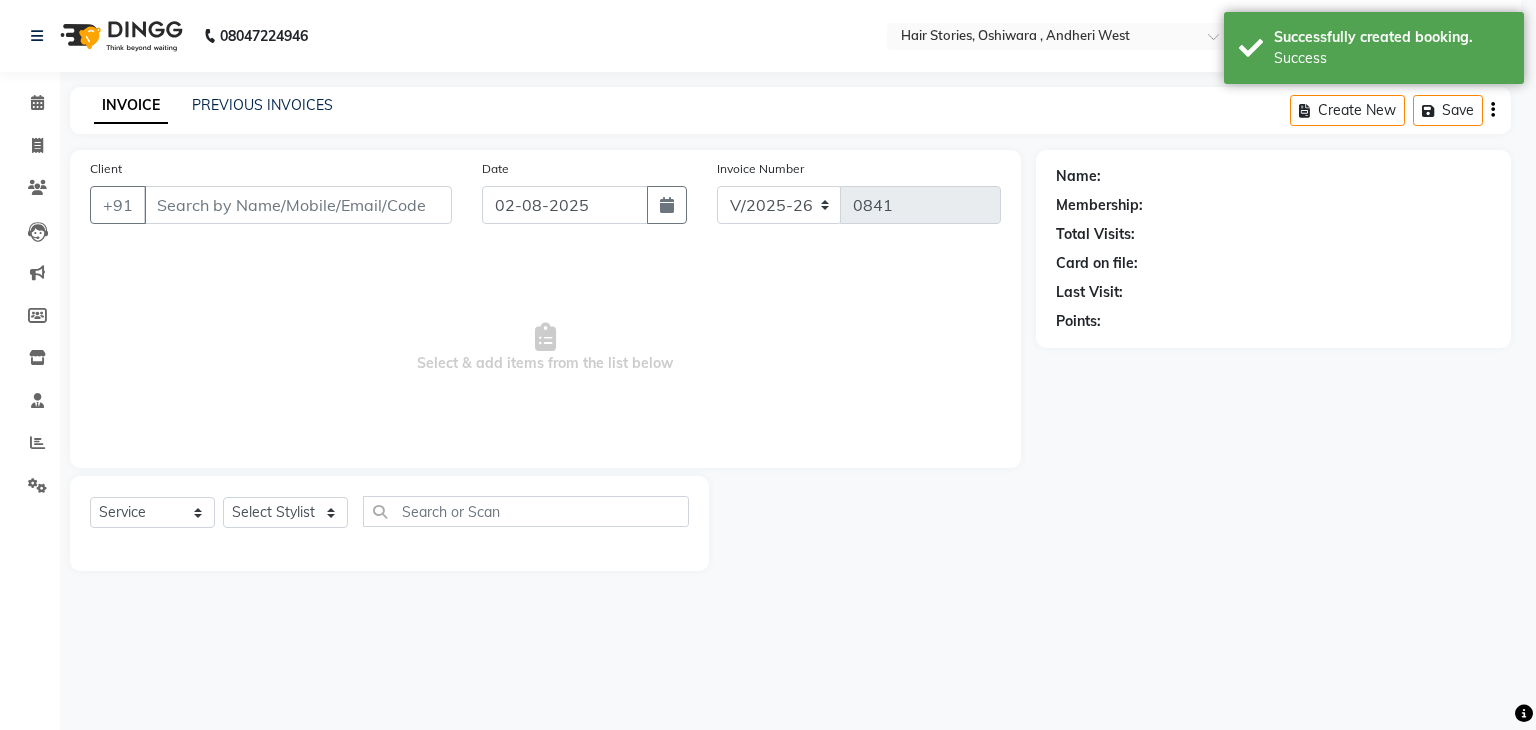 select on "3" 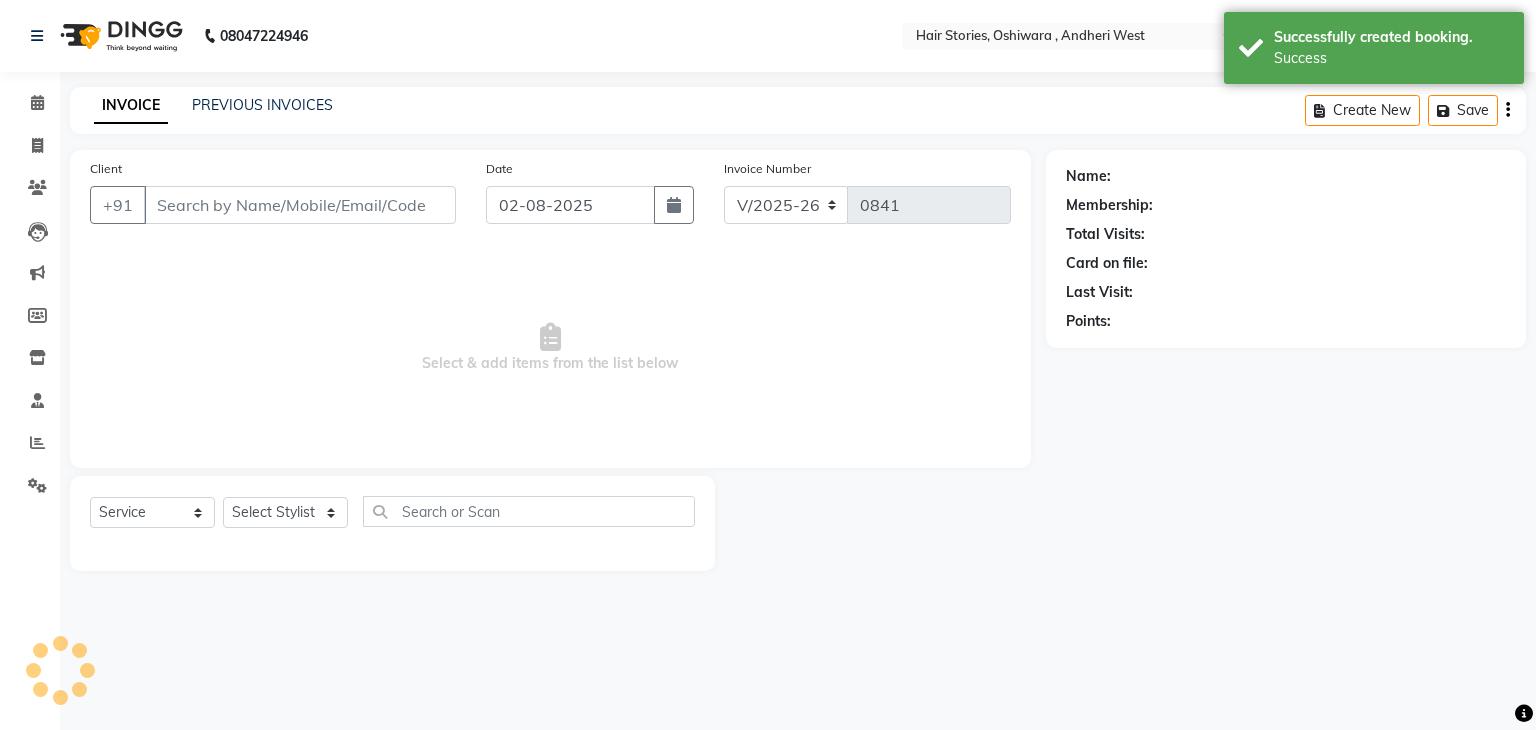 type on "[PHONE]" 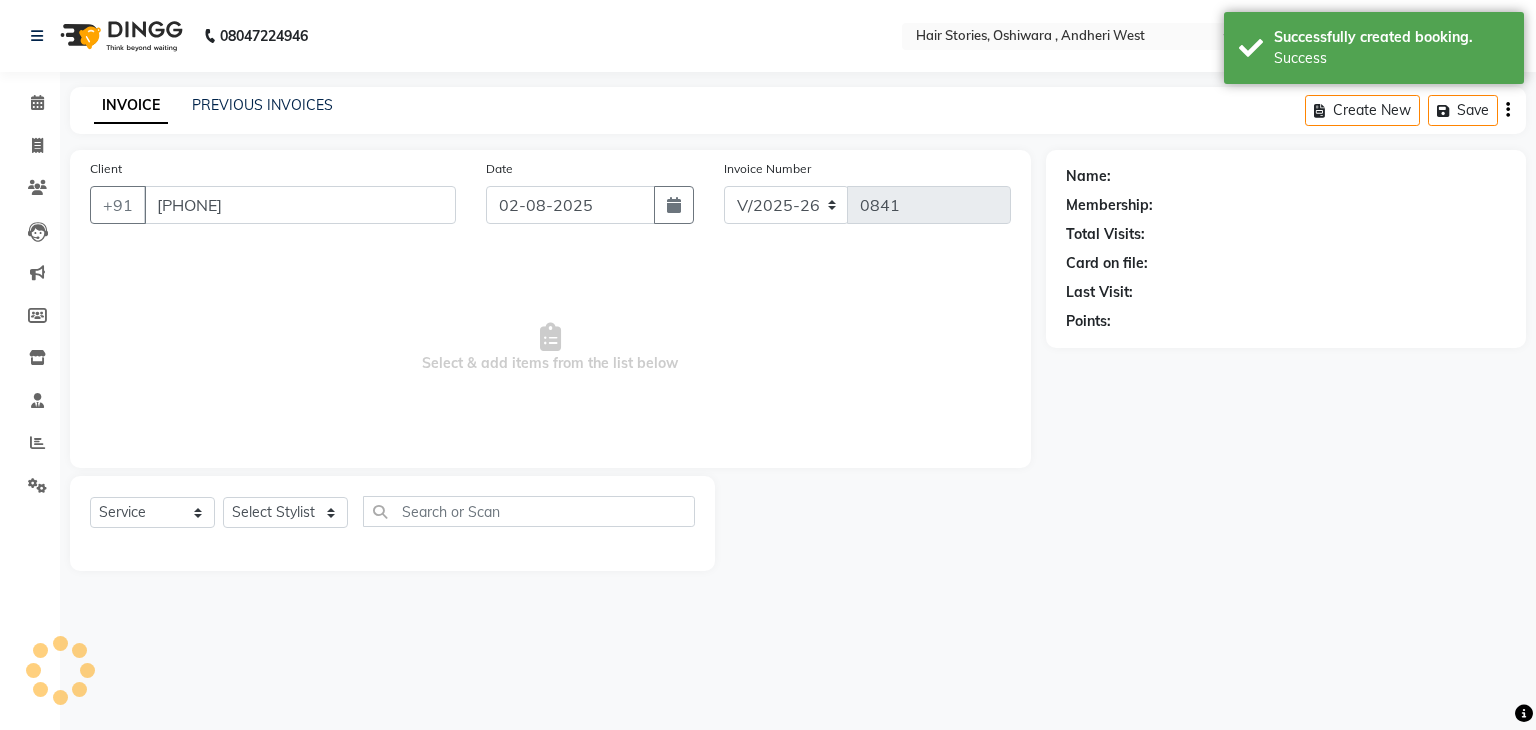 select on "[NUMBER]" 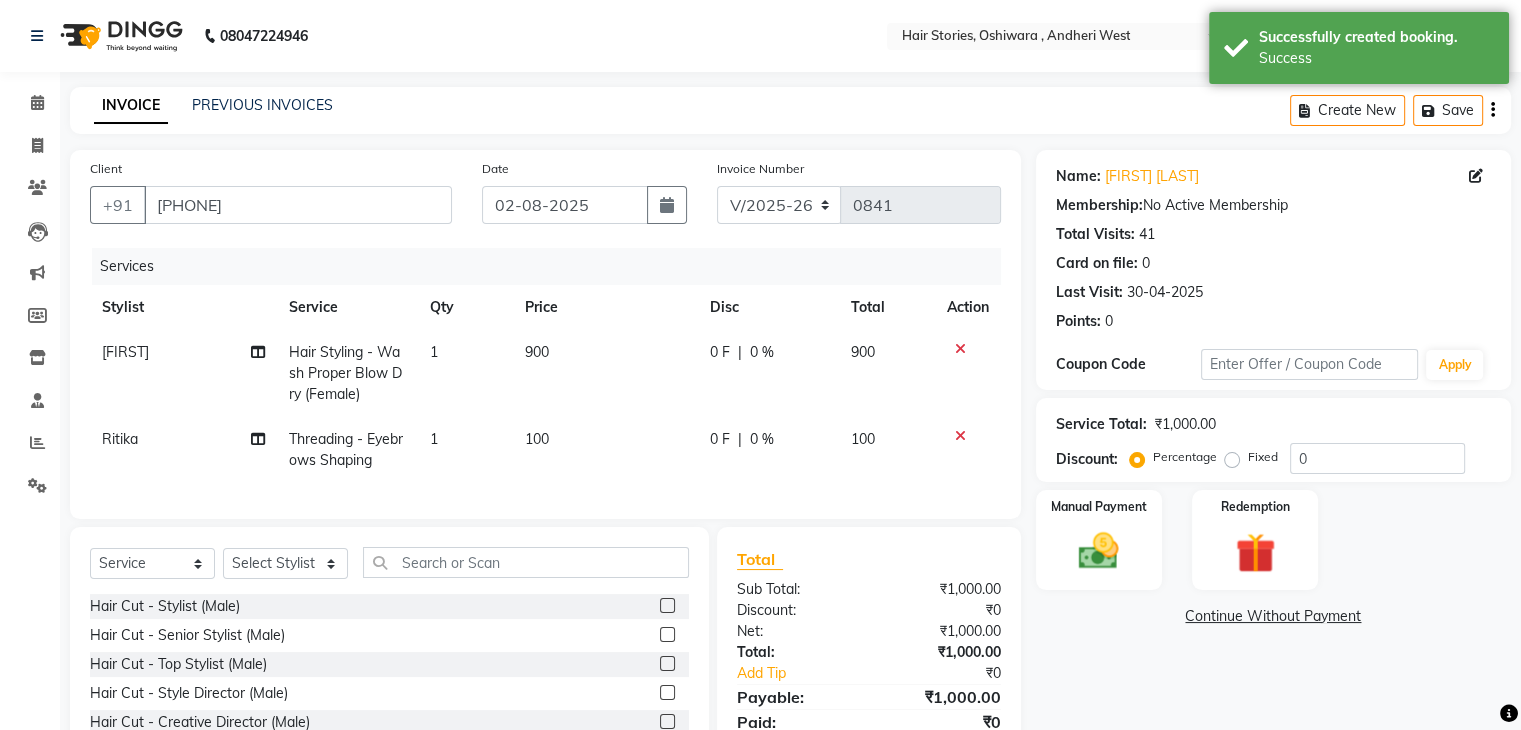 click on "900" 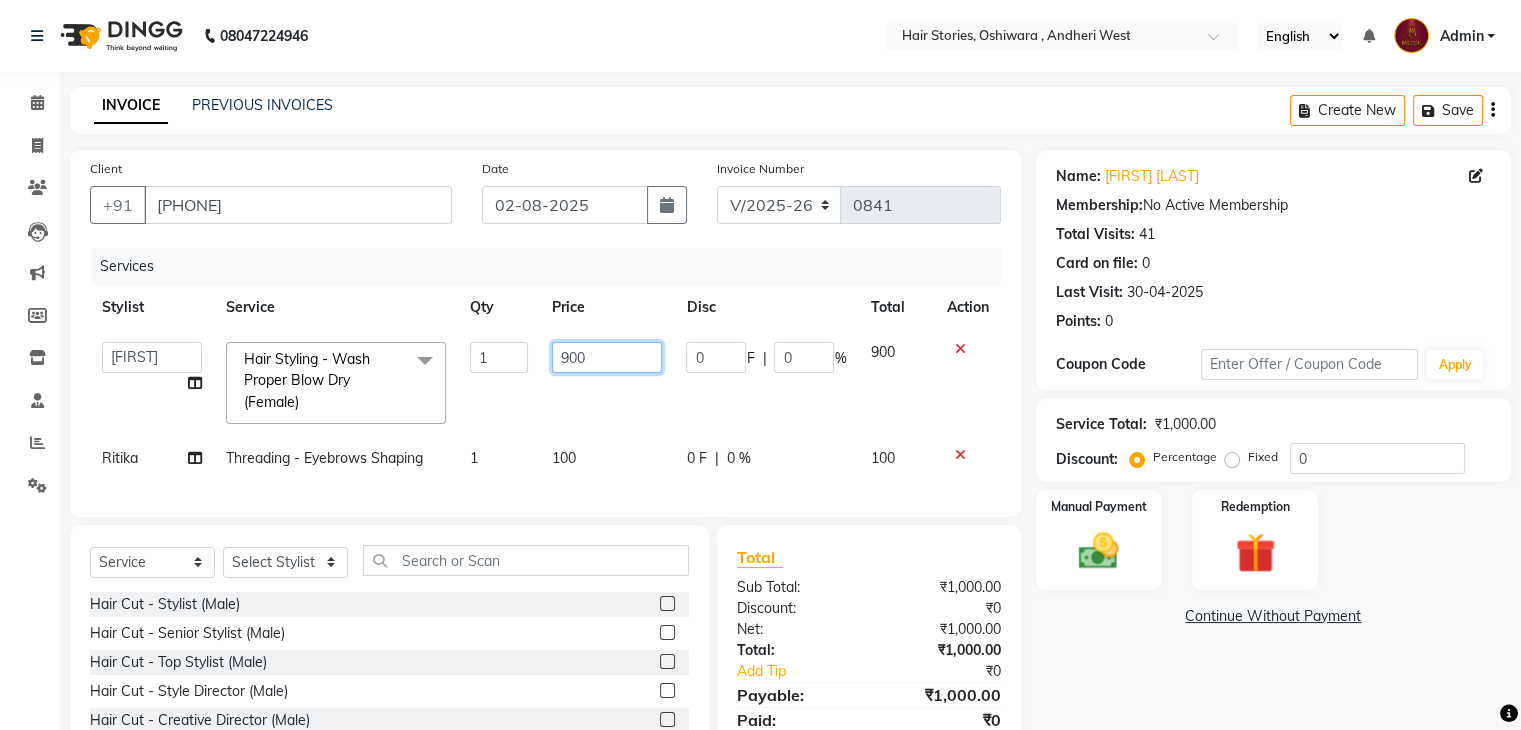 drag, startPoint x: 586, startPoint y: 360, endPoint x: 492, endPoint y: 374, distance: 95.036835 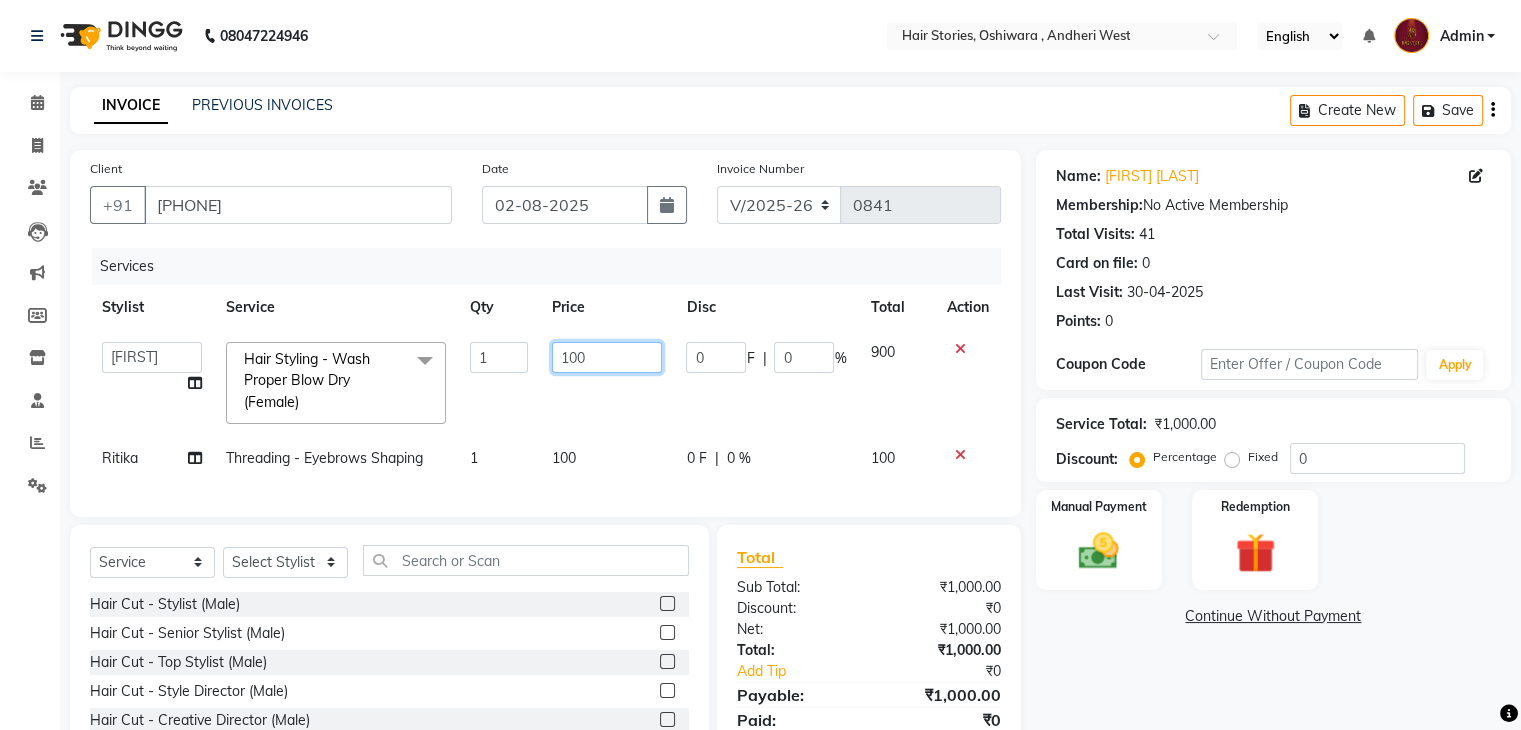type on "1000" 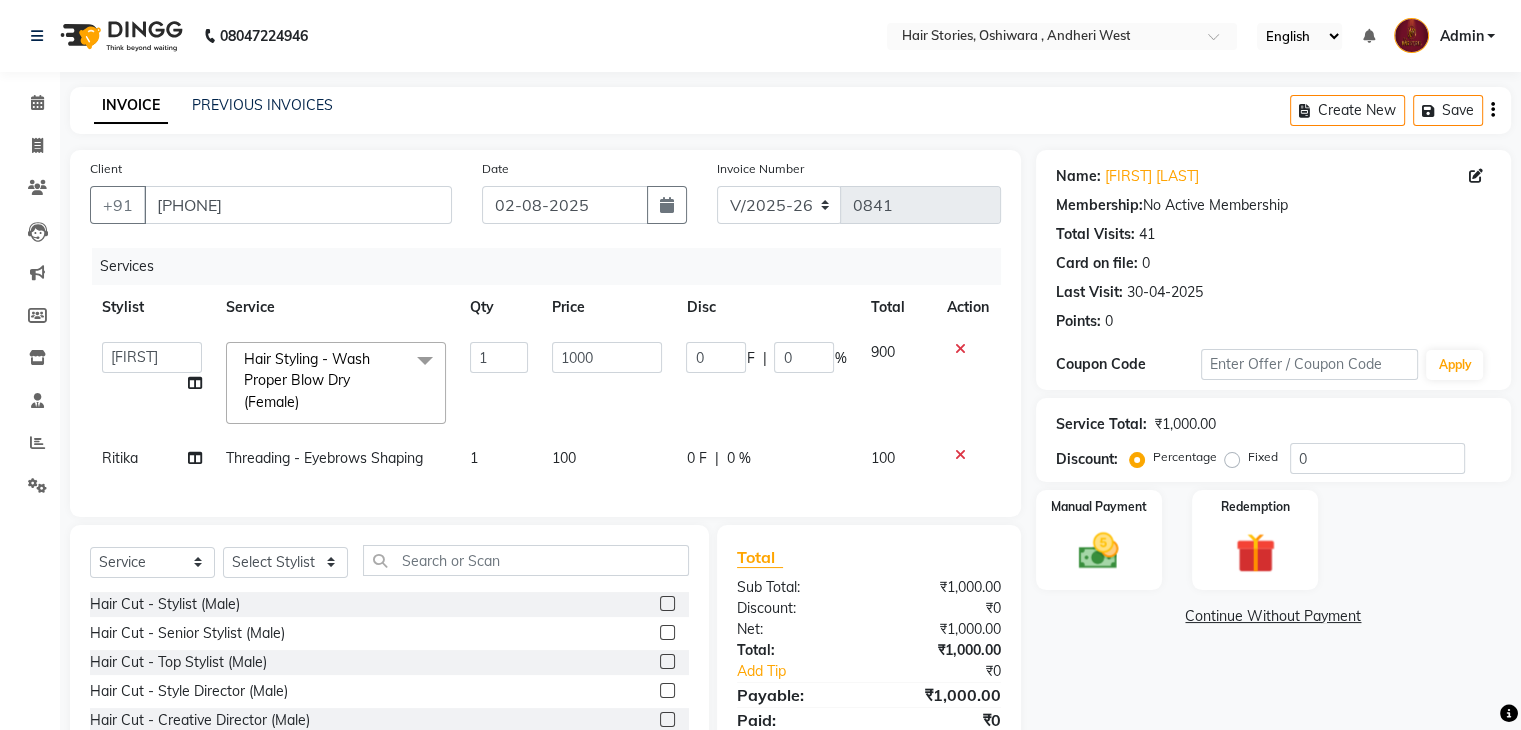 click on "Name: [FIRST] [LAST] Membership:  No Active Membership  Total Visits:  41 Card on file:  0 Last Visit:   [DATE] Points:   0  Coupon Code Apply Service Total:  ₹1,000.00  Discount:  Percentage   Fixed  0 Manual Payment Redemption  Continue Without Payment" 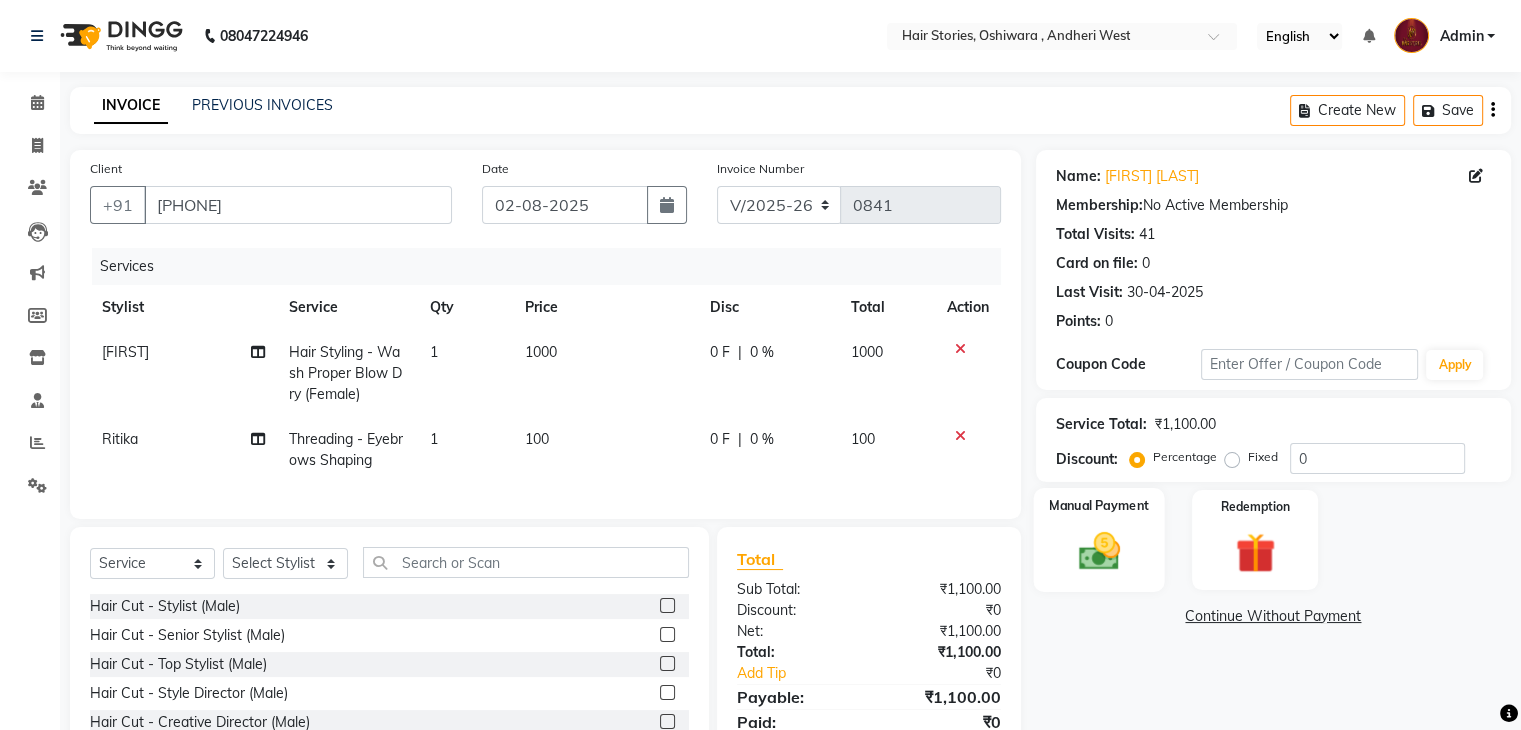 click 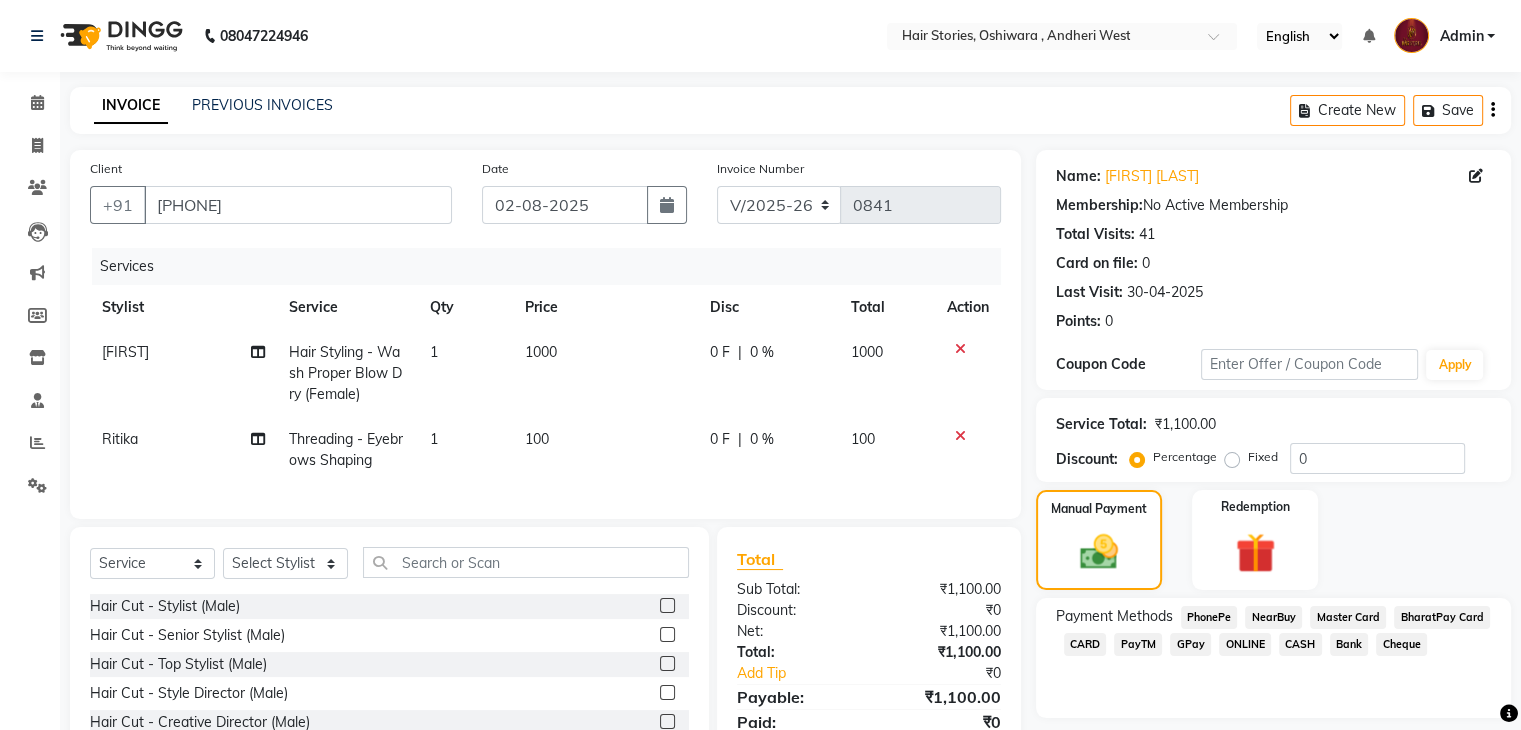 scroll, scrollTop: 138, scrollLeft: 0, axis: vertical 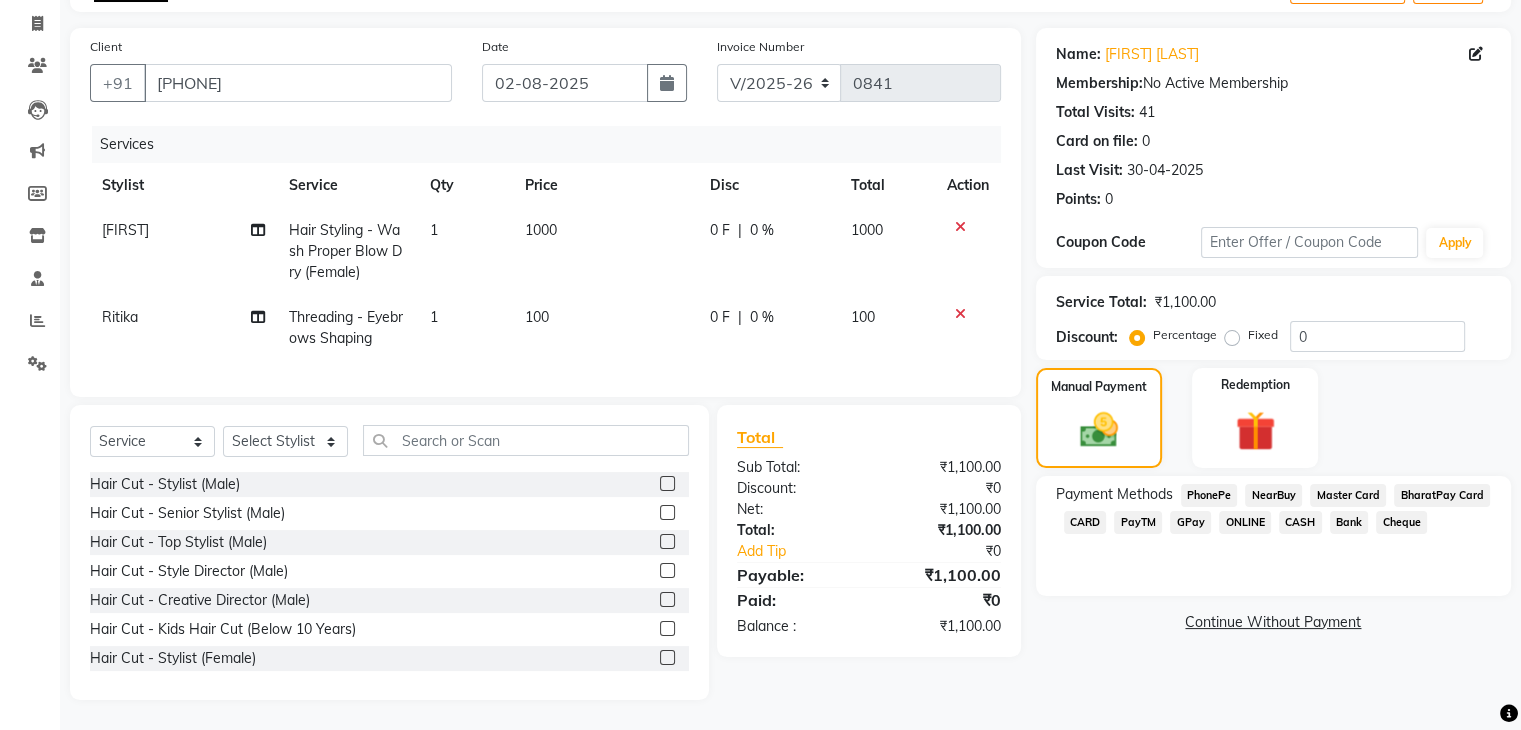 click on "GPay" 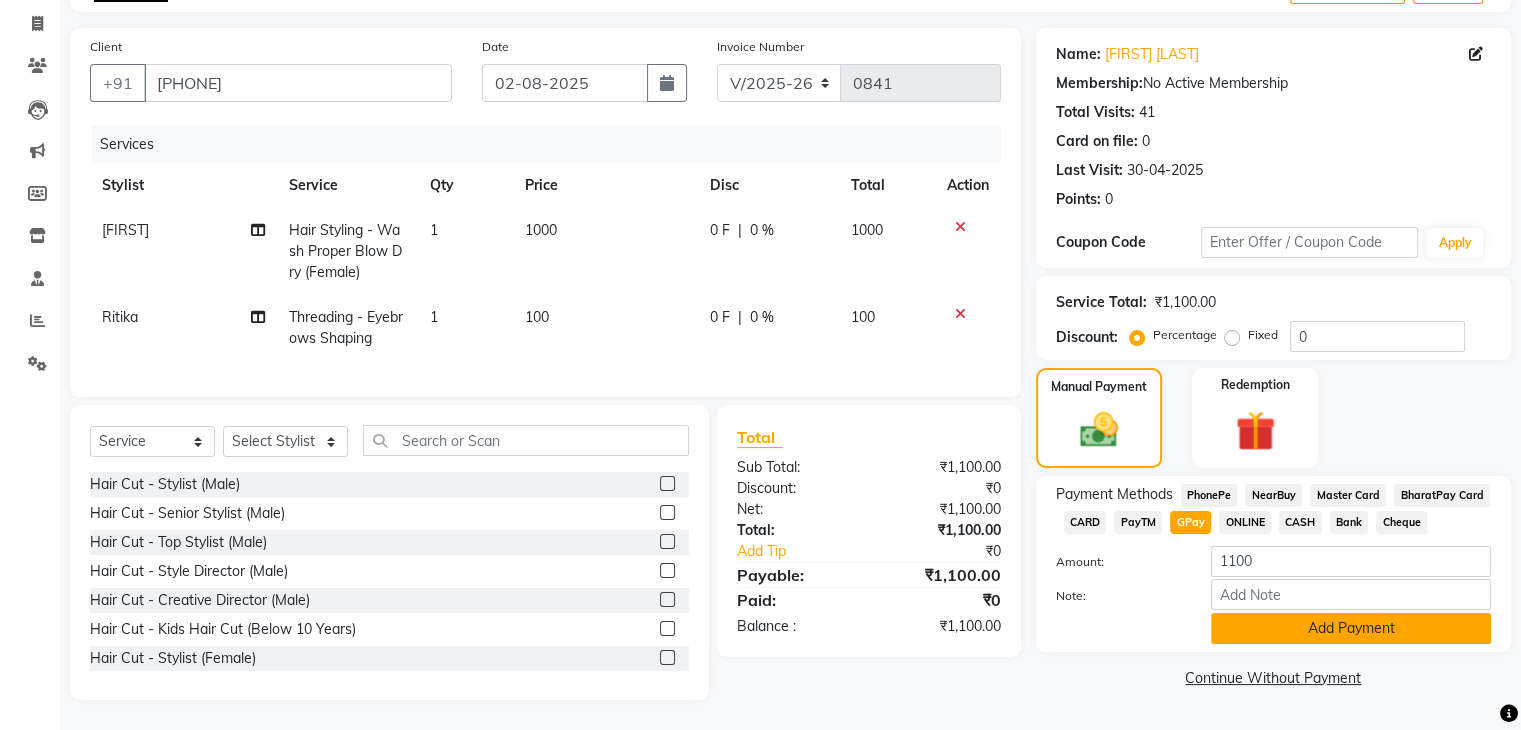 click on "Add Payment" 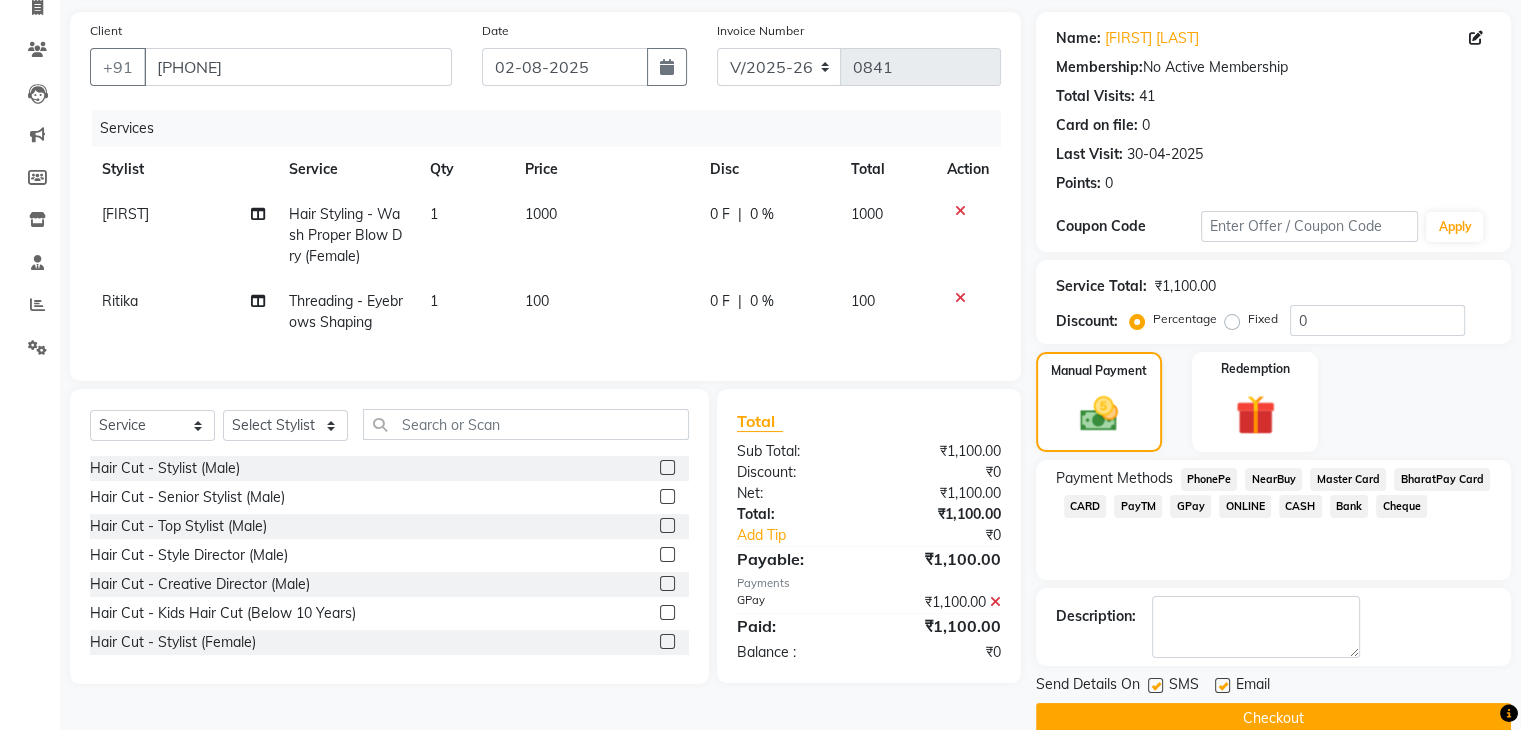 scroll, scrollTop: 171, scrollLeft: 0, axis: vertical 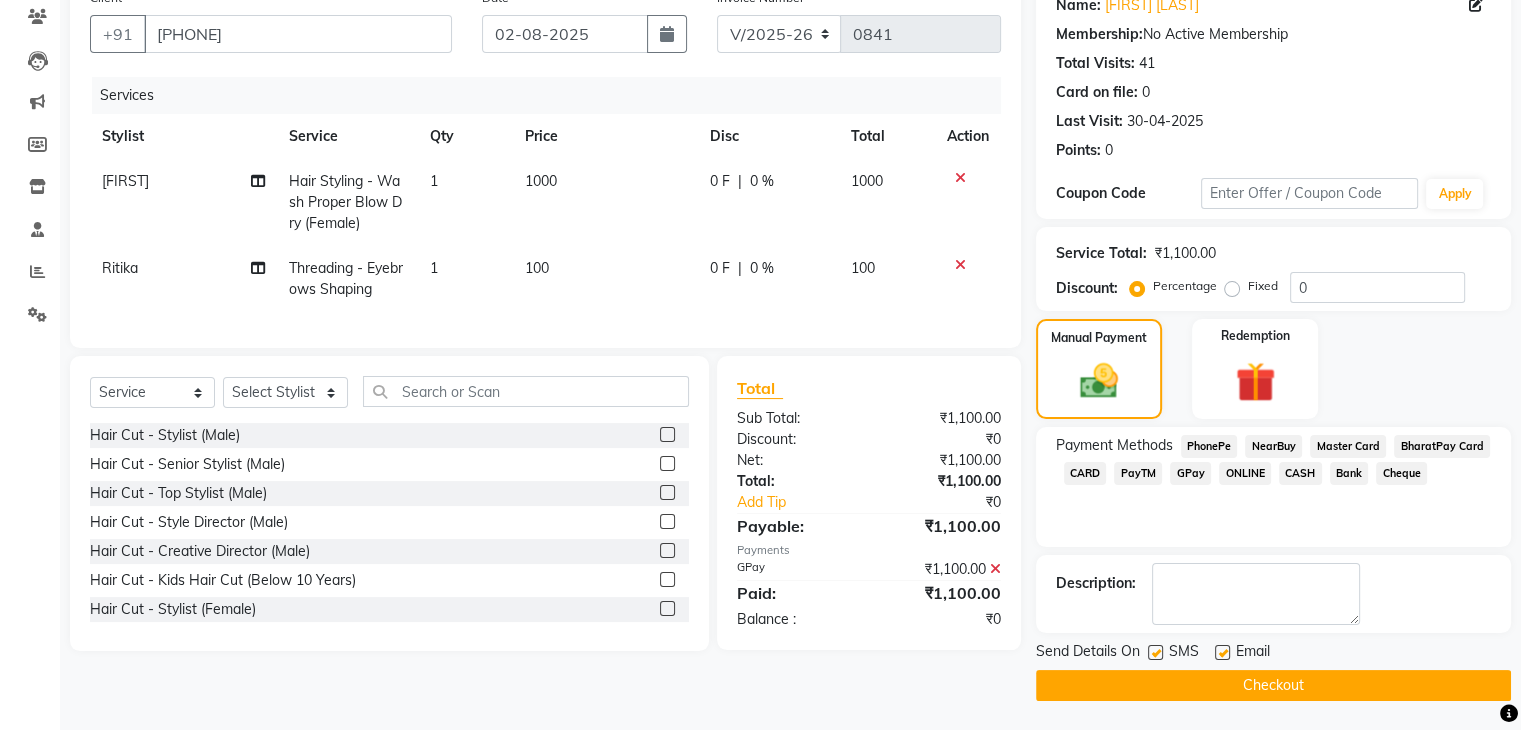 click 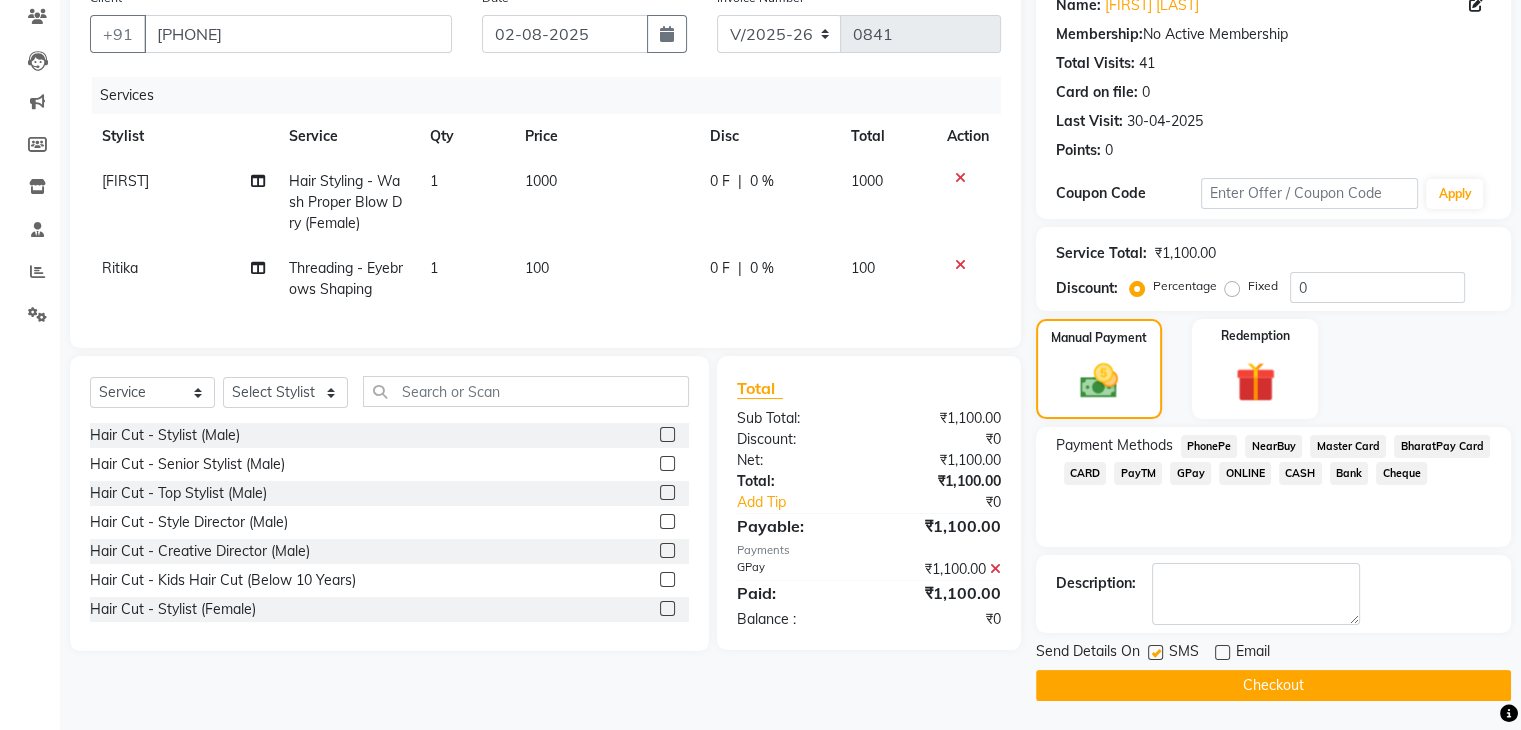 click 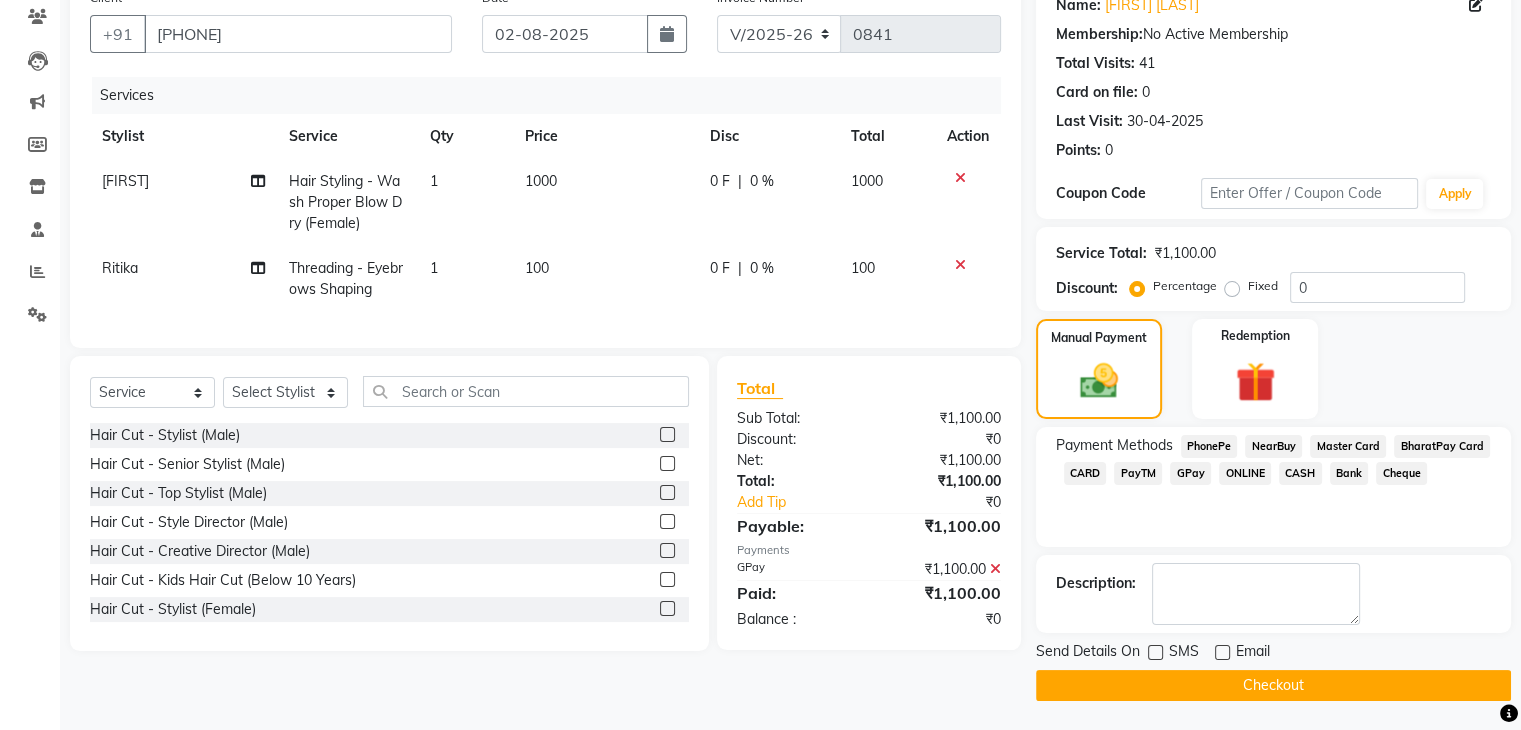 click on "Checkout" 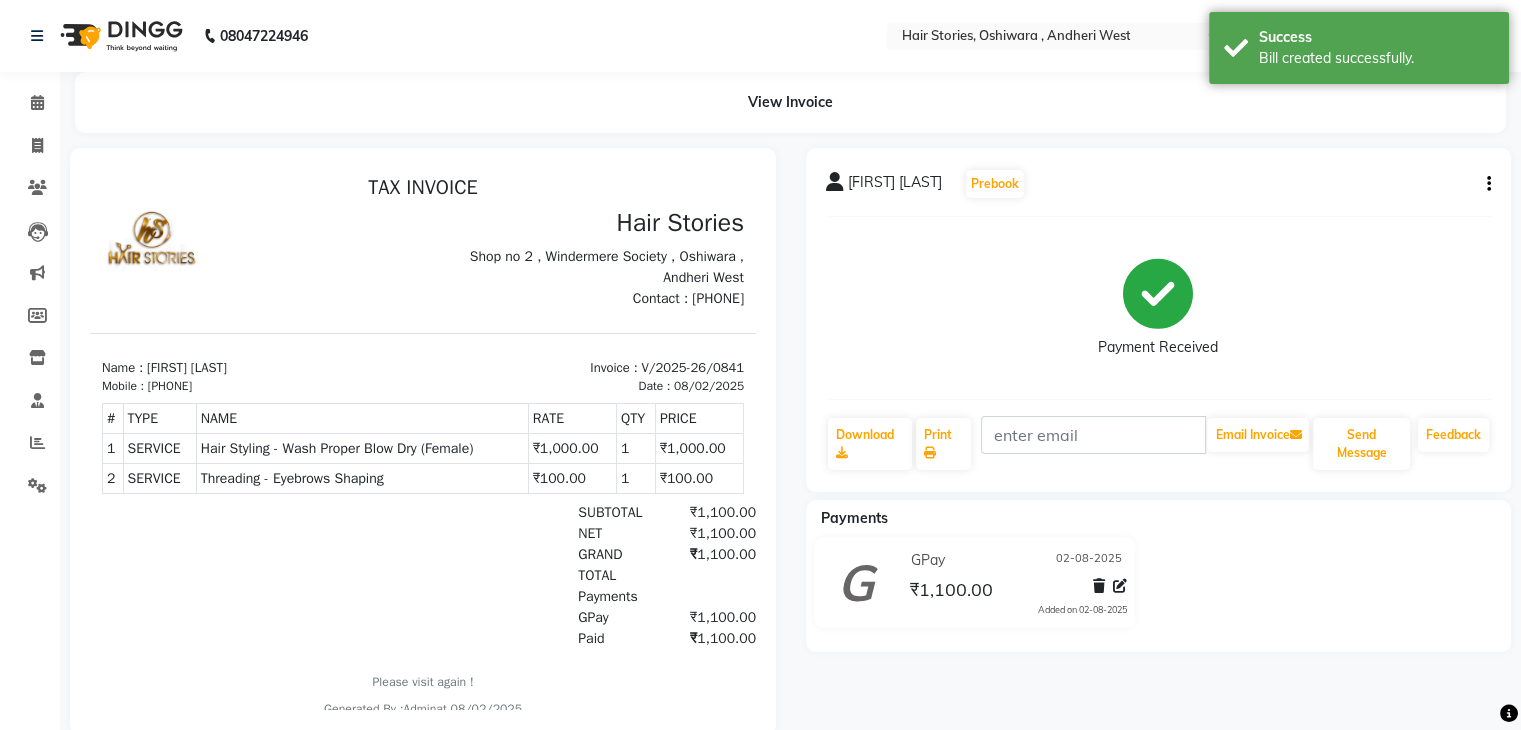 scroll, scrollTop: 0, scrollLeft: 0, axis: both 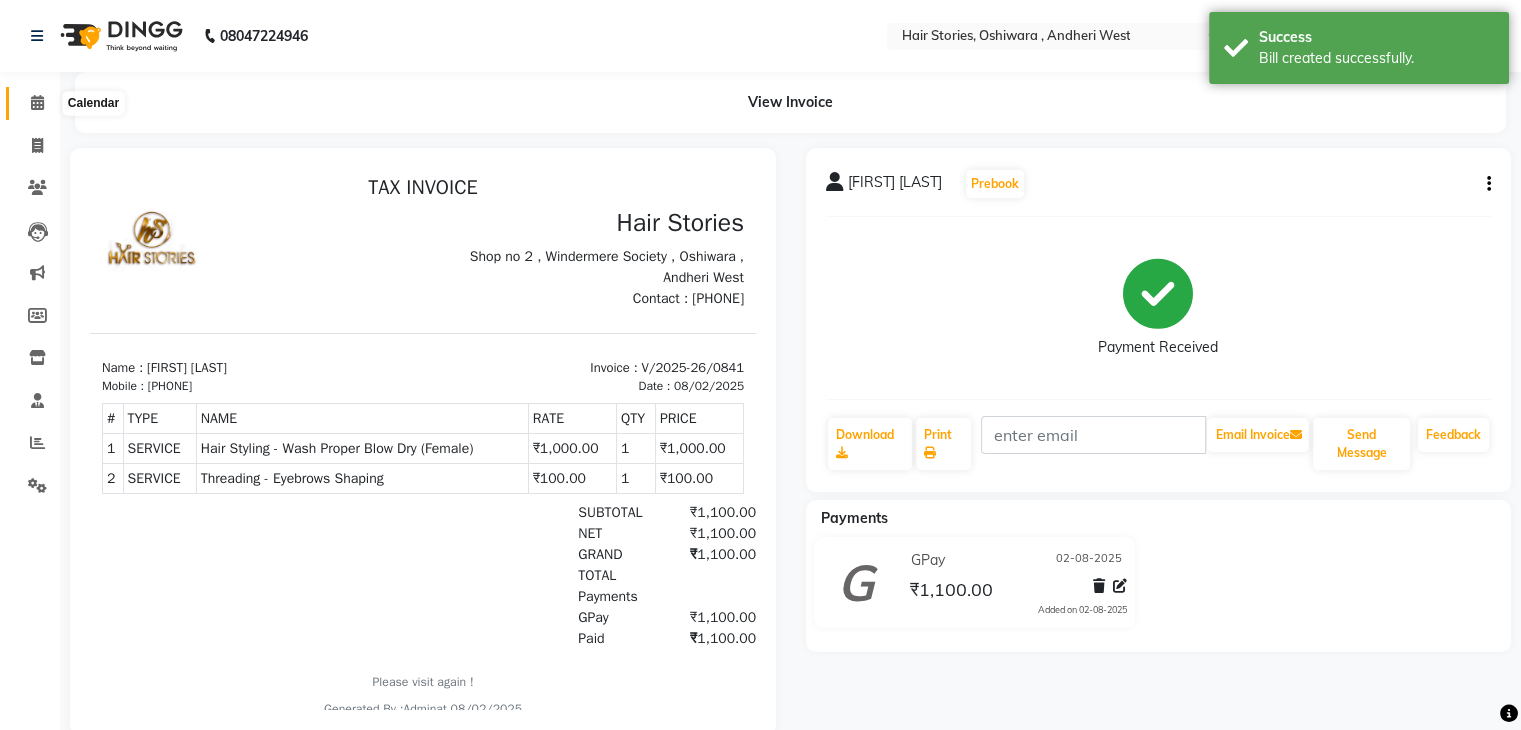 click 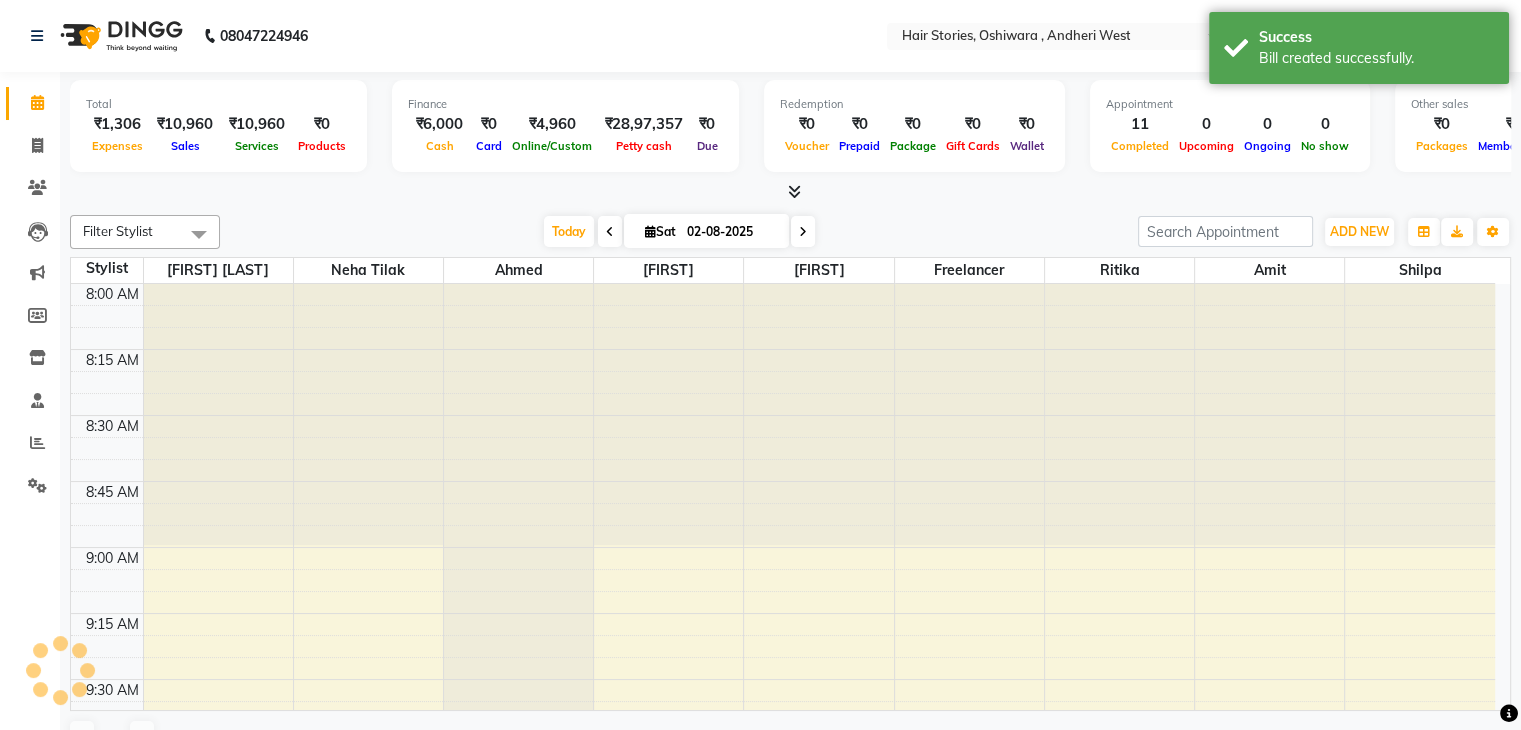 scroll, scrollTop: 0, scrollLeft: 0, axis: both 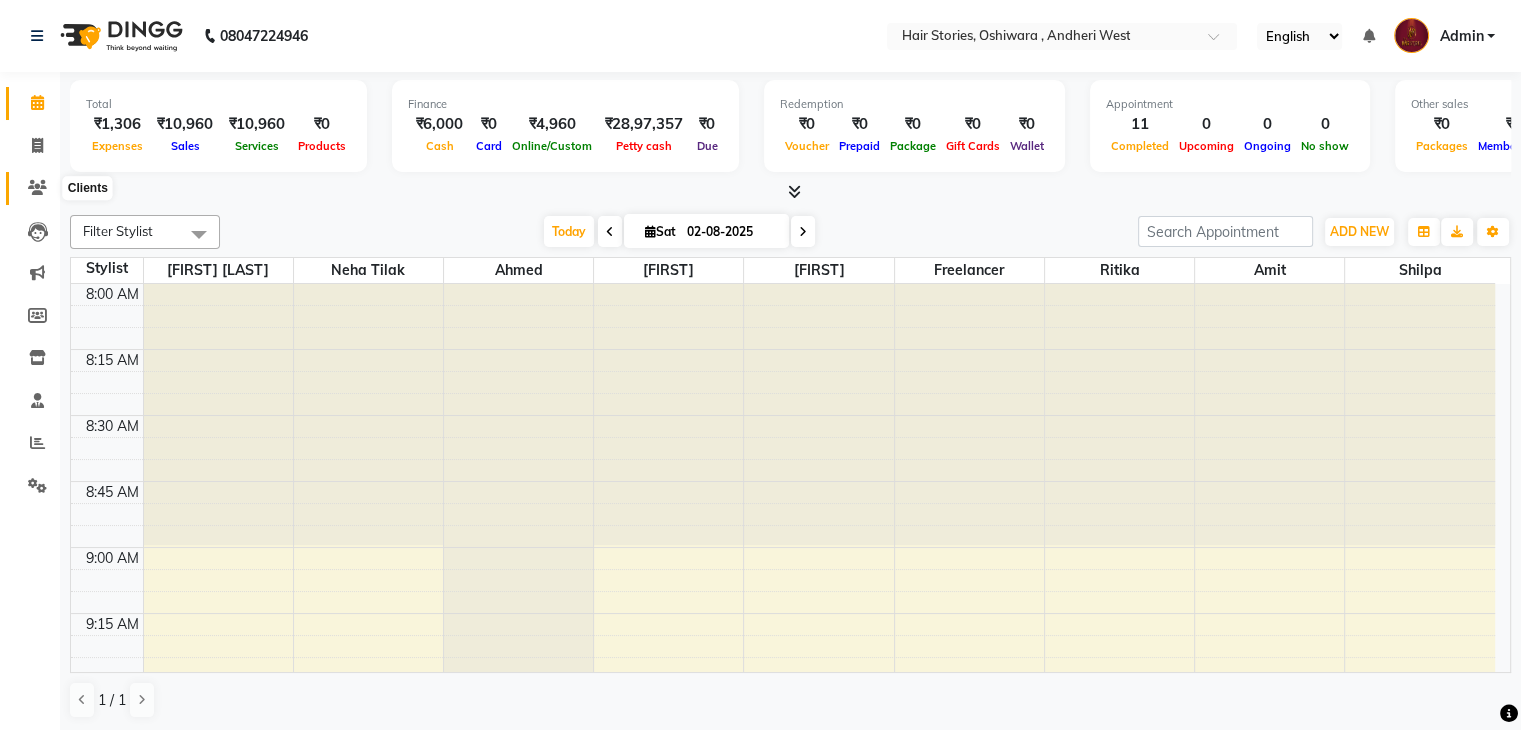 click 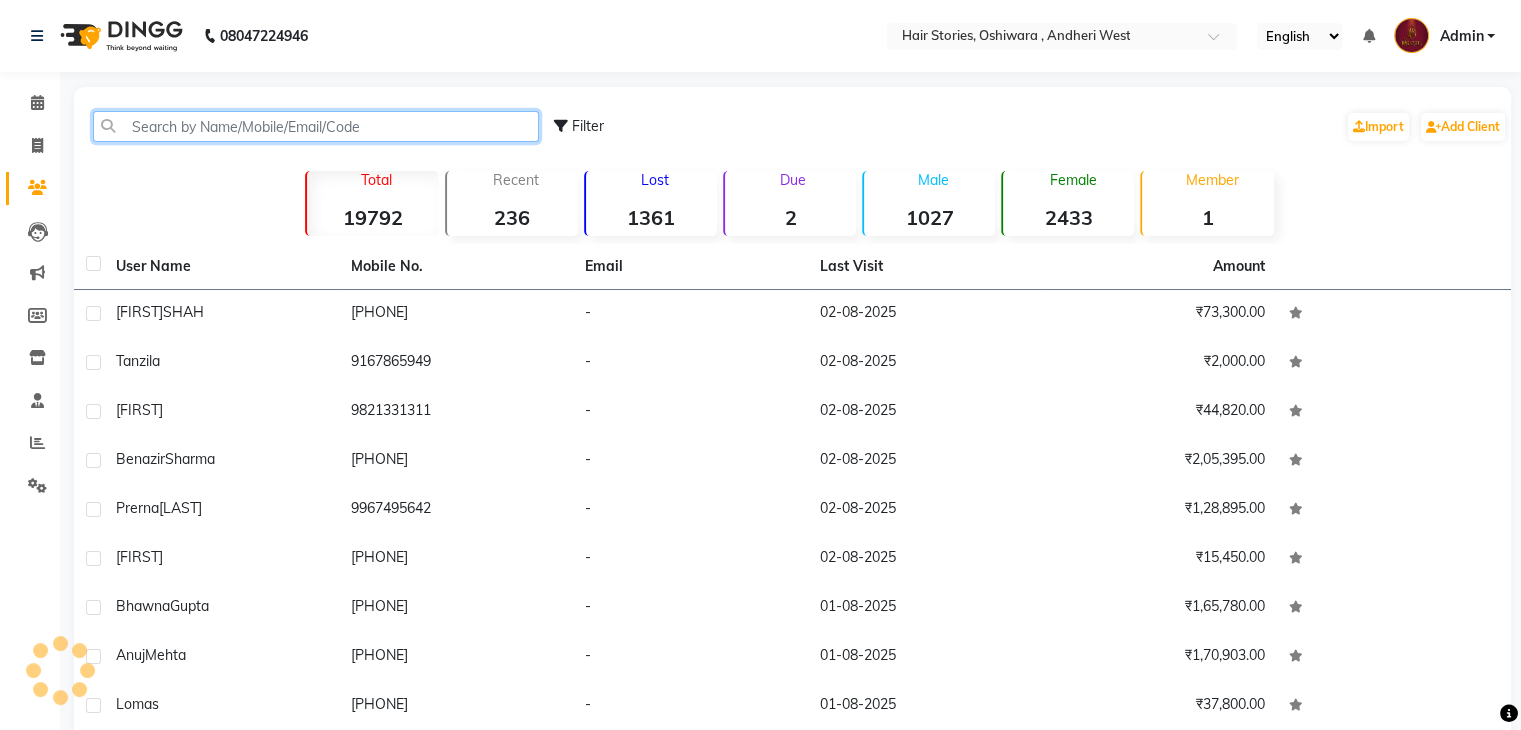 click 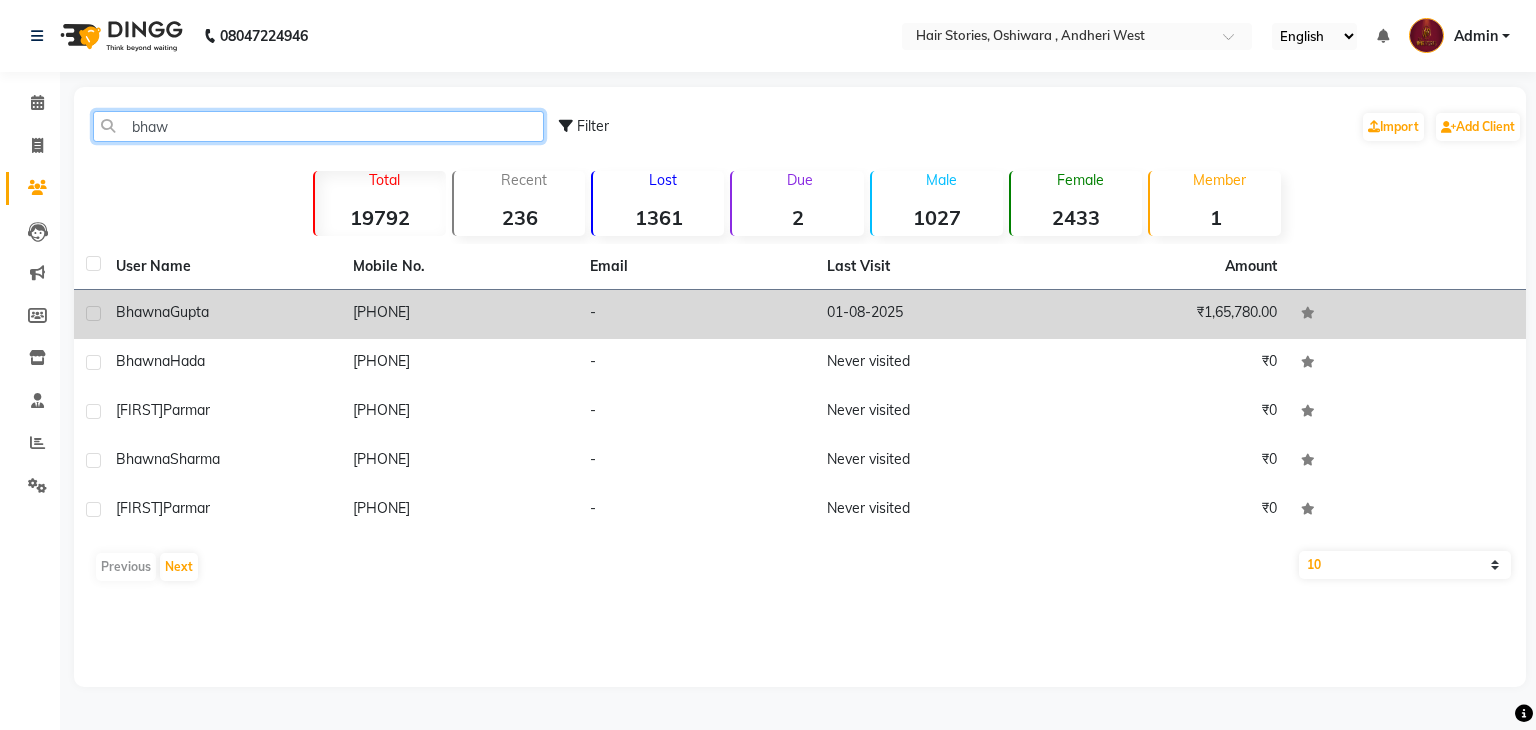 type on "bhaw" 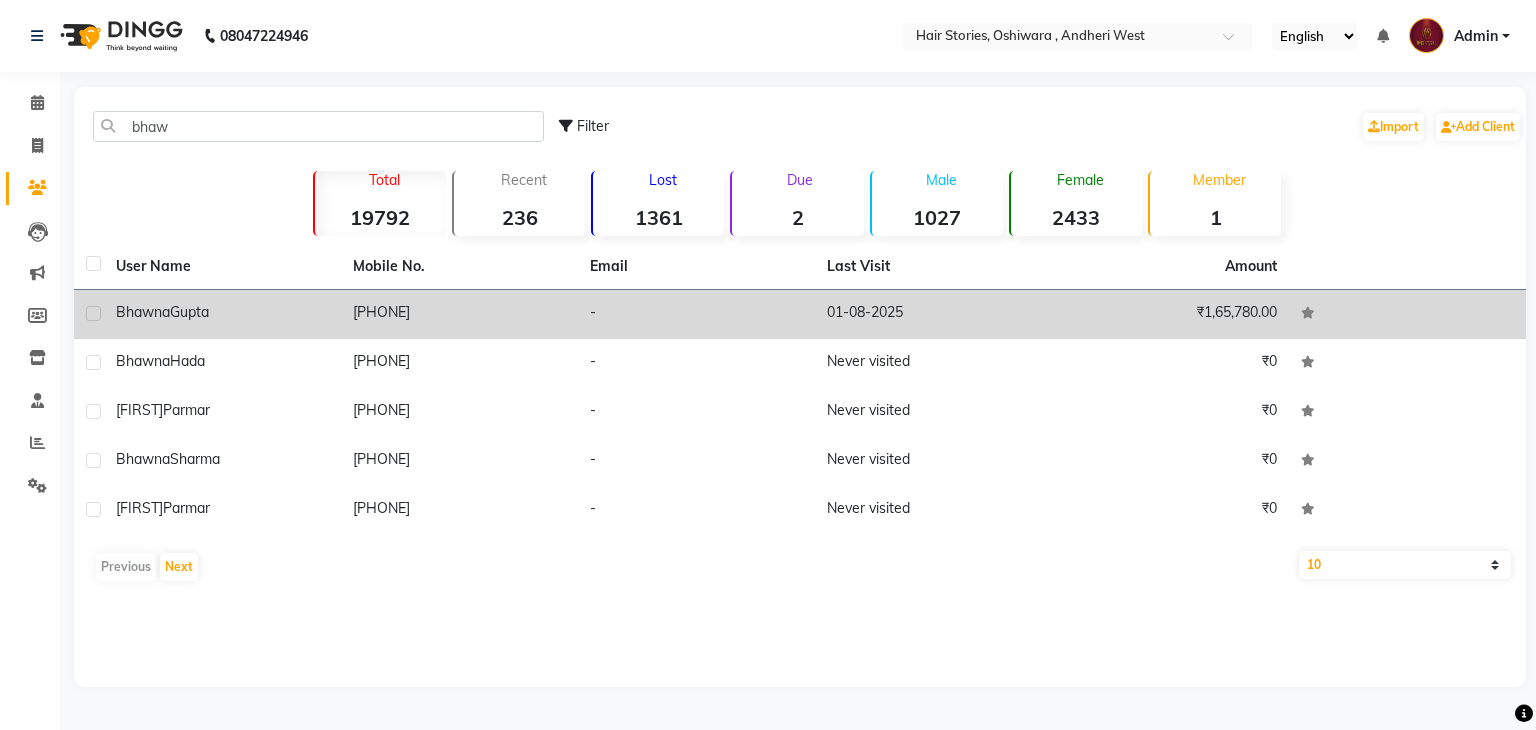 click on "[FIRST]  [LAST]" 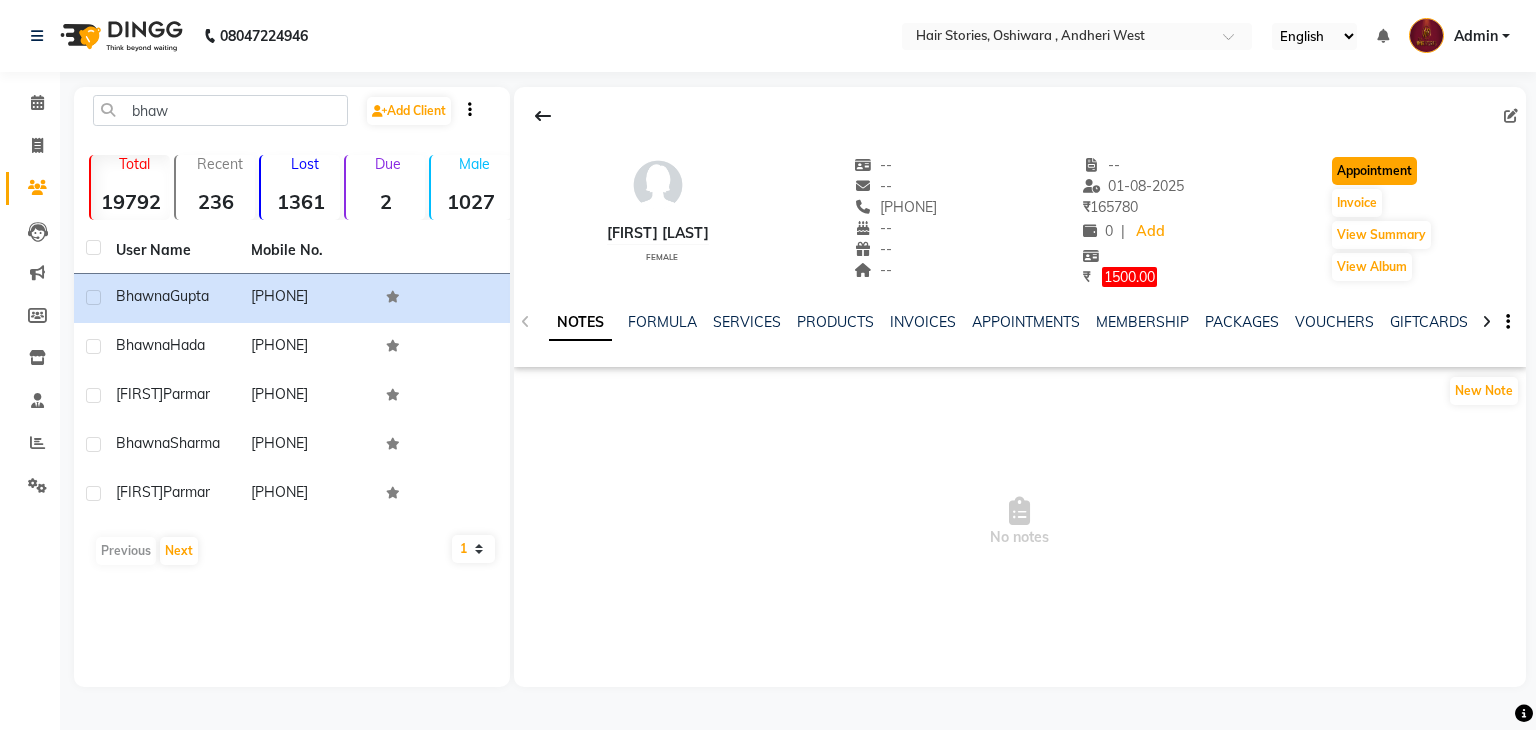 click on "Appointment" 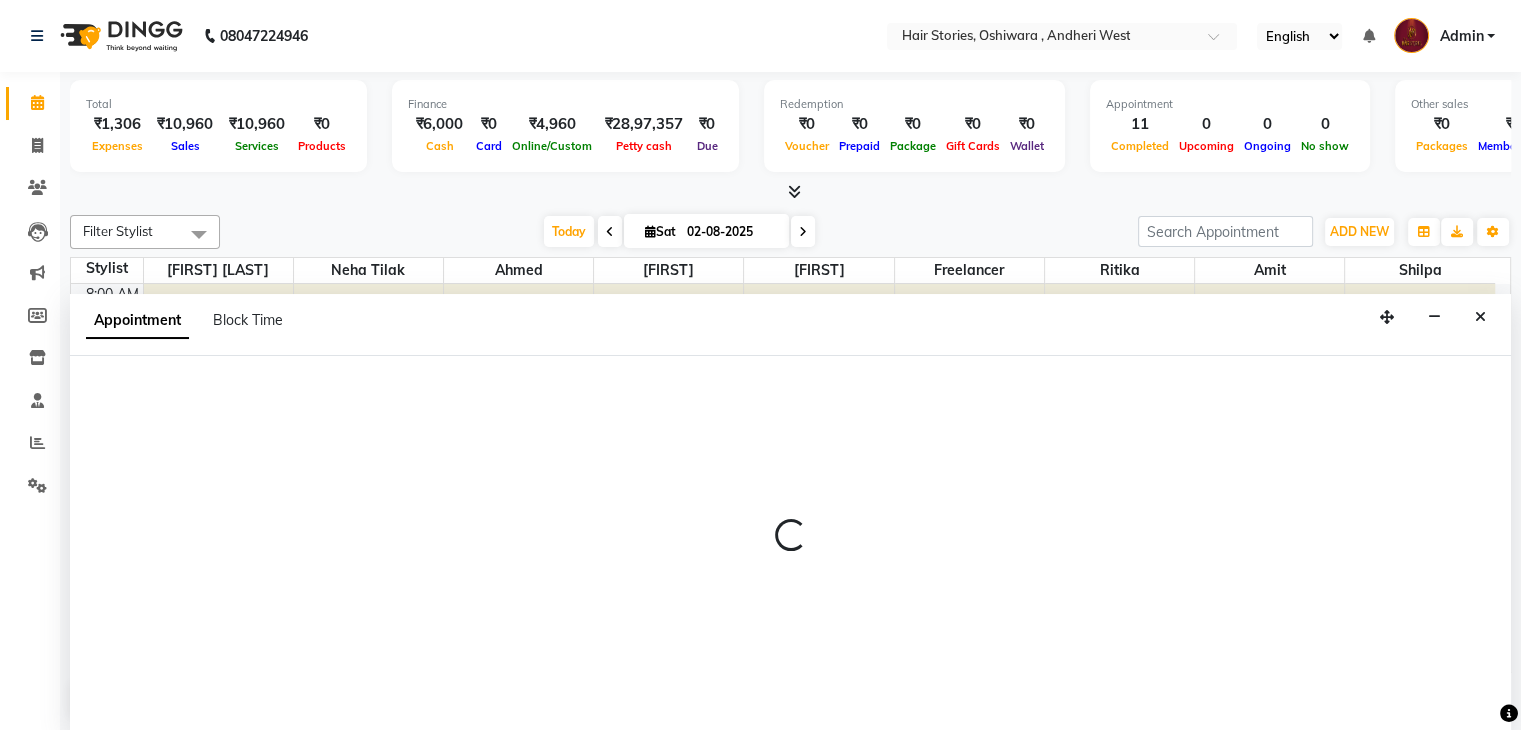 scroll, scrollTop: 0, scrollLeft: 0, axis: both 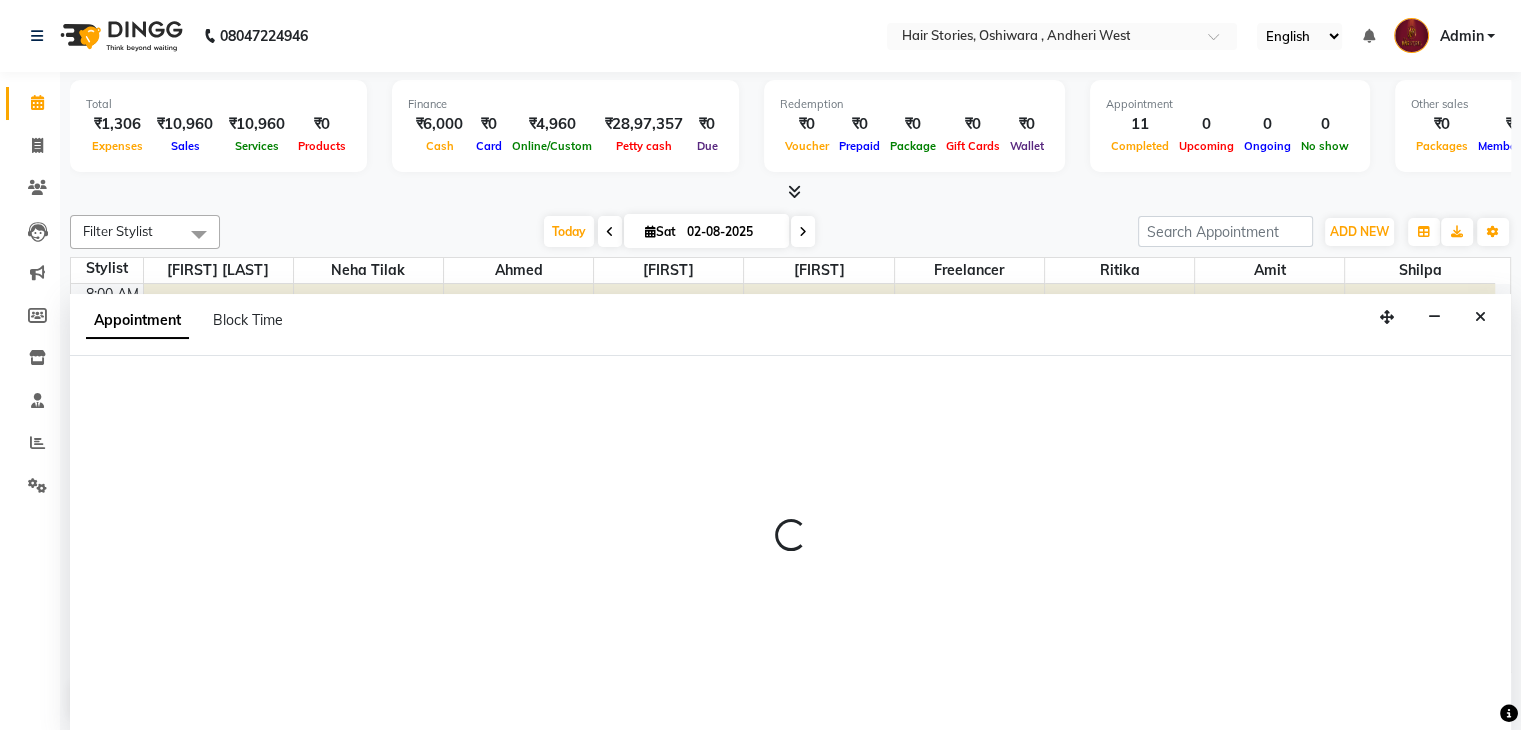 select on "540" 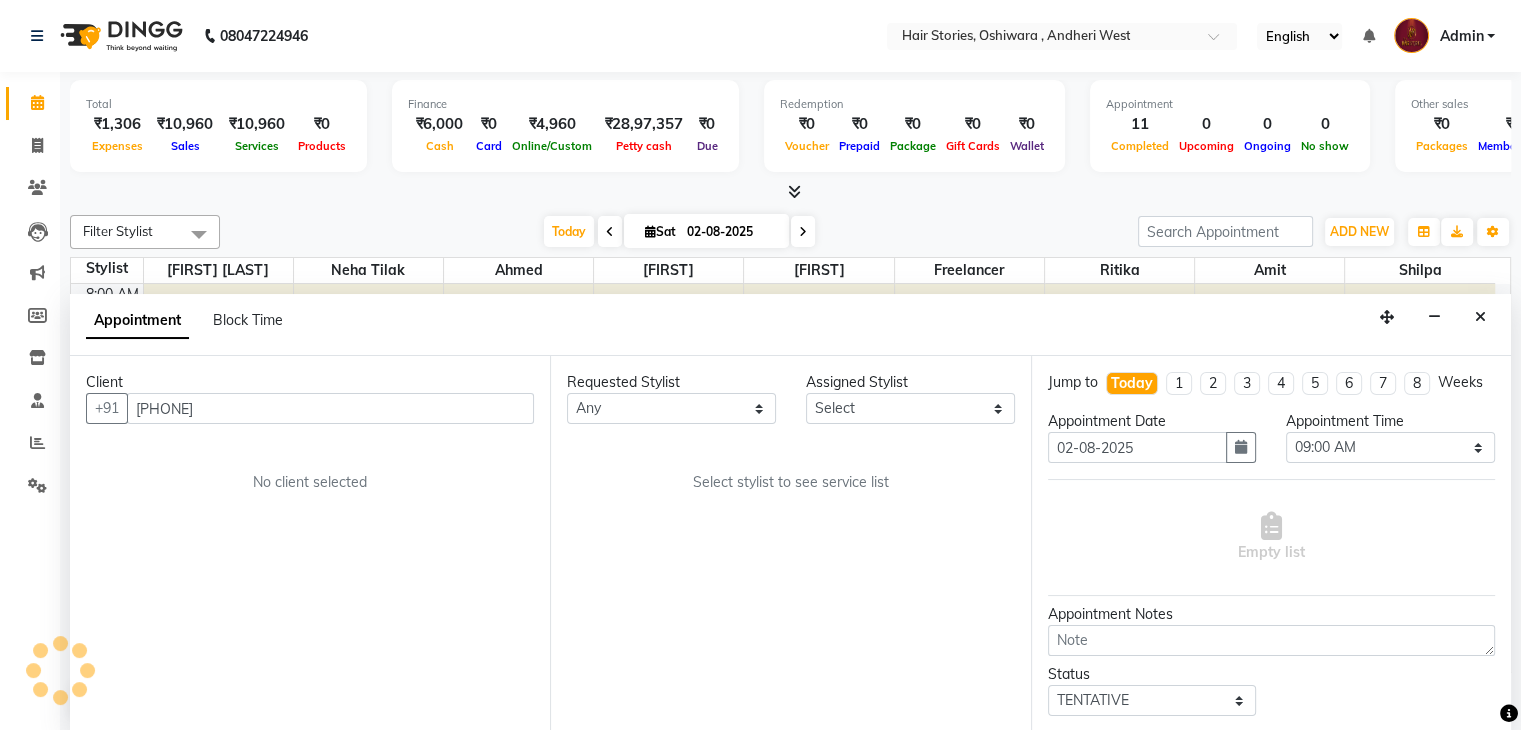 scroll, scrollTop: 1, scrollLeft: 0, axis: vertical 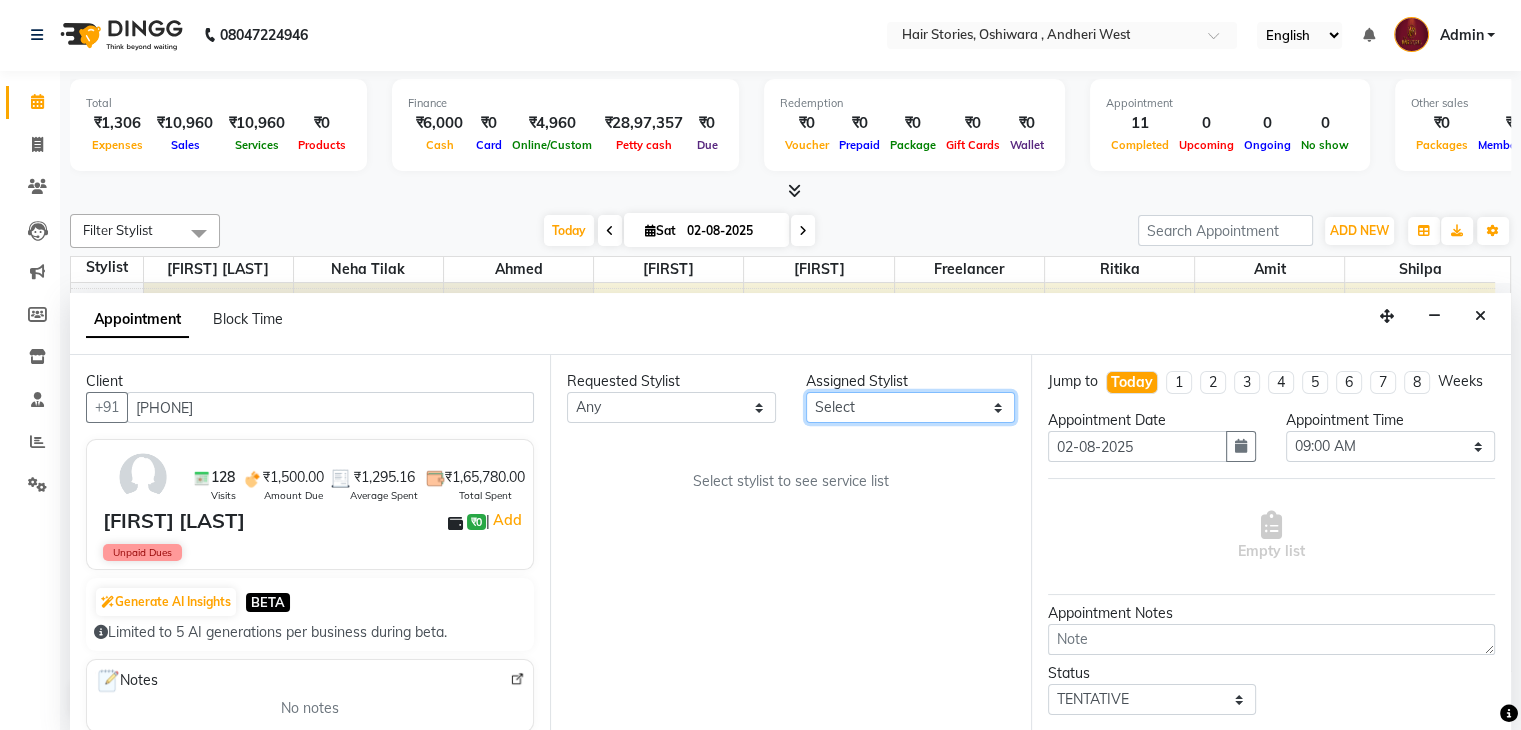click on "Select Ahmed Amit Amit Savla Freelancer Habiba Neha Tilak Ritika Shilpa Shiraz" at bounding box center (910, 407) 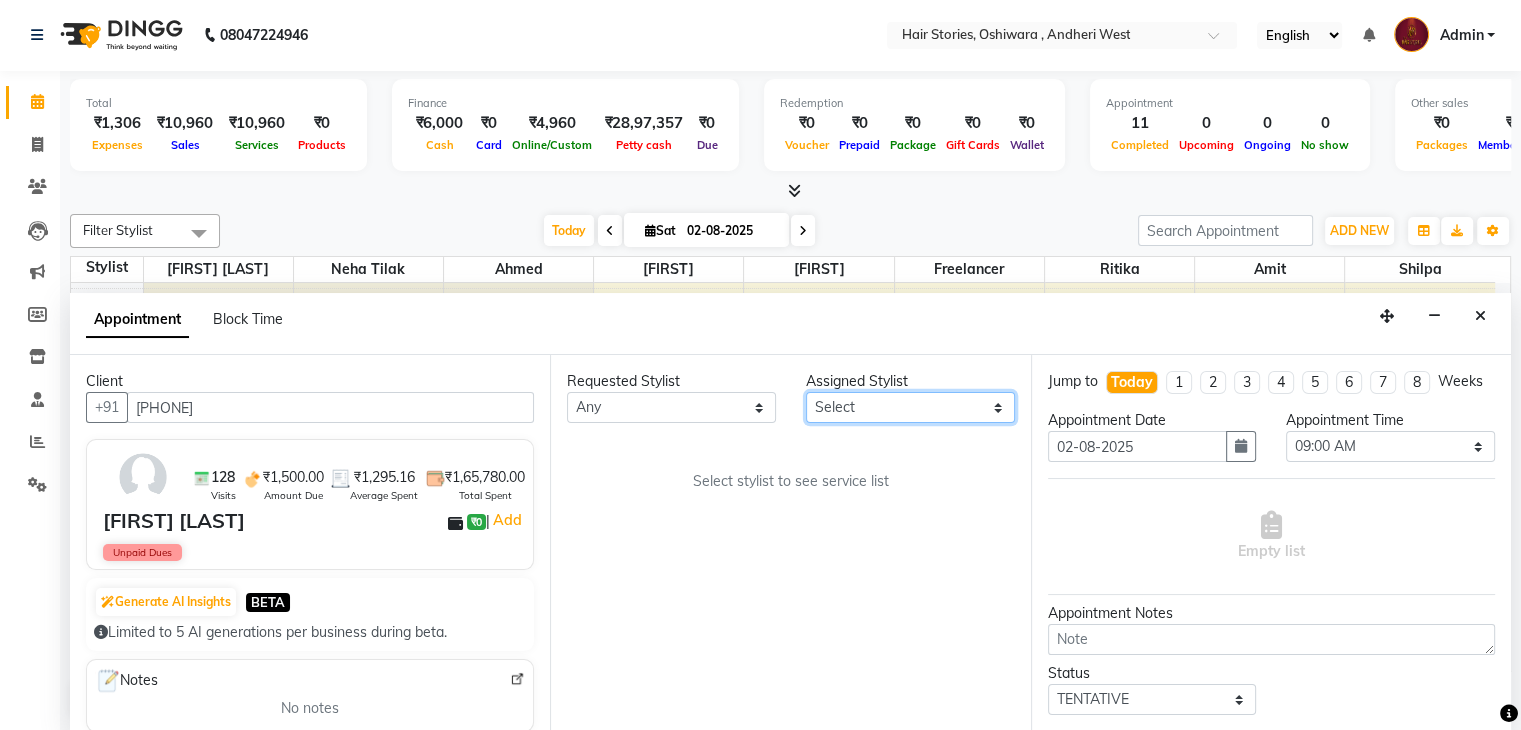 select on "12002" 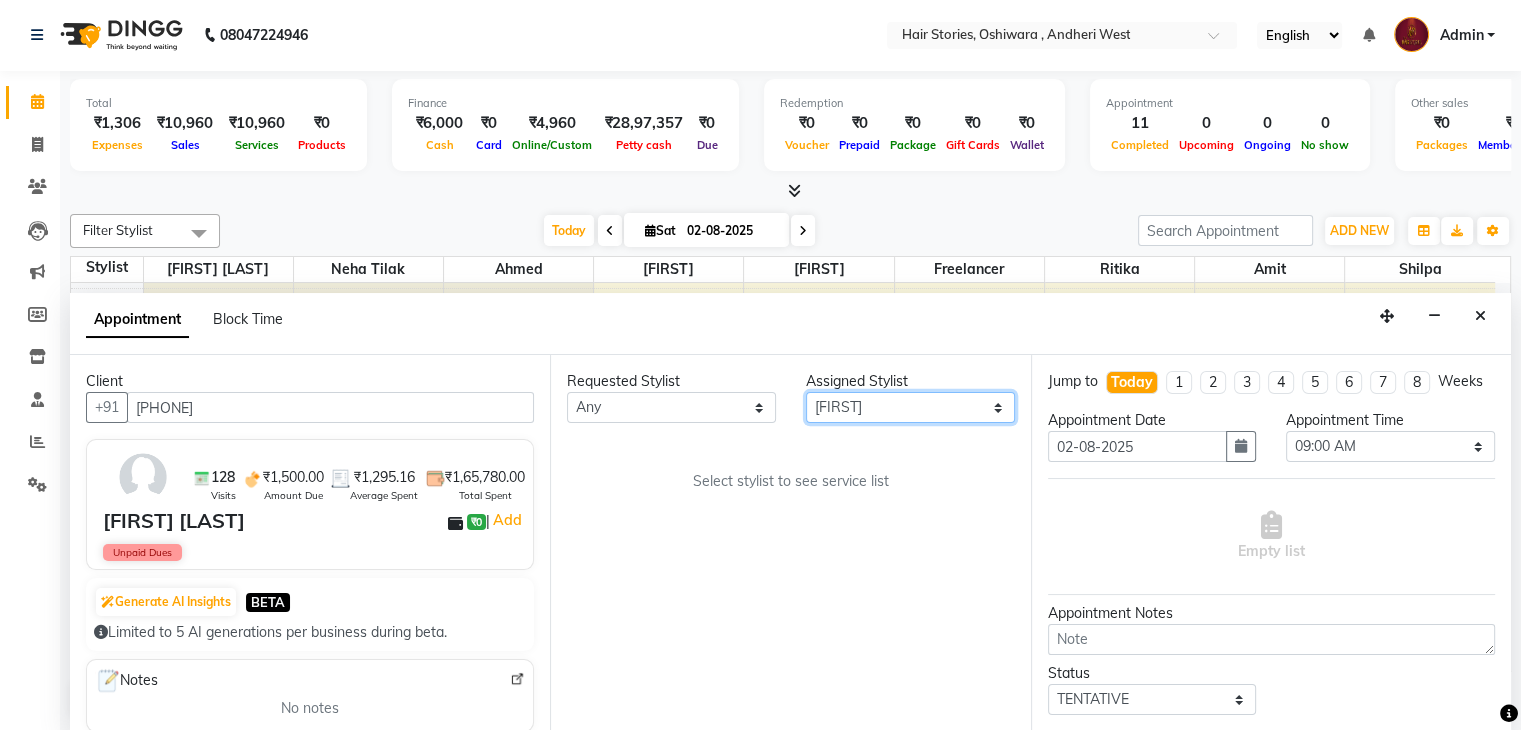 click on "Select Ahmed Amit Amit Savla Freelancer Habiba Neha Tilak Ritika Shilpa Shiraz" at bounding box center (910, 407) 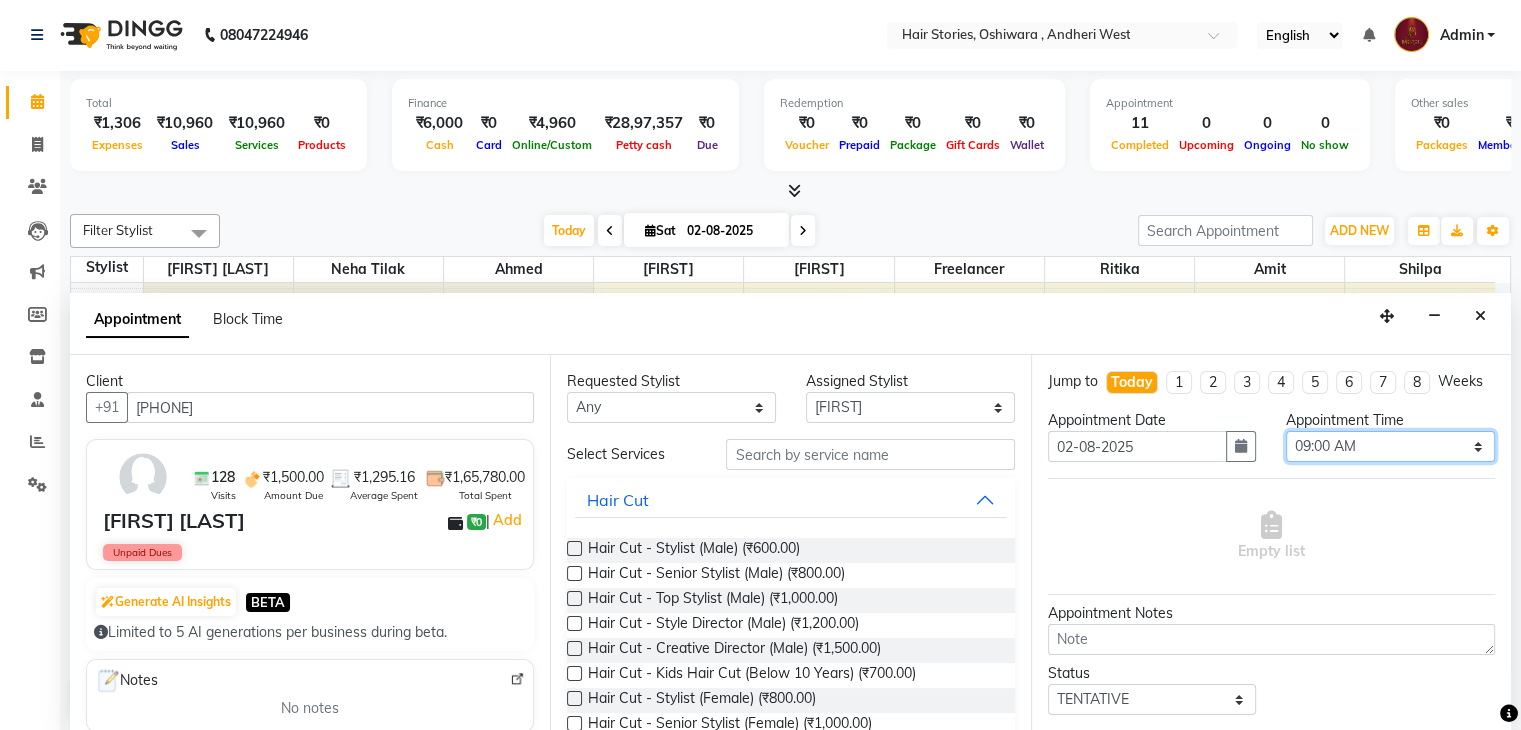 click on "Select 09:00 AM 09:15 AM 09:30 AM 09:45 AM 10:00 AM 10:15 AM 10:30 AM 10:45 AM 11:00 AM 11:15 AM 11:30 AM 11:45 AM 12:00 PM 12:15 PM 12:30 PM 12:45 PM 01:00 PM 01:15 PM 01:30 PM 01:45 PM 02:00 PM 02:15 PM 02:30 PM 02:45 PM 03:00 PM 03:15 PM 03:30 PM 03:45 PM 04:00 PM 04:15 PM 04:30 PM 04:45 PM 05:00 PM 05:15 PM 05:30 PM 05:45 PM 06:00 PM 06:15 PM 06:30 PM 06:45 PM 07:00 PM 07:15 PM 07:30 PM 07:45 PM 08:00 PM 08:15 PM 08:30 PM 08:45 PM 09:00 PM 09:15 PM 09:30 PM 09:45 PM 10:00 PM 10:15 PM 10:30 PM" at bounding box center (1390, 446) 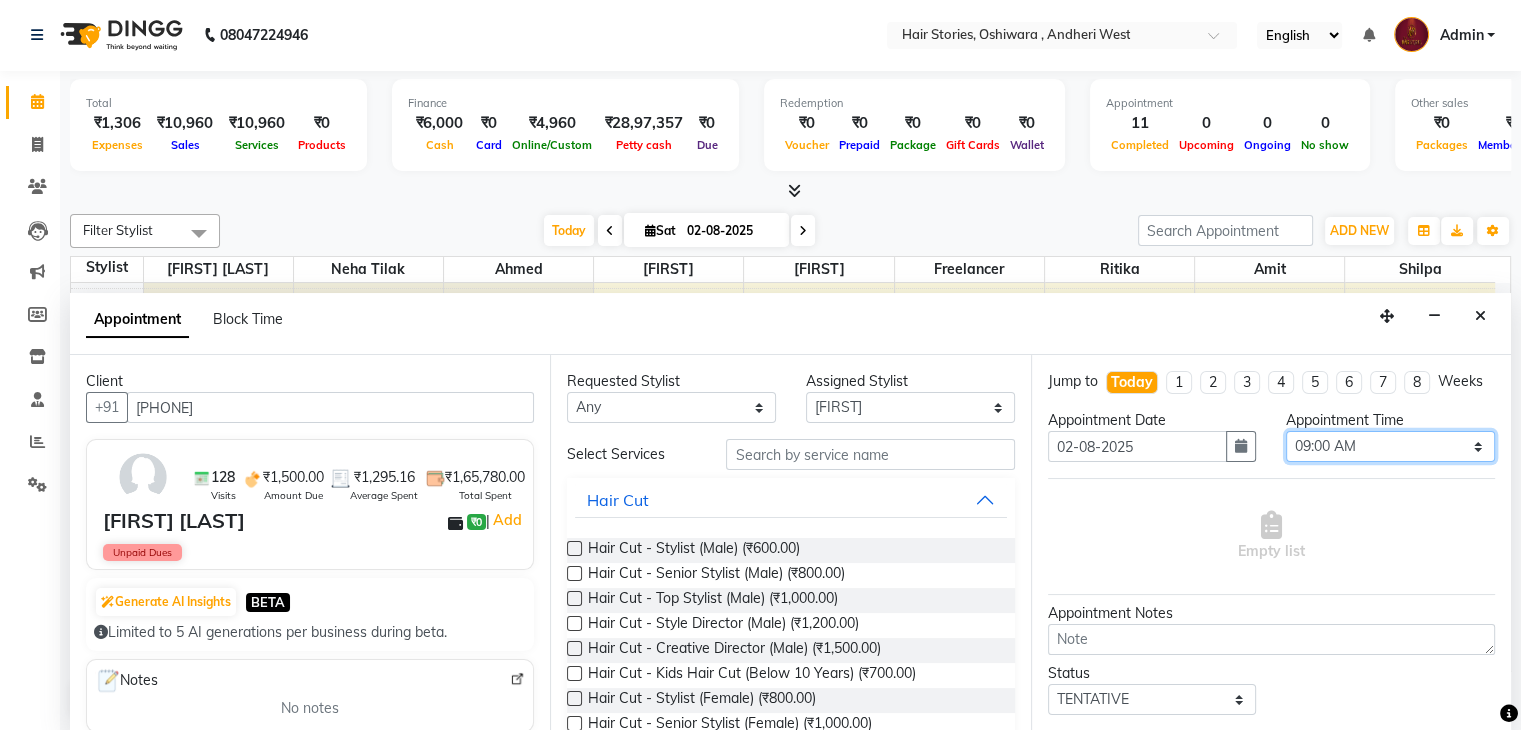 select on "1140" 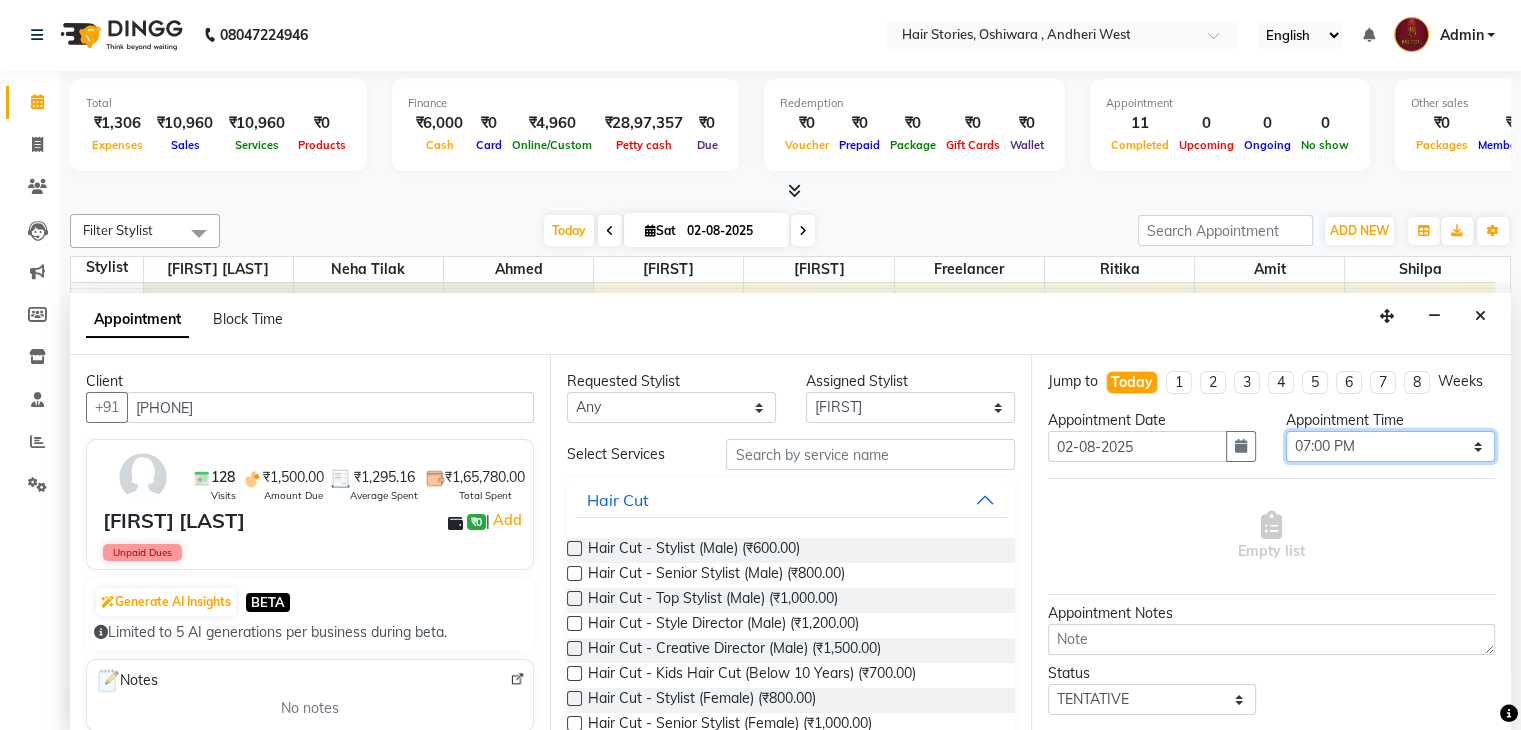 click on "Select 09:00 AM 09:15 AM 09:30 AM 09:45 AM 10:00 AM 10:15 AM 10:30 AM 10:45 AM 11:00 AM 11:15 AM 11:30 AM 11:45 AM 12:00 PM 12:15 PM 12:30 PM 12:45 PM 01:00 PM 01:15 PM 01:30 PM 01:45 PM 02:00 PM 02:15 PM 02:30 PM 02:45 PM 03:00 PM 03:15 PM 03:30 PM 03:45 PM 04:00 PM 04:15 PM 04:30 PM 04:45 PM 05:00 PM 05:15 PM 05:30 PM 05:45 PM 06:00 PM 06:15 PM 06:30 PM 06:45 PM 07:00 PM 07:15 PM 07:30 PM 07:45 PM 08:00 PM 08:15 PM 08:30 PM 08:45 PM 09:00 PM 09:15 PM 09:30 PM 09:45 PM 10:00 PM 10:15 PM 10:30 PM" at bounding box center (1390, 446) 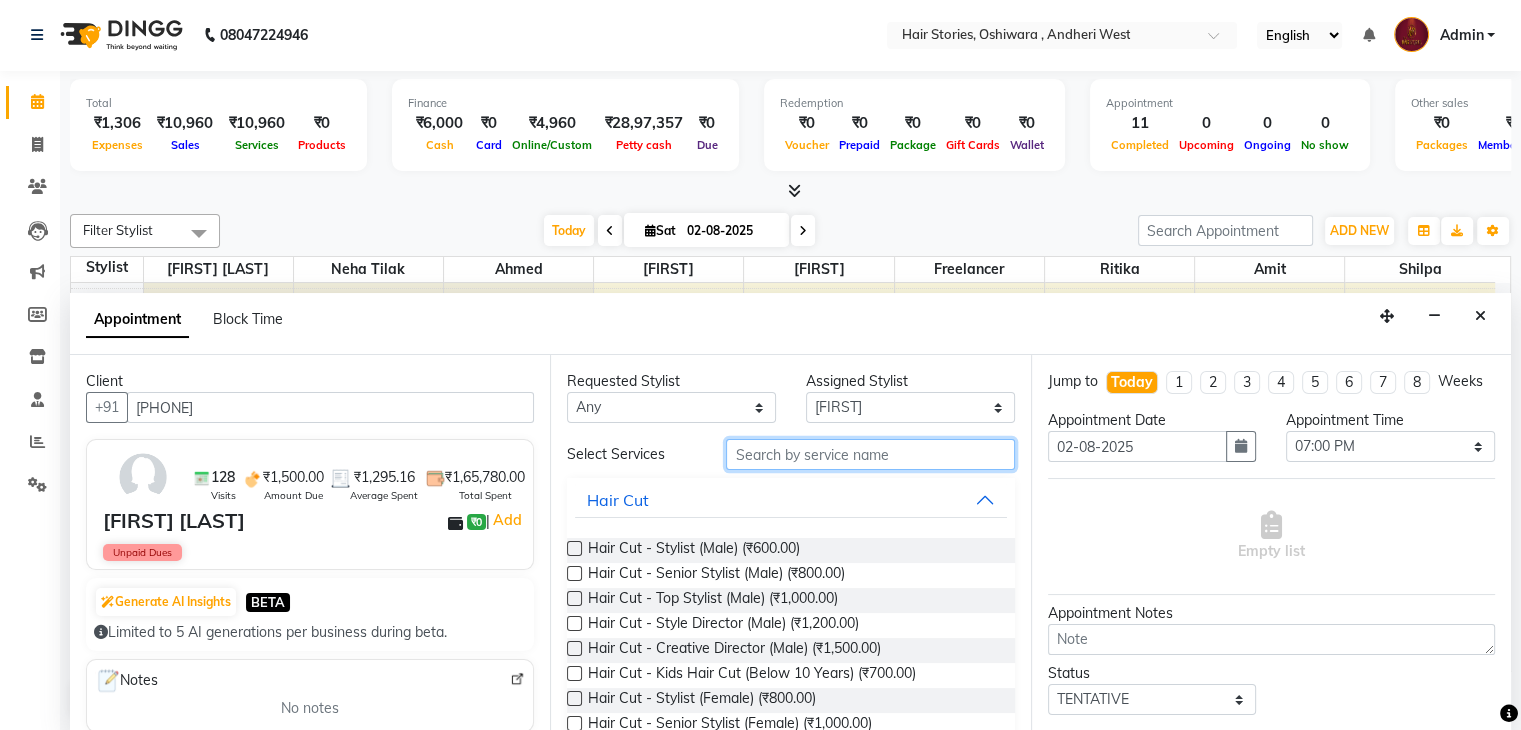 click at bounding box center [870, 454] 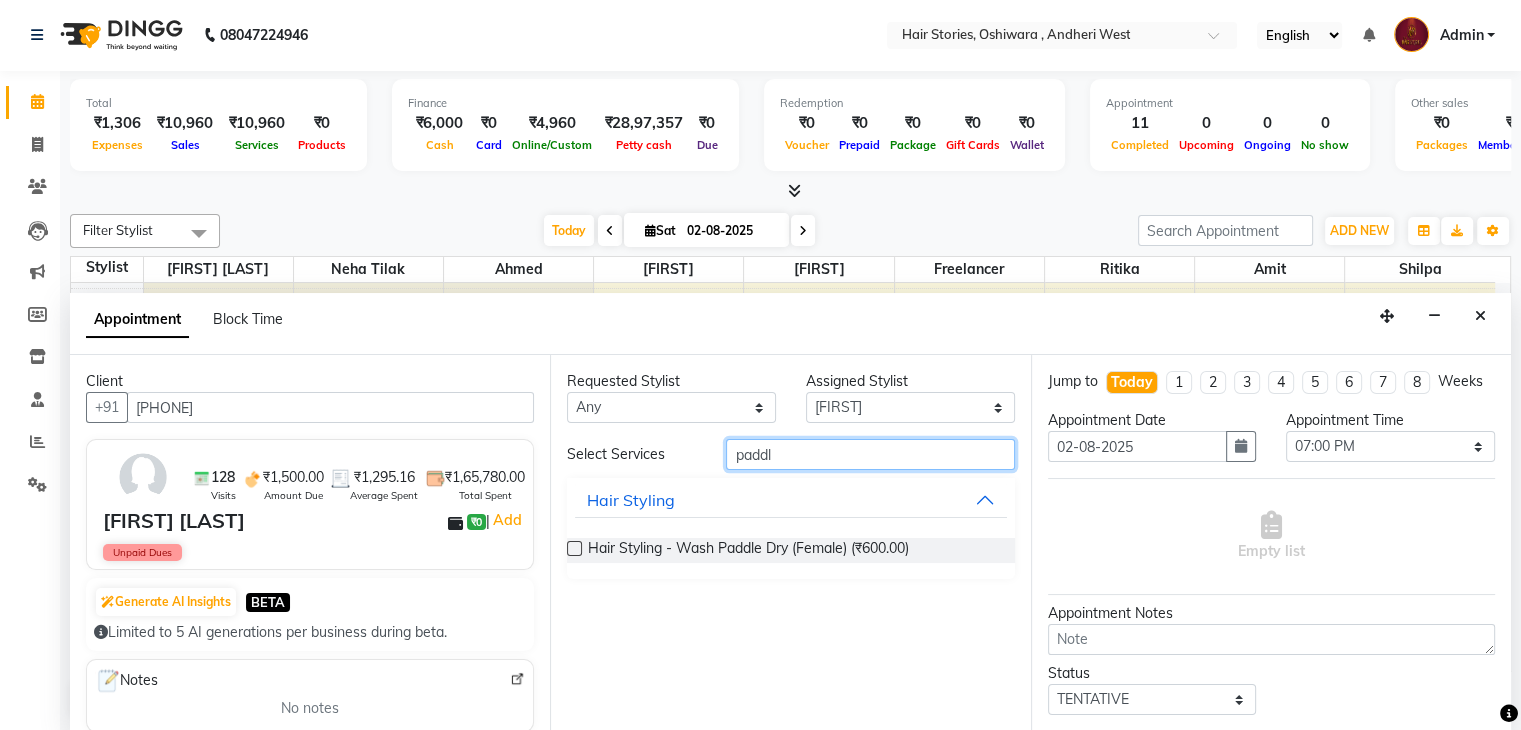 type on "paddl" 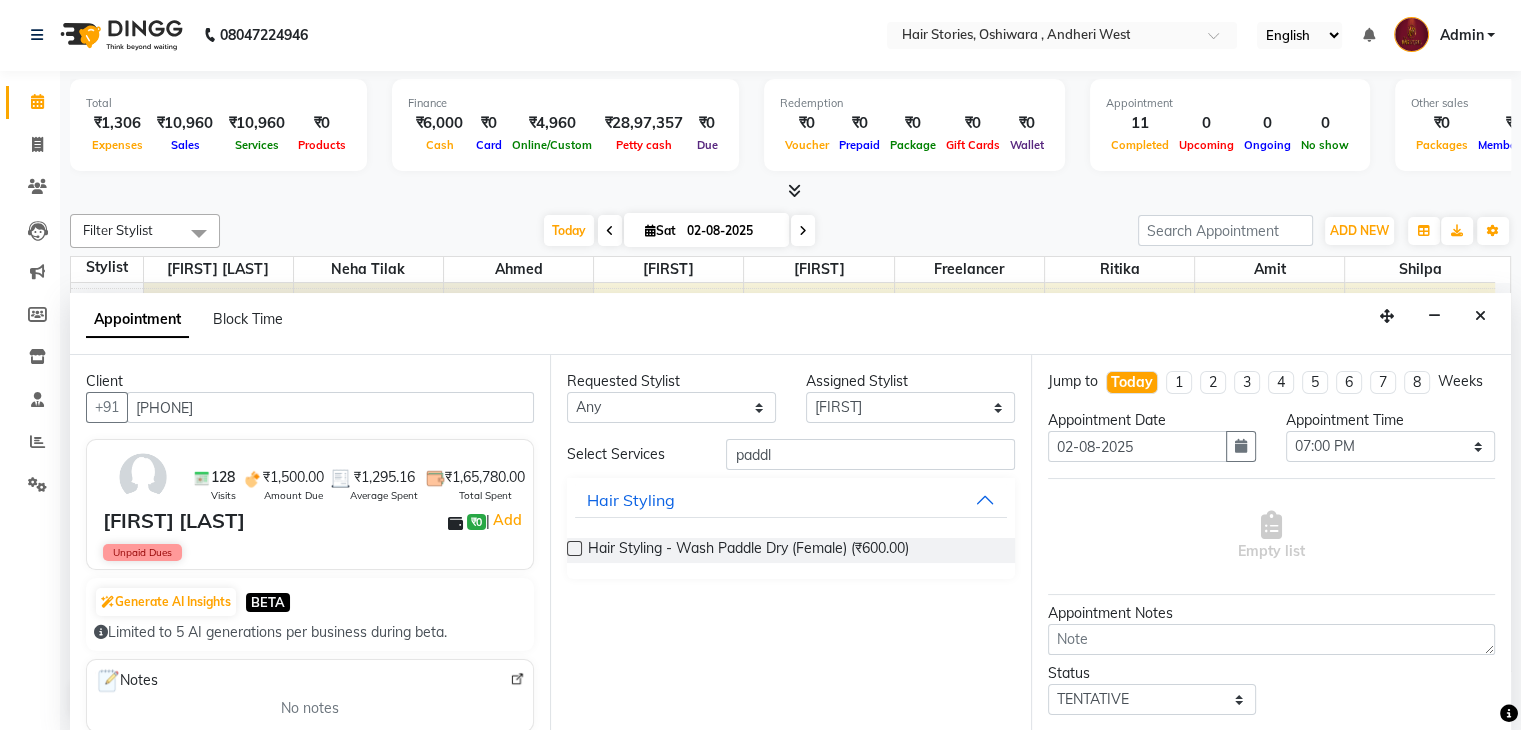click at bounding box center (574, 548) 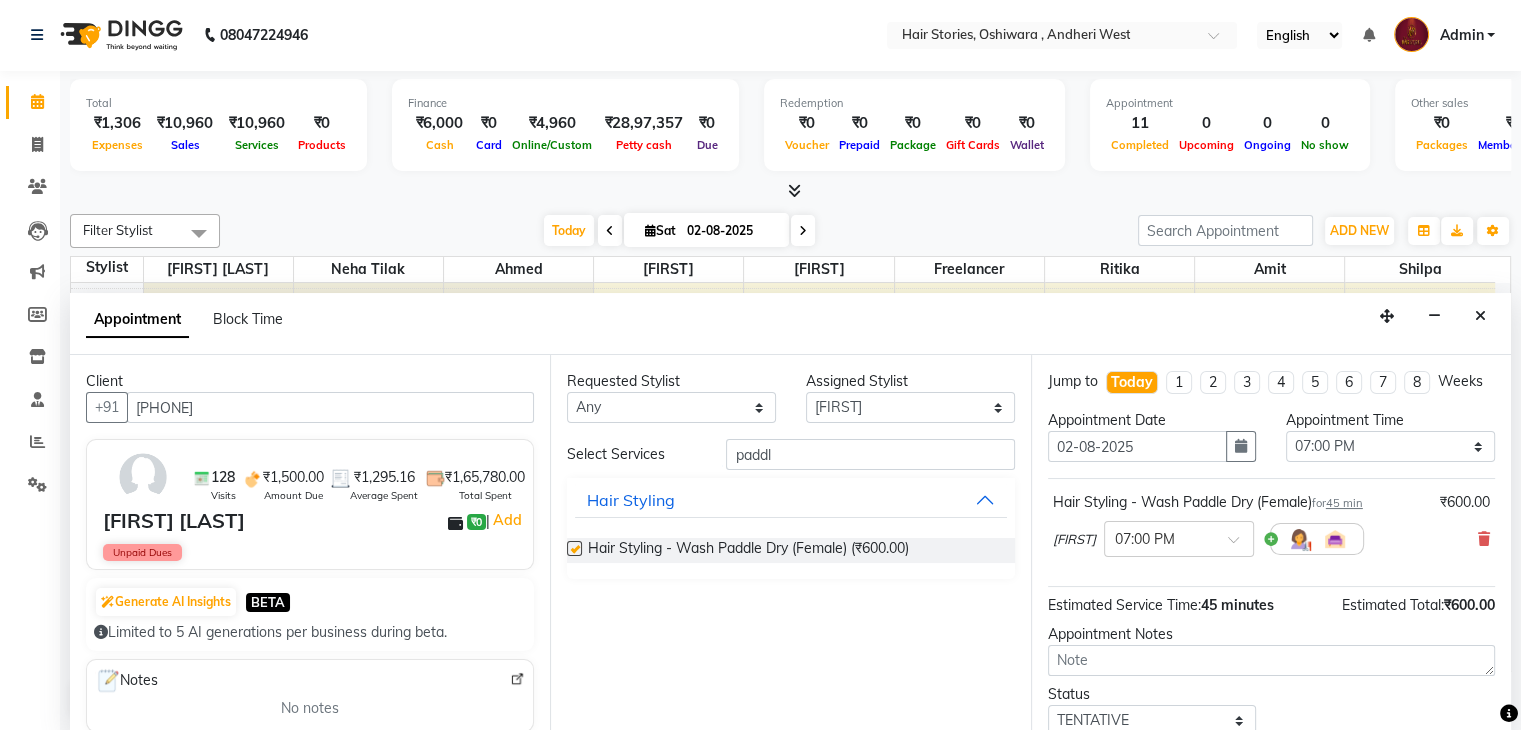checkbox on "false" 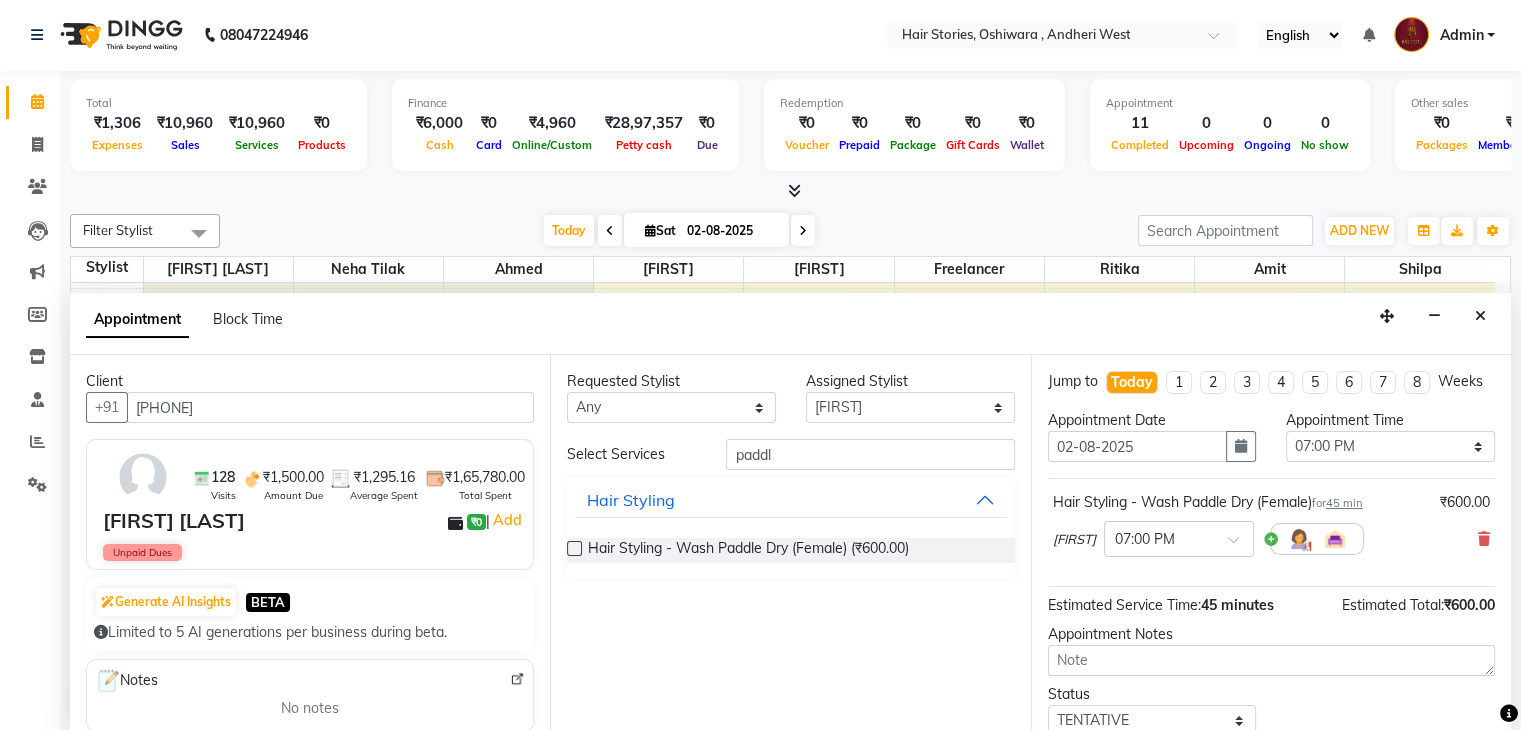 scroll, scrollTop: 149, scrollLeft: 0, axis: vertical 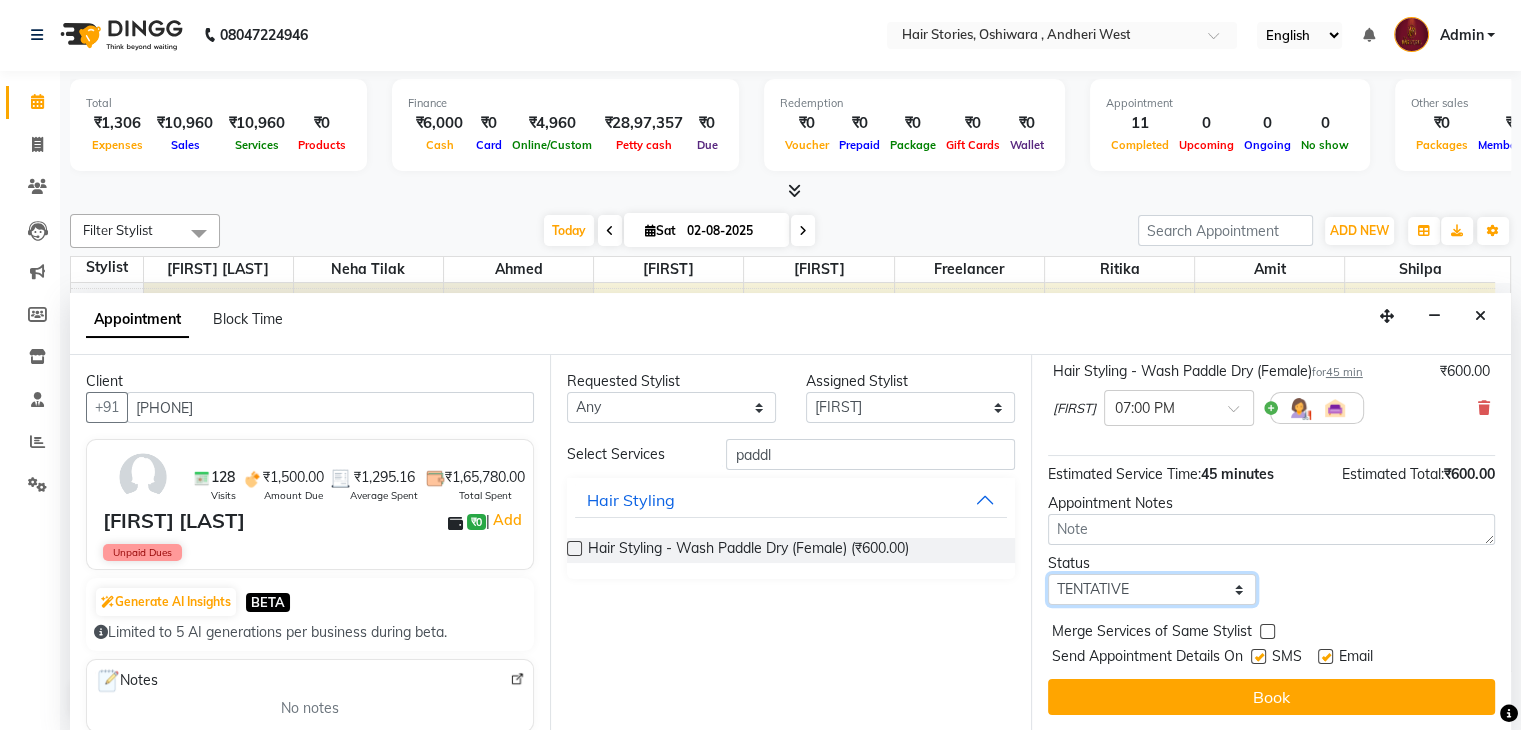 click on "Select TENTATIVE CONFIRM CHECK-IN UPCOMING" at bounding box center (1152, 589) 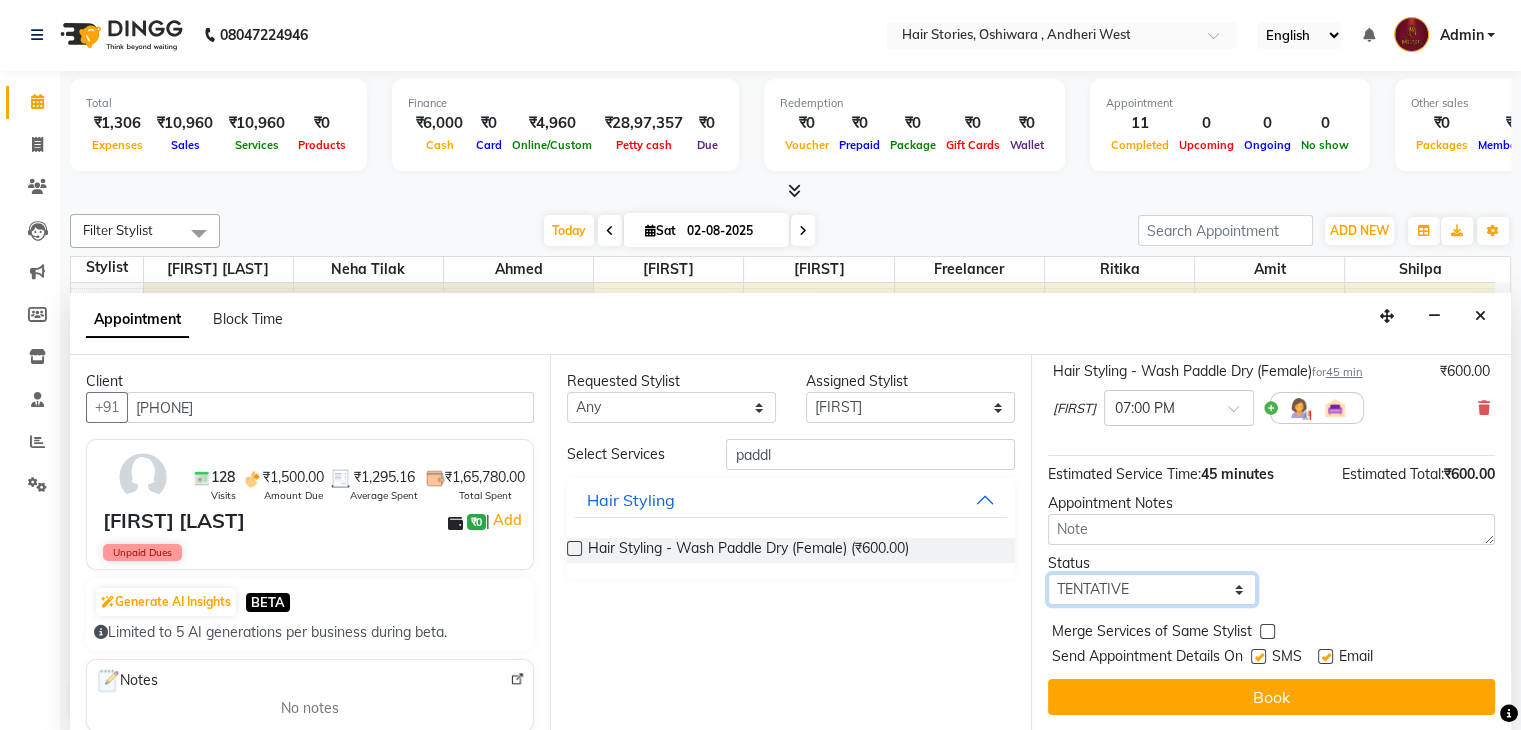 select on "confirm booking" 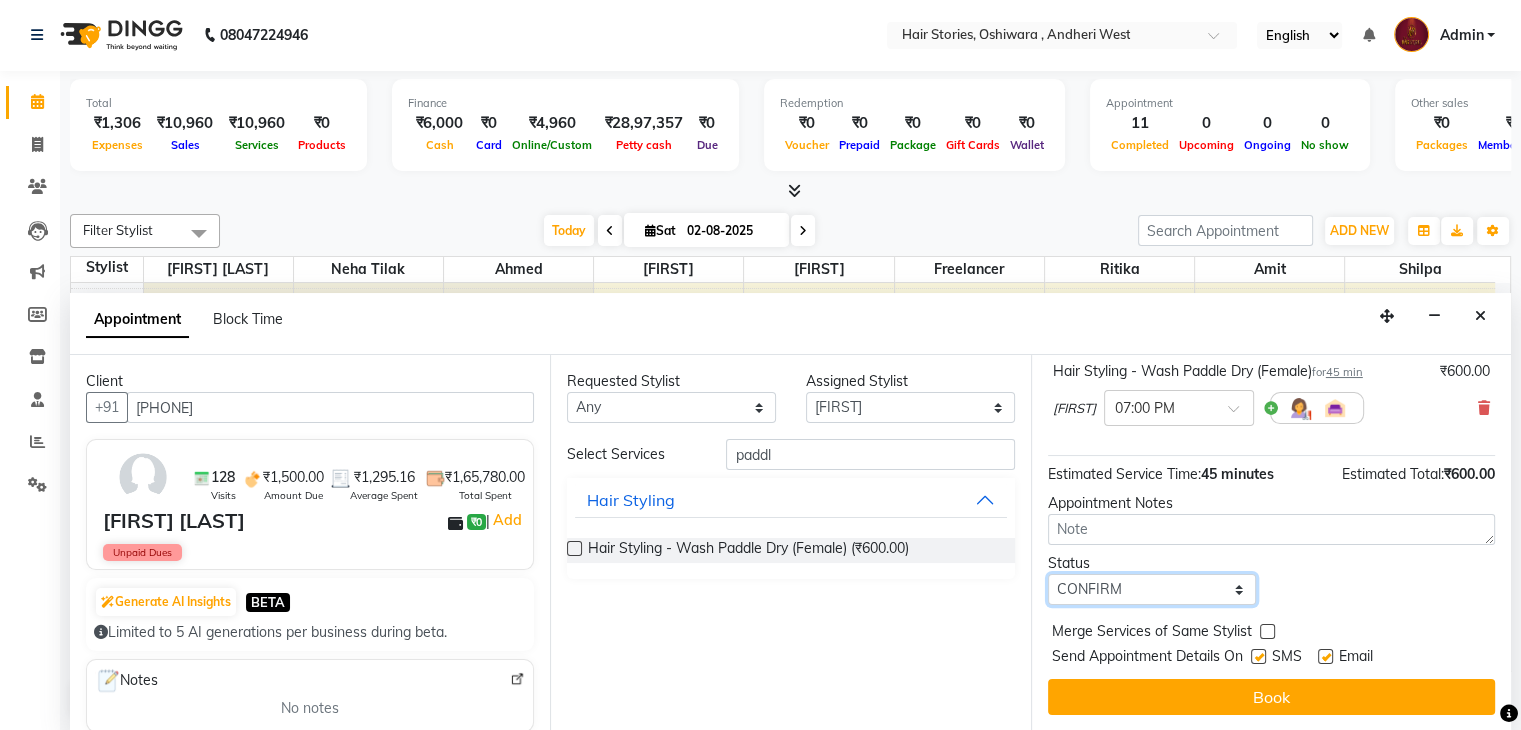 click on "Select TENTATIVE CONFIRM CHECK-IN UPCOMING" at bounding box center (1152, 589) 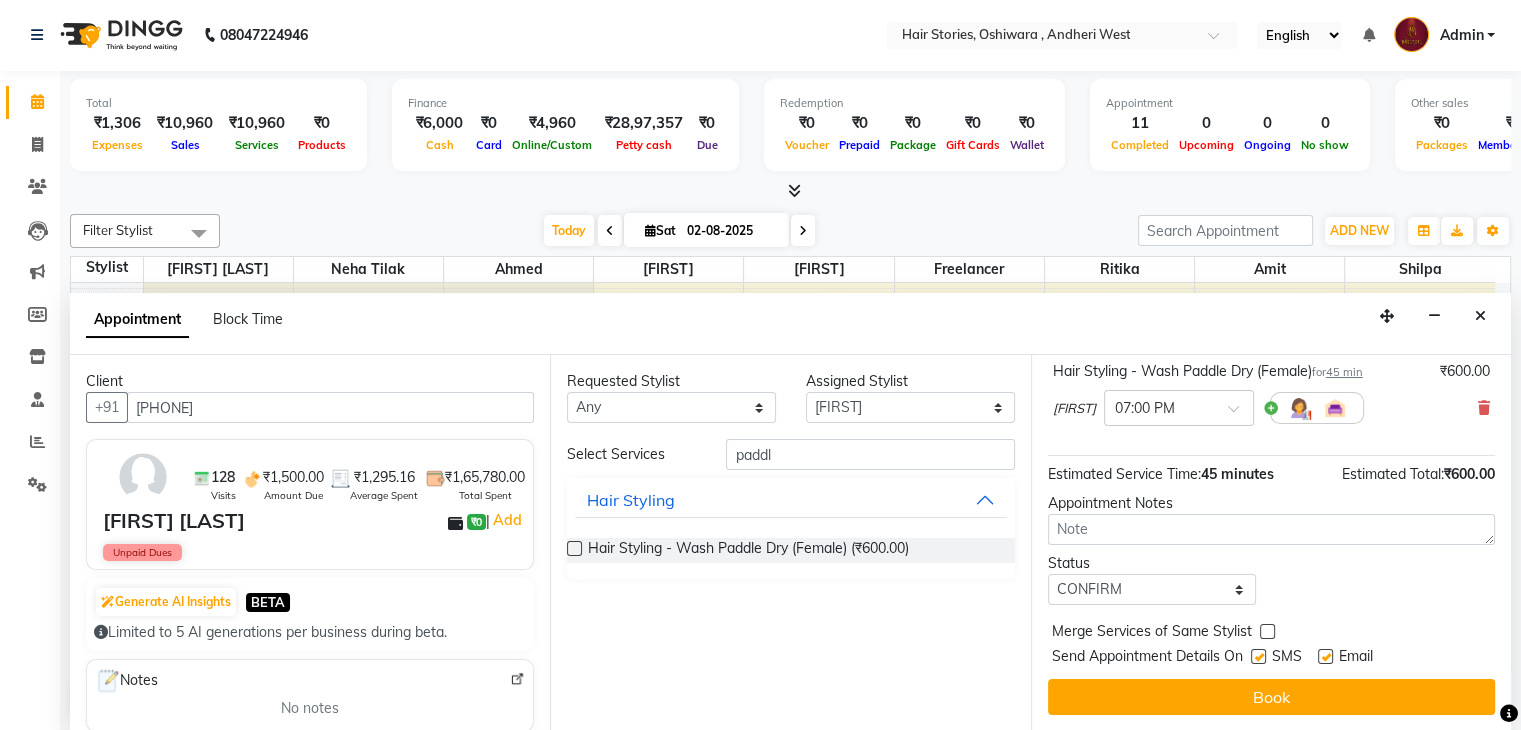 click at bounding box center [1258, 656] 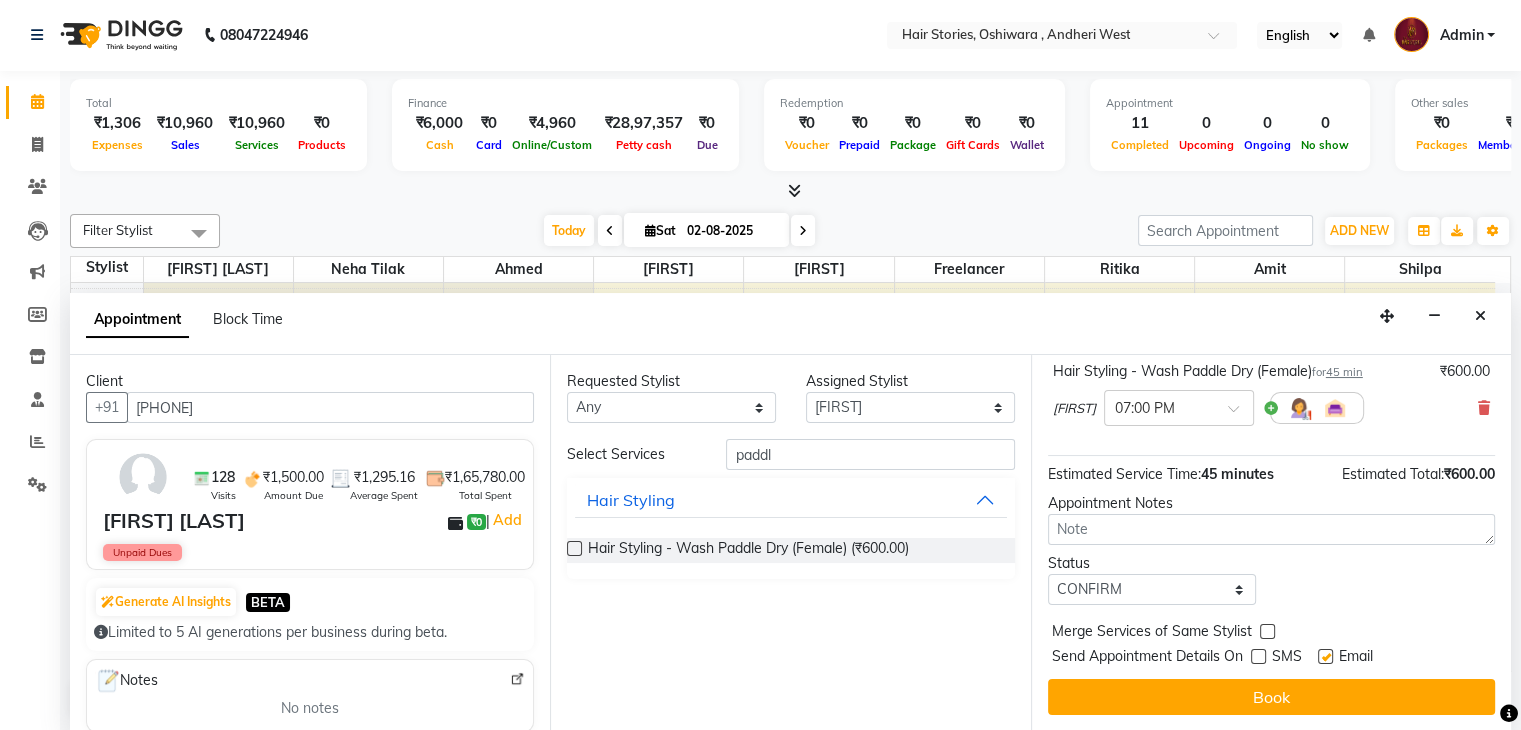 click on "Email" at bounding box center [1353, 658] 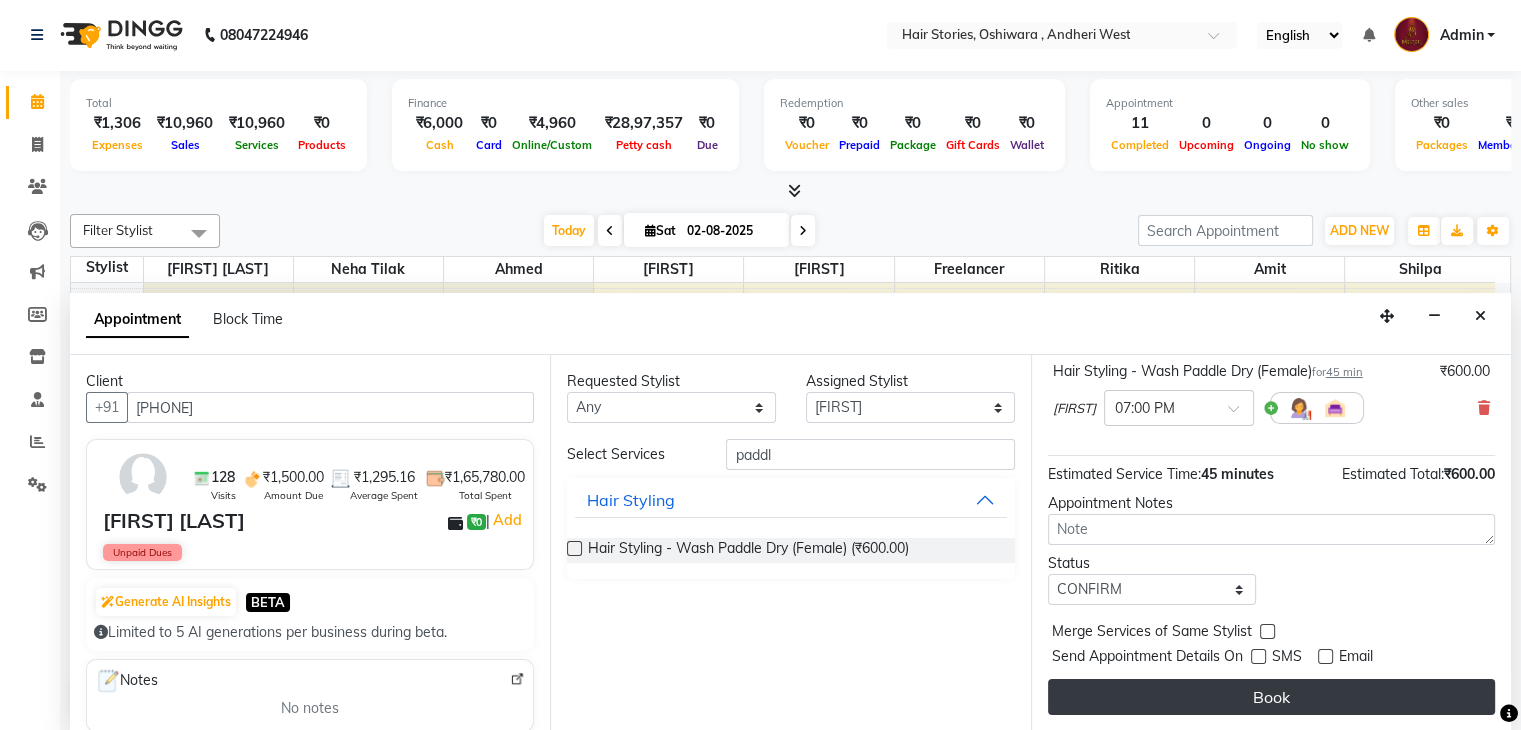 click on "Book" at bounding box center (1271, 697) 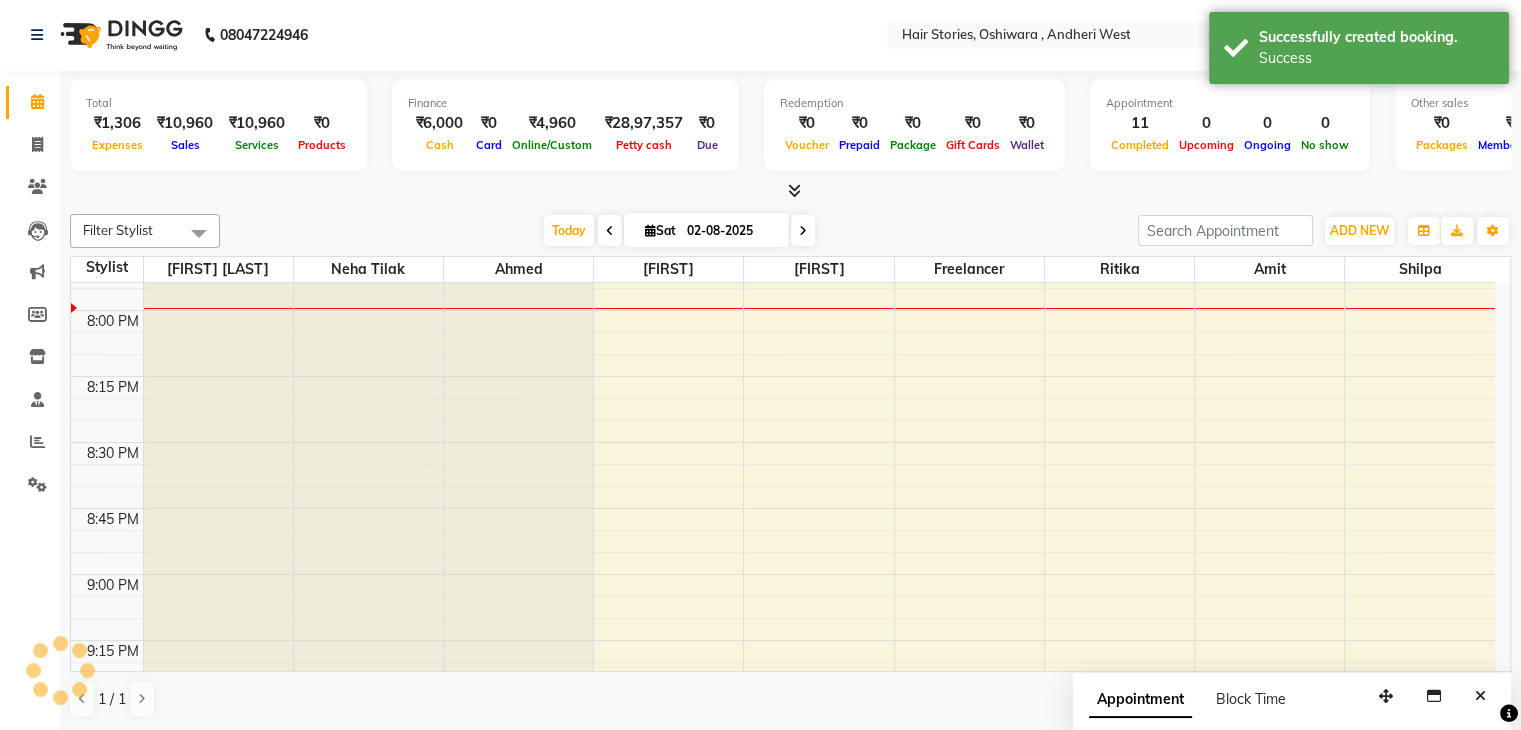 scroll, scrollTop: 0, scrollLeft: 0, axis: both 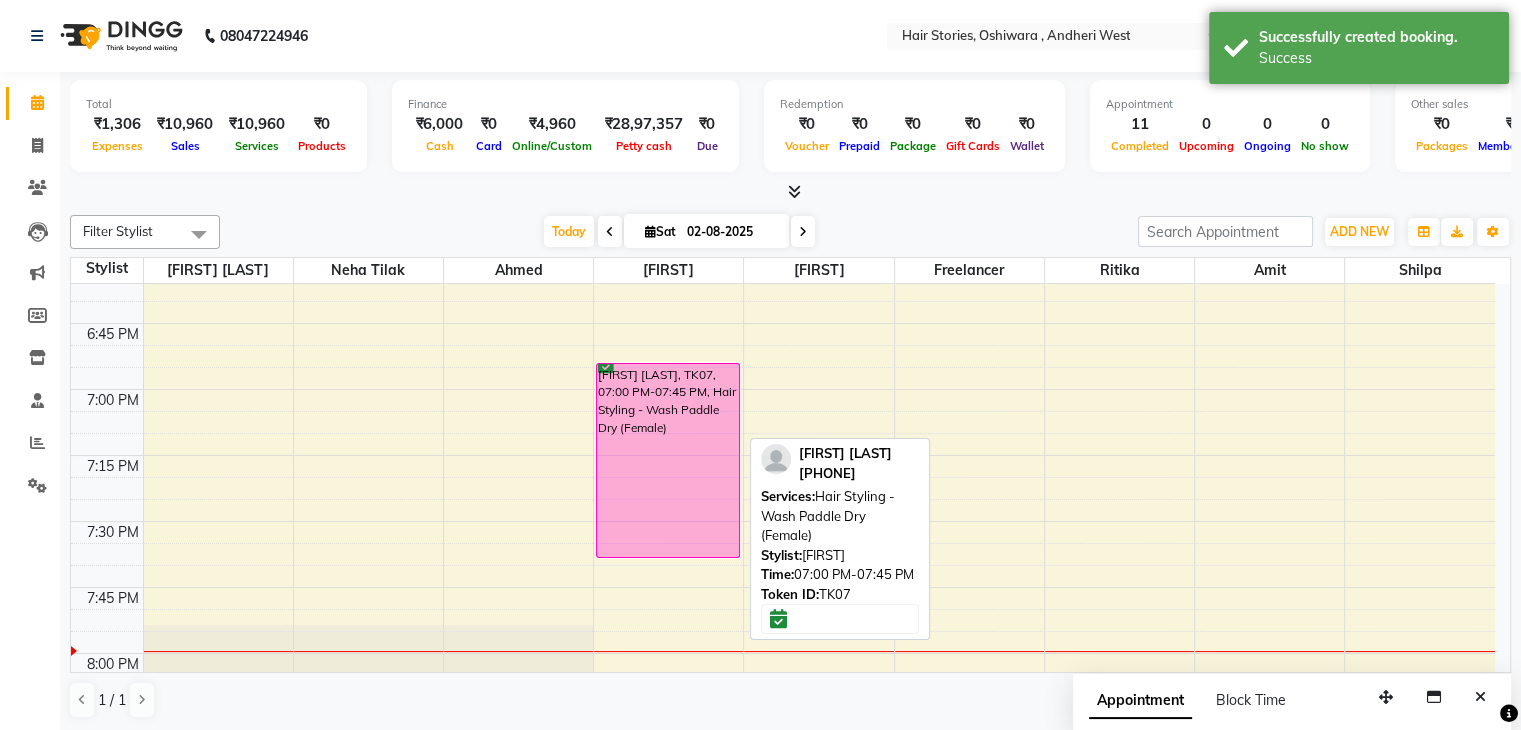 click on "[FIRST]  [LAST], TK07, 07:00 PM-07:45 PM, Hair Styling - Wash Paddle Dry (Female)" at bounding box center [668, 460] 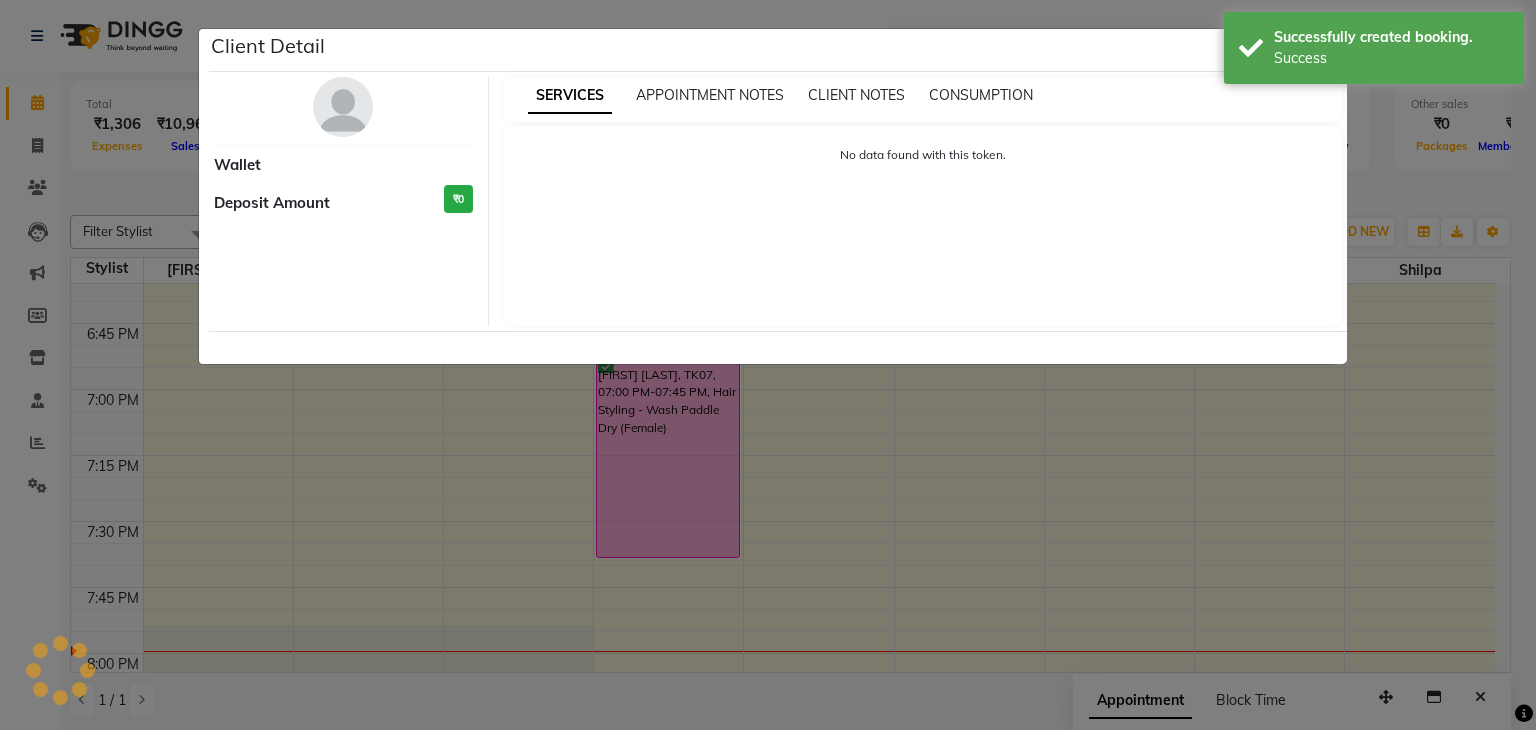 select on "6" 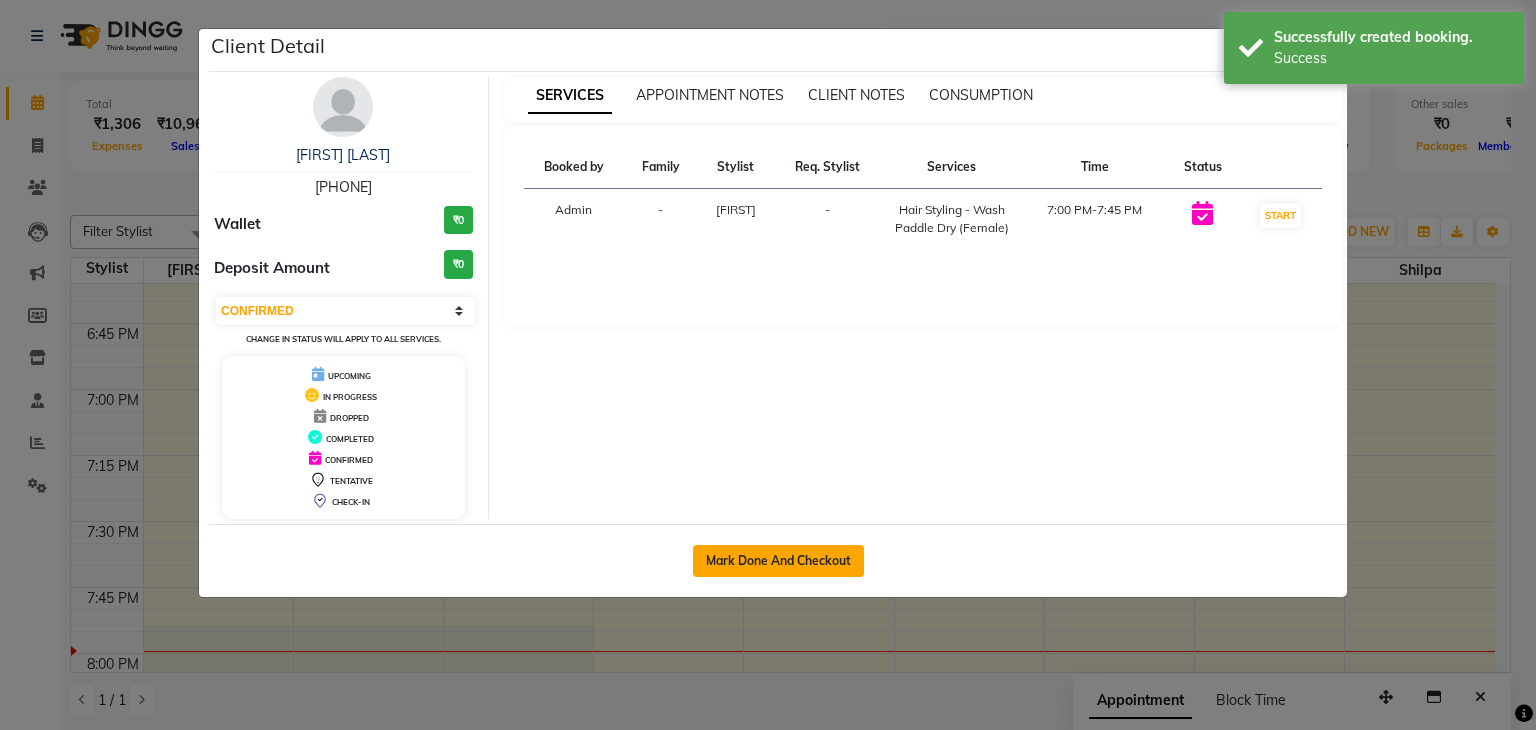 click on "Mark Done And Checkout" 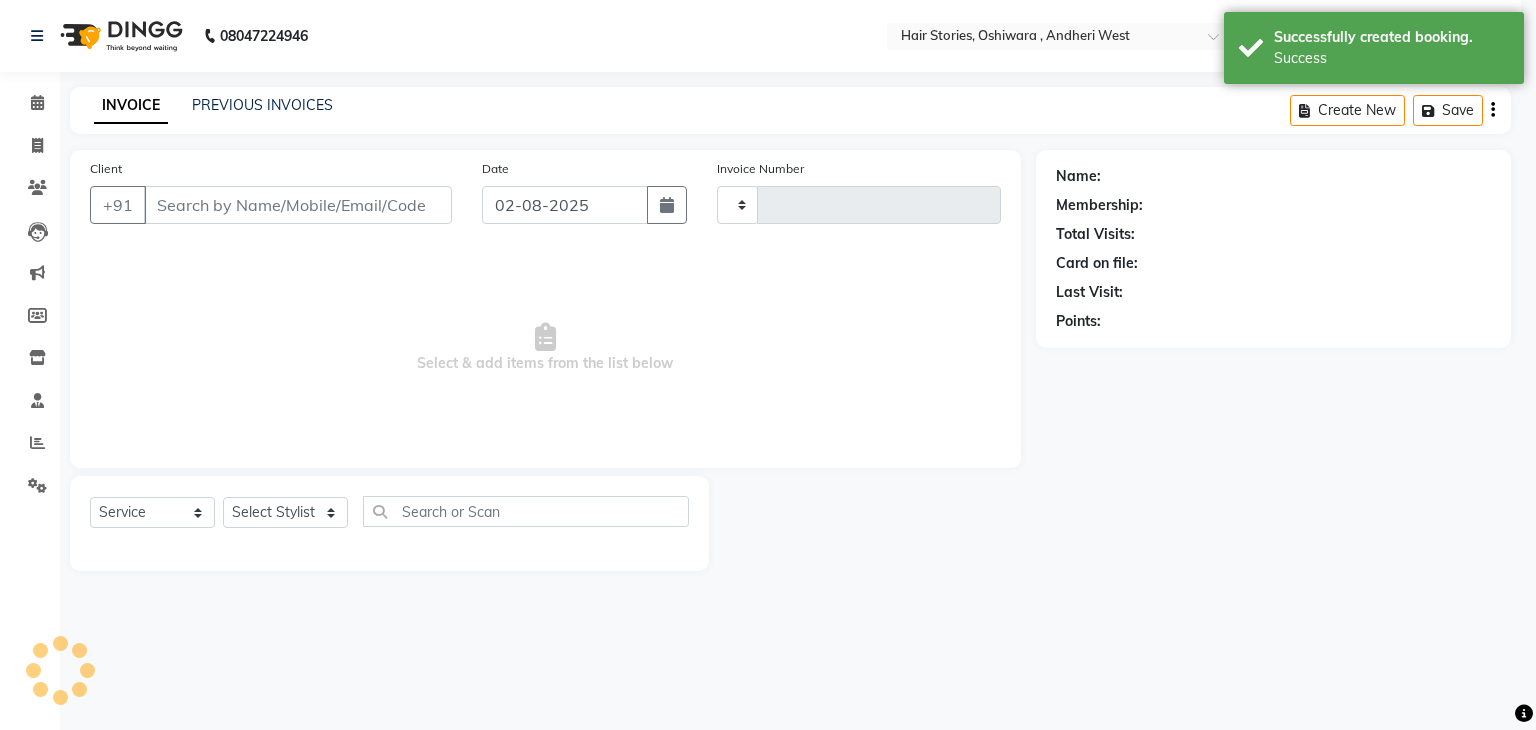 select on "3" 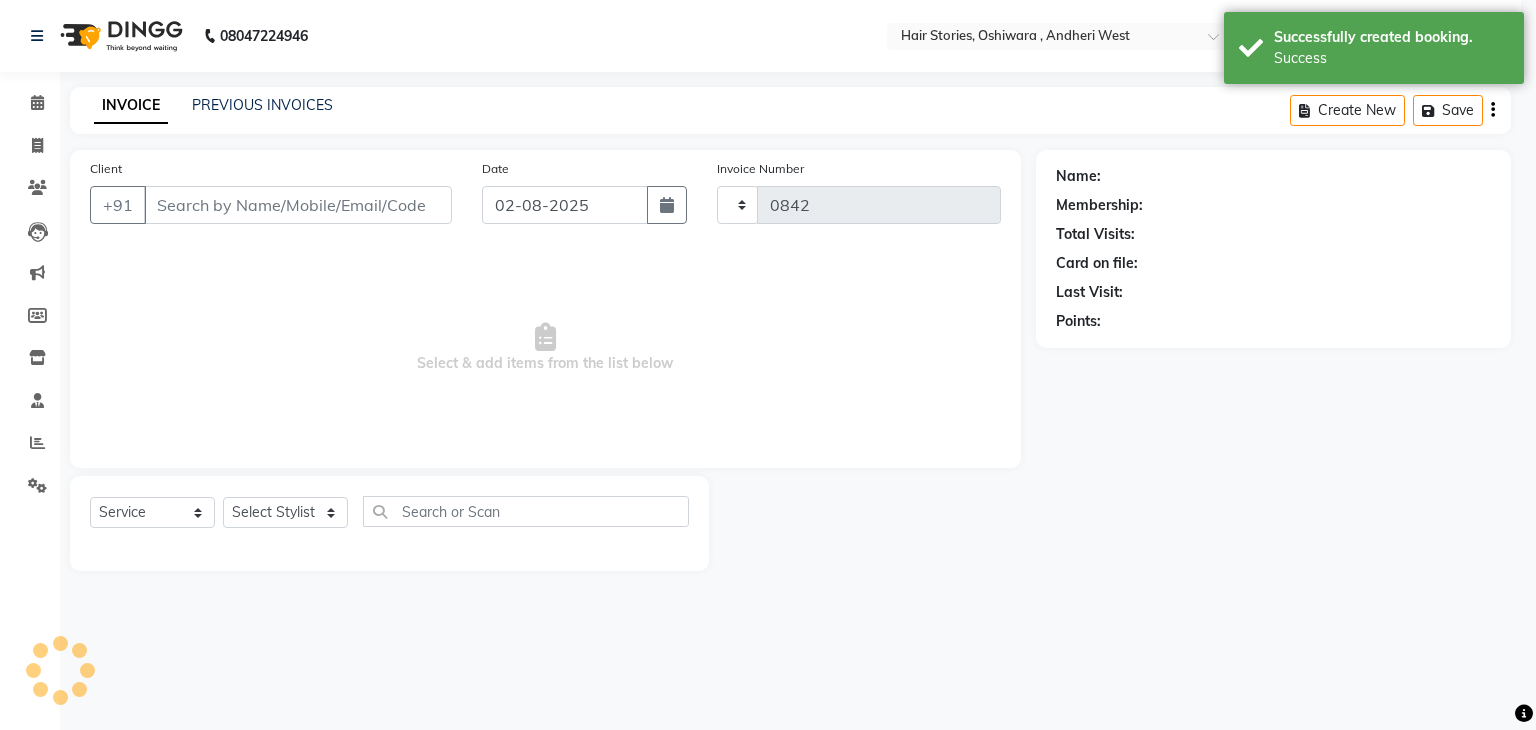 select on "550" 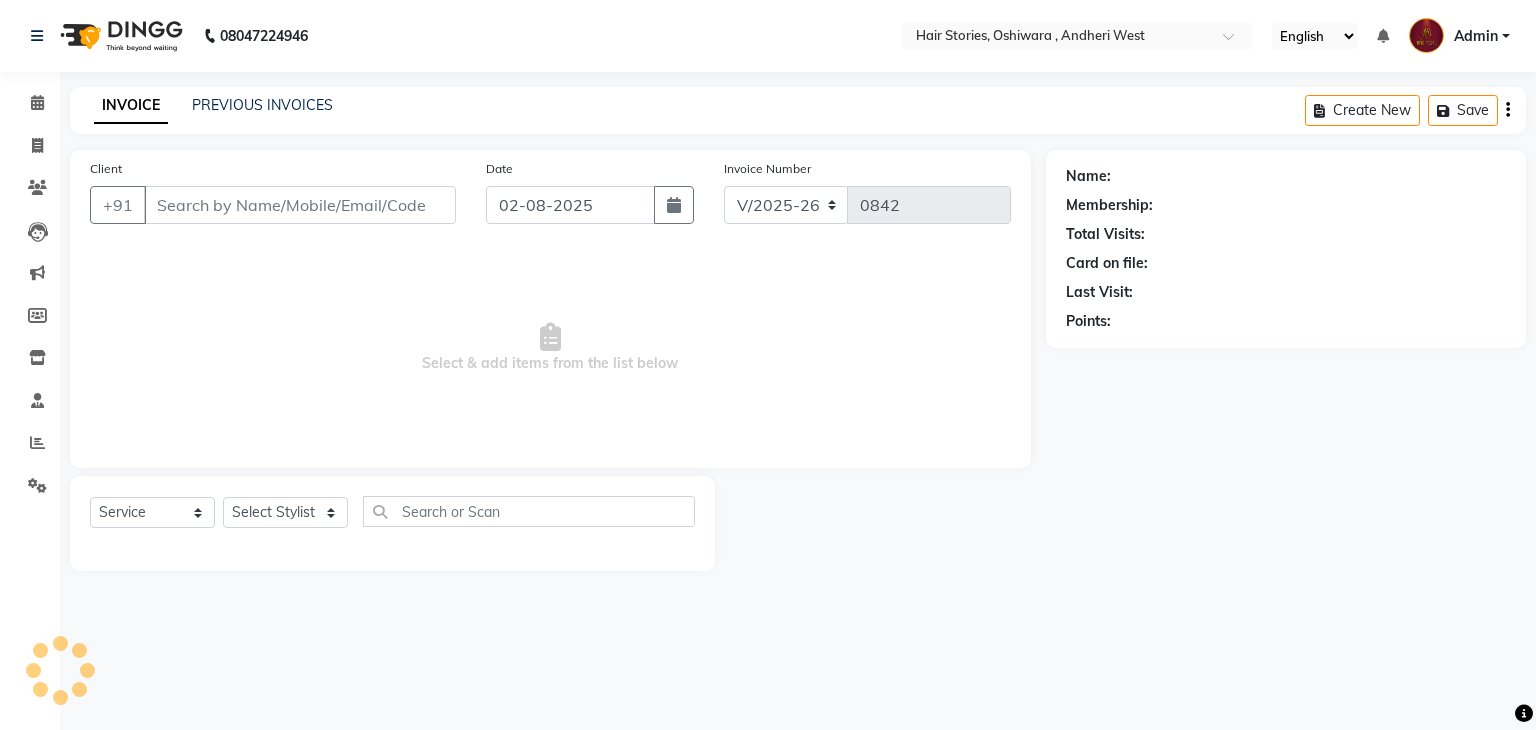 type on "[PHONE]" 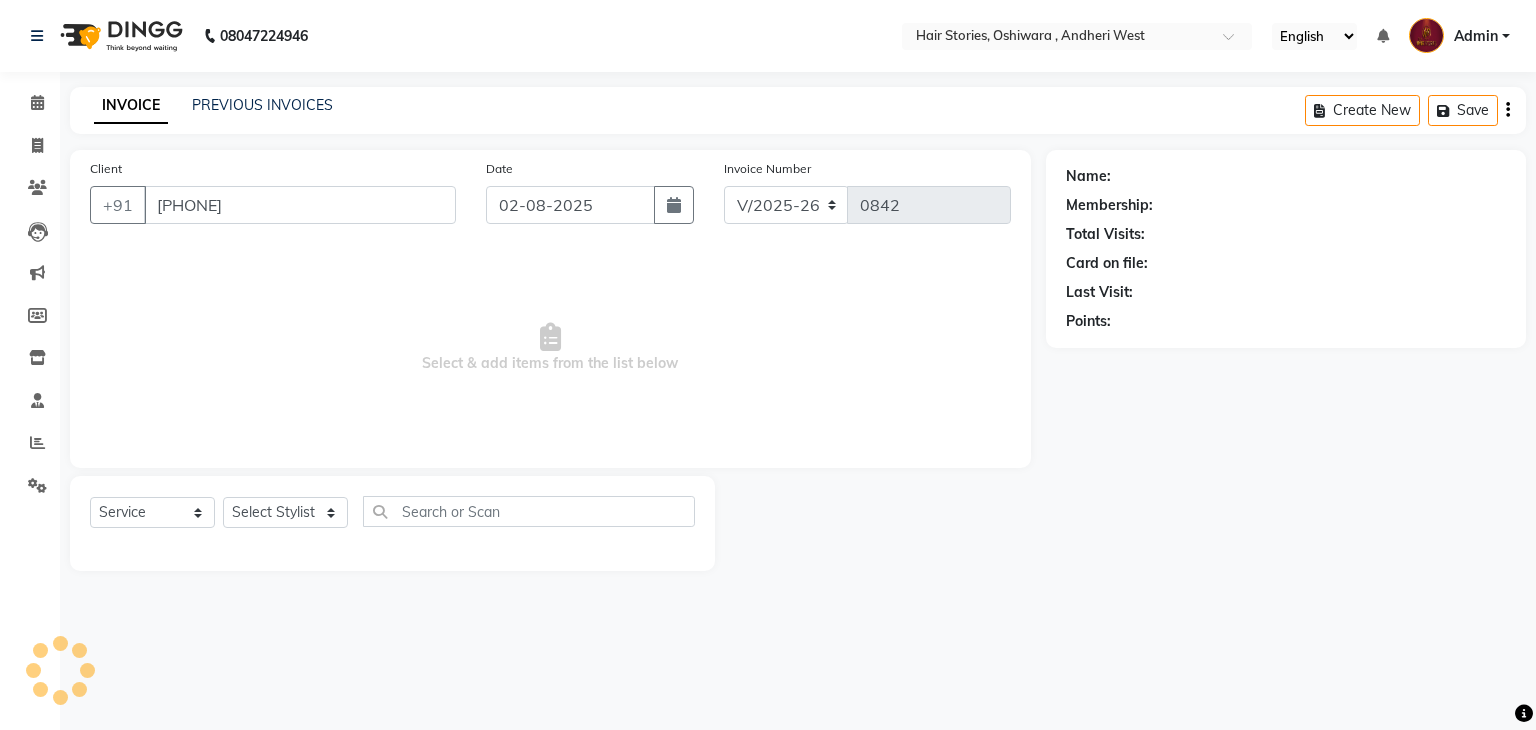 select on "12002" 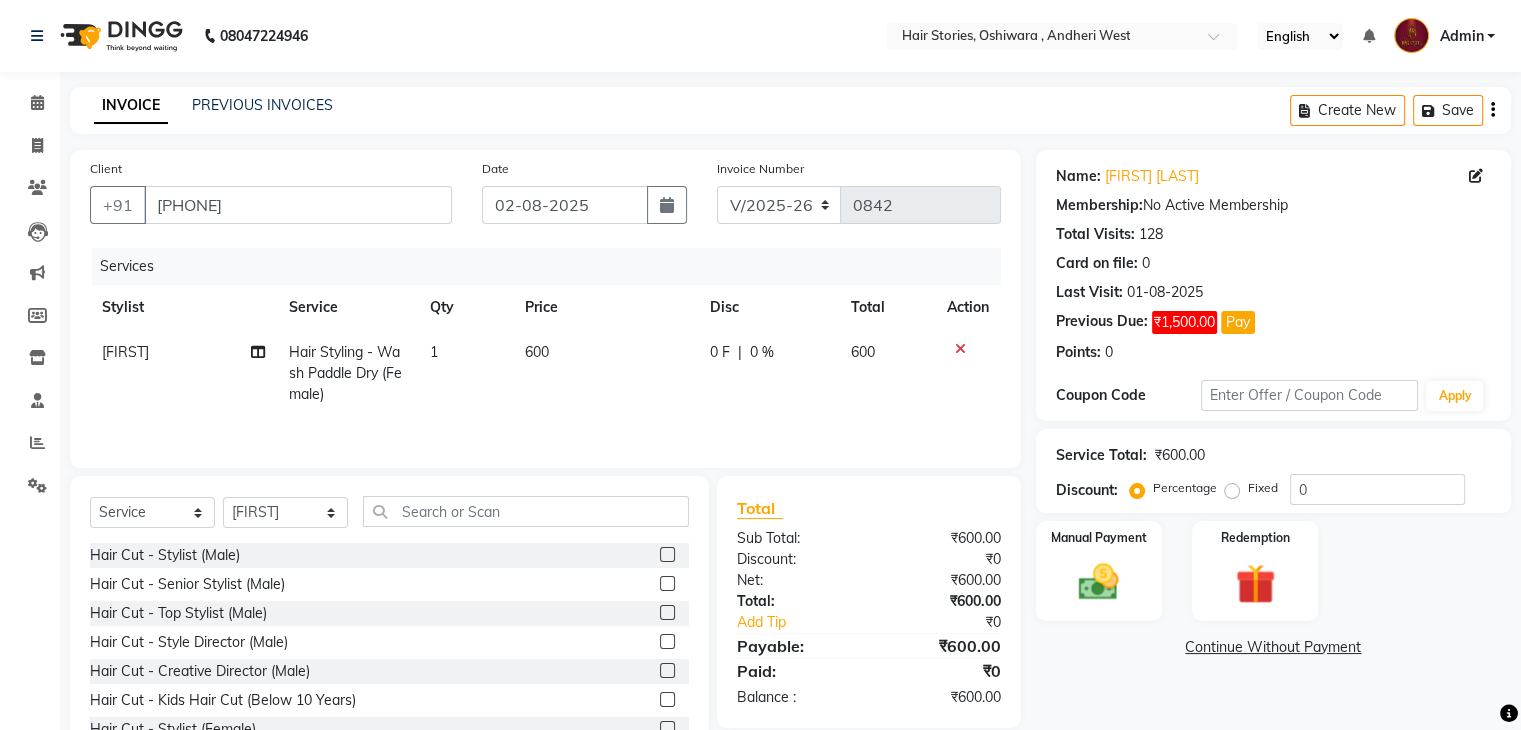 click on "600" 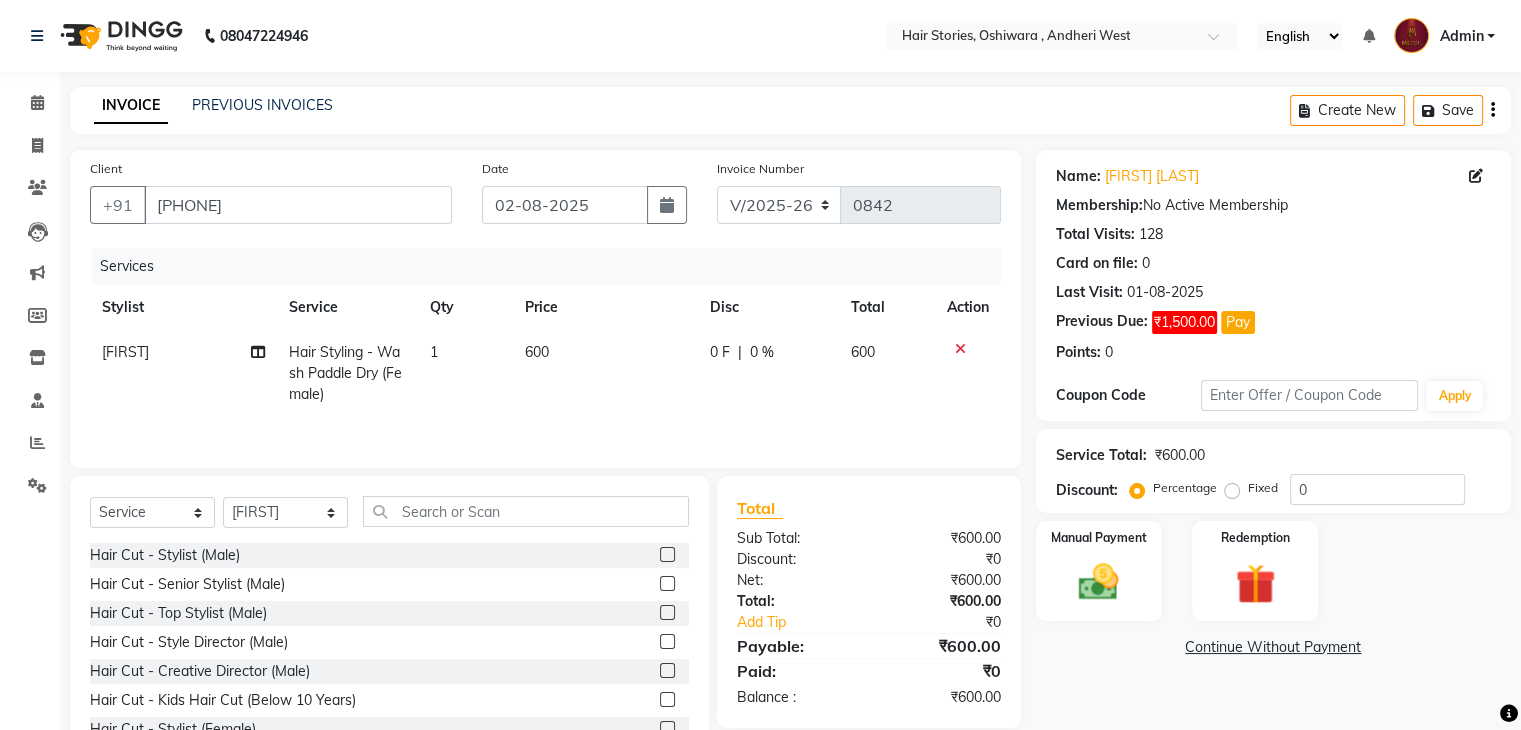 select on "12002" 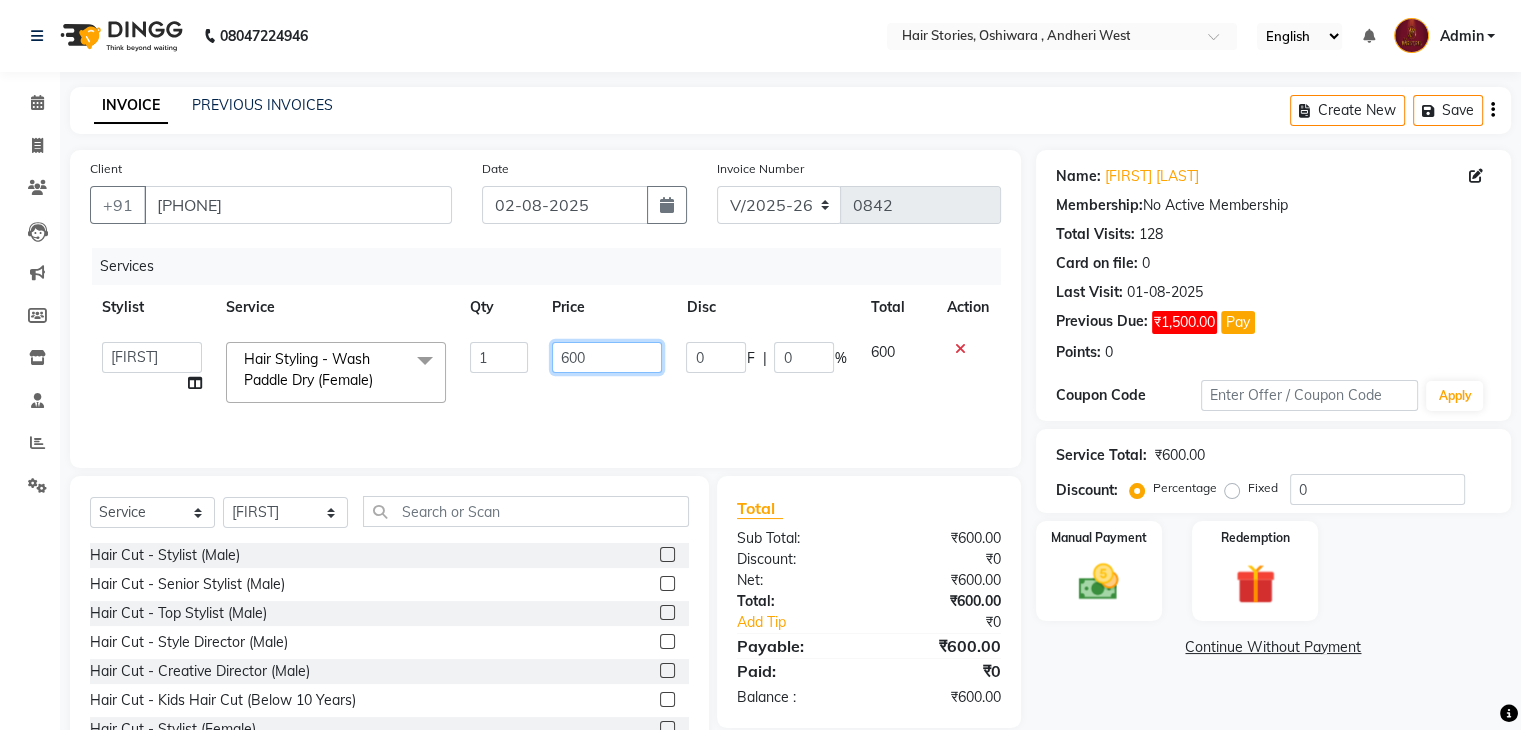 drag, startPoint x: 638, startPoint y: 358, endPoint x: 554, endPoint y: 367, distance: 84.48077 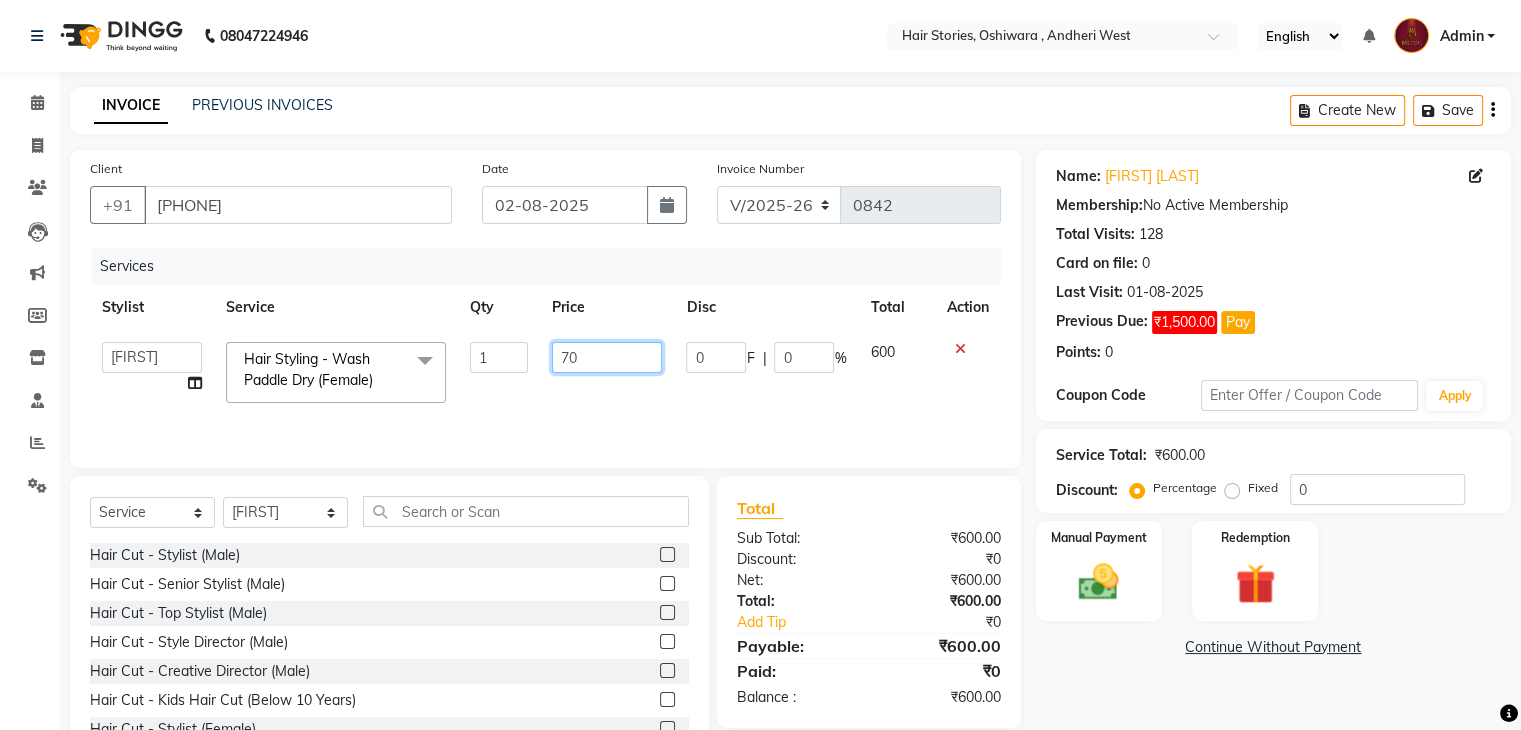 type on "700" 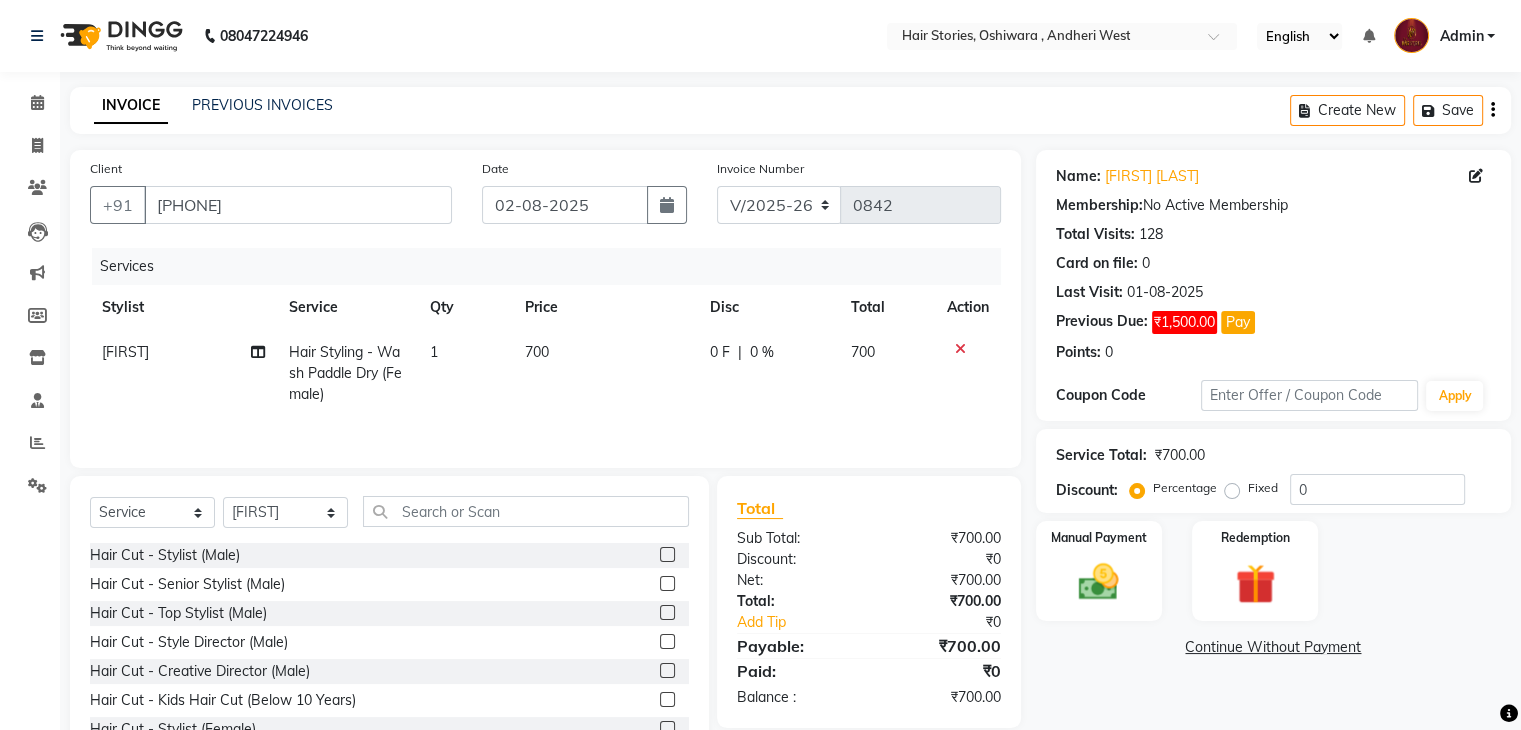 click on "Name: [FIRST] [LAST] Membership:  No Active Membership  Total Visits:  128 Card on file:  0 Last Visit:   [DATE] Previous Due:  ₹1,500.00 Pay Points:   0  Coupon Code Apply Service Total:  ₹700.00  Discount:  Percentage   Fixed  0 Manual Payment Redemption  Continue Without Payment" 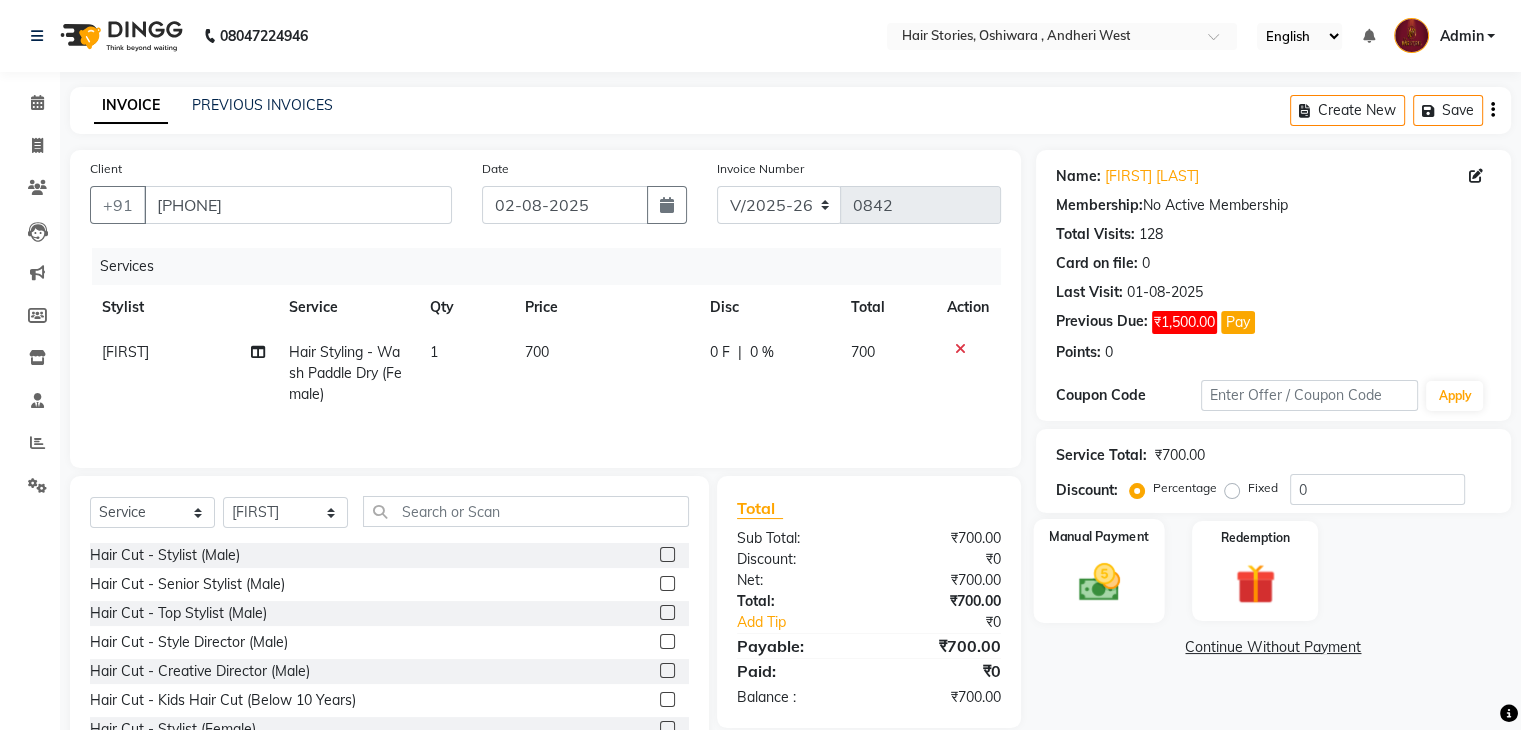 click 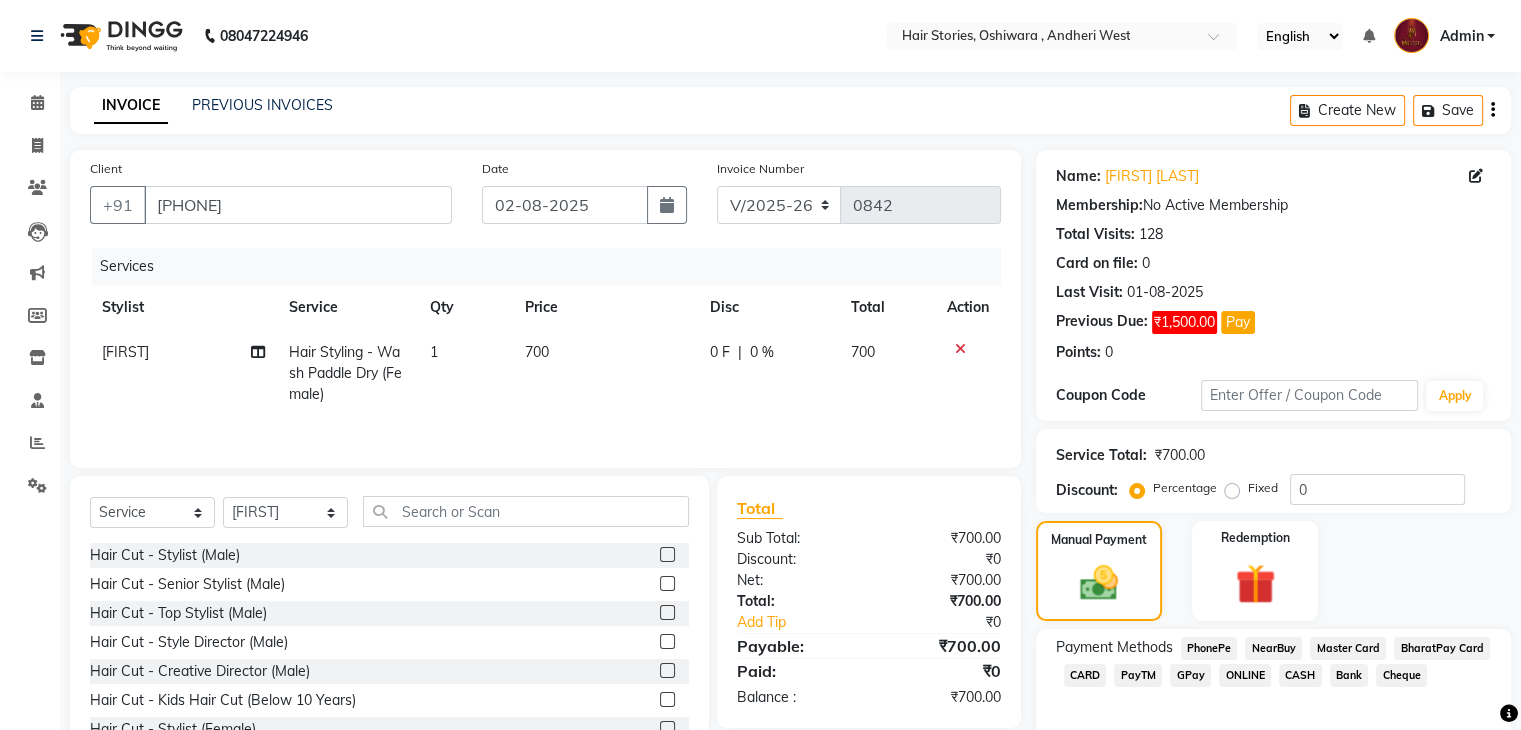 click on "CASH" 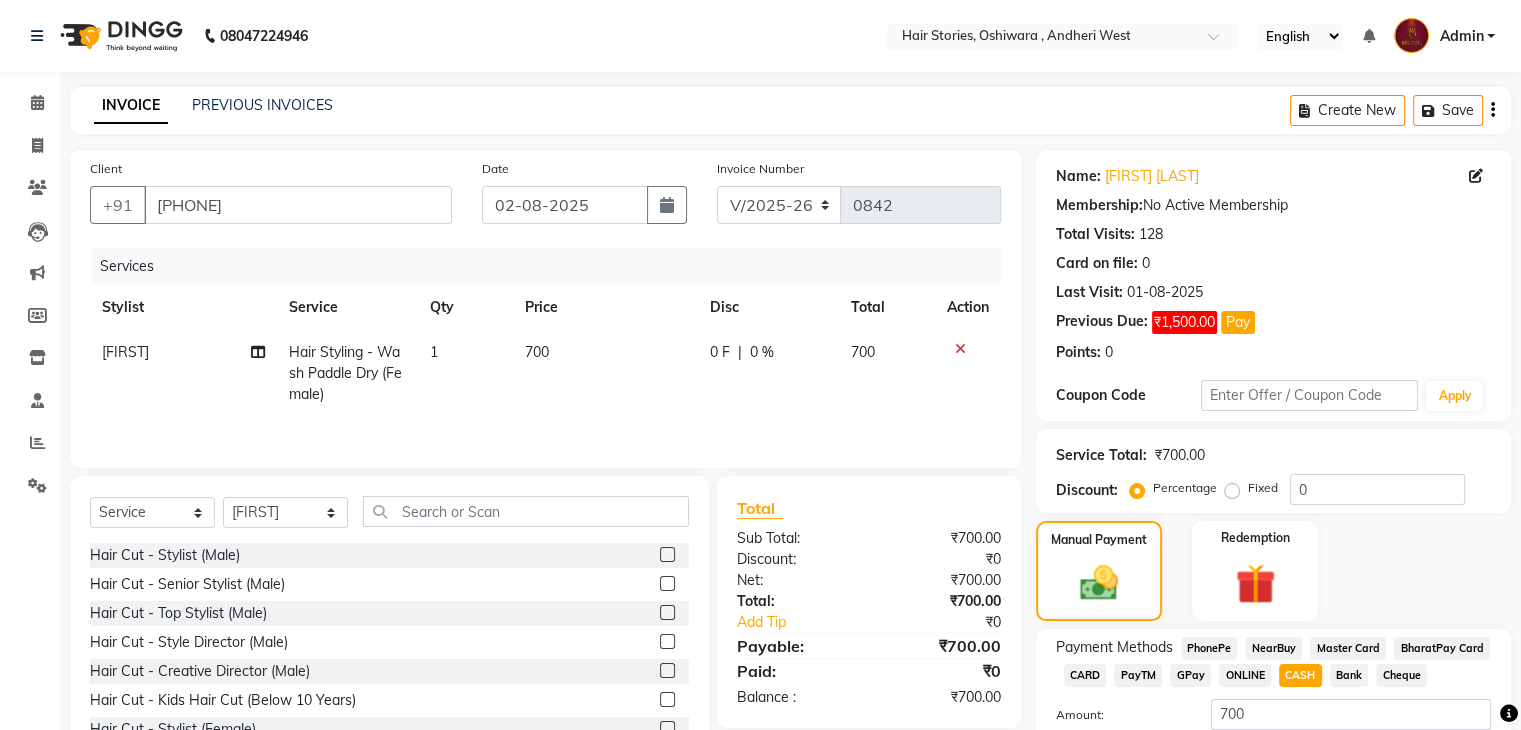 scroll, scrollTop: 148, scrollLeft: 0, axis: vertical 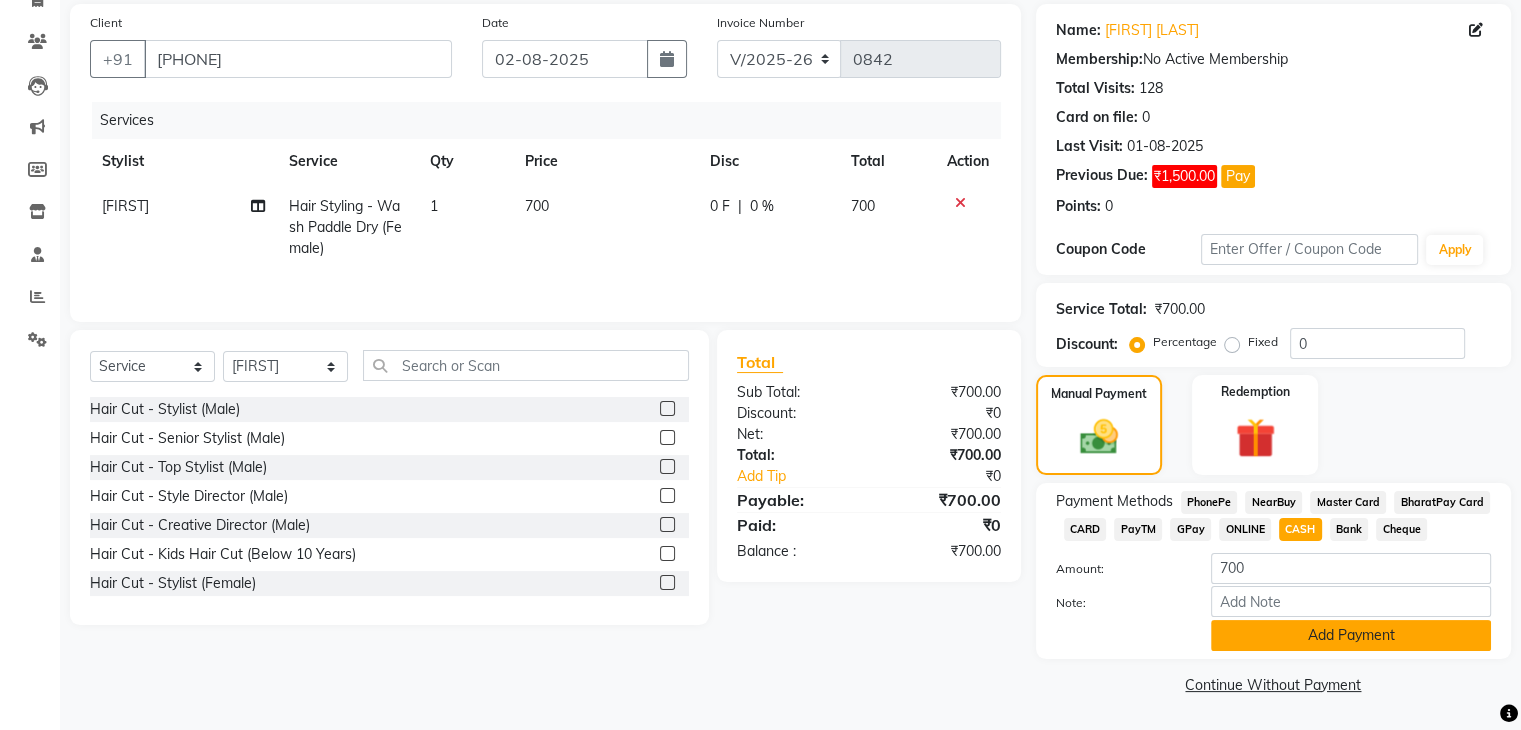 click on "Add Payment" 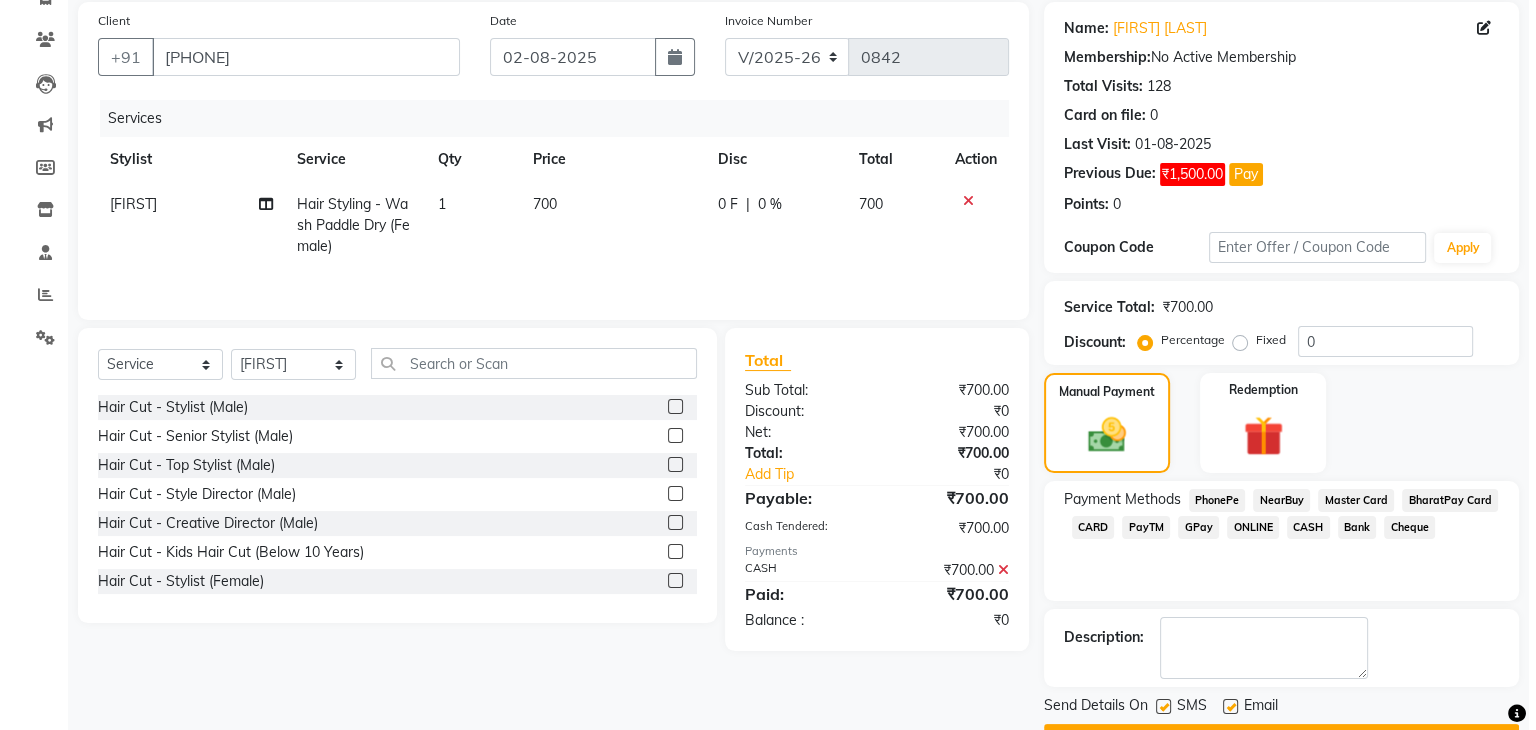 scroll, scrollTop: 201, scrollLeft: 0, axis: vertical 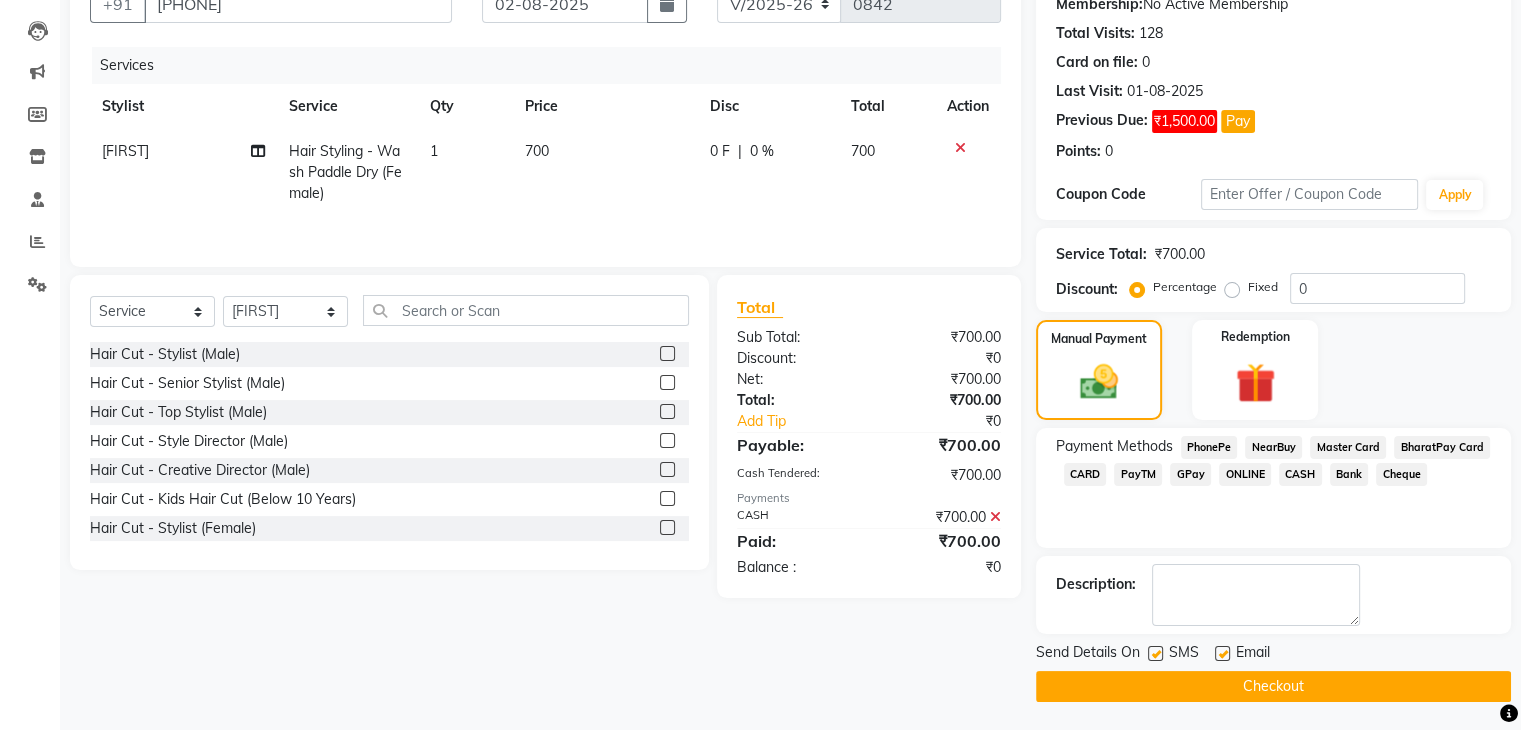 click on "Send Details On SMS Email" 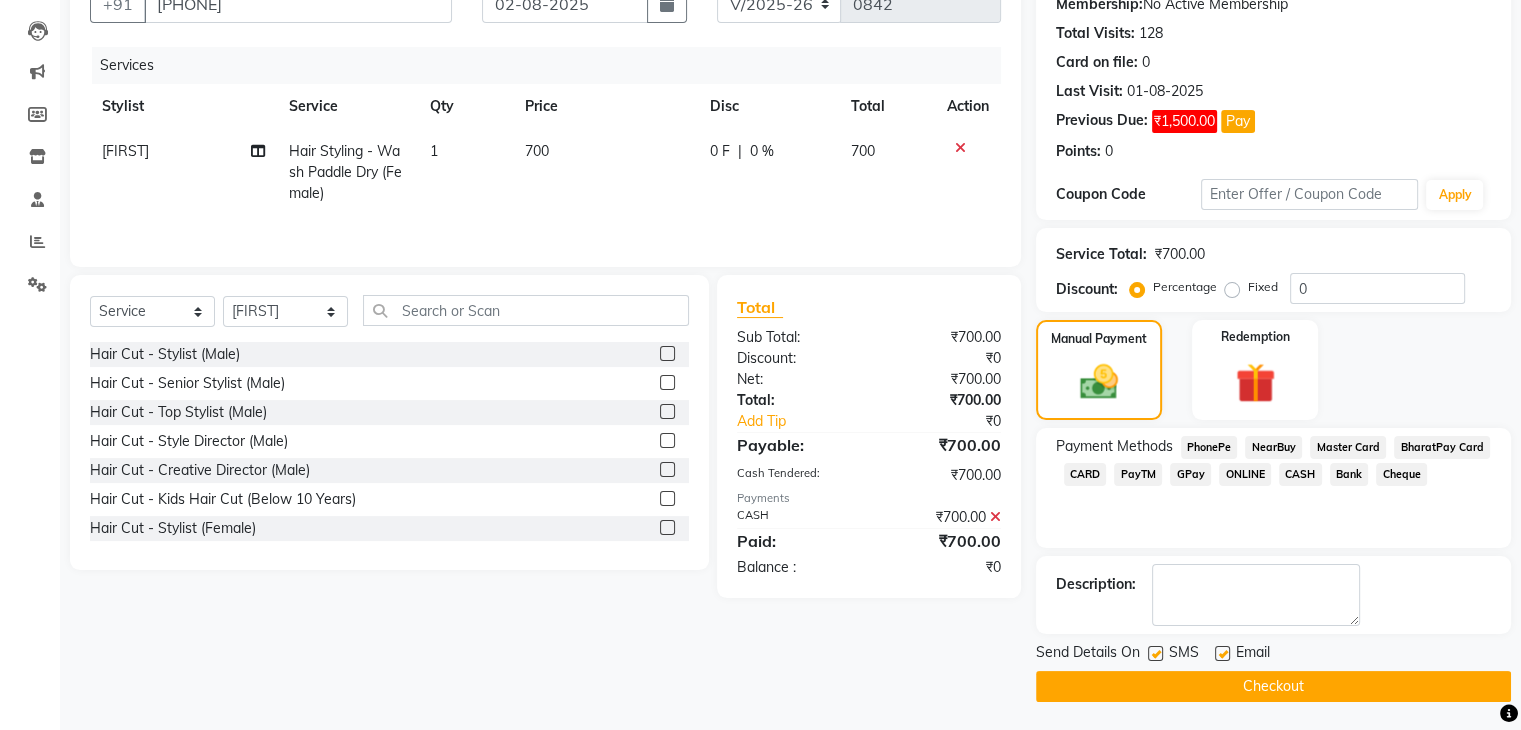 click on "Email" 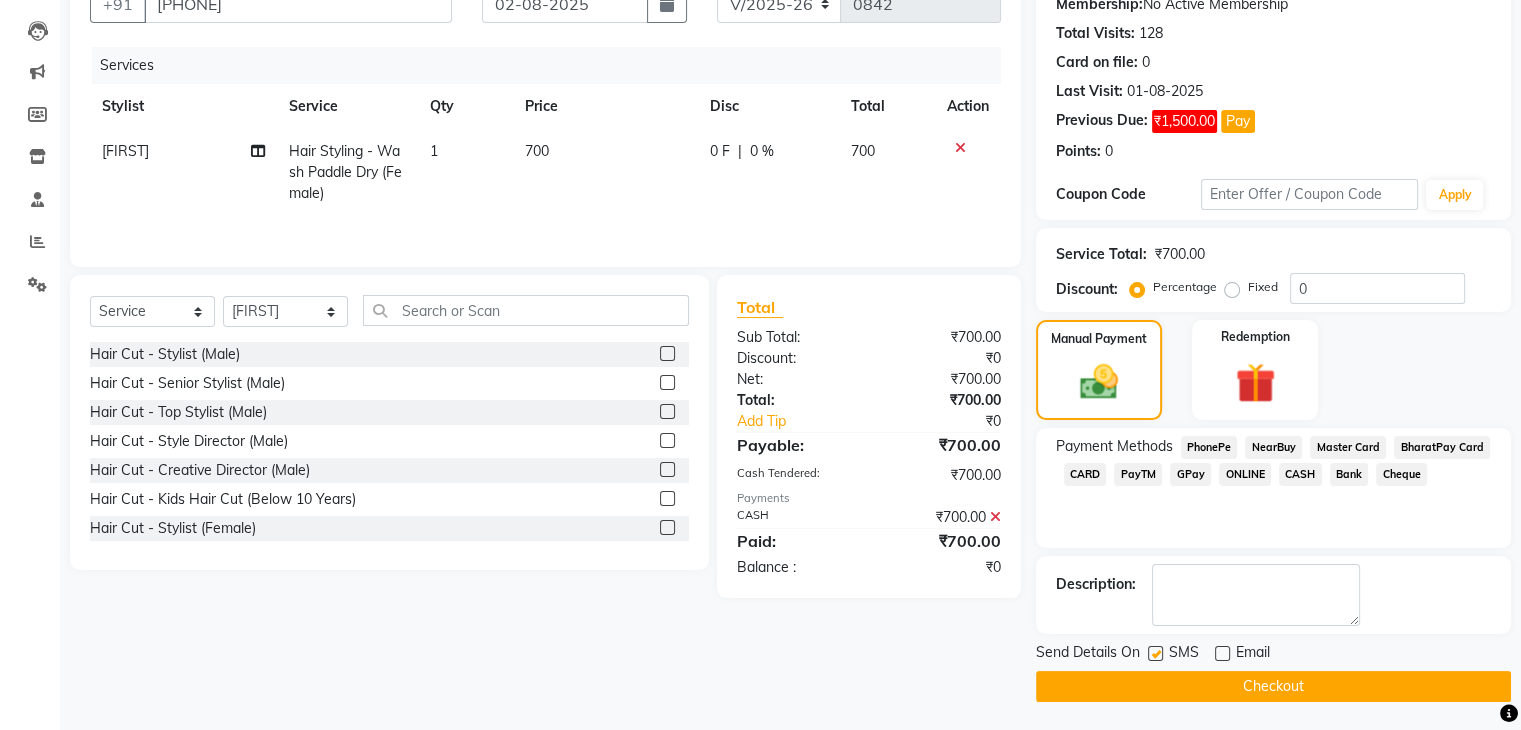 click 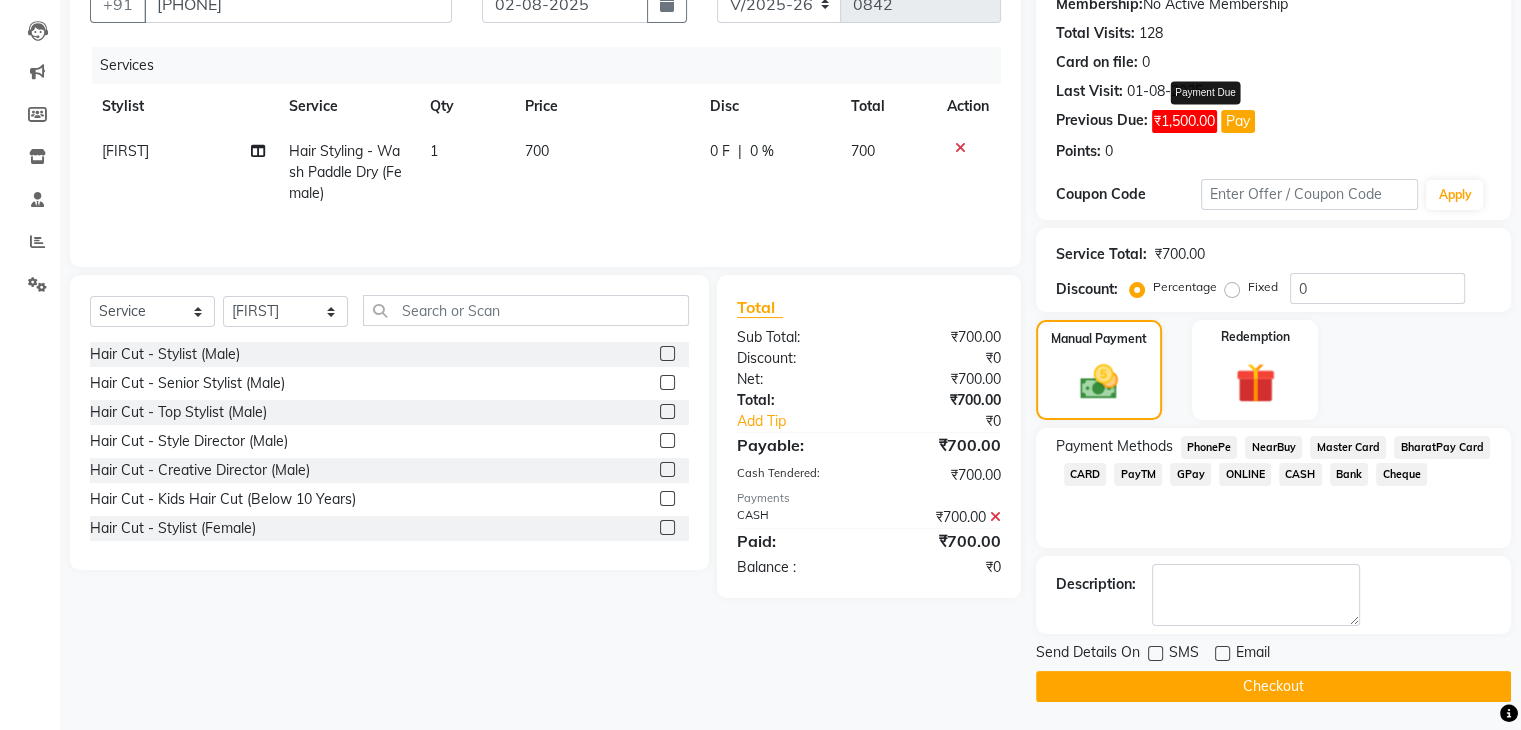 click on "Pay" 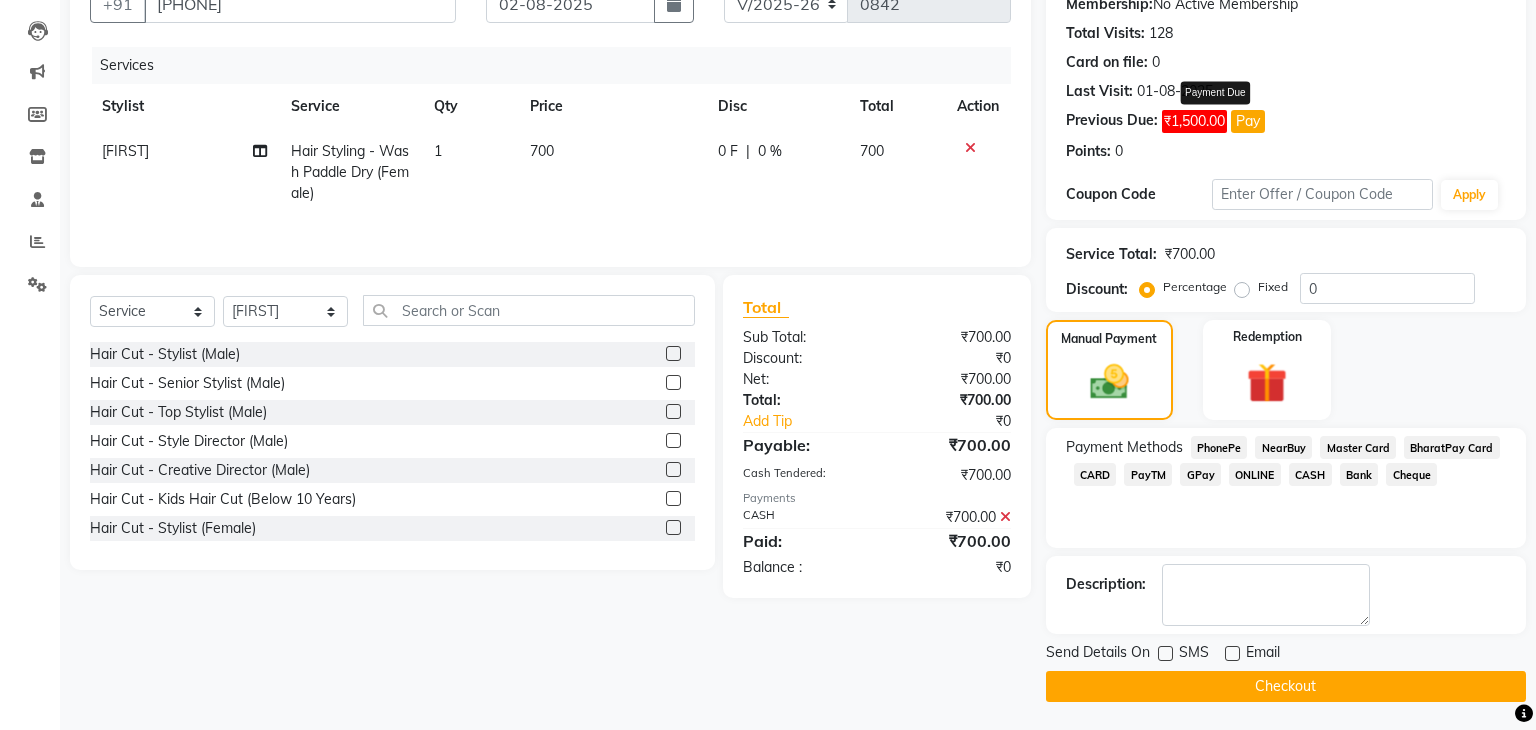 select on "1" 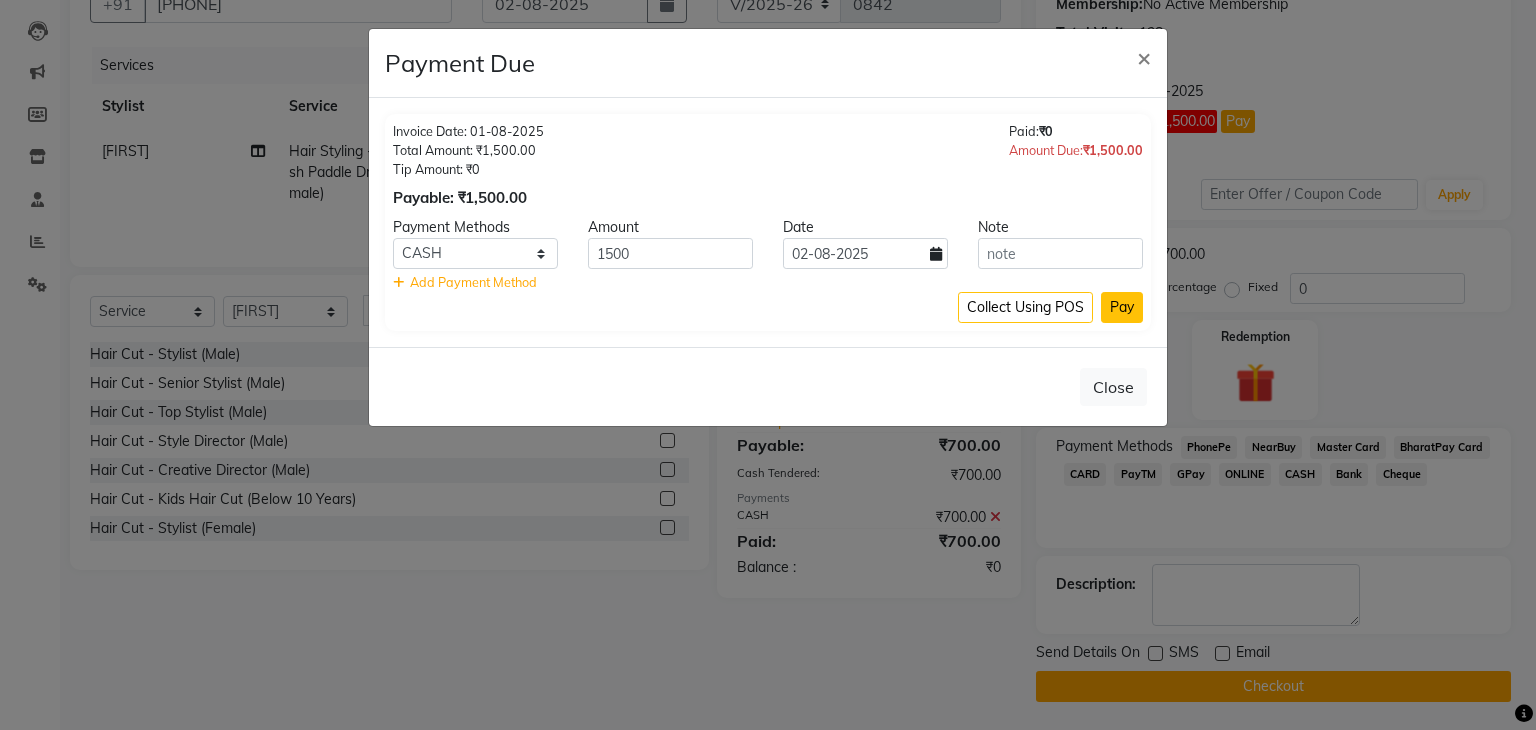 click on "Pay" 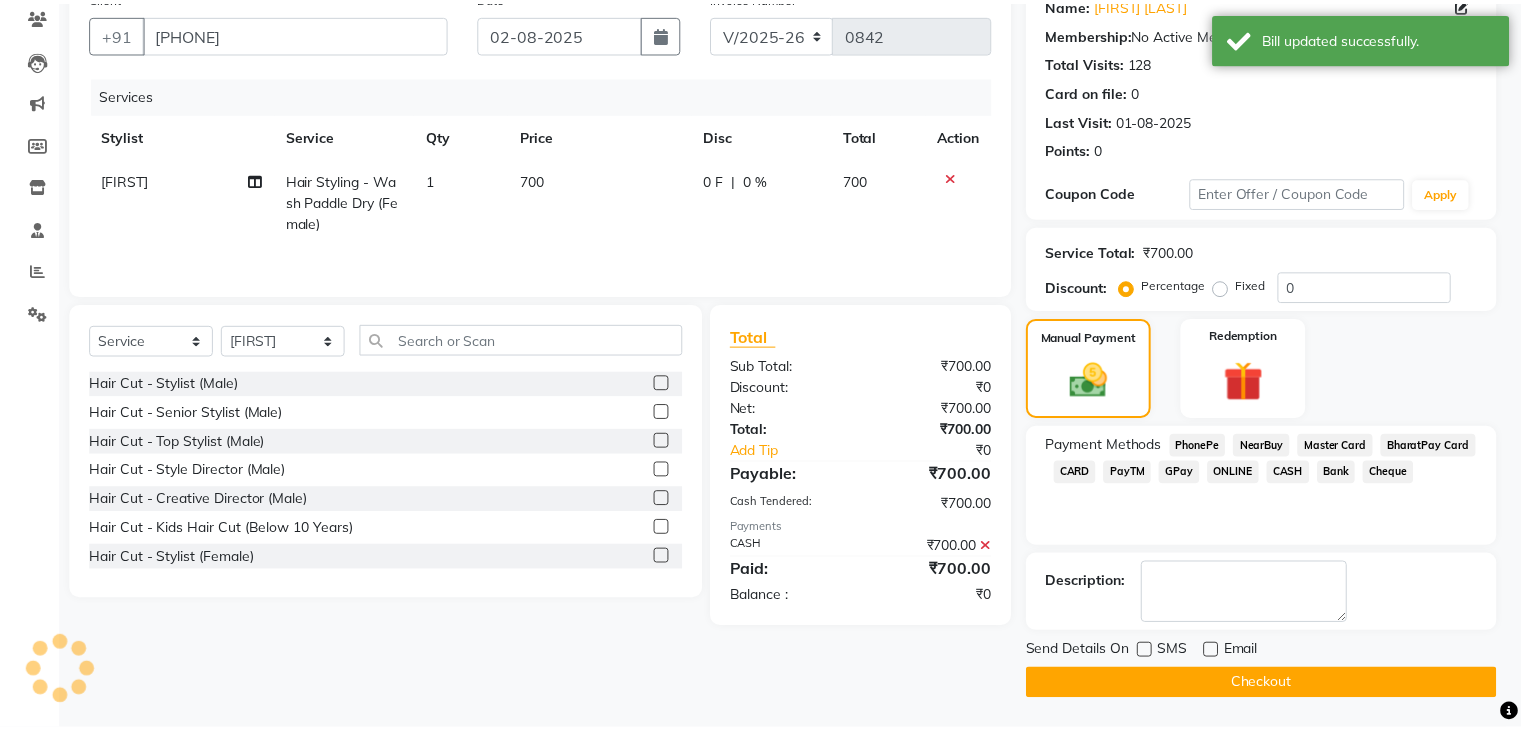 scroll, scrollTop: 171, scrollLeft: 0, axis: vertical 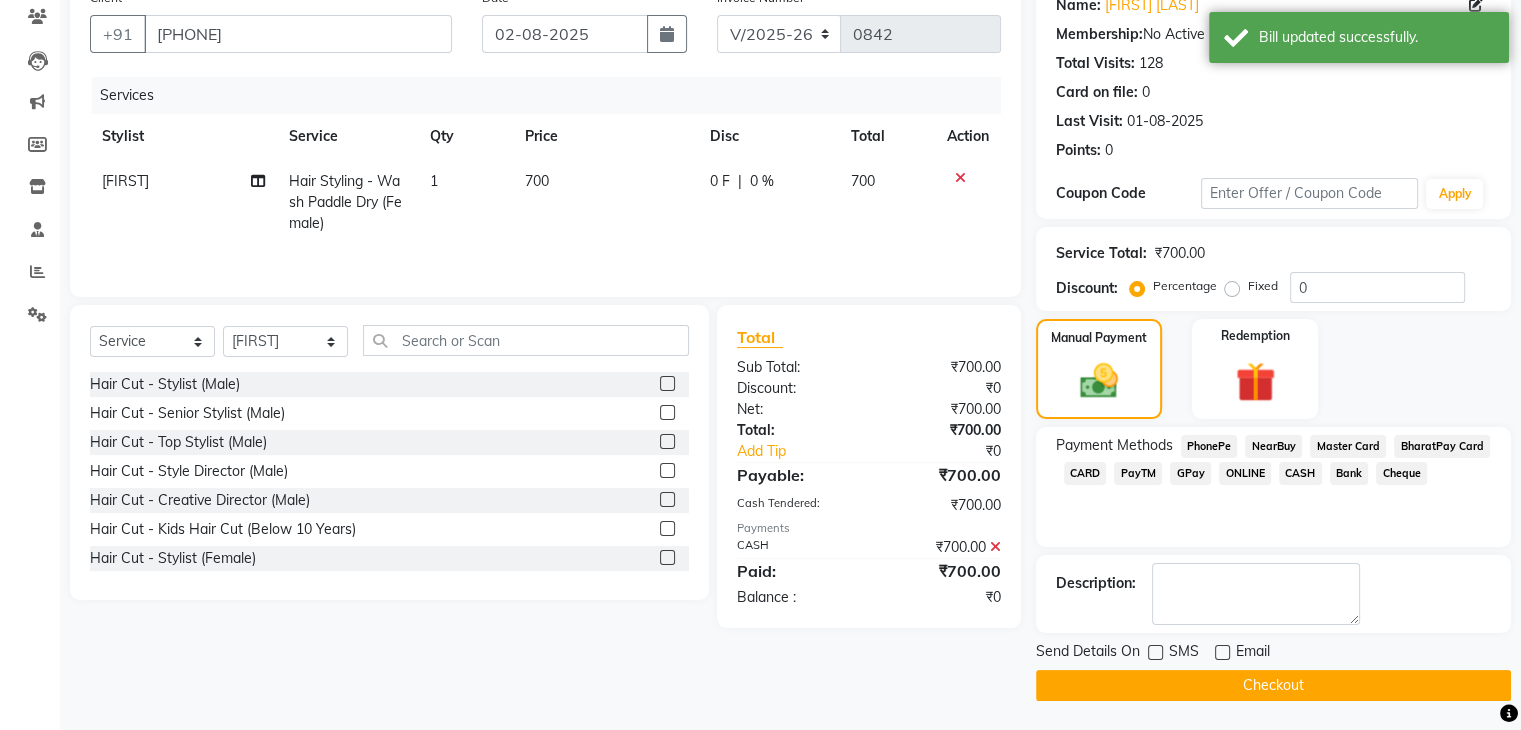 click on "Checkout" 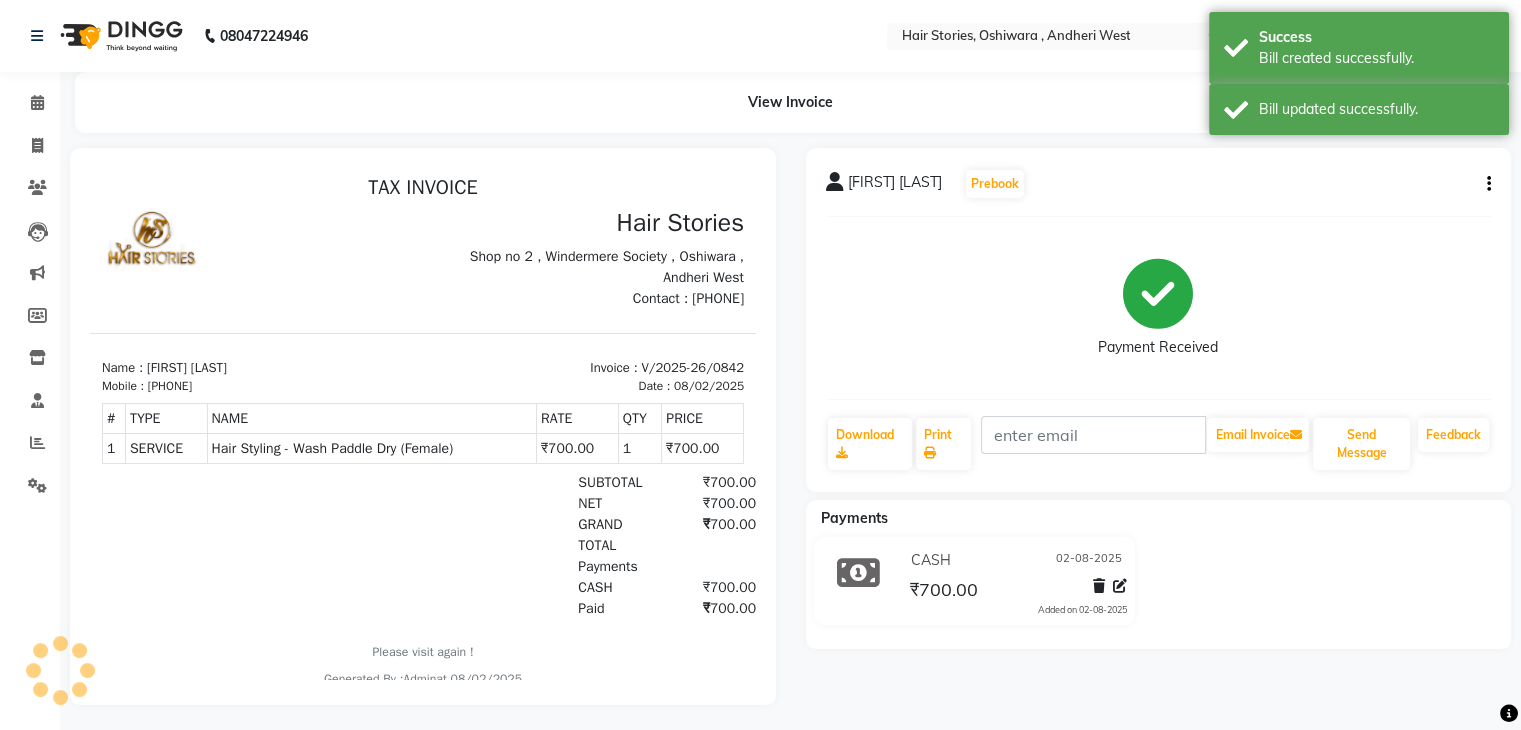scroll, scrollTop: 0, scrollLeft: 0, axis: both 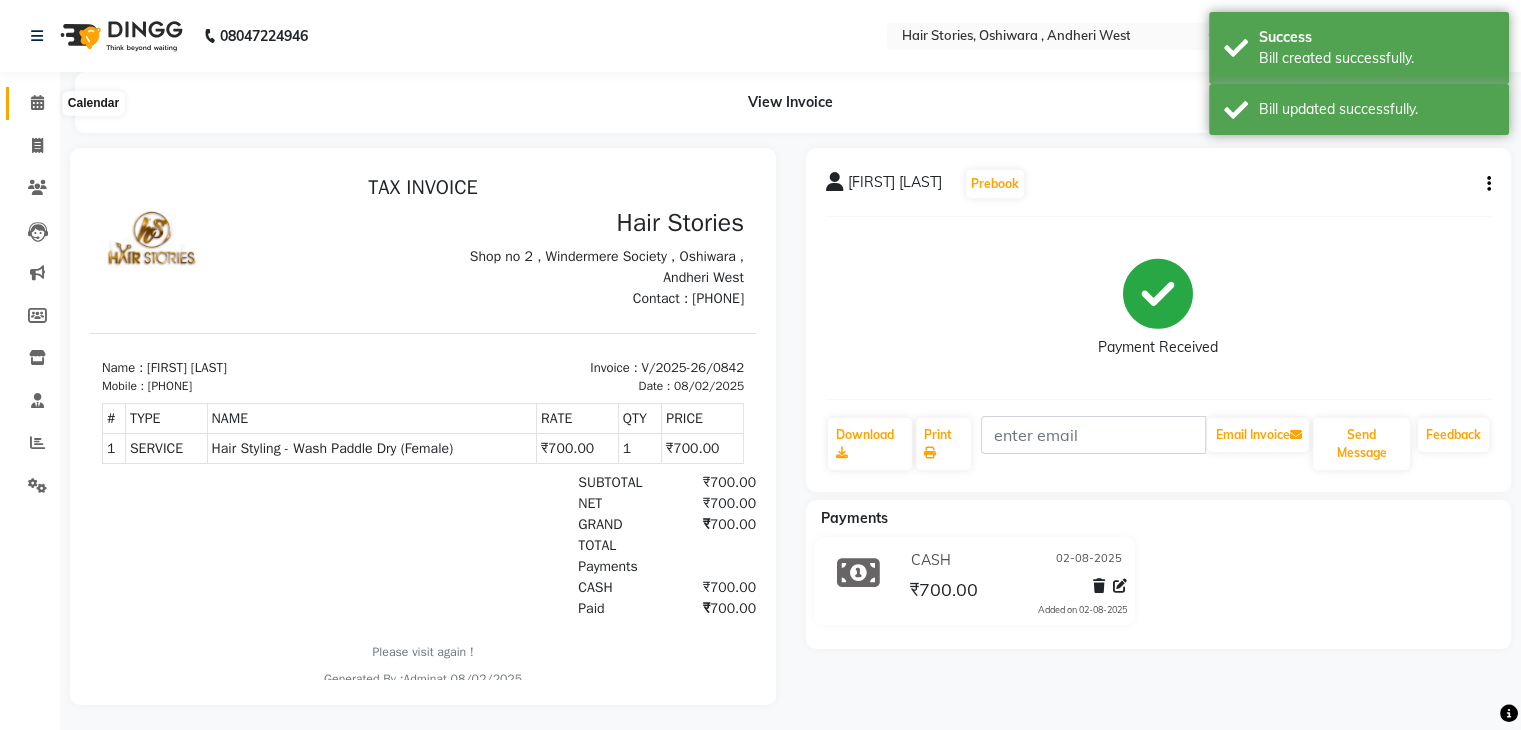 click 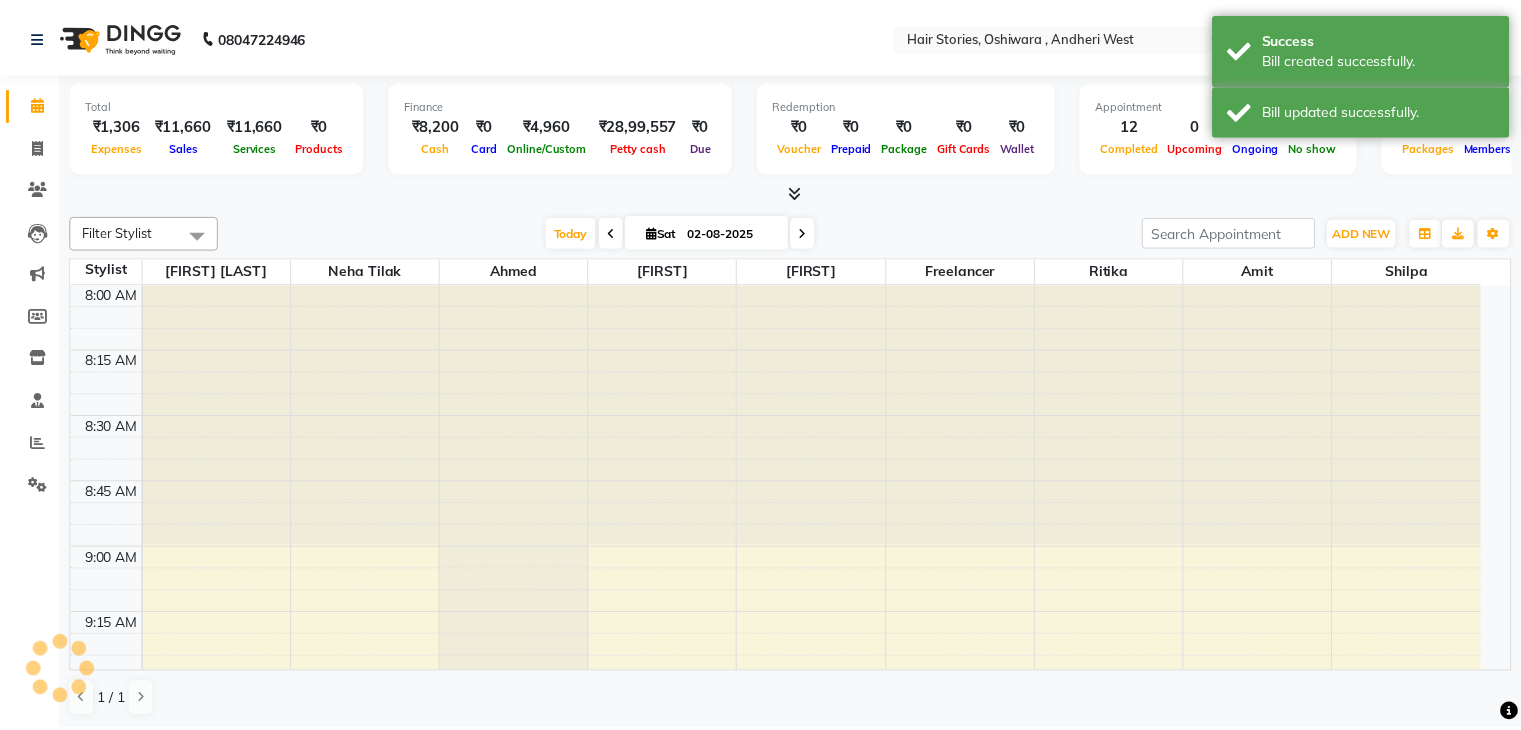 scroll, scrollTop: 0, scrollLeft: 0, axis: both 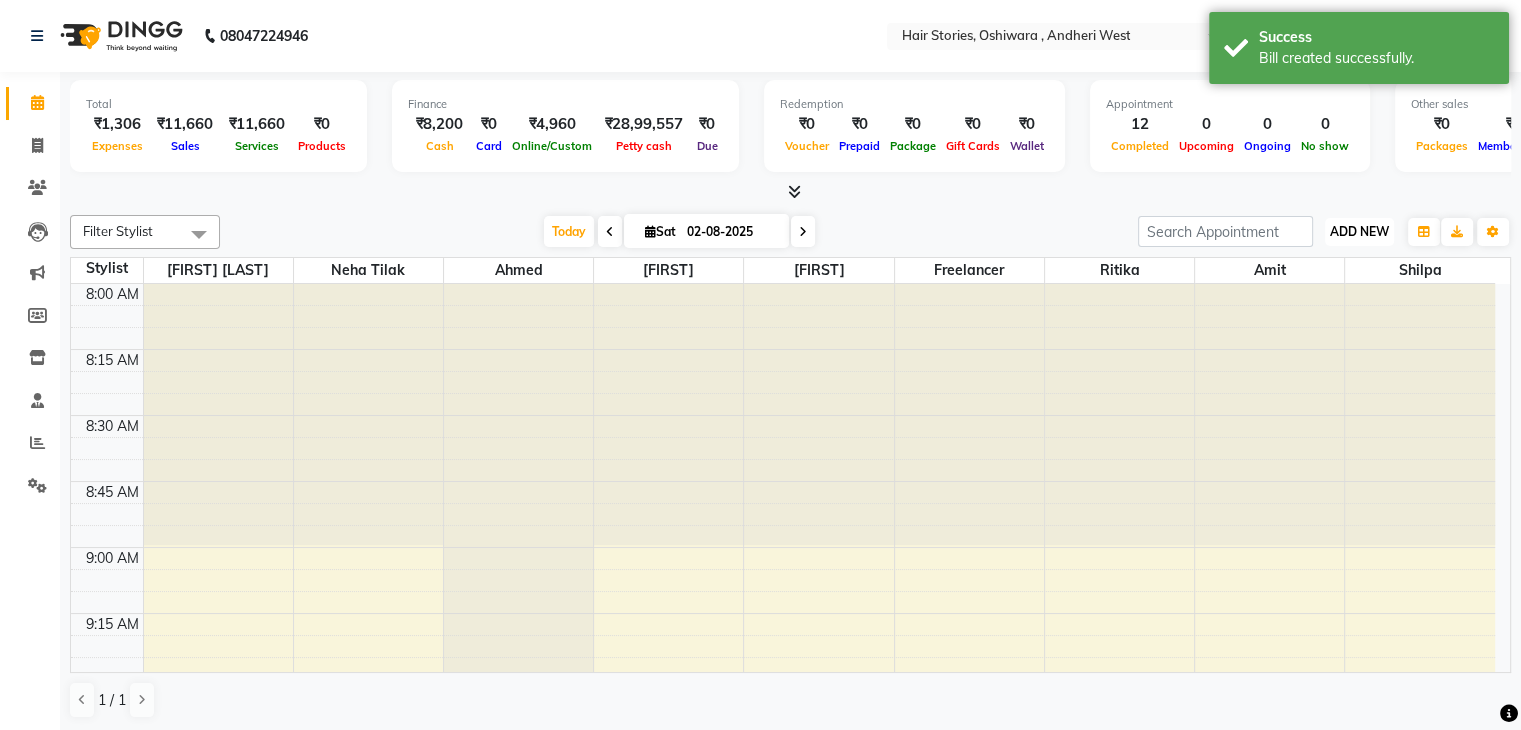 click on "ADD NEW Toggle Dropdown" at bounding box center (1359, 232) 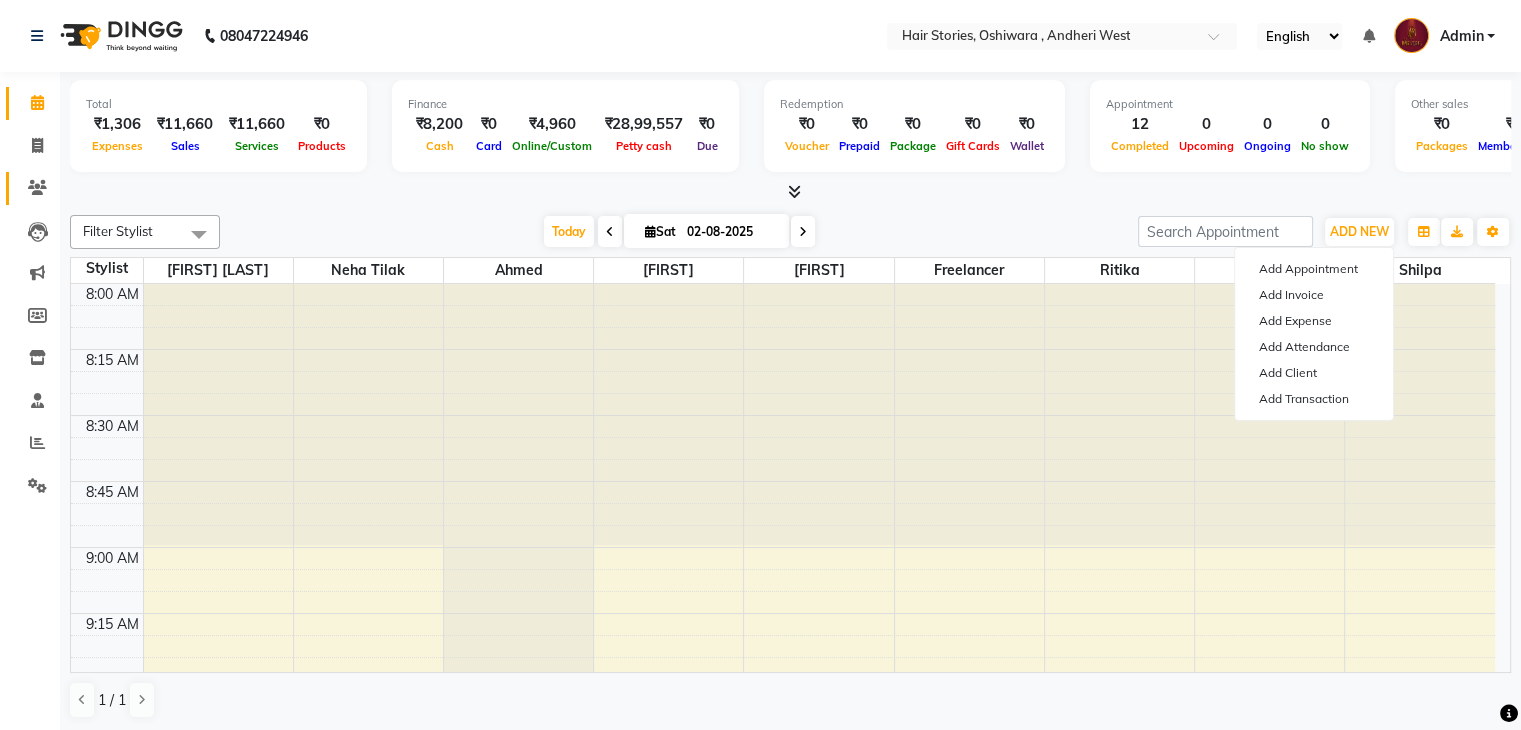 click on "Clients" 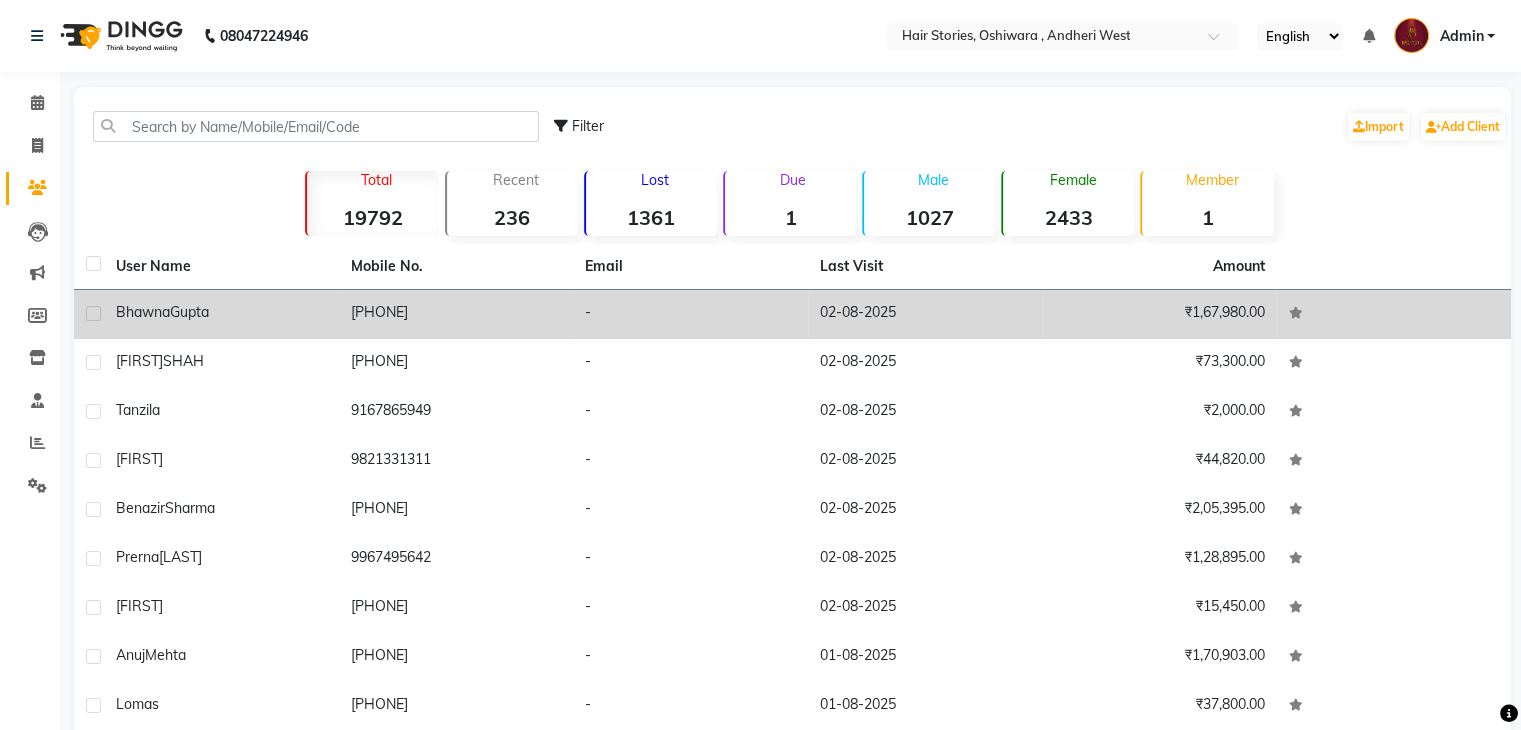 click on "[FIRST]  [LAST]" 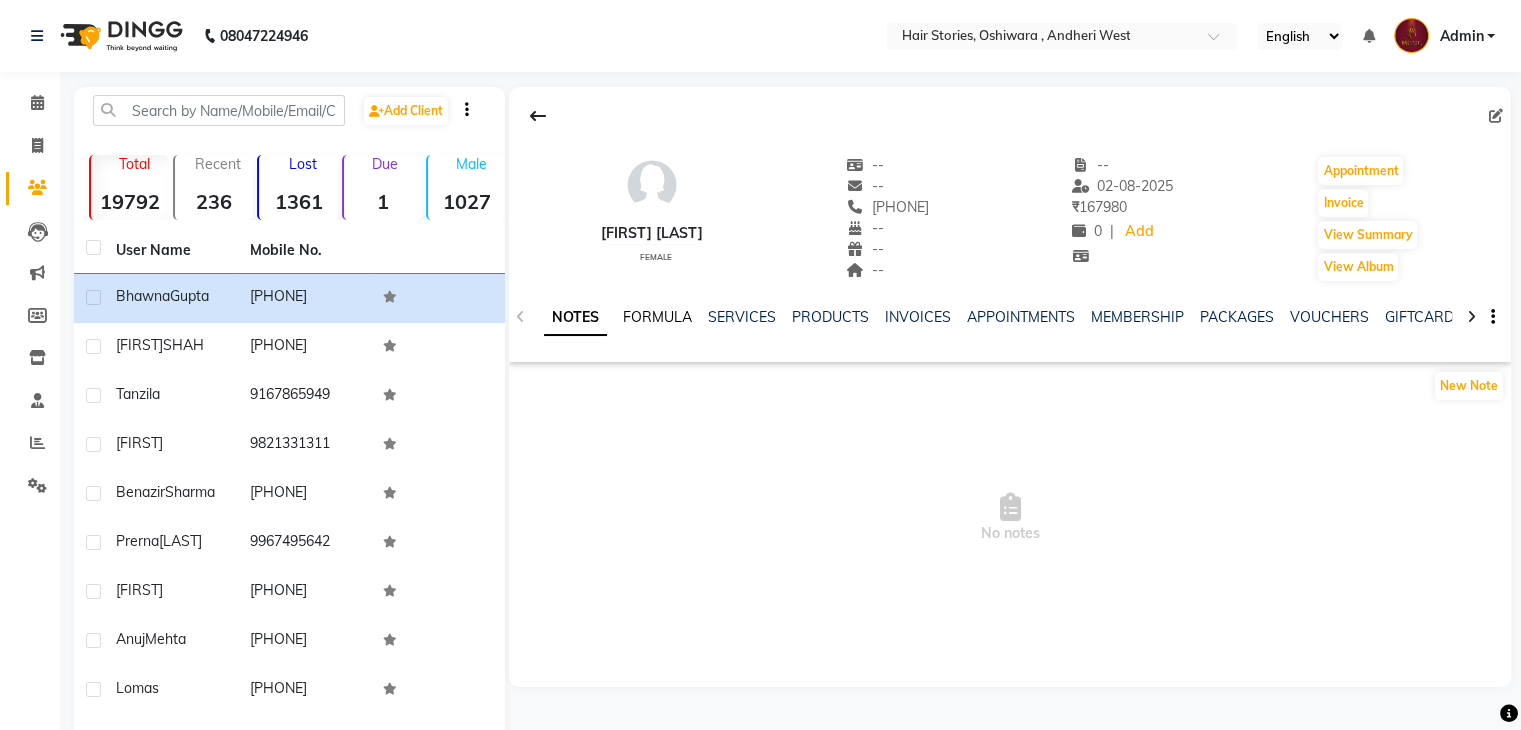 click on "FORMULA" 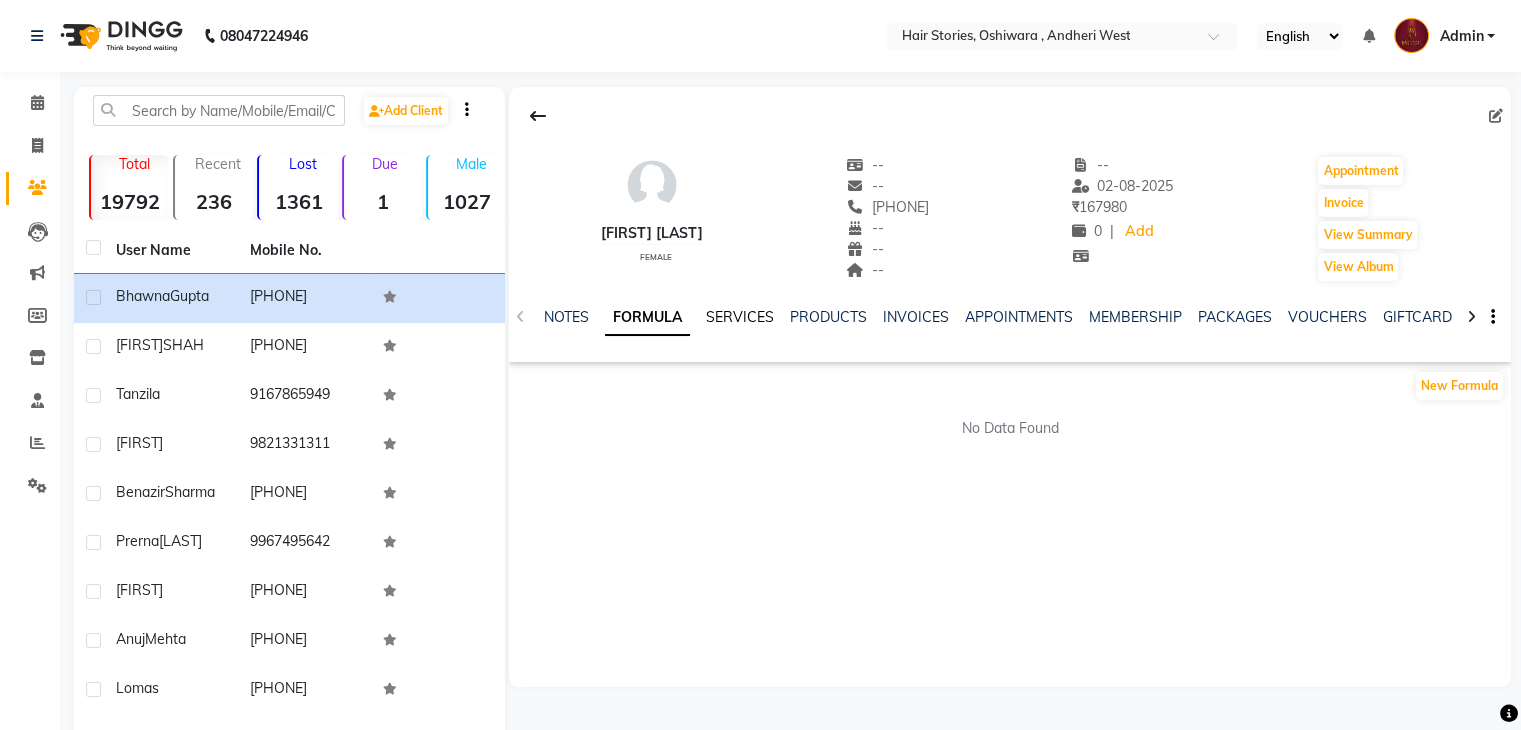 click on "SERVICES" 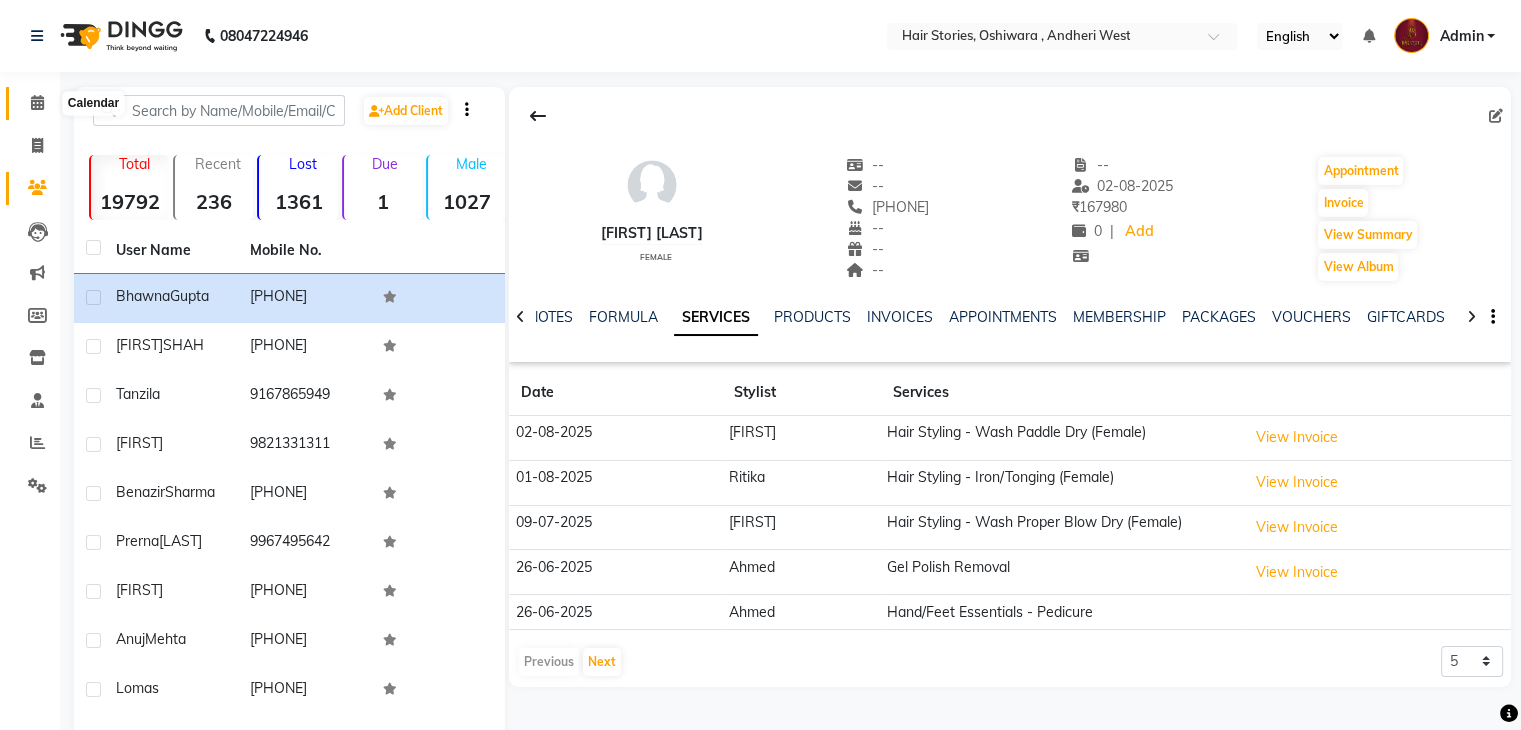 click 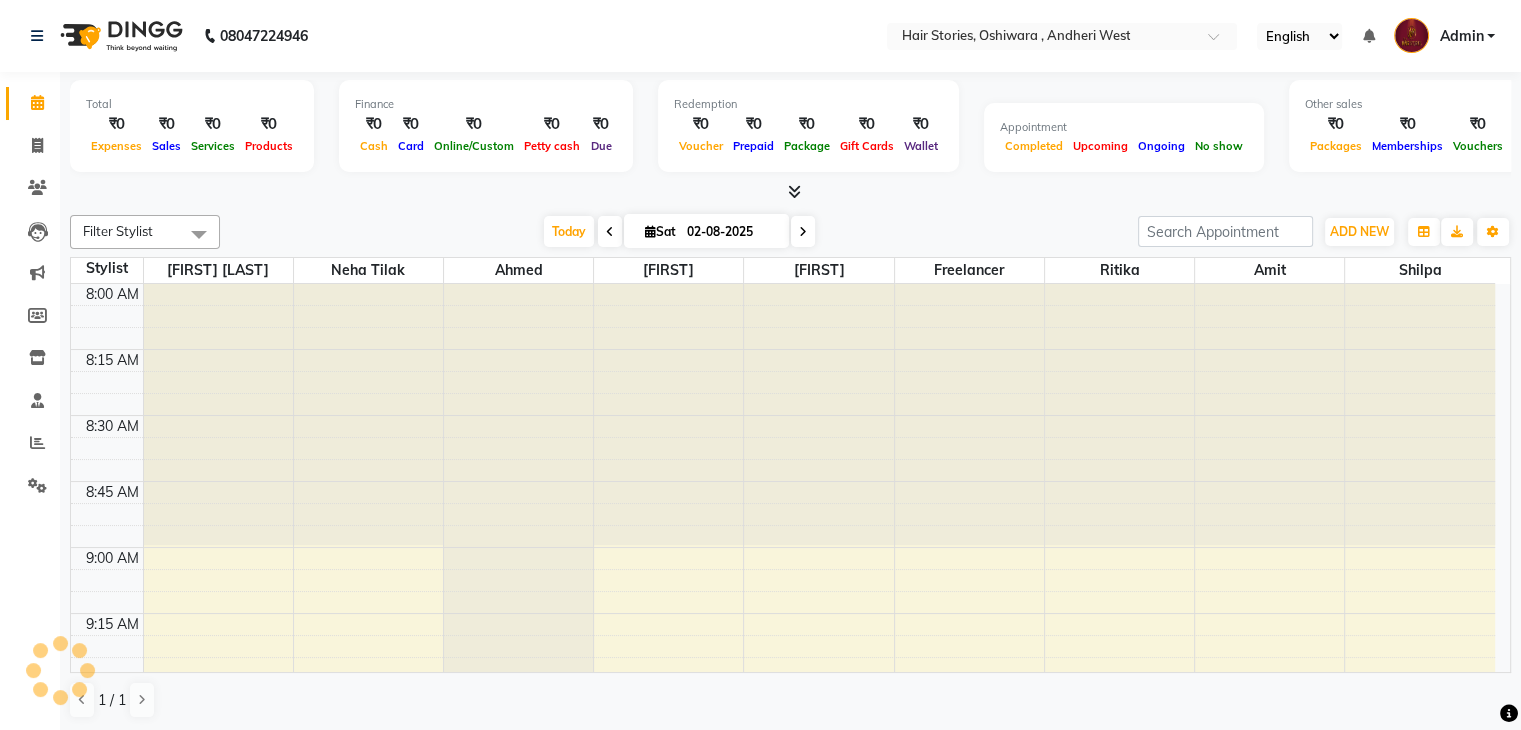 scroll, scrollTop: 0, scrollLeft: 0, axis: both 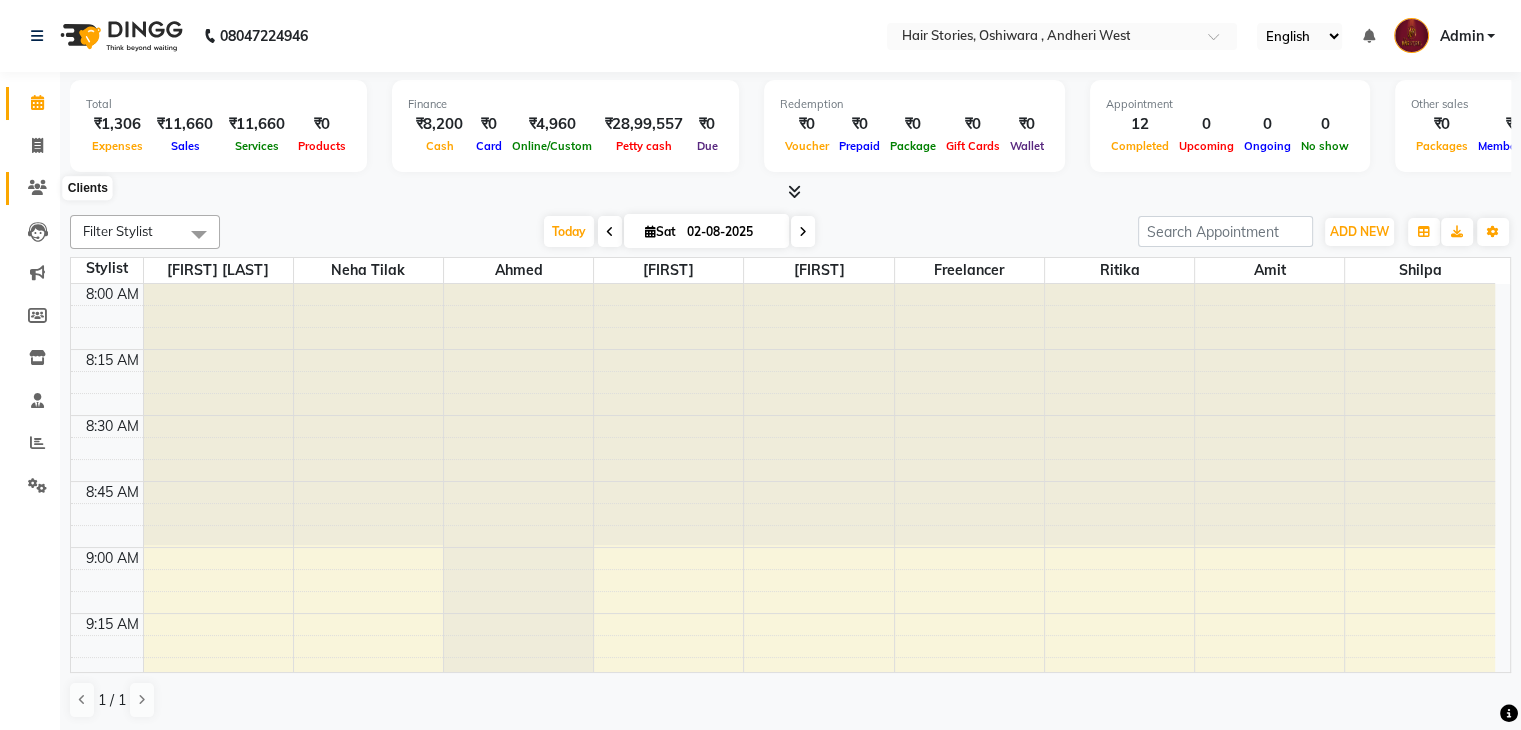 click 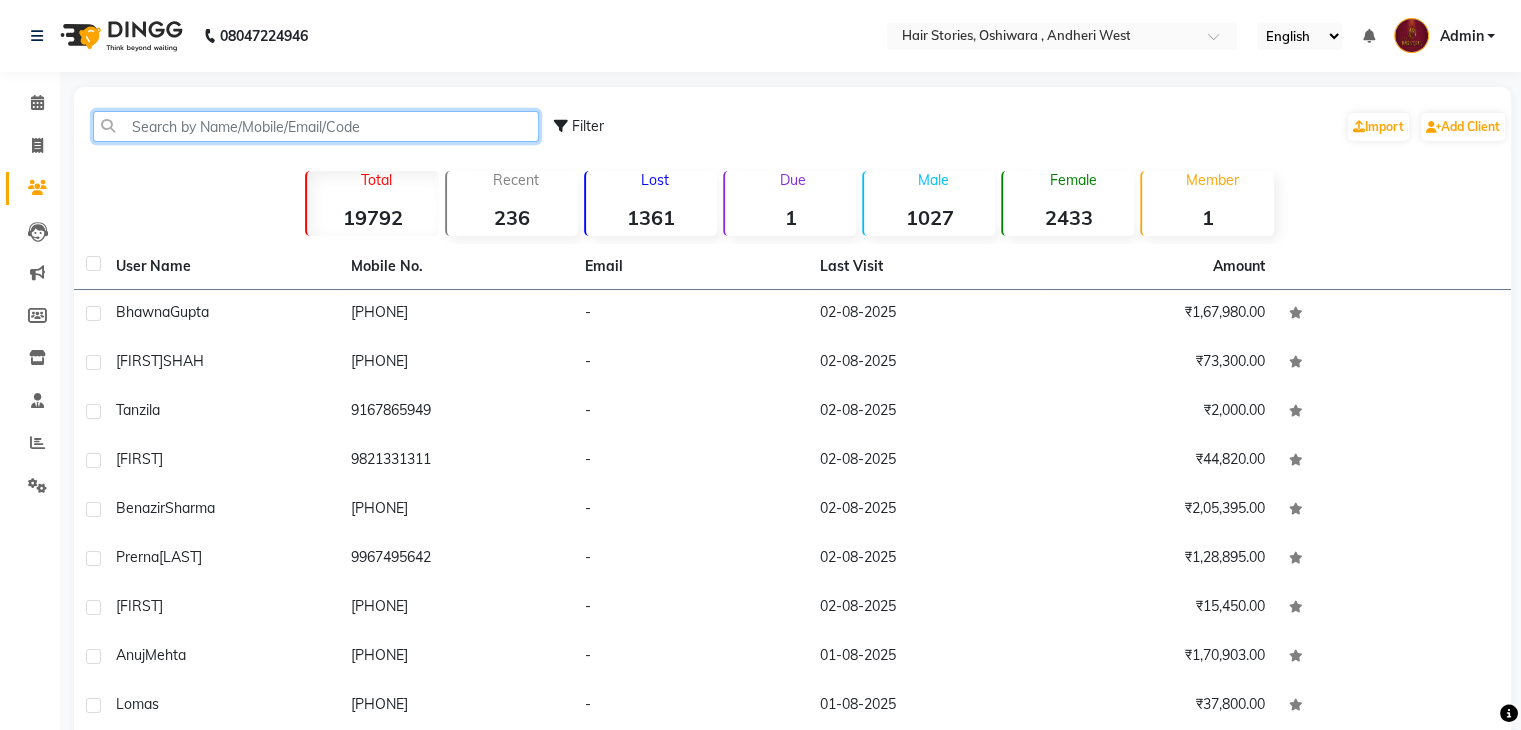 click 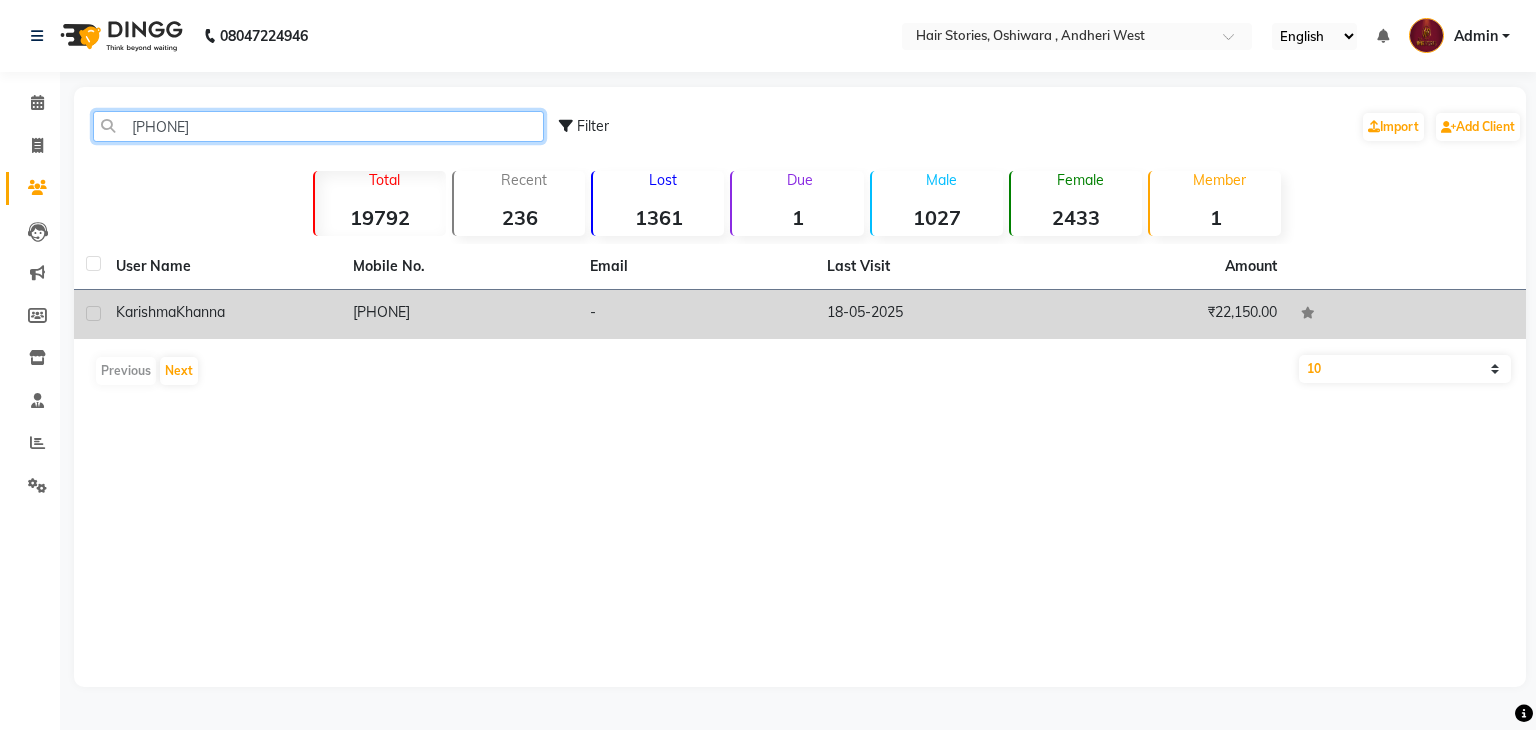 type on "[PHONE]" 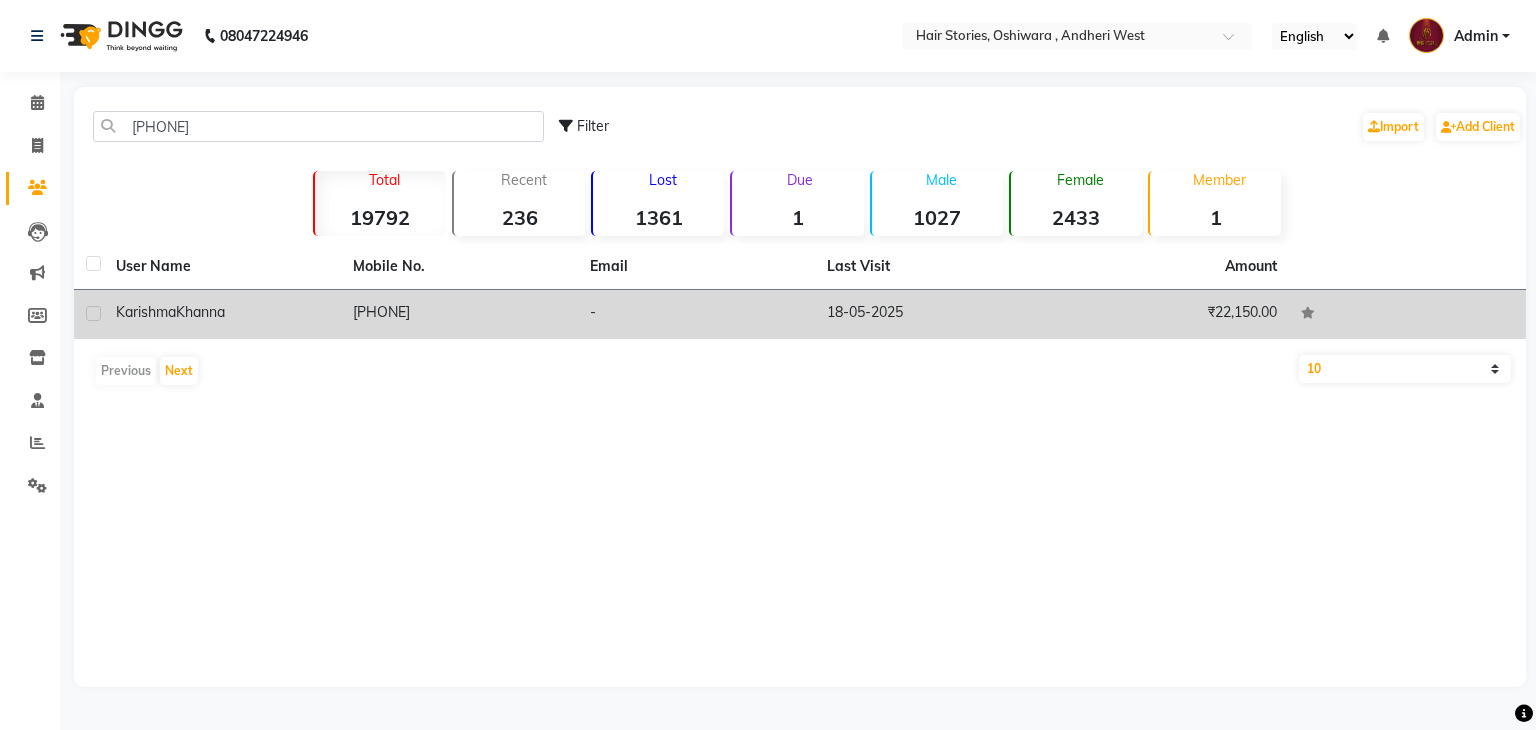 click on "Karishma" 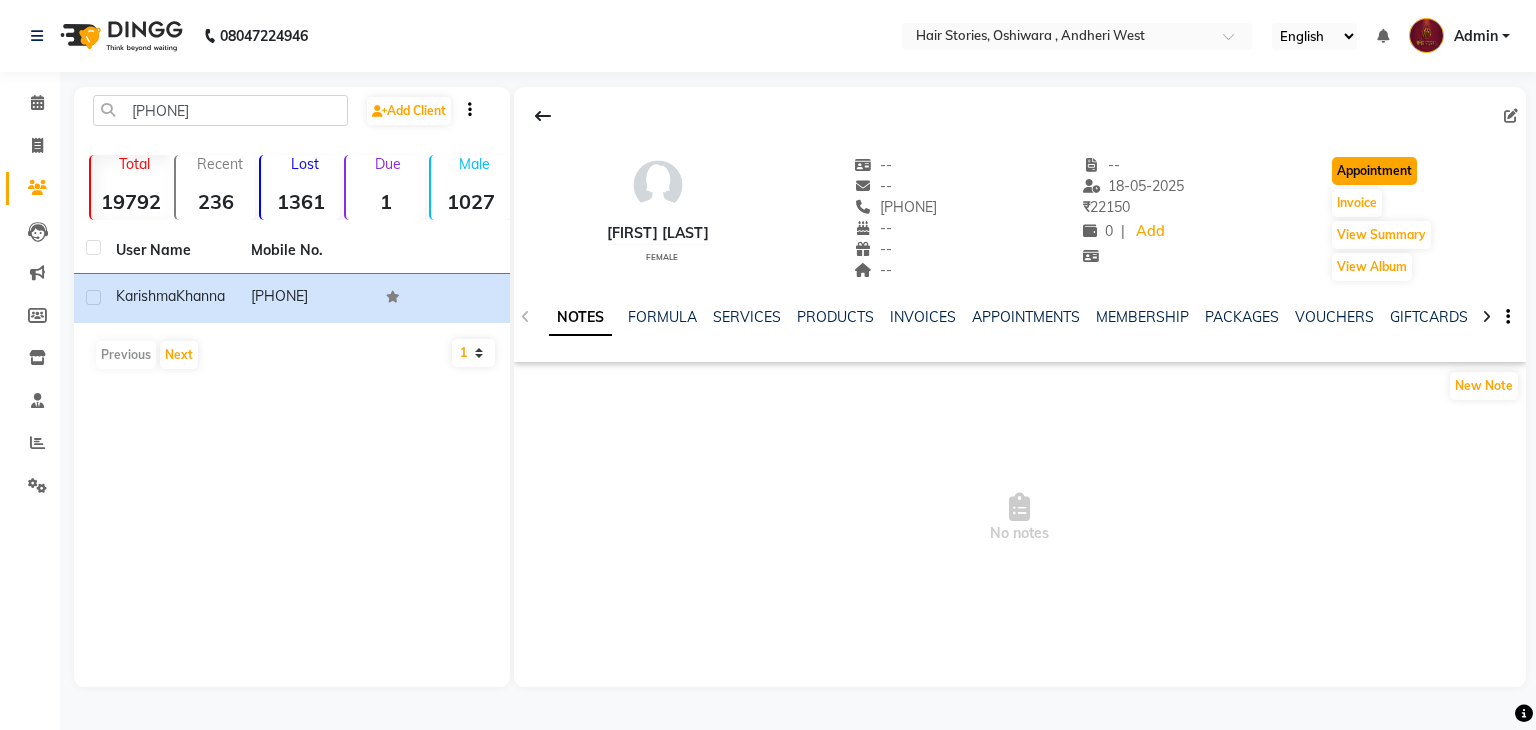 click on "Appointment" 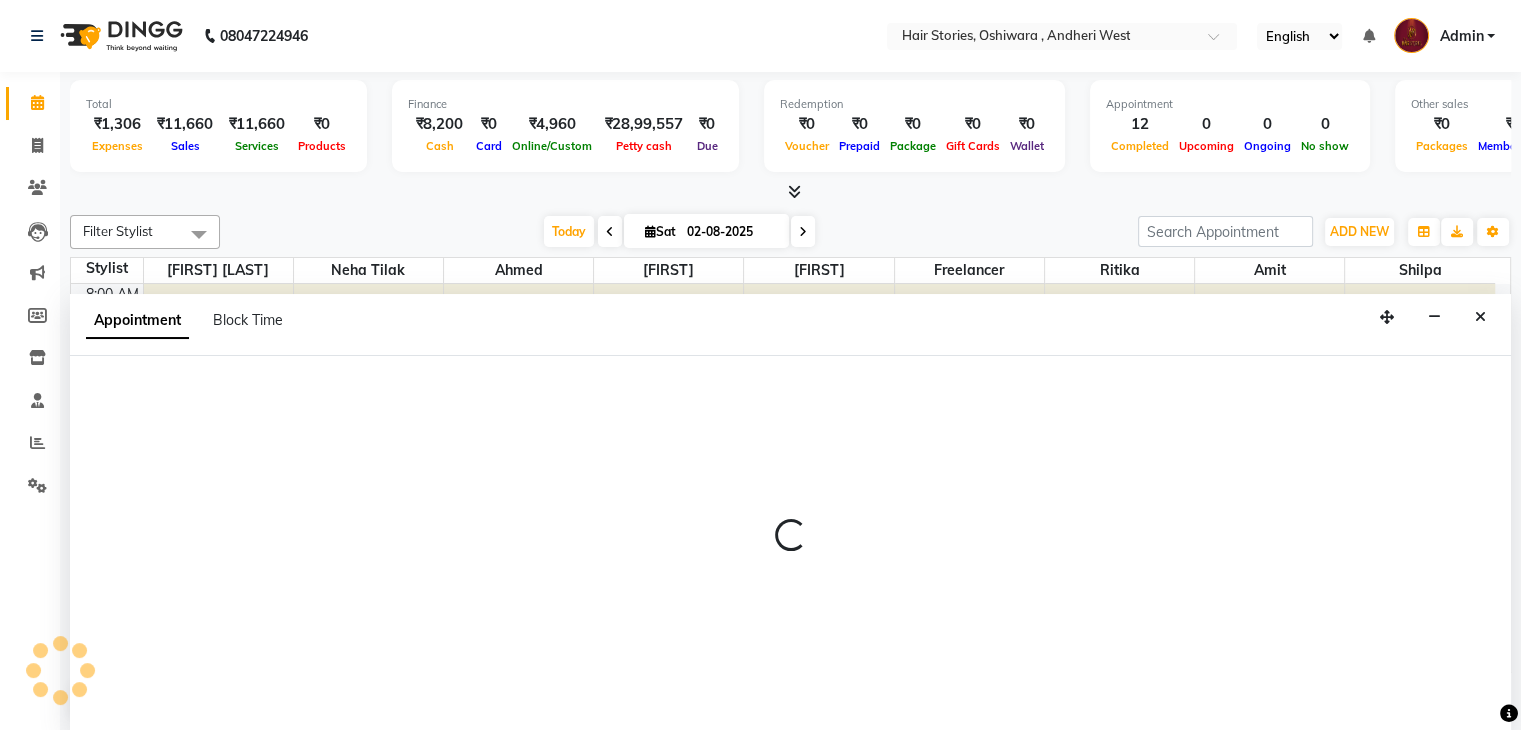 scroll, scrollTop: 1, scrollLeft: 0, axis: vertical 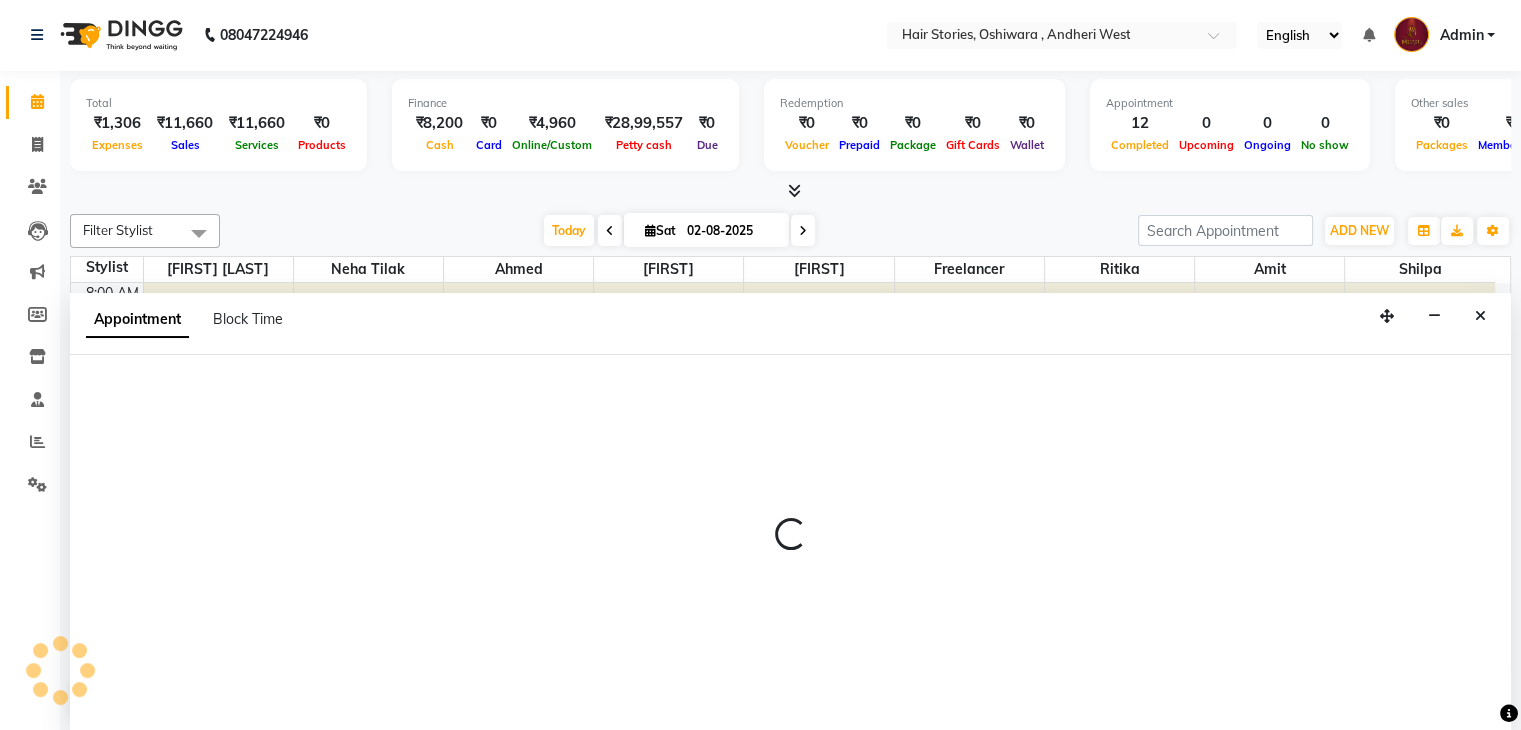 select on "540" 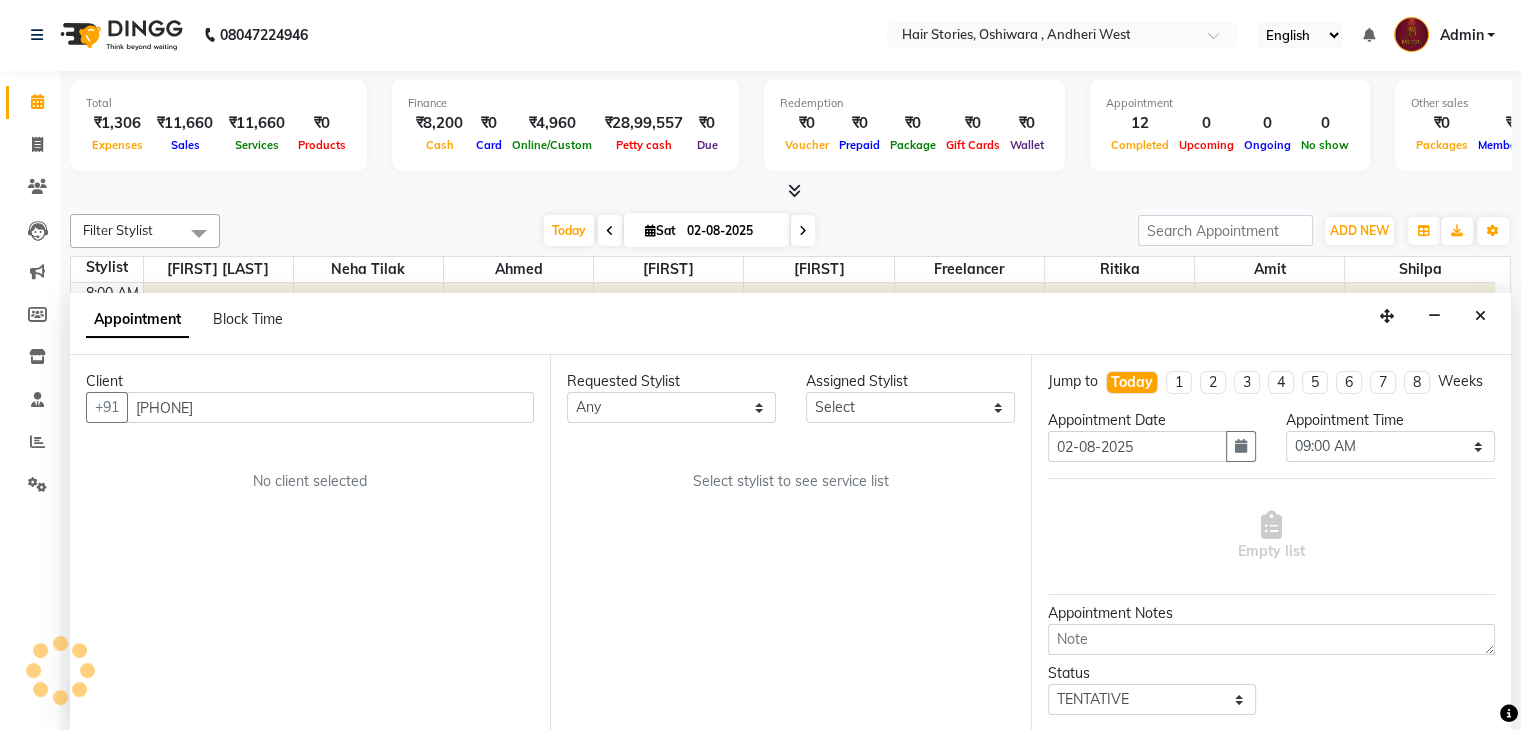 scroll, scrollTop: 3140, scrollLeft: 0, axis: vertical 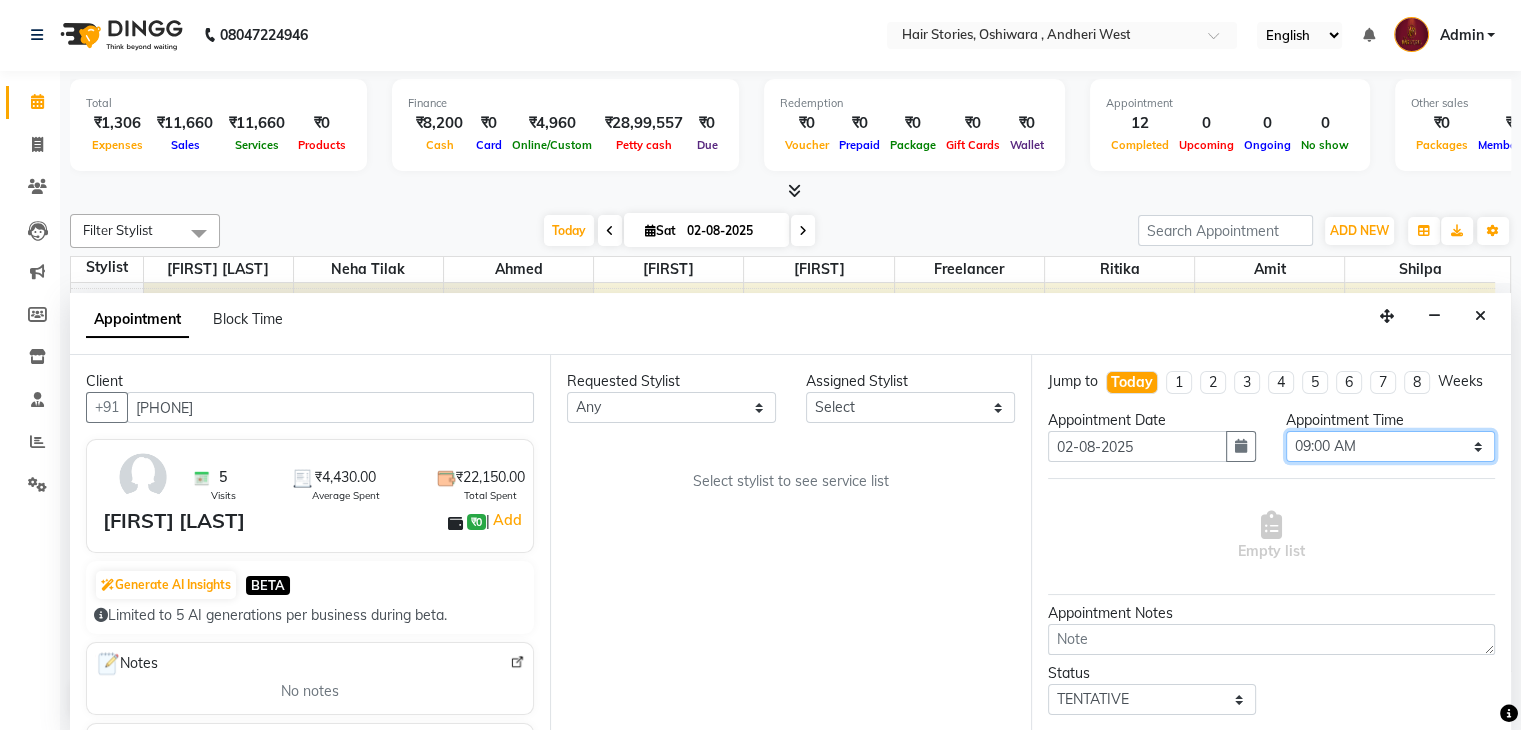 click on "Select 09:00 AM 09:15 AM 09:30 AM 09:45 AM 10:00 AM 10:15 AM 10:30 AM 10:45 AM 11:00 AM 11:15 AM 11:30 AM 11:45 AM 12:00 PM 12:15 PM 12:30 PM 12:45 PM 01:00 PM 01:15 PM 01:30 PM 01:45 PM 02:00 PM 02:15 PM 02:30 PM 02:45 PM 03:00 PM 03:15 PM 03:30 PM 03:45 PM 04:00 PM 04:15 PM 04:30 PM 04:45 PM 05:00 PM 05:15 PM 05:30 PM 05:45 PM 06:00 PM 06:15 PM 06:30 PM 06:45 PM 07:00 PM 07:15 PM 07:30 PM 07:45 PM 08:00 PM 08:15 PM 08:30 PM 08:45 PM 09:00 PM 09:15 PM 09:30 PM 09:45 PM 10:00 PM 10:15 PM 10:30 PM" at bounding box center [1390, 446] 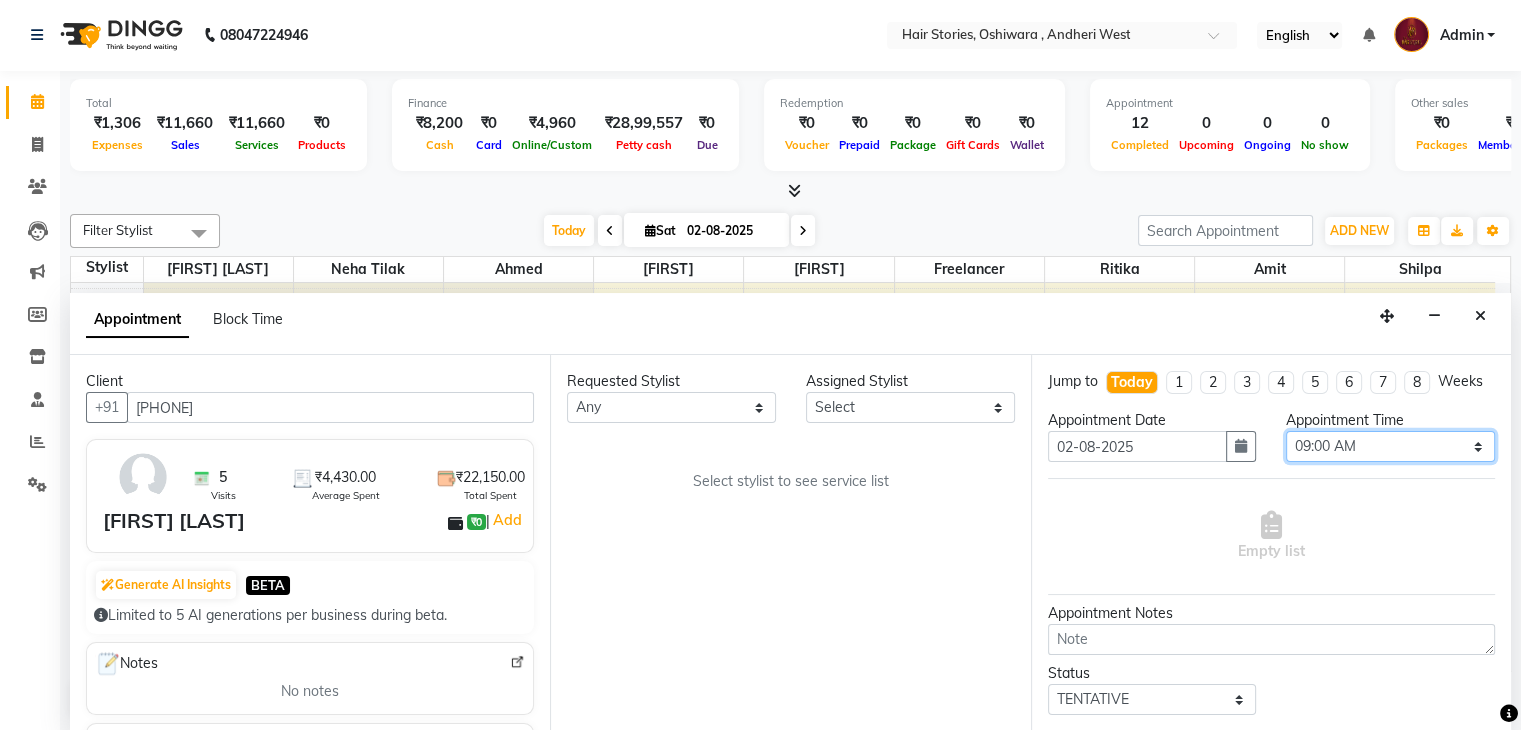 select on "810" 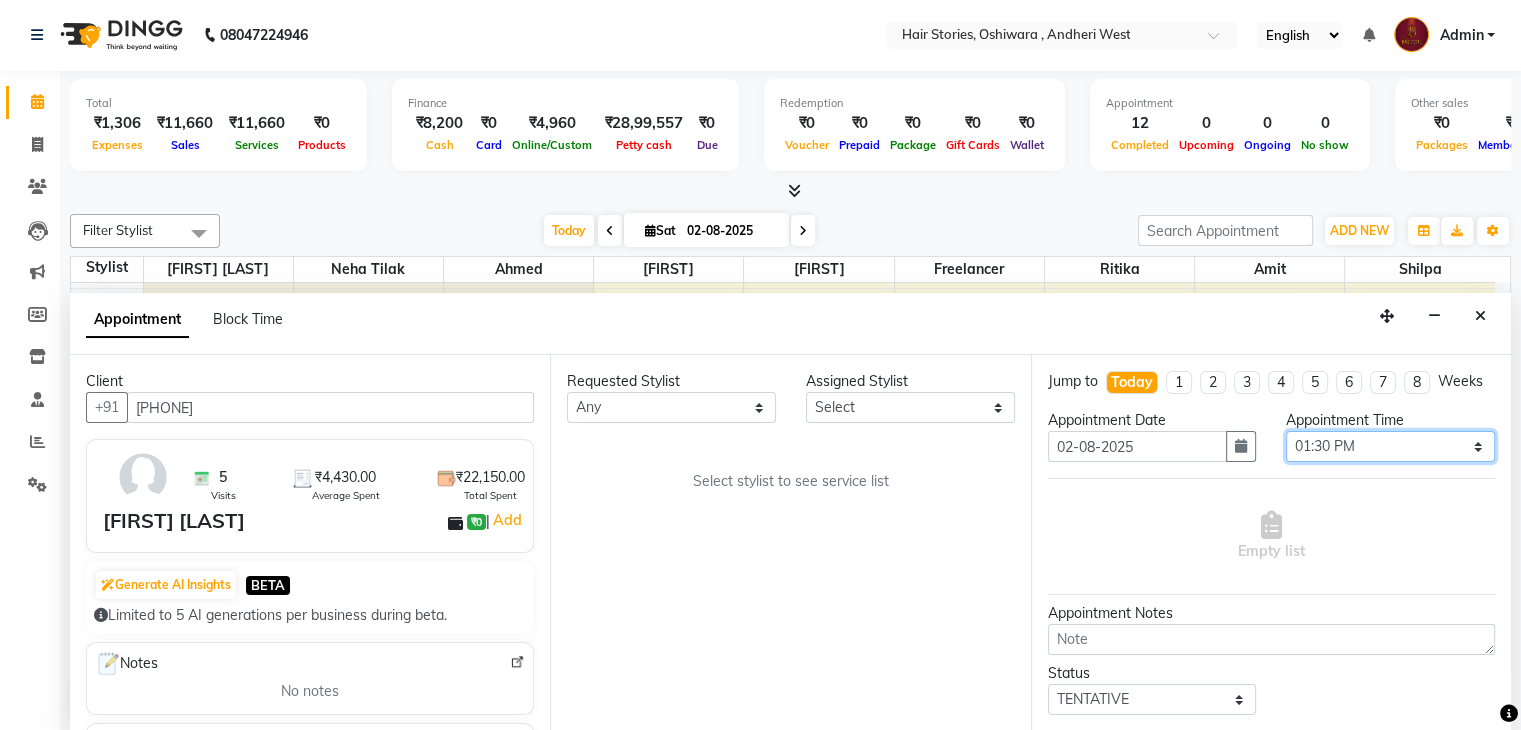 click on "Select 09:00 AM 09:15 AM 09:30 AM 09:45 AM 10:00 AM 10:15 AM 10:30 AM 10:45 AM 11:00 AM 11:15 AM 11:30 AM 11:45 AM 12:00 PM 12:15 PM 12:30 PM 12:45 PM 01:00 PM 01:15 PM 01:30 PM 01:45 PM 02:00 PM 02:15 PM 02:30 PM 02:45 PM 03:00 PM 03:15 PM 03:30 PM 03:45 PM 04:00 PM 04:15 PM 04:30 PM 04:45 PM 05:00 PM 05:15 PM 05:30 PM 05:45 PM 06:00 PM 06:15 PM 06:30 PM 06:45 PM 07:00 PM 07:15 PM 07:30 PM 07:45 PM 08:00 PM 08:15 PM 08:30 PM 08:45 PM 09:00 PM 09:15 PM 09:30 PM 09:45 PM 10:00 PM 10:15 PM 10:30 PM" at bounding box center (1390, 446) 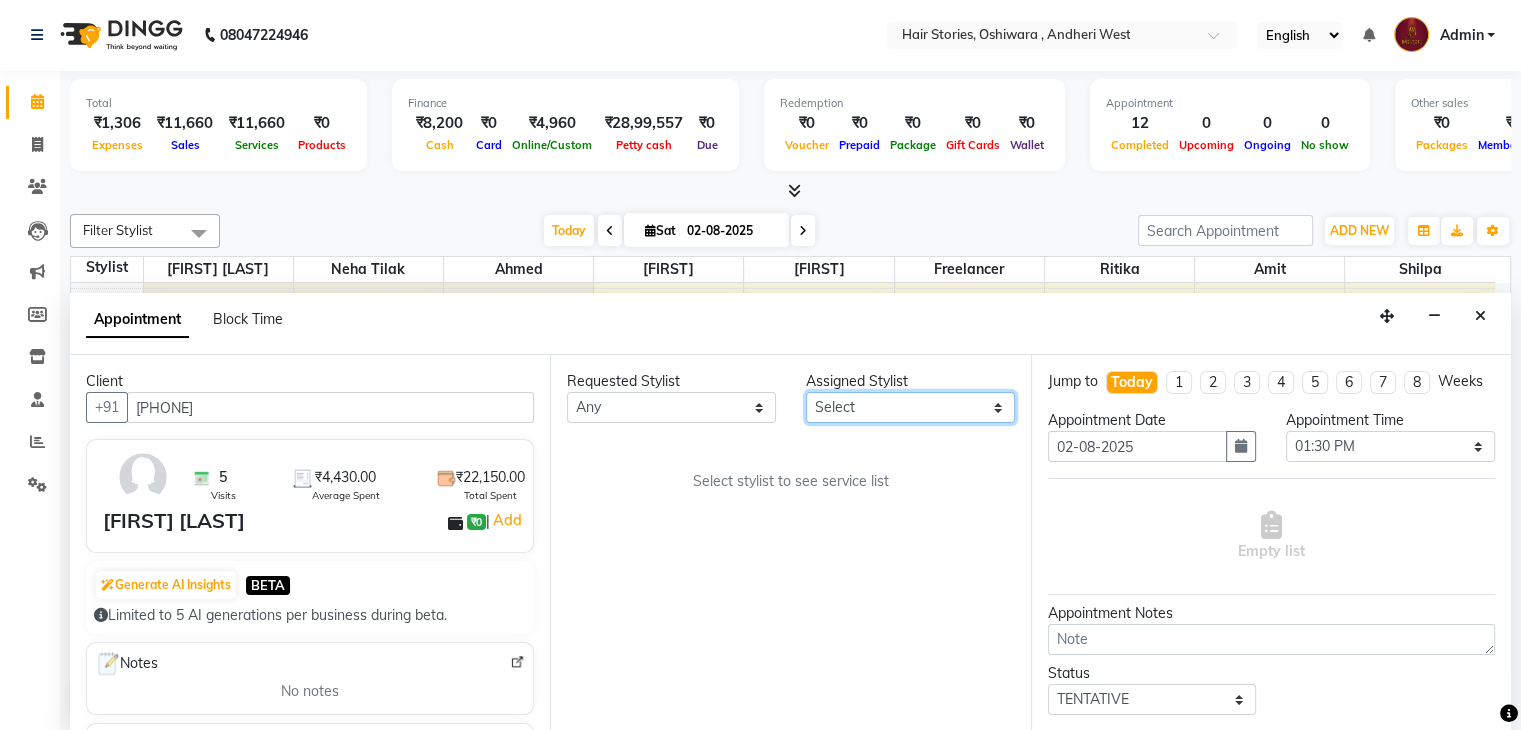 click on "Select Ahmed Amit Amit Savla Freelancer Habiba Neha Tilak Ritika Shilpa Shiraz" at bounding box center [910, 407] 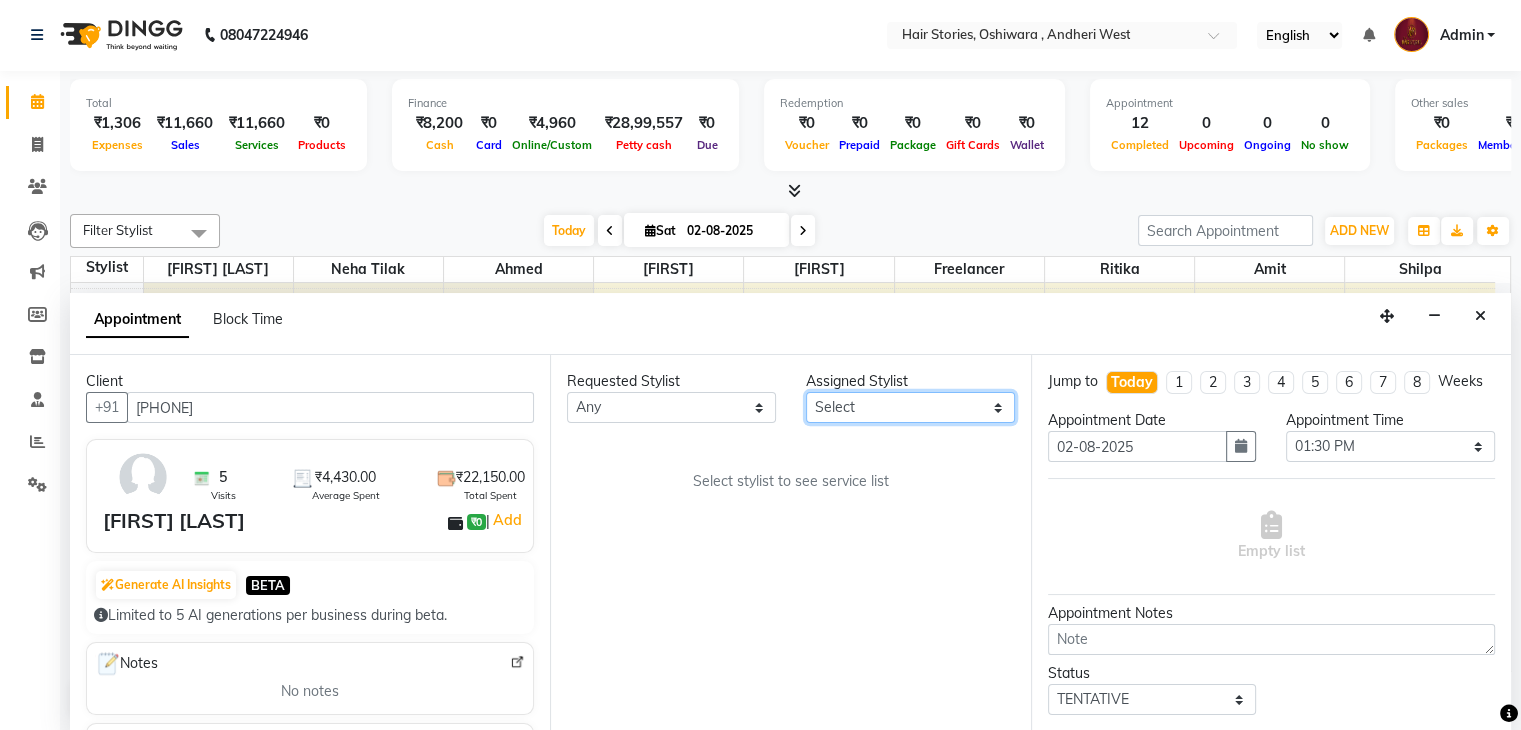 select on "12002" 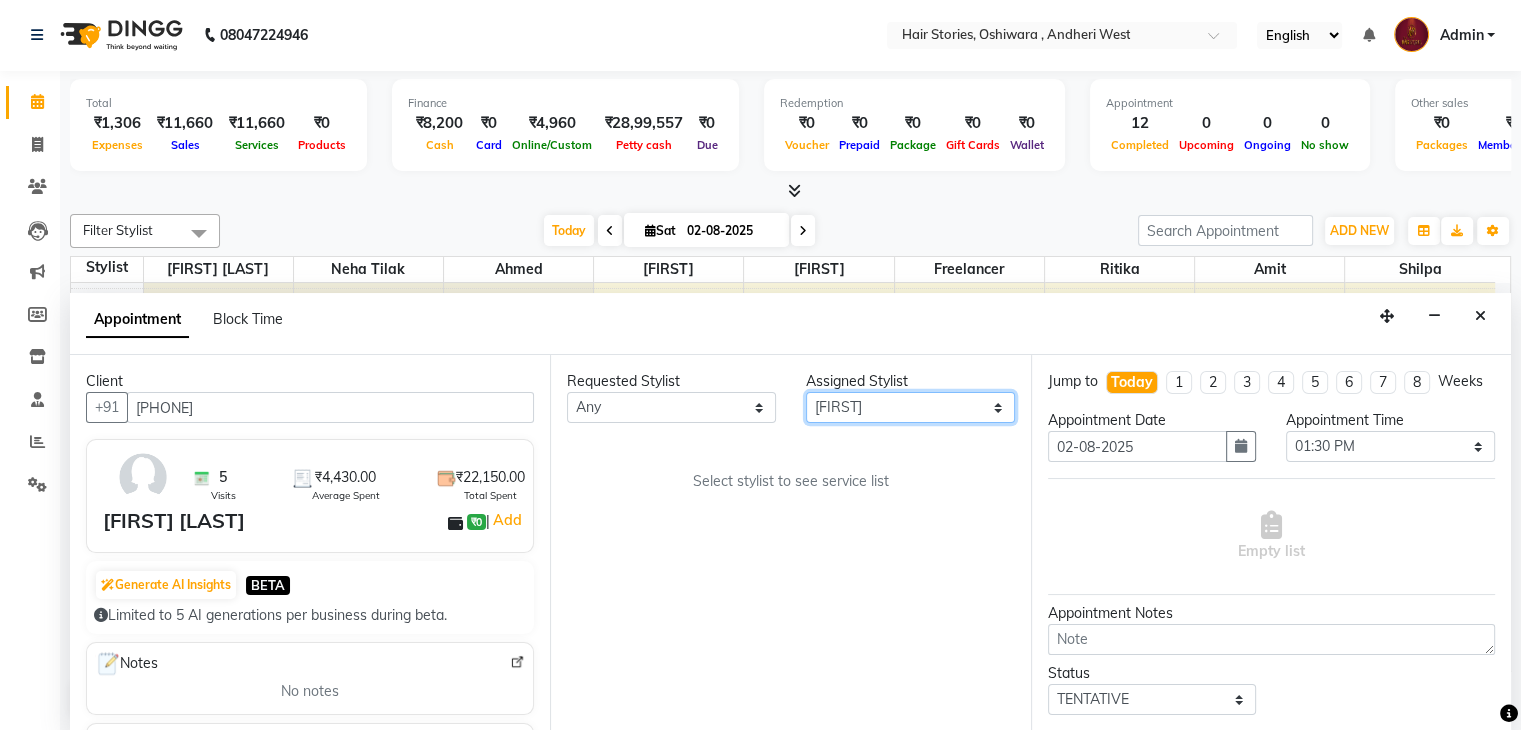 click on "Select Ahmed Amit Amit Savla Freelancer Habiba Neha Tilak Ritika Shilpa Shiraz" at bounding box center (910, 407) 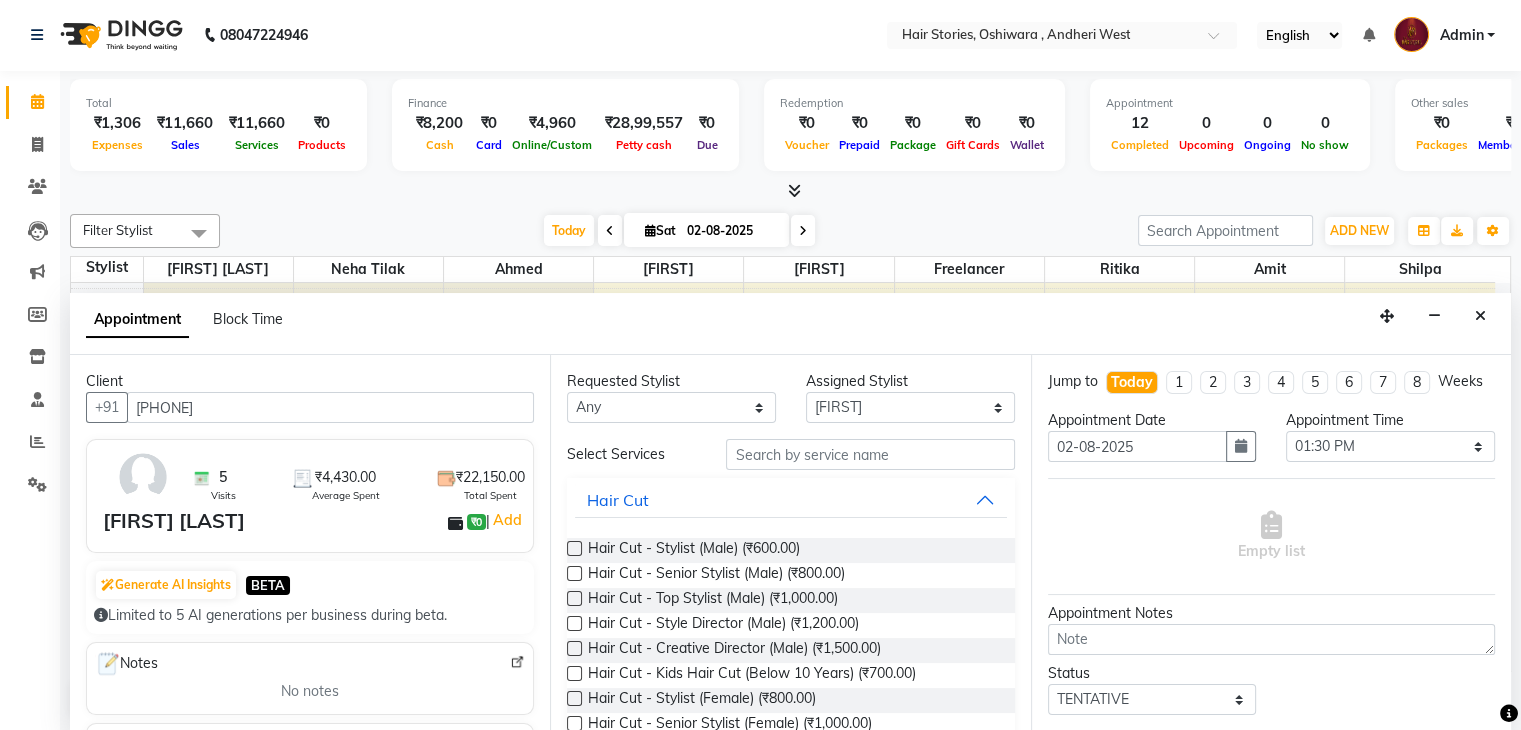 click at bounding box center [573, 602] 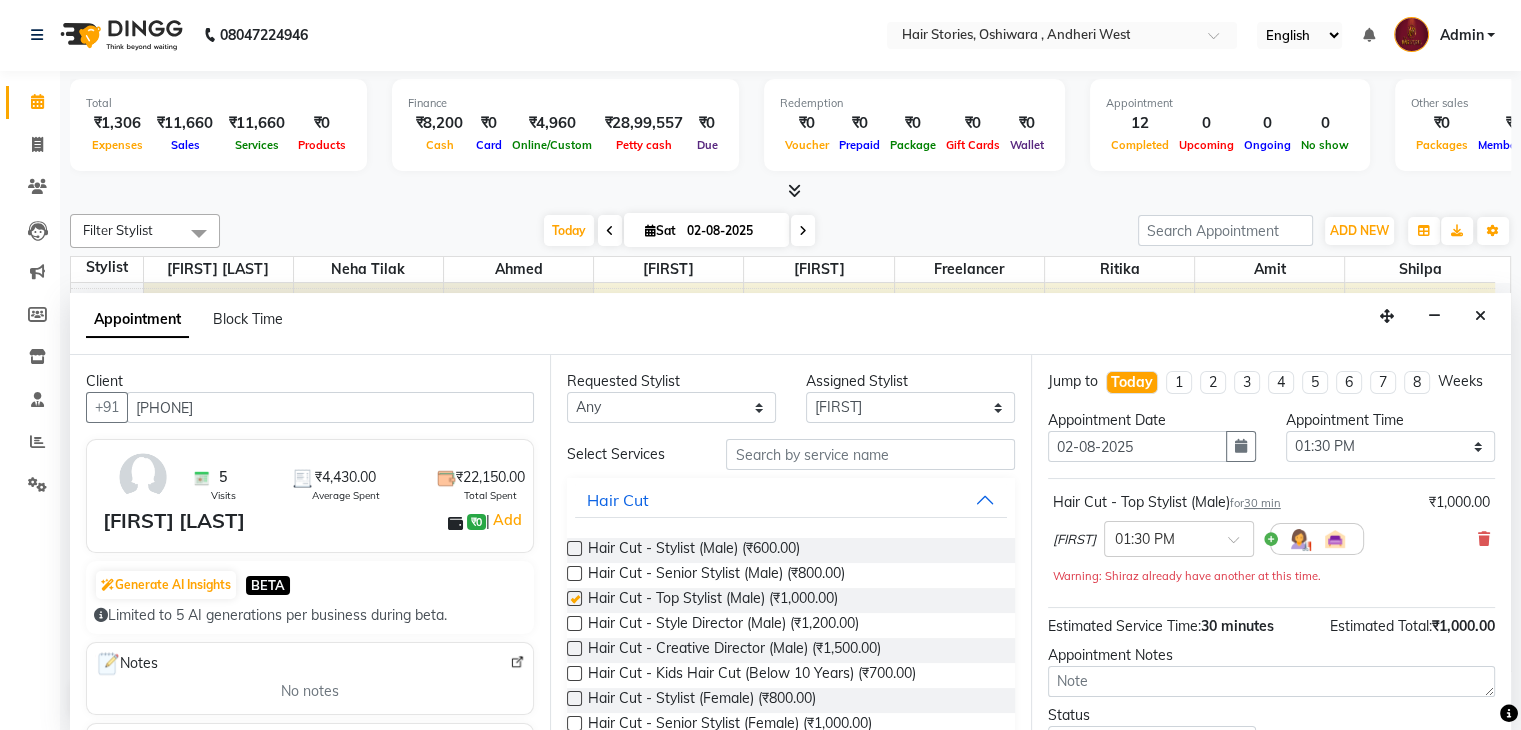 checkbox on "false" 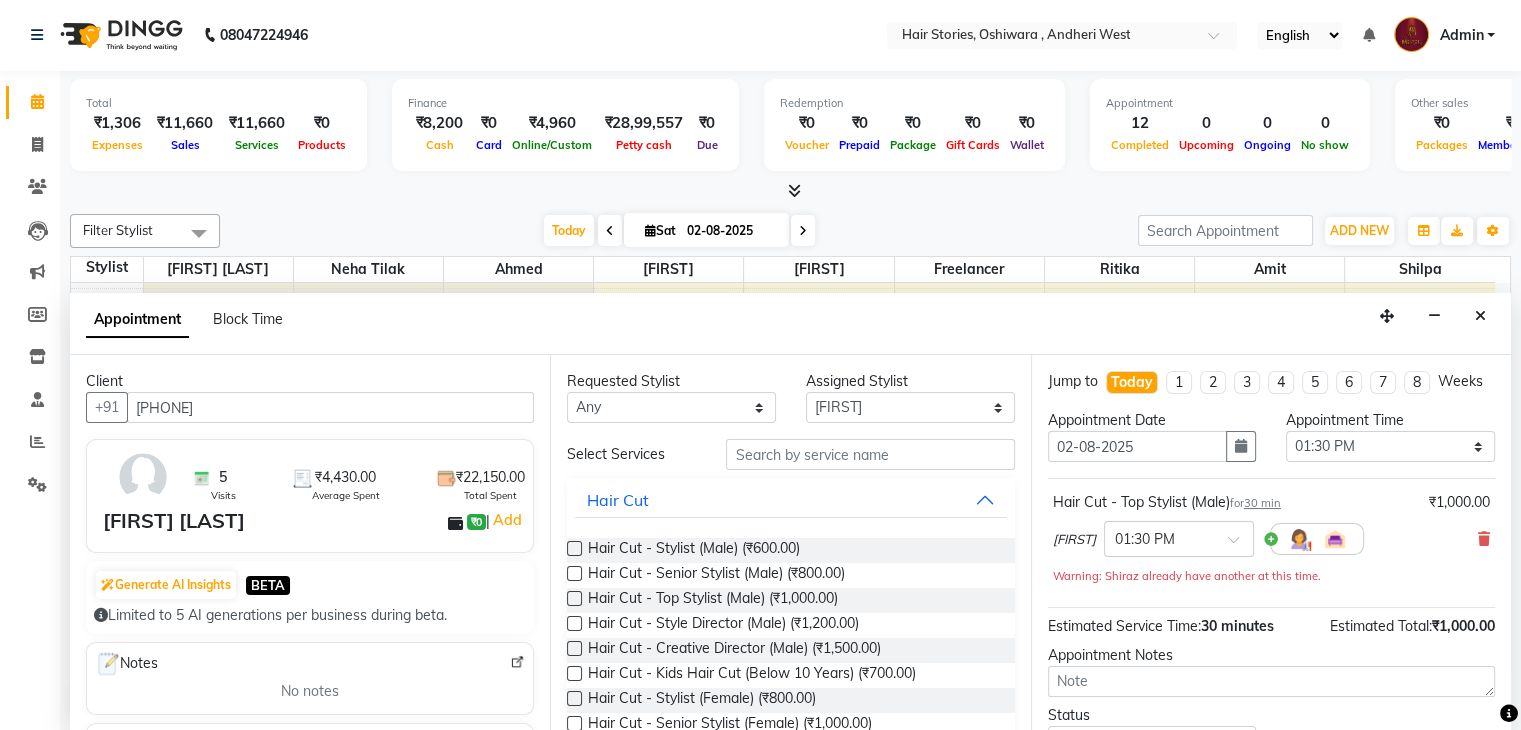 scroll, scrollTop: 170, scrollLeft: 0, axis: vertical 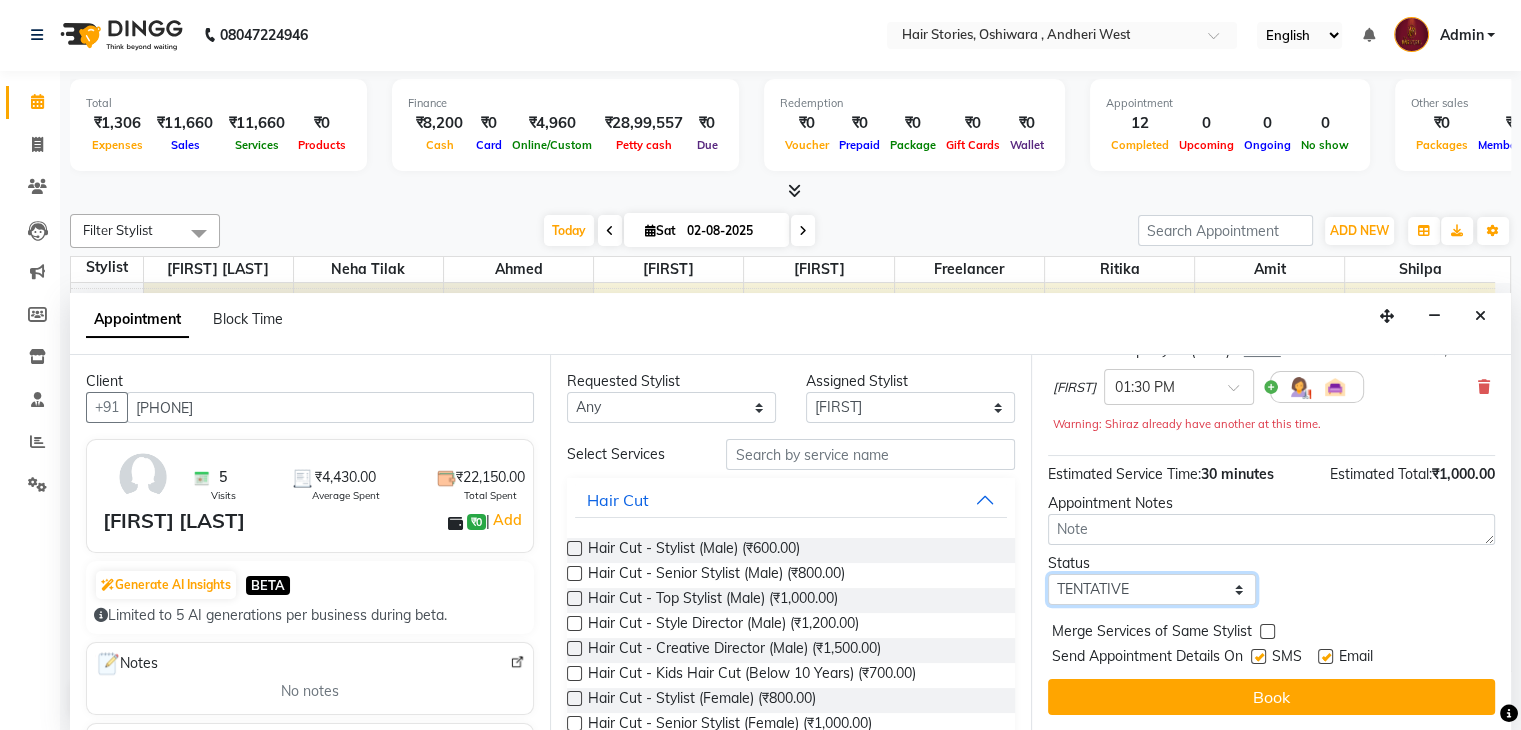 click on "Select TENTATIVE CONFIRM CHECK-IN UPCOMING" at bounding box center (1152, 589) 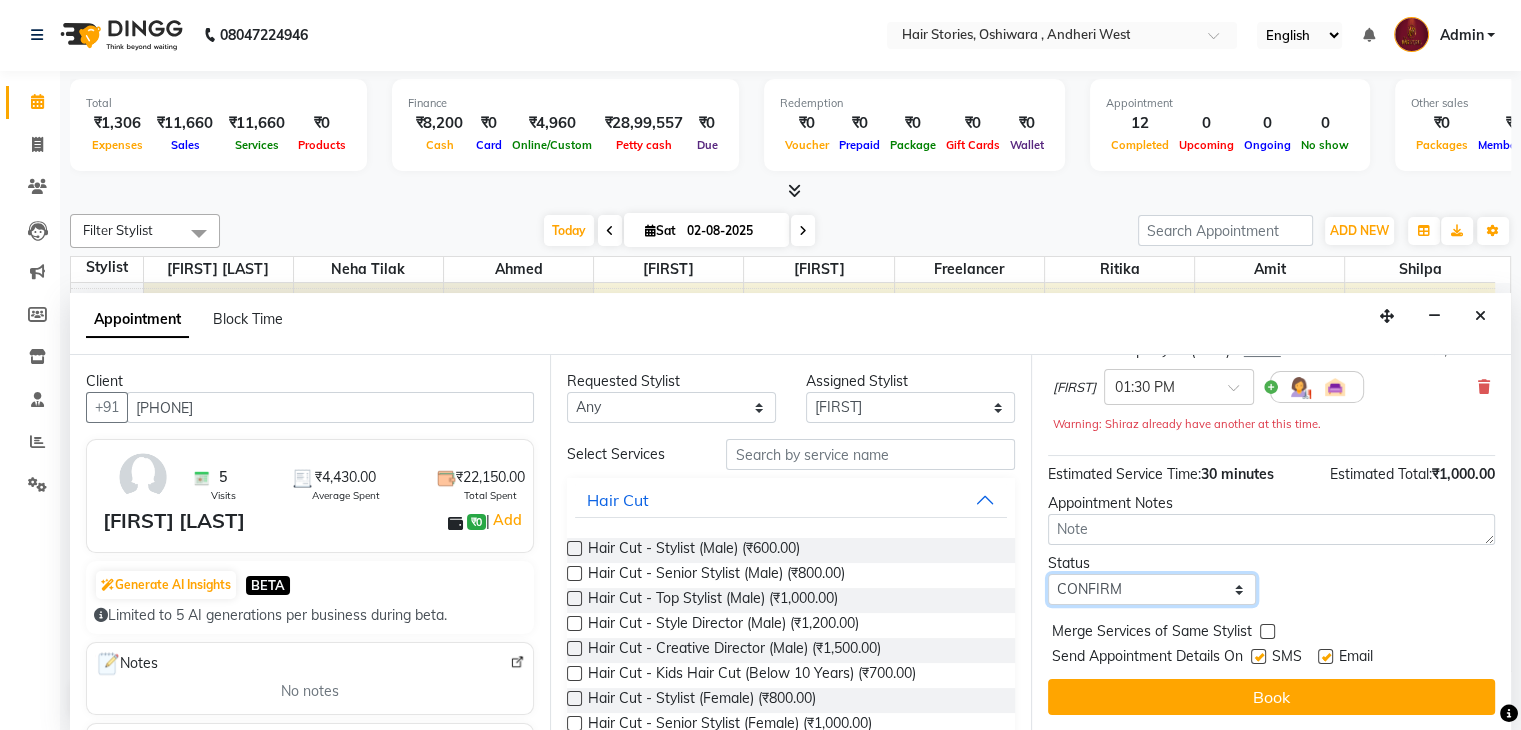 click on "Select TENTATIVE CONFIRM CHECK-IN UPCOMING" at bounding box center [1152, 589] 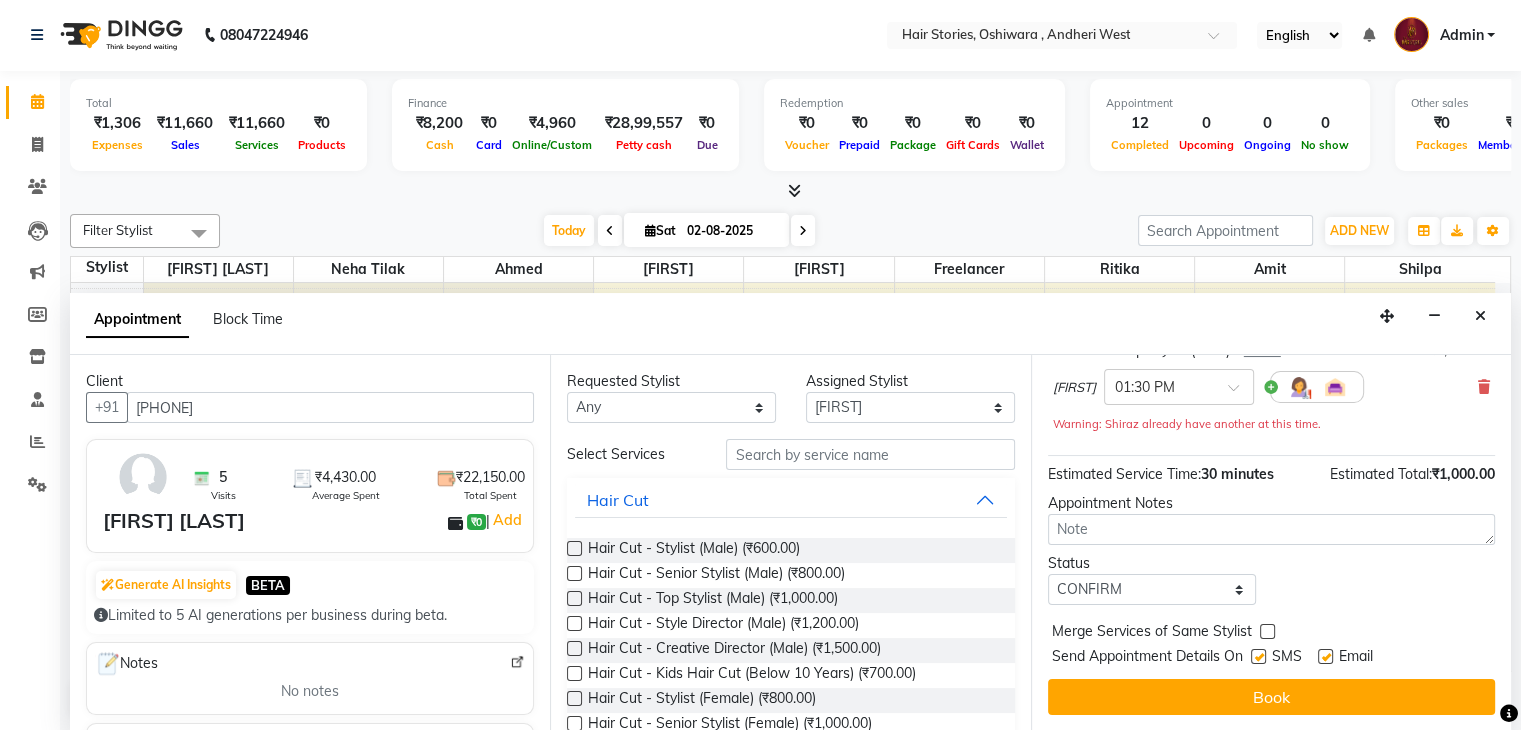 click at bounding box center [1258, 656] 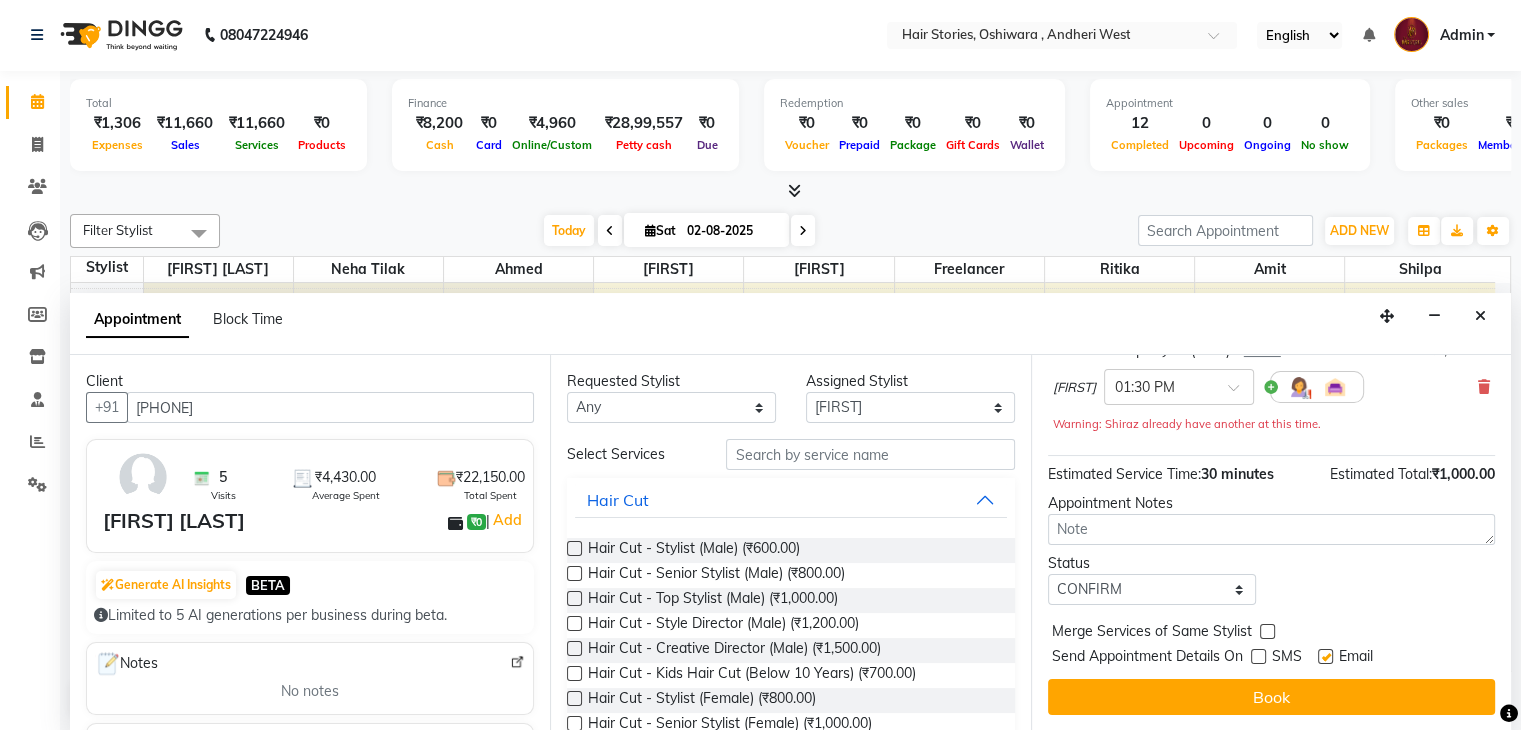 click at bounding box center [1325, 656] 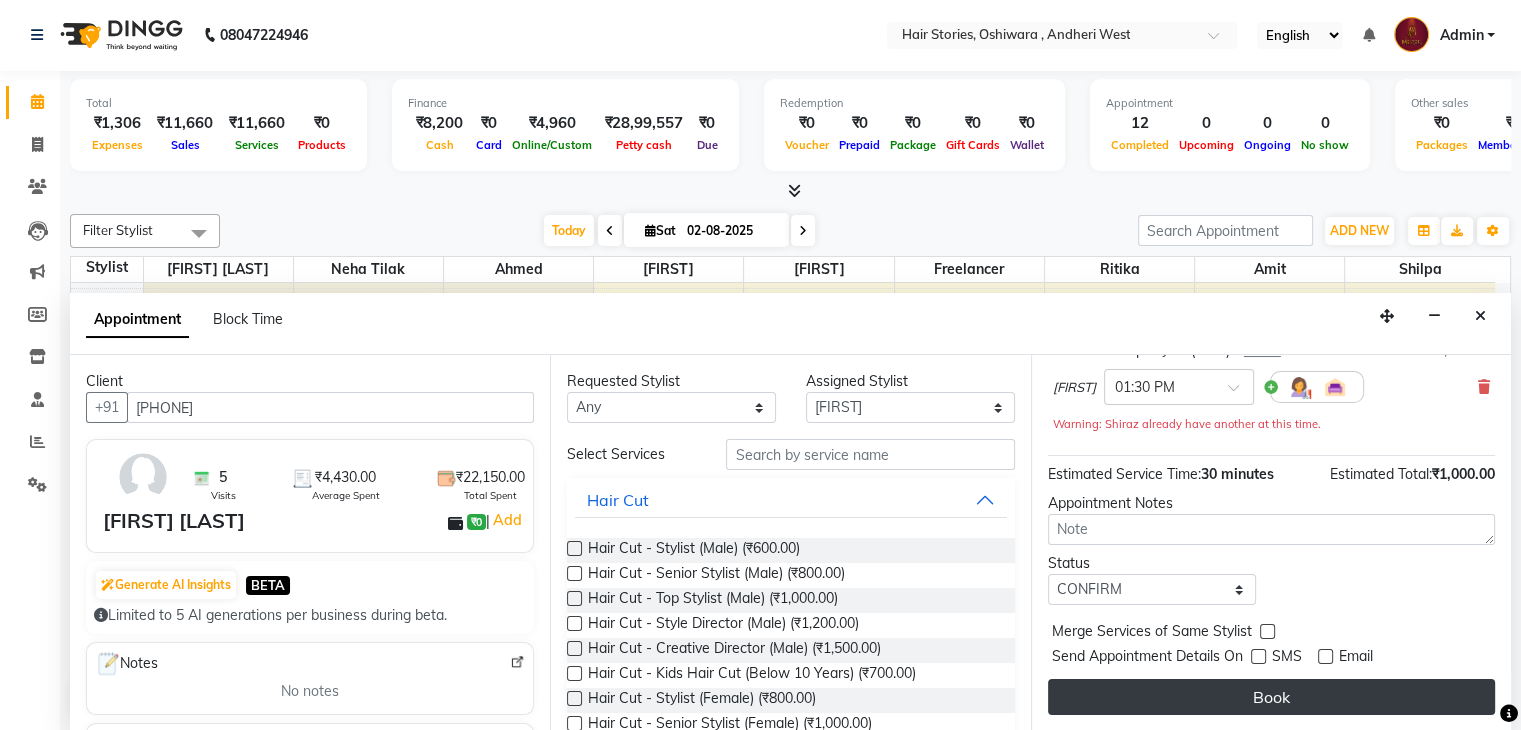 click on "Book" at bounding box center [1271, 697] 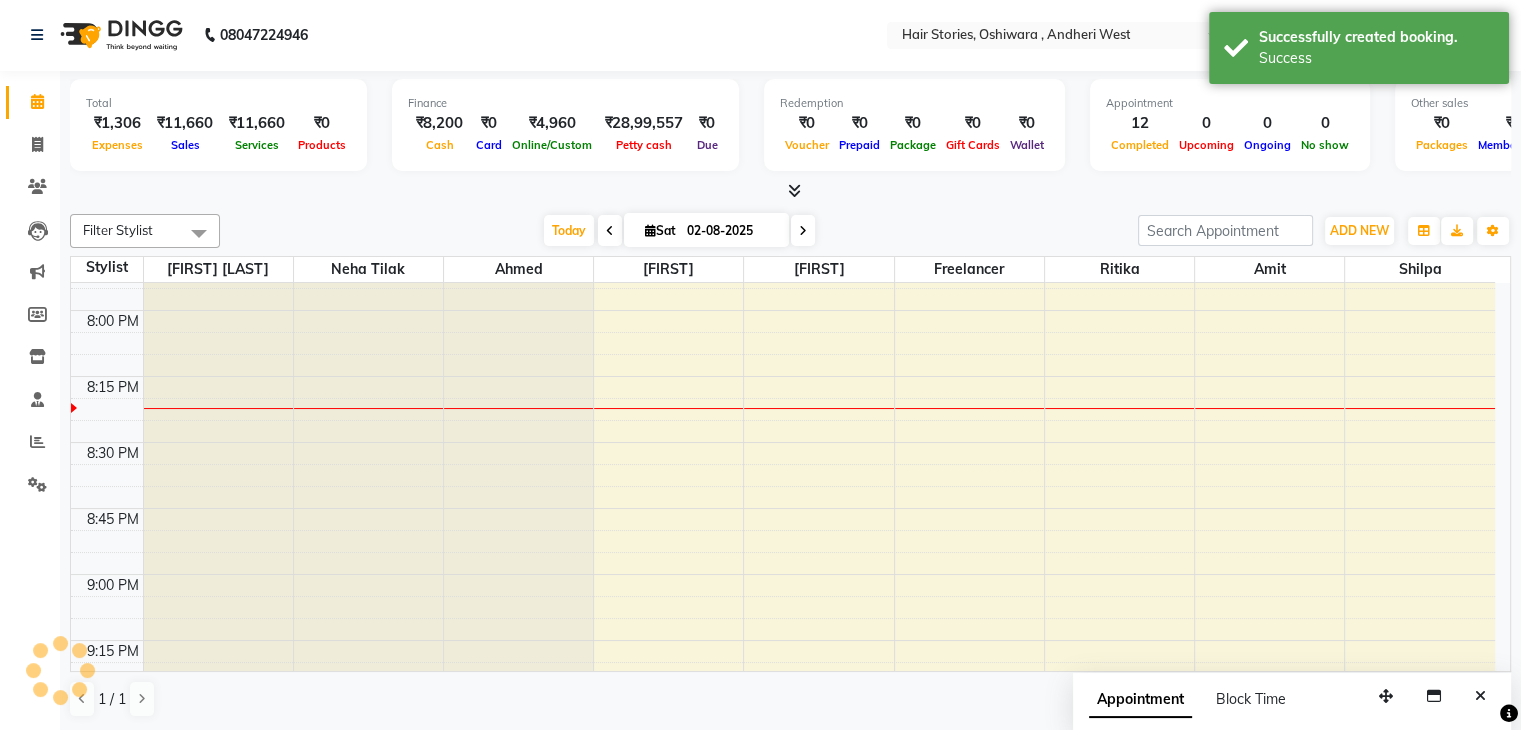 scroll, scrollTop: 0, scrollLeft: 0, axis: both 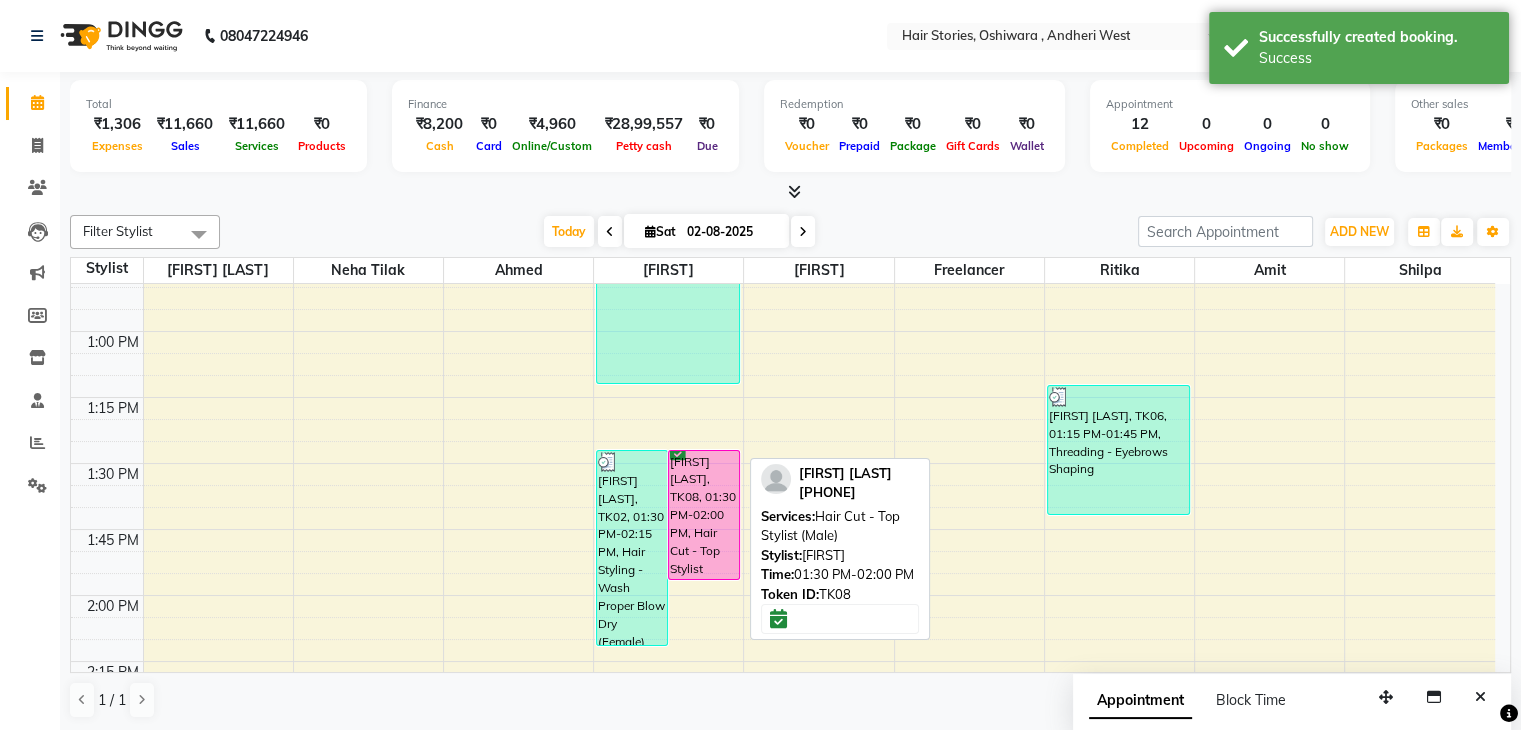 click on "[FIRST] [LAST], TK08, 01:30 PM-02:00 PM, Hair Cut - Top Stylist (Male)" at bounding box center [704, 515] 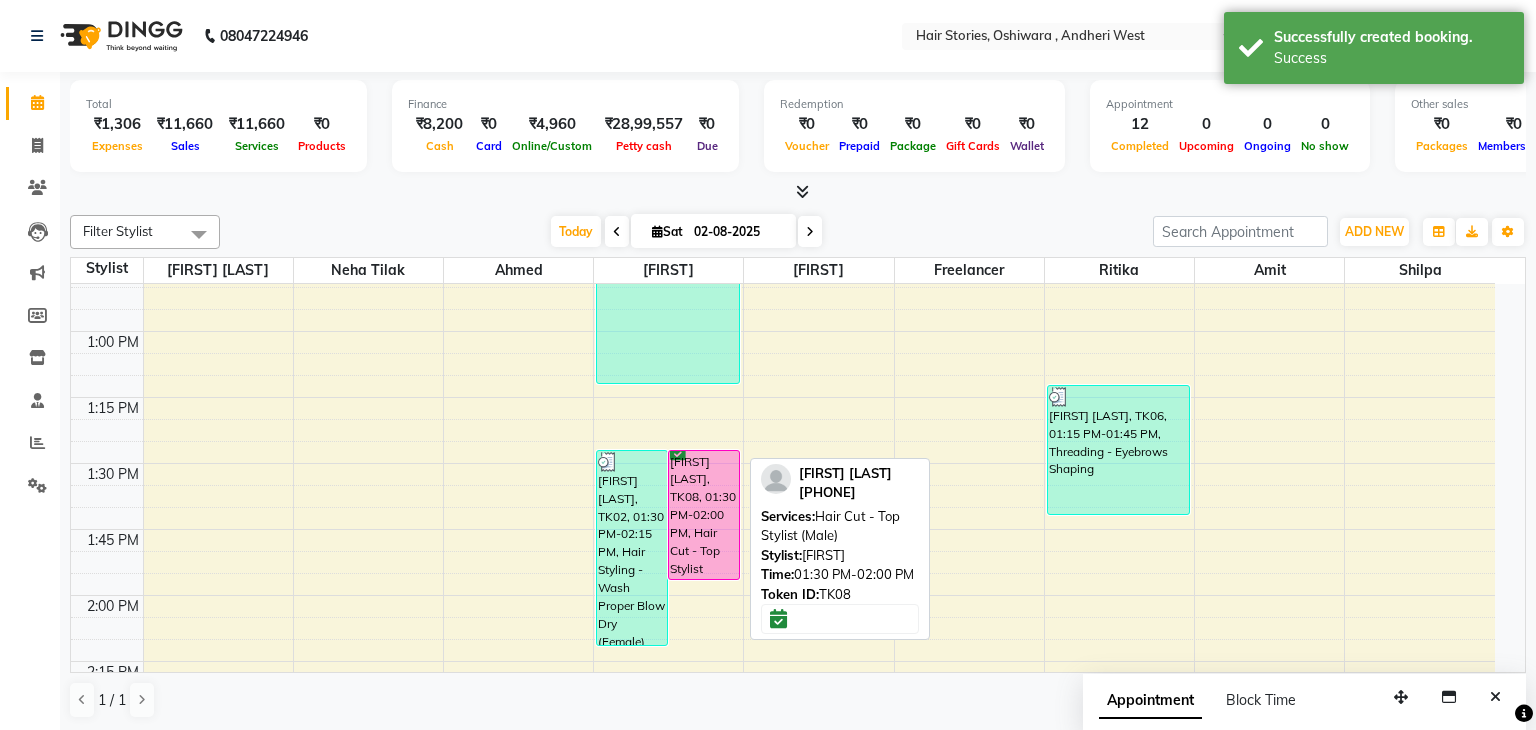 select on "6" 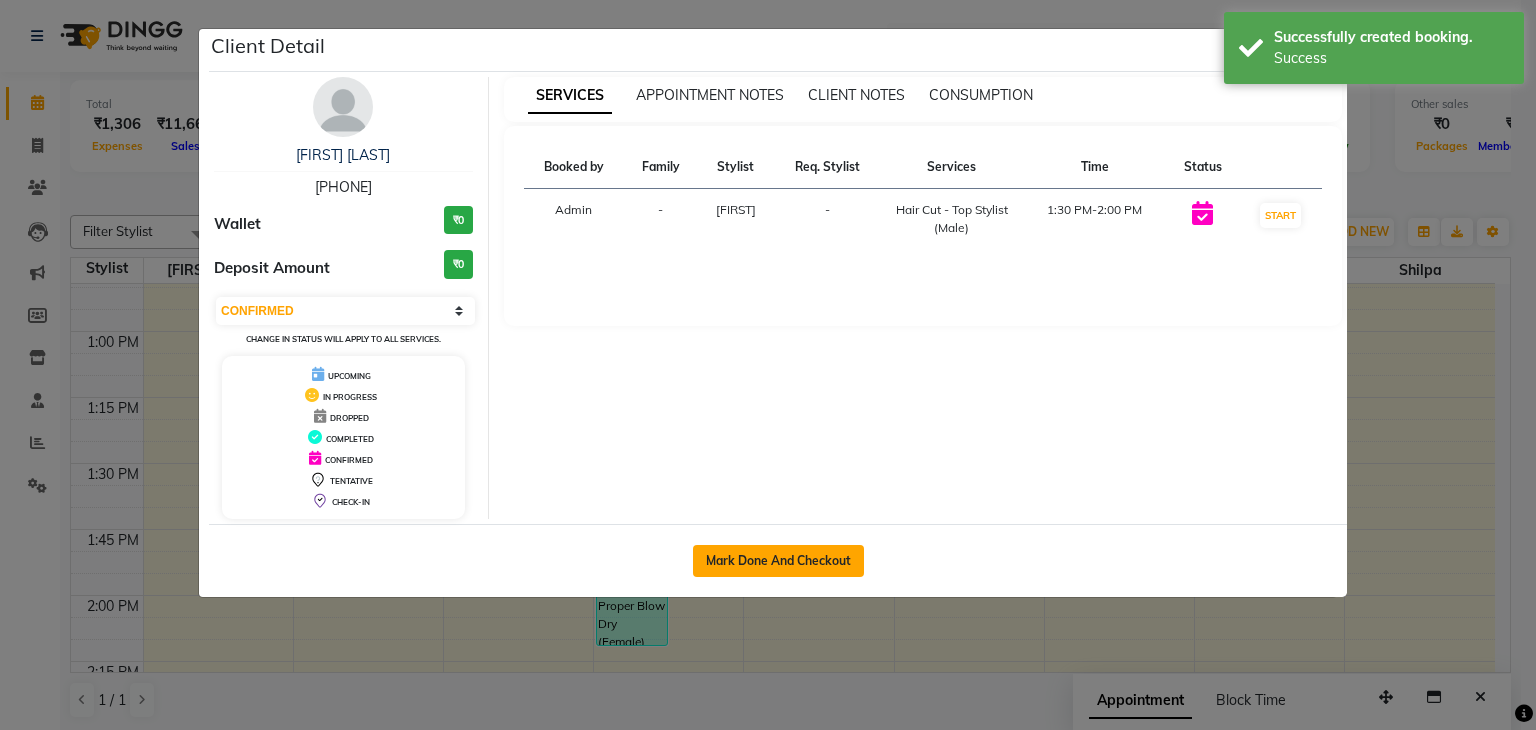 click on "Mark Done And Checkout" 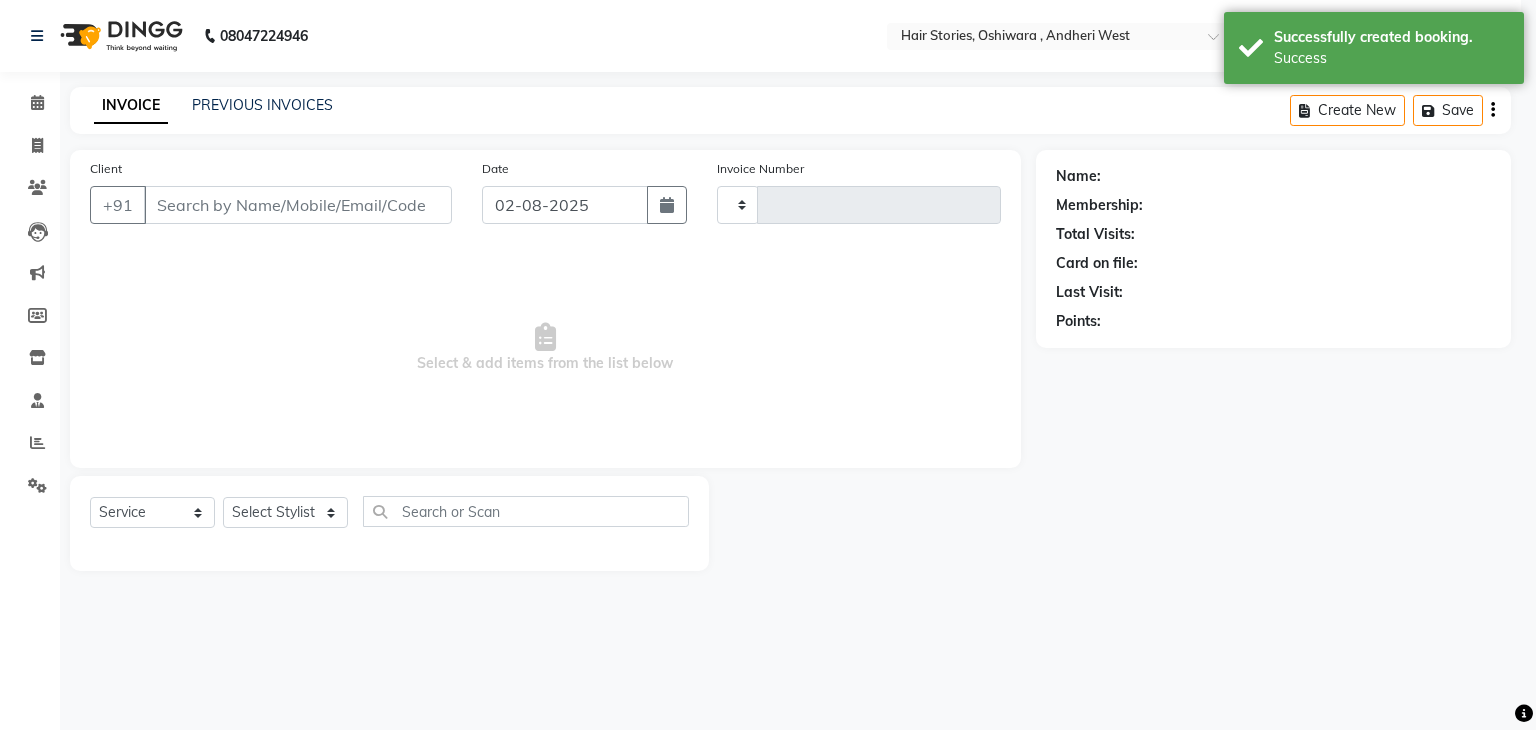 select on "3" 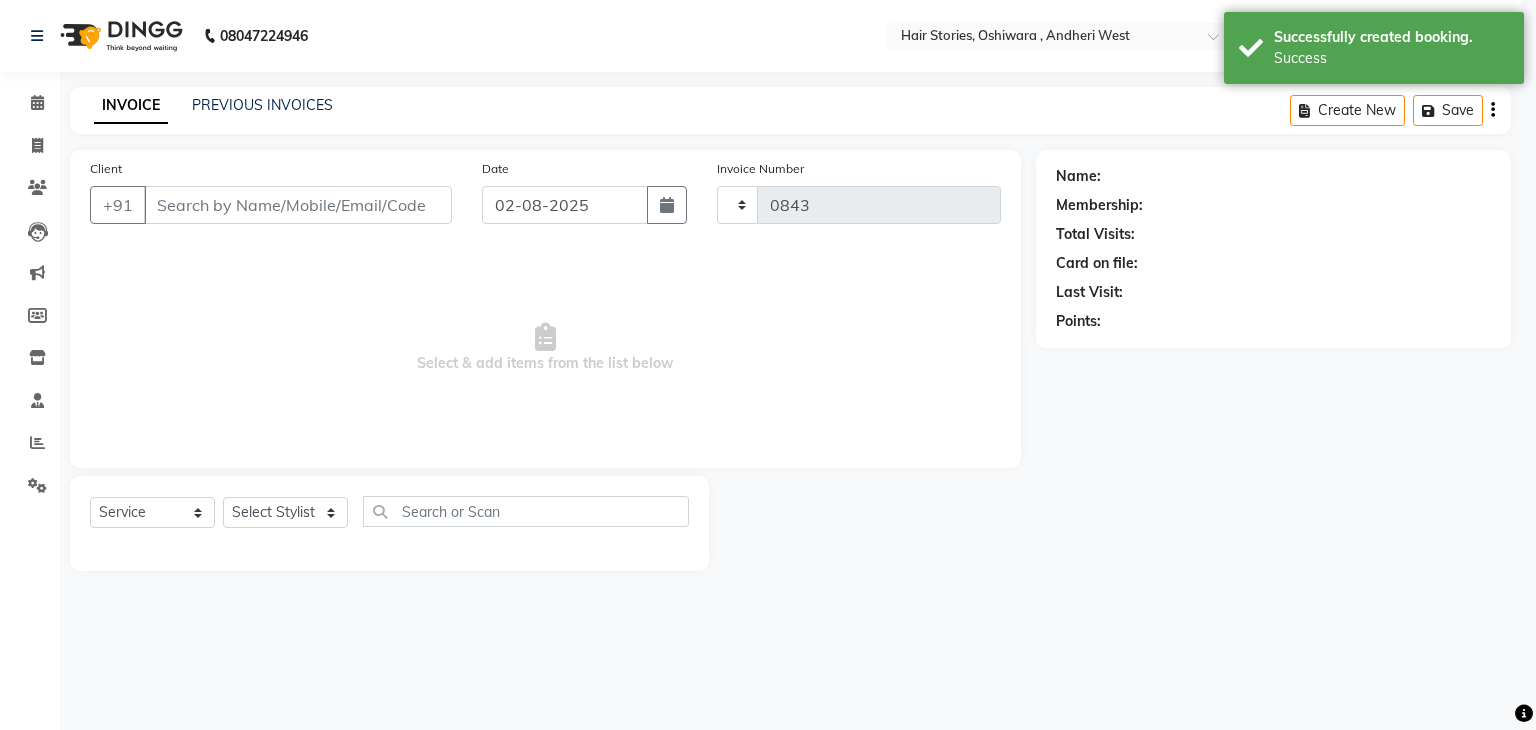 select on "550" 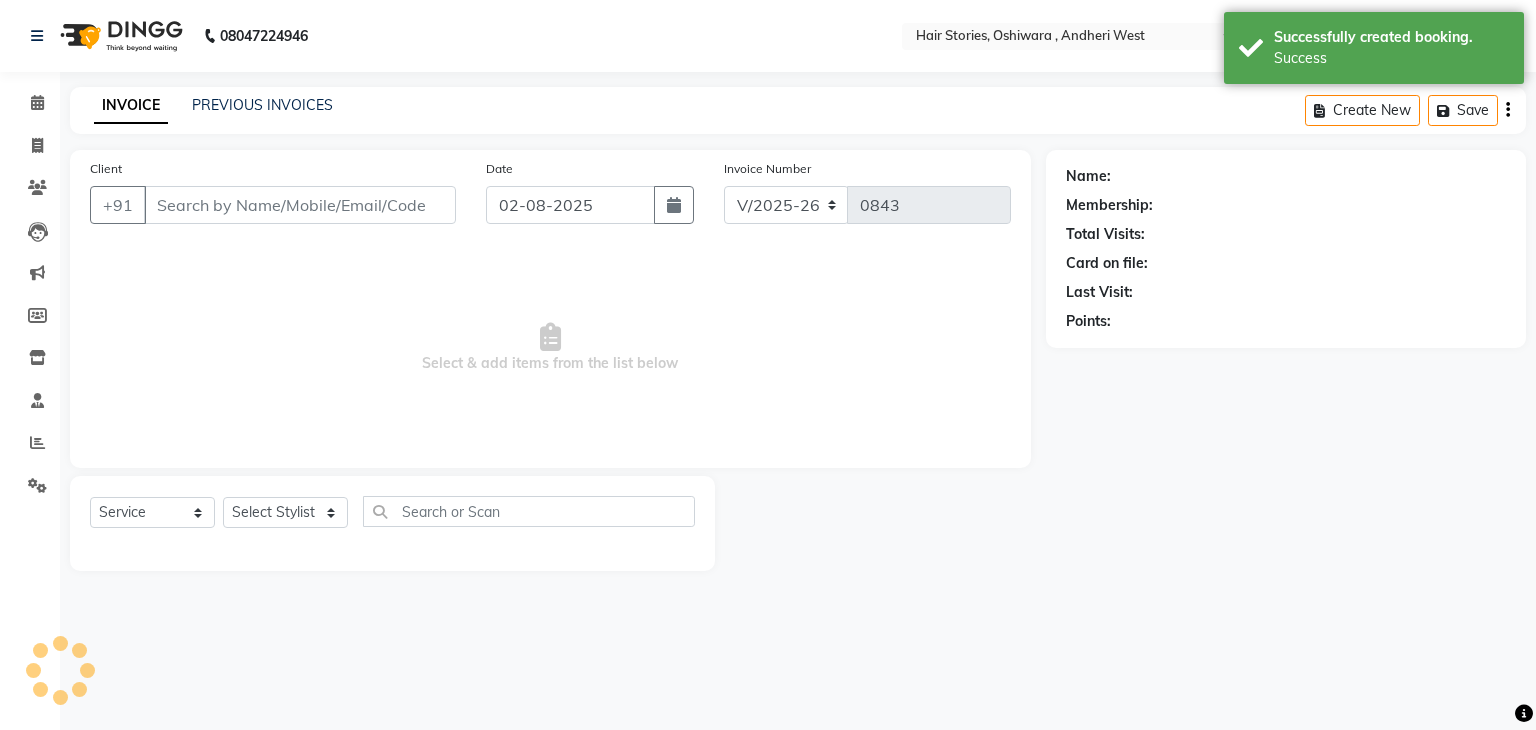 type on "[PHONE]" 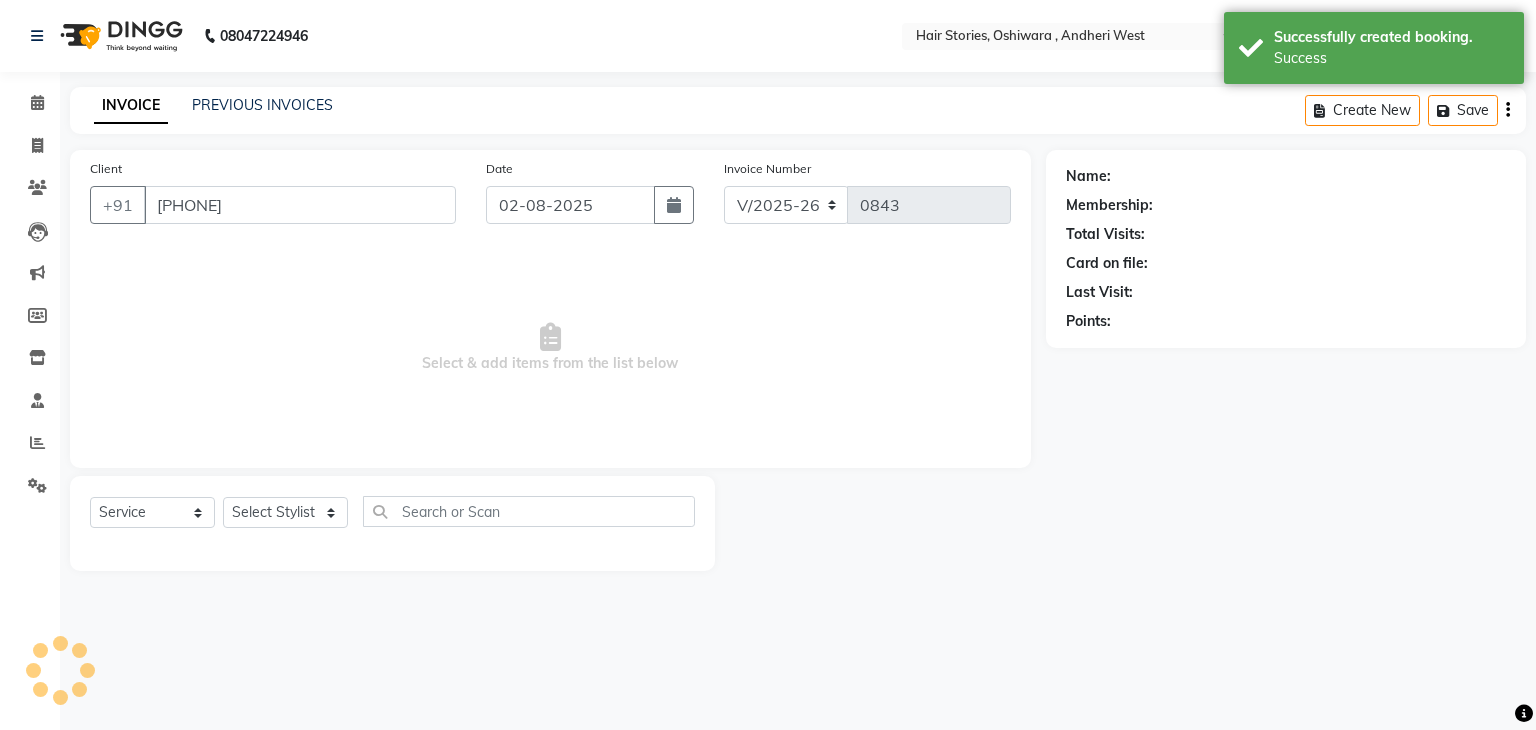 select on "12002" 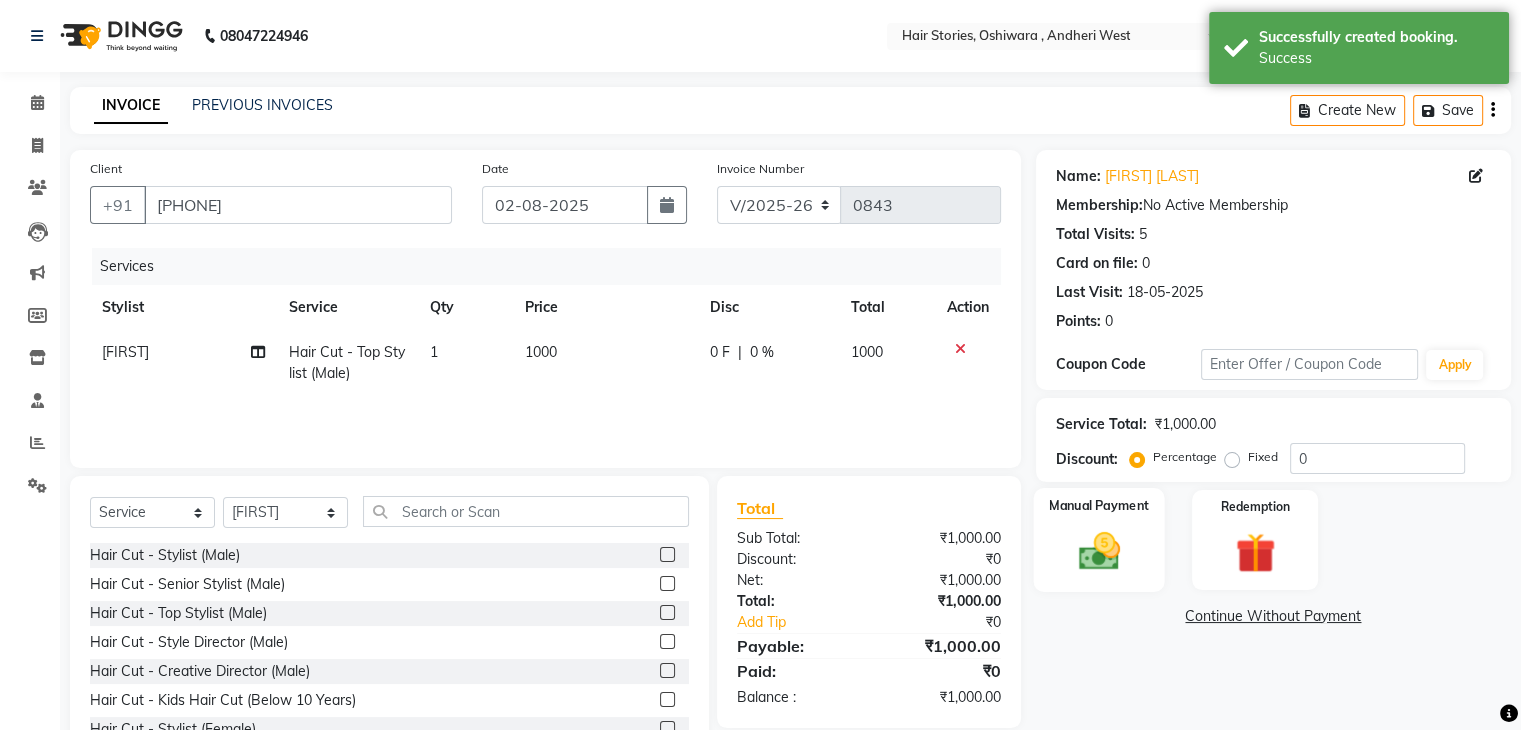 click on "Manual Payment" 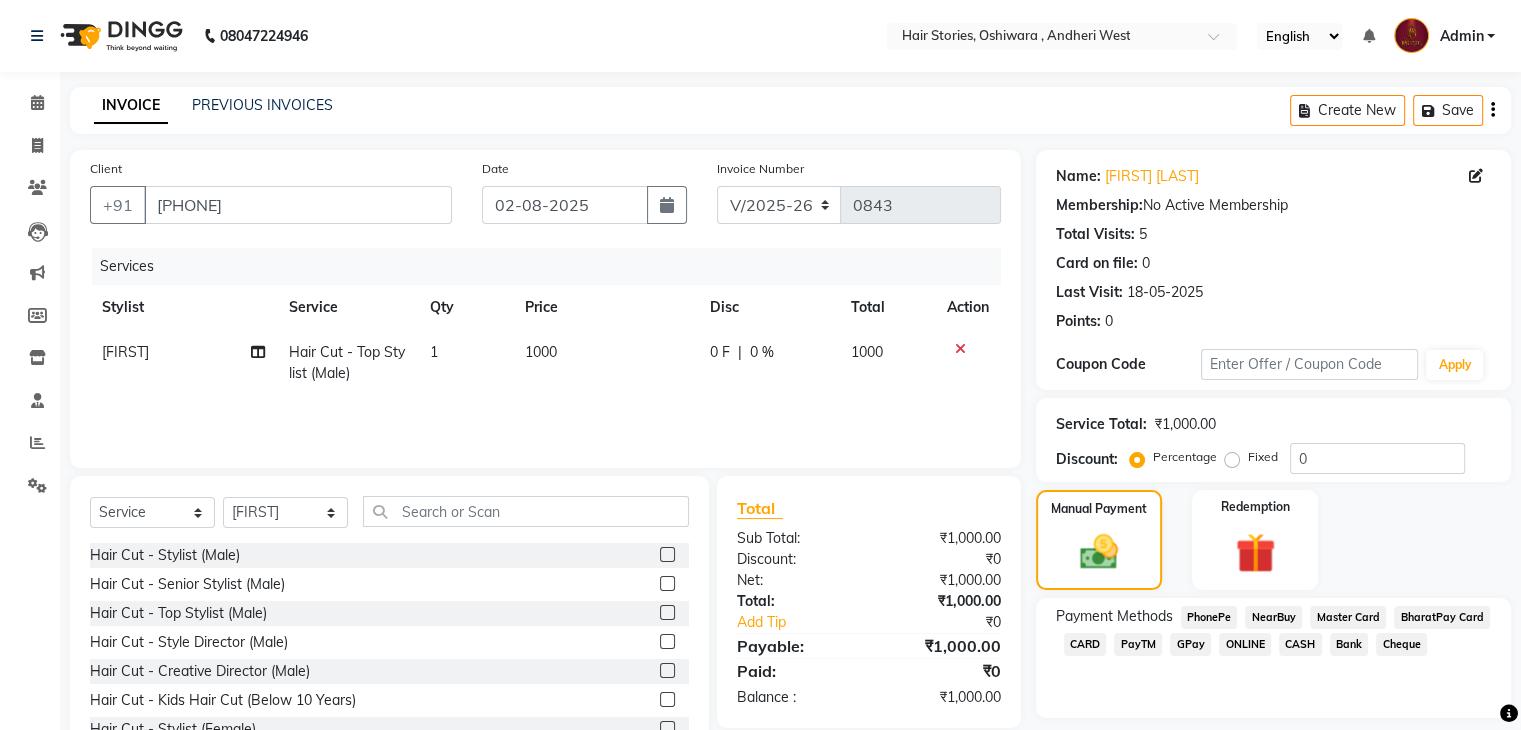 click on "GPay" 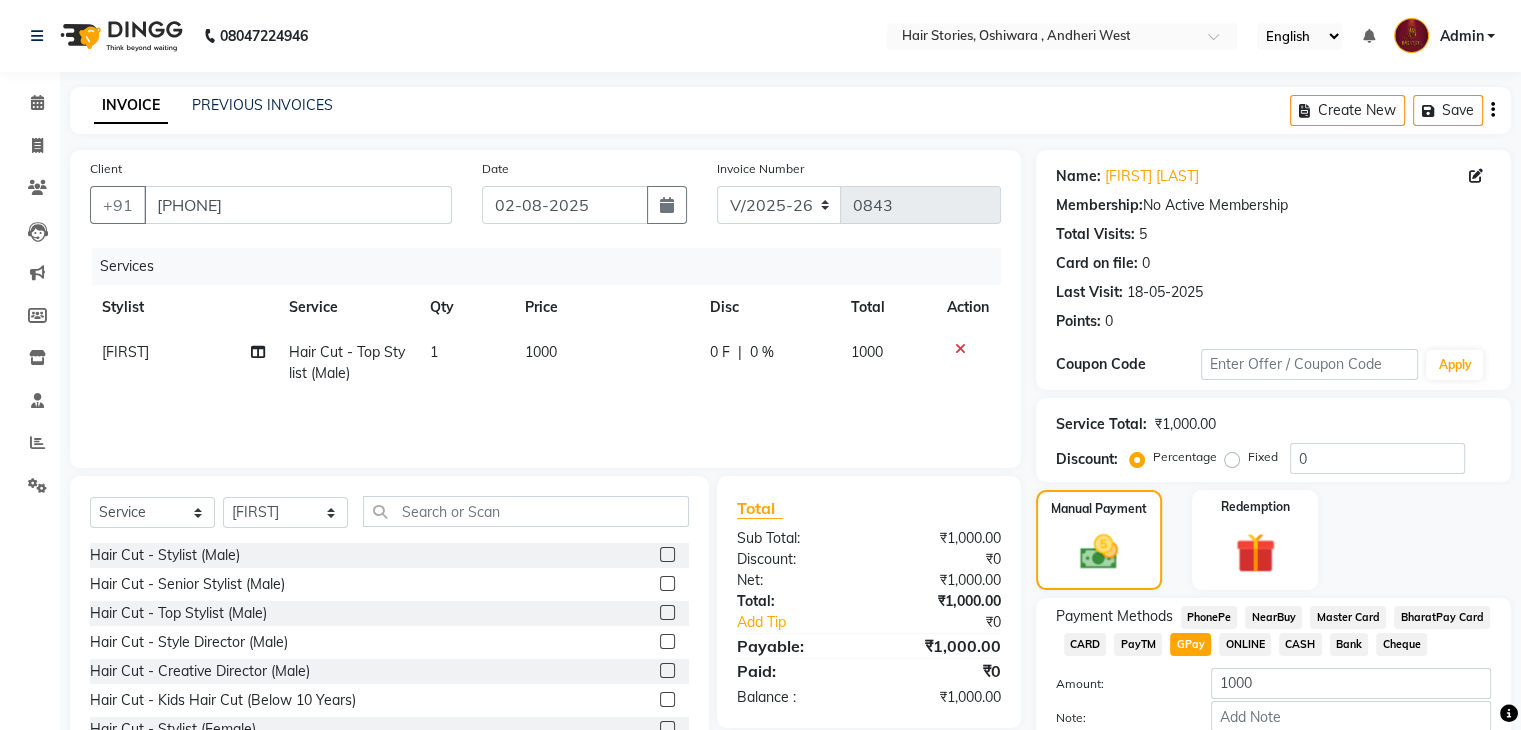 scroll, scrollTop: 117, scrollLeft: 0, axis: vertical 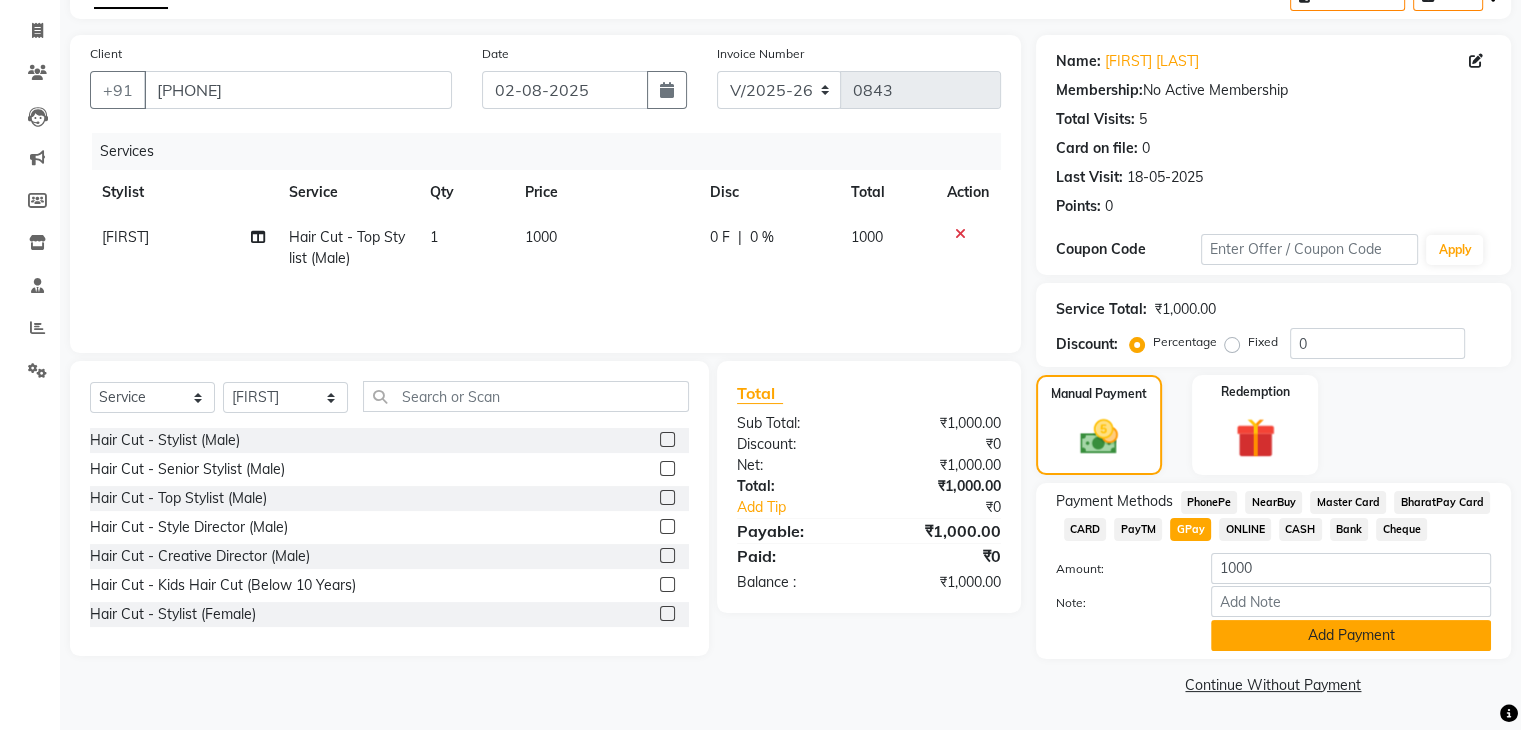 click on "Add Payment" 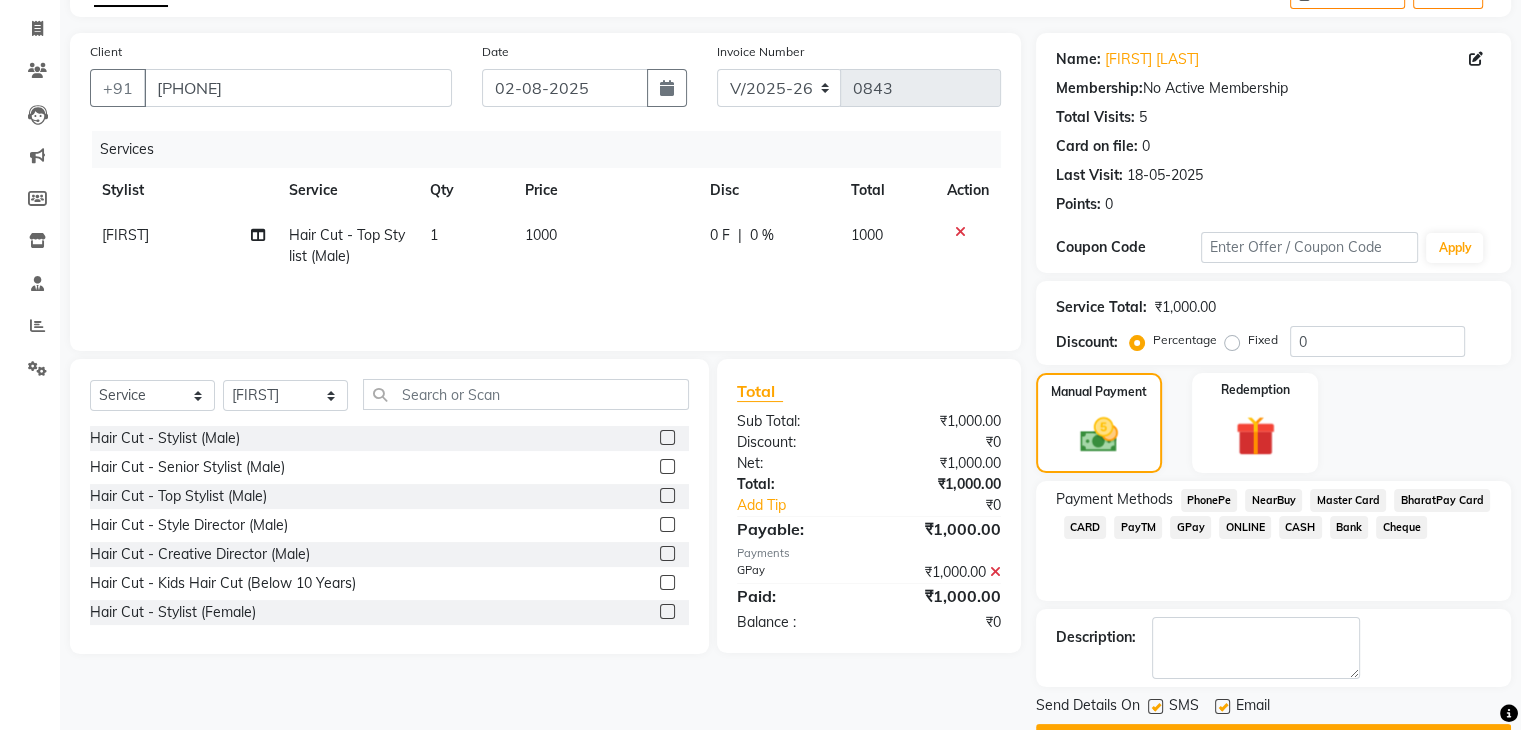 scroll, scrollTop: 171, scrollLeft: 0, axis: vertical 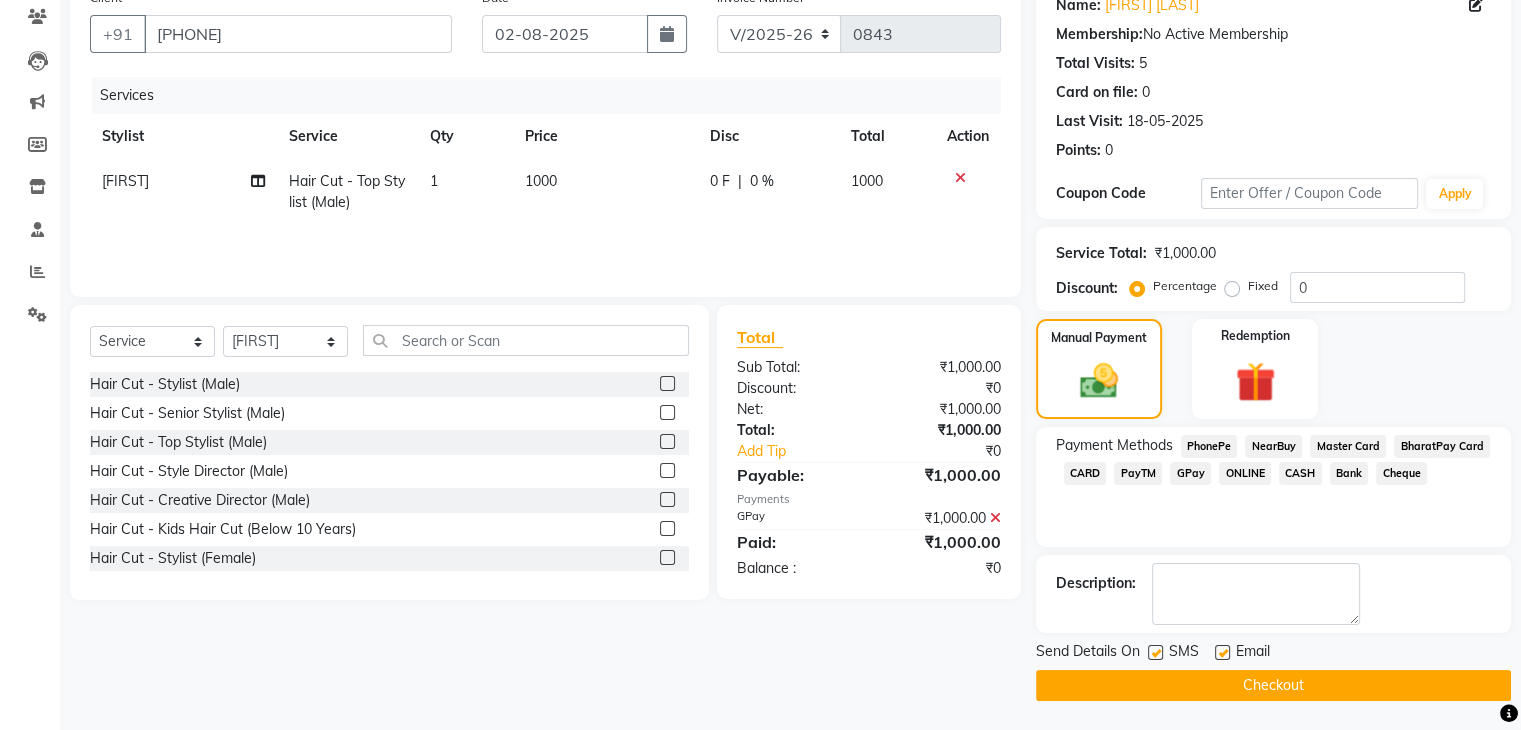 click 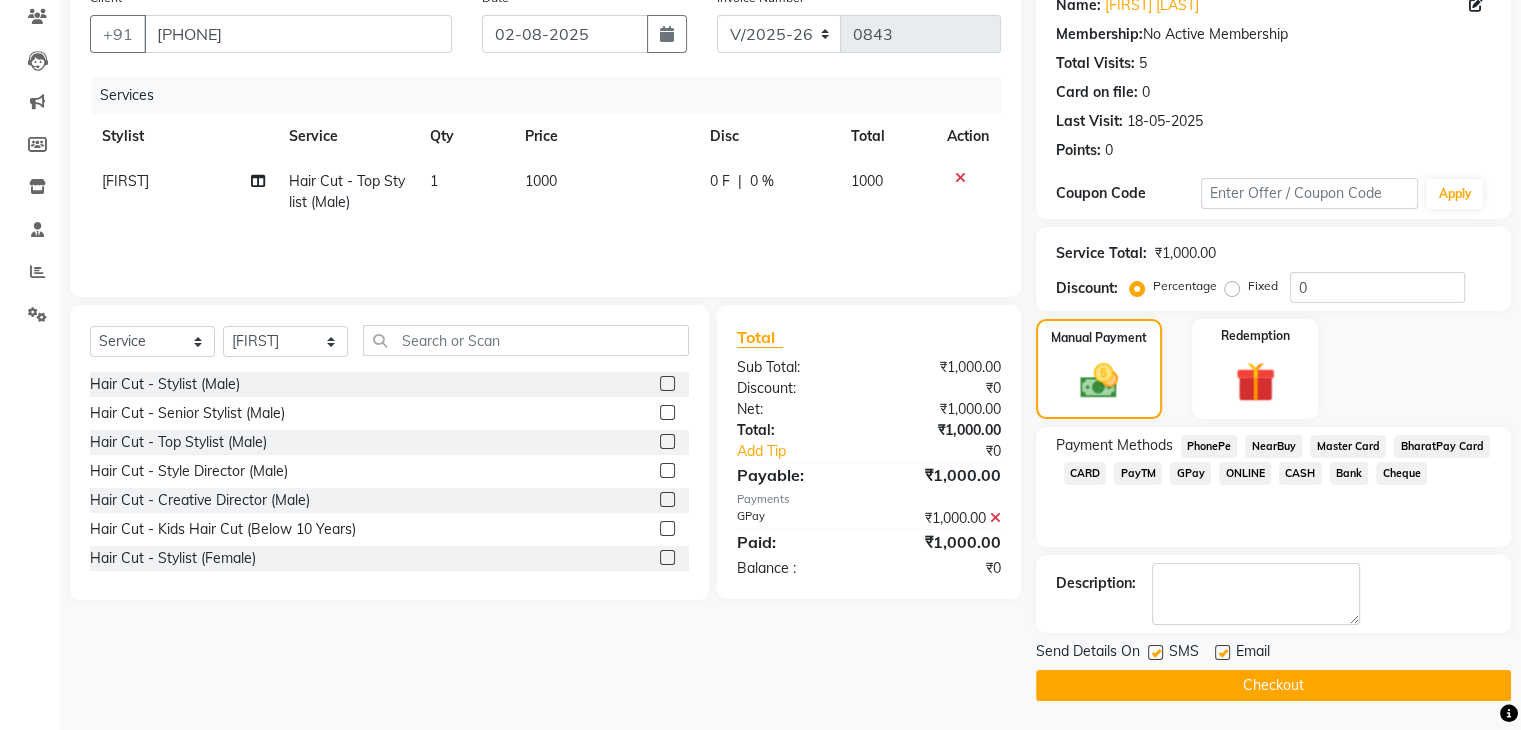 click at bounding box center (1221, 653) 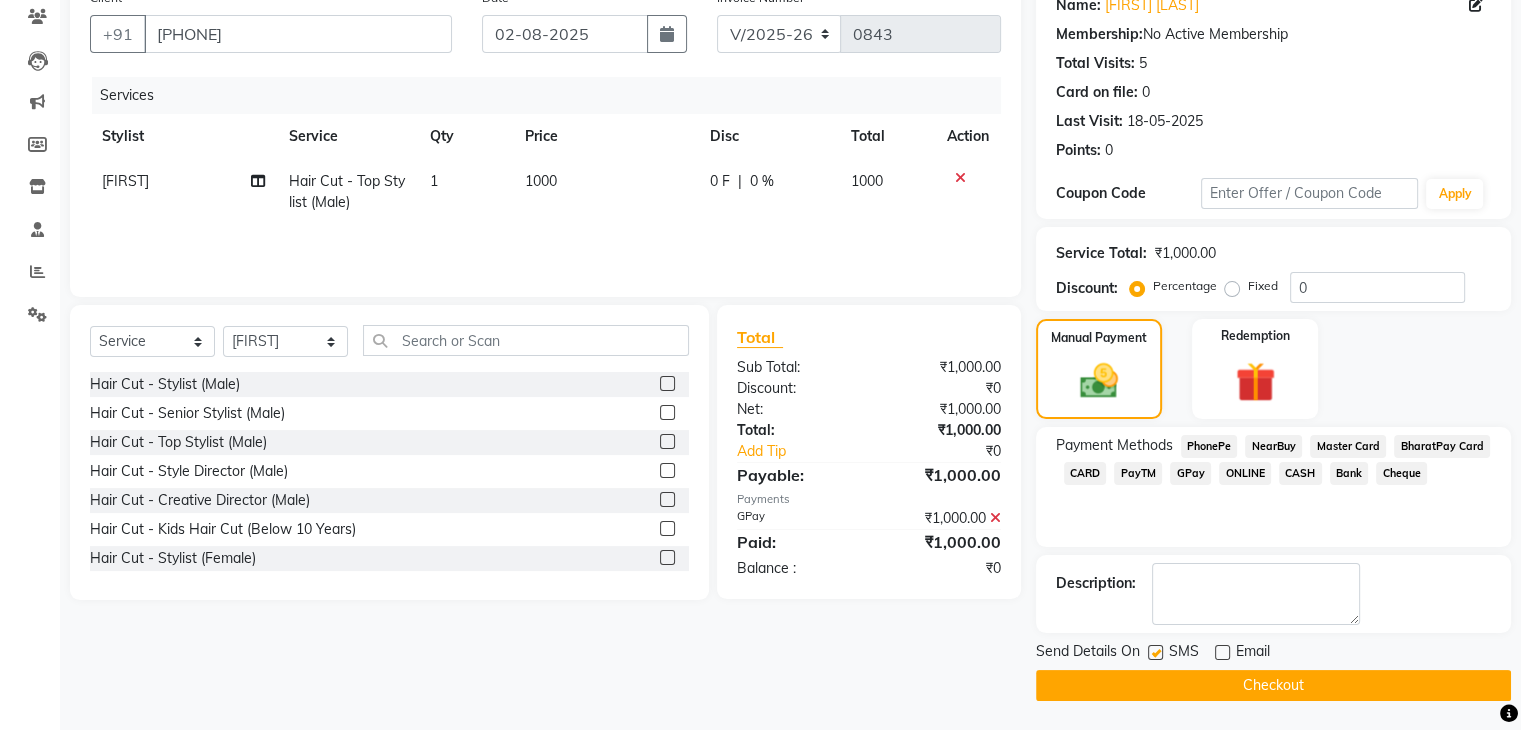 click 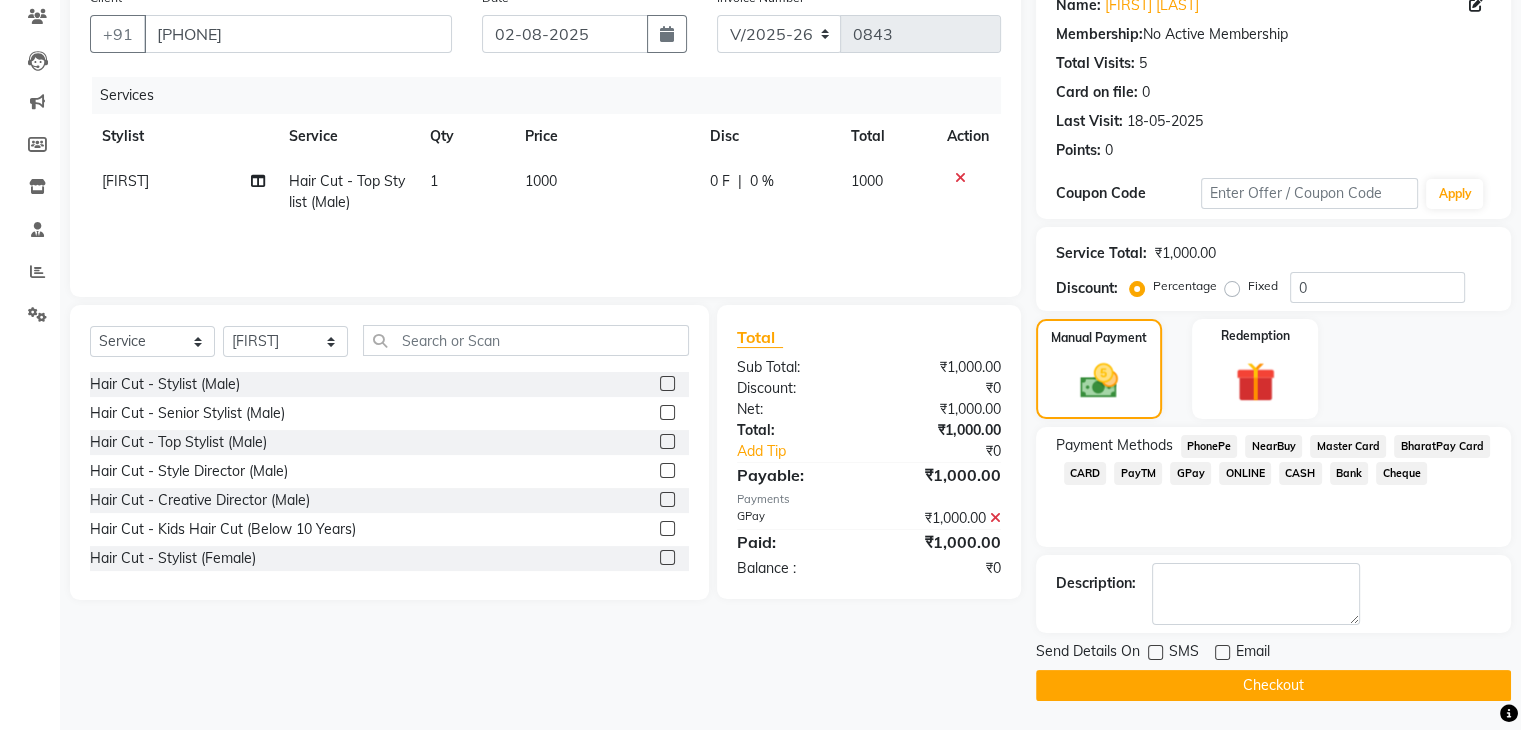 click on "Checkout" 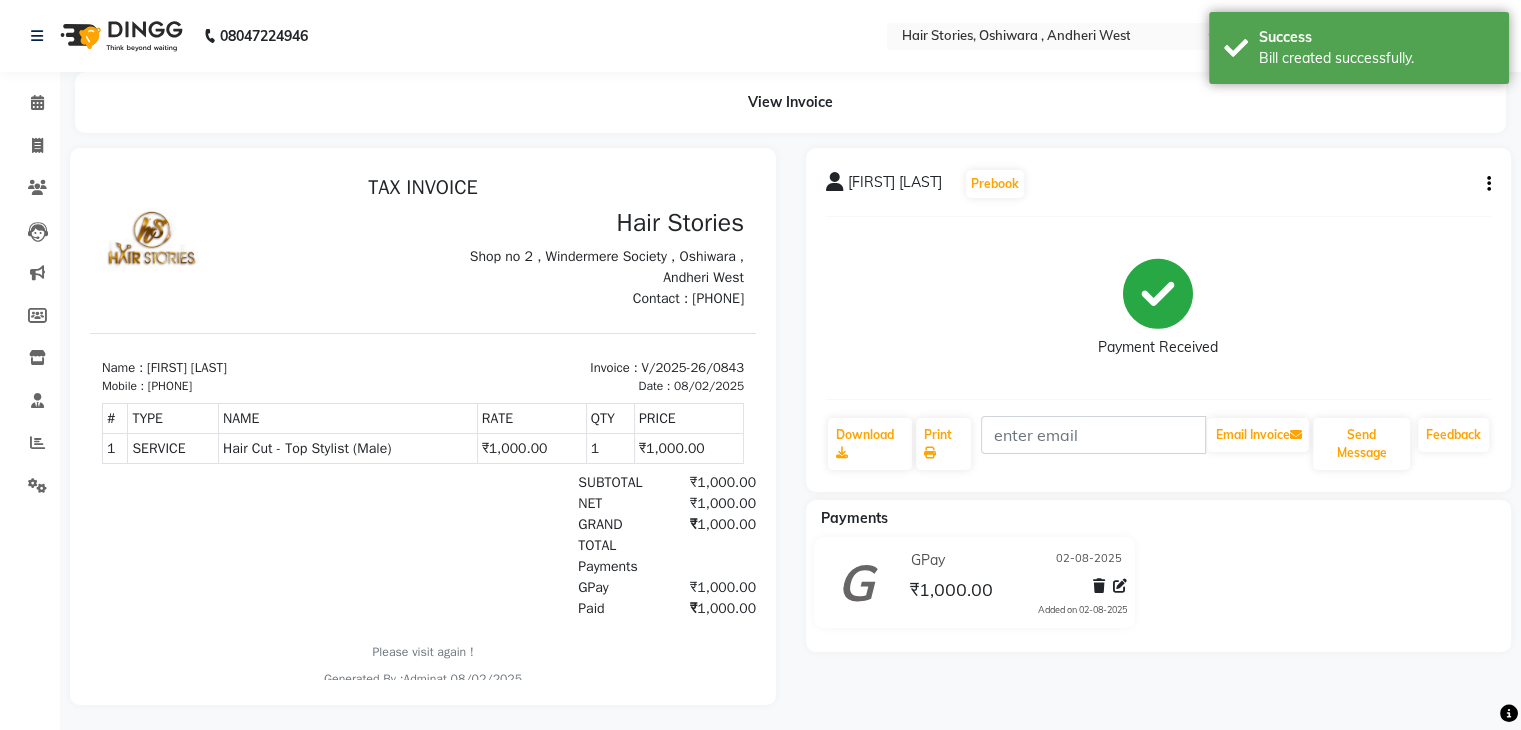 scroll, scrollTop: 0, scrollLeft: 0, axis: both 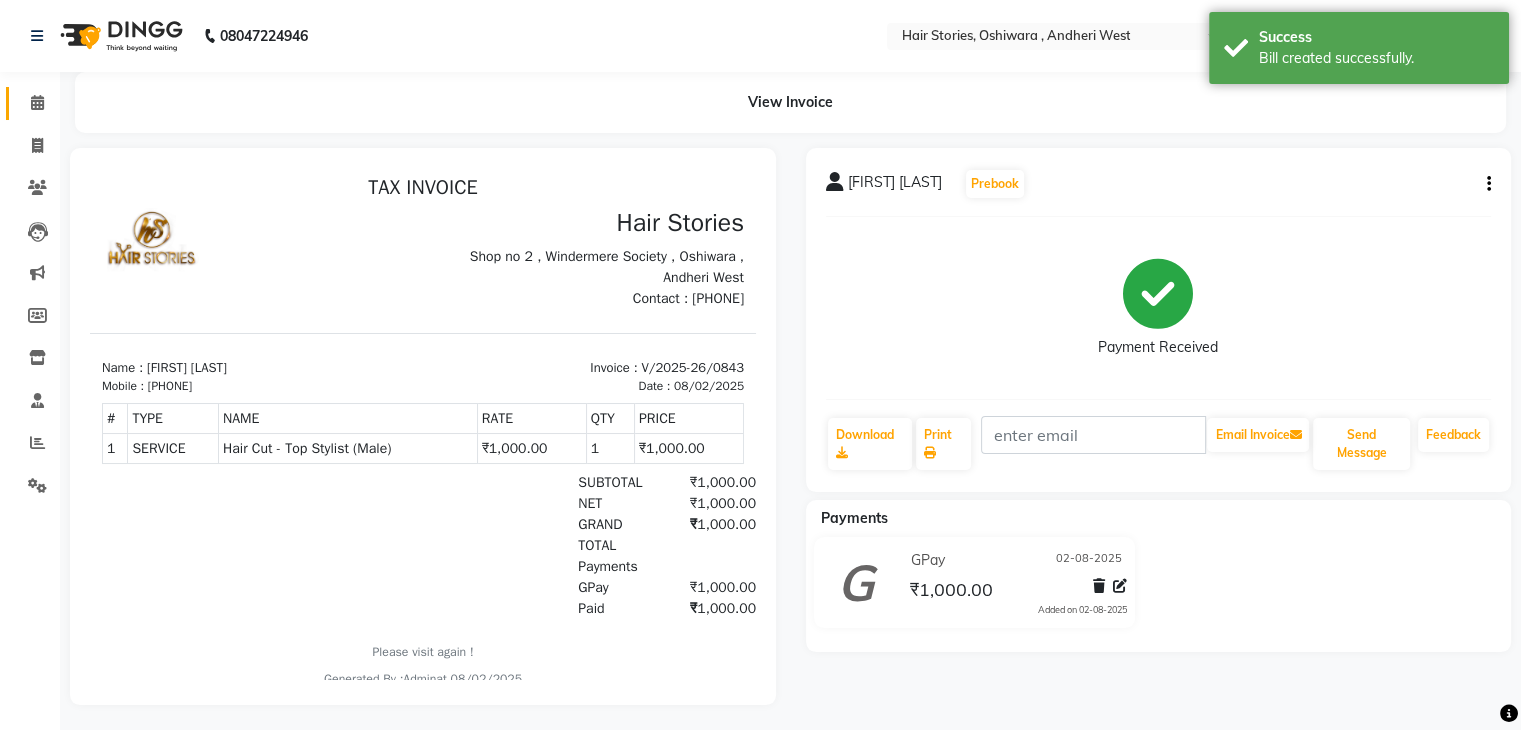 click on "Calendar" 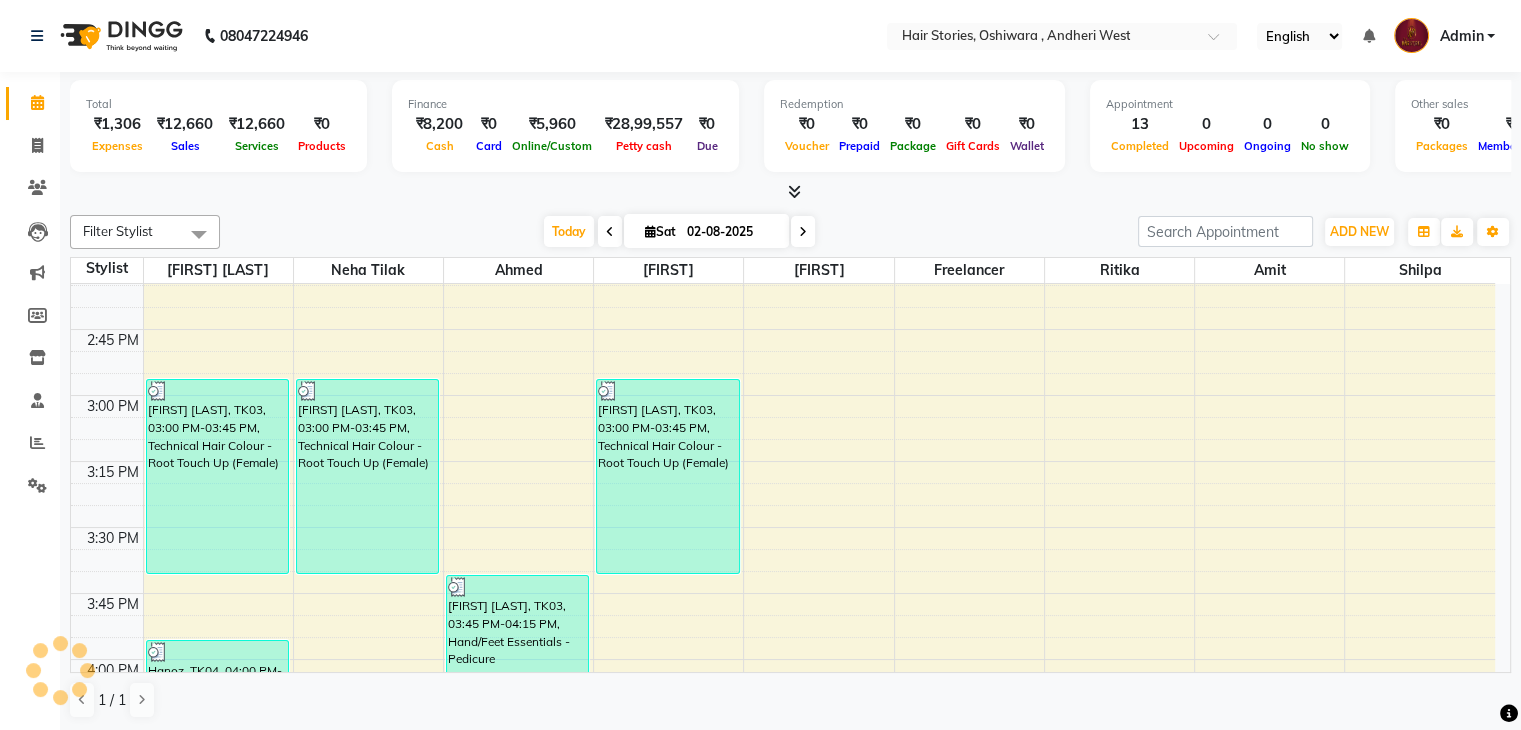 scroll, scrollTop: 1727, scrollLeft: 0, axis: vertical 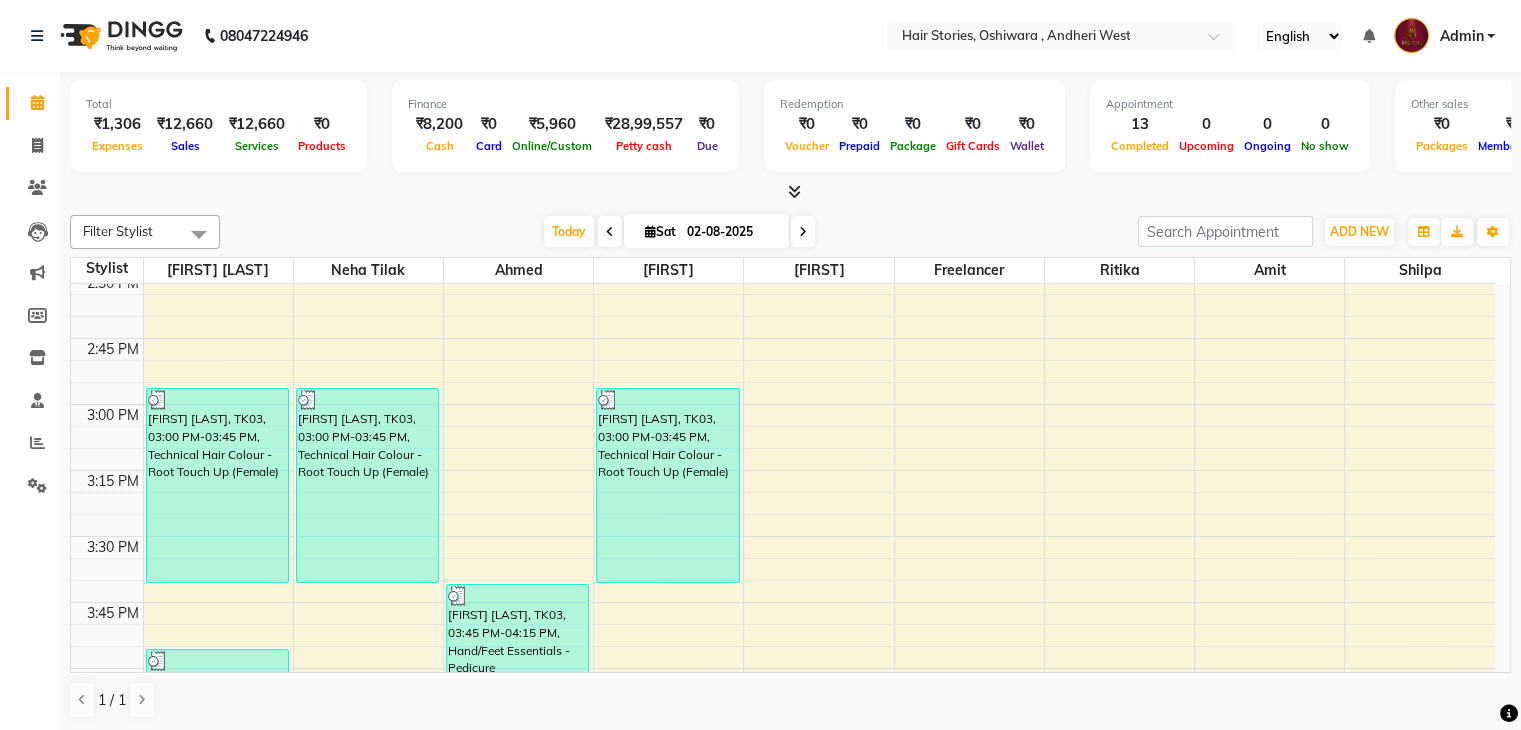 click on "8:00 AM 8:15 AM 8:30 AM 8:45 AM 9:00 AM 9:15 AM 9:30 AM 9:45 AM 10:00 AM 10:15 AM 10:30 AM 10:45 AM 11:00 AM 11:15 AM 11:30 AM 11:45 AM 12:00 PM 12:15 PM 12:30 PM 12:45 PM 1:00 PM 1:15 PM 1:30 PM 1:45 PM 2:00 PM 2:15 PM 2:30 PM 2:45 PM 3:00 PM 3:15 PM 3:30 PM 3:45 PM 4:00 PM 4:15 PM 4:30 PM 4:45 PM 5:00 PM 5:15 PM 5:30 PM 5:45 PM 6:00 PM 6:15 PM 6:30 PM 6:45 PM 7:00 PM 7:15 PM 7:30 PM 7:45 PM 8:00 PM 8:15 PM 8:30 PM 8:45 PM 9:00 PM 9:15 PM 9:30 PM 9:45 PM 10:00 PM 10:15 PM 10:30 PM 10:45 PM     [FIRST], TK01, 12:00 PM-12:30 PM, Hair Cut - Creative Director (Male)     [FIRST] [LAST], TK03, 03:00 PM-03:45 PM, Technical Hair Colour - Root Touch Up (Female)     [FIRST], TK04, 04:00 PM-04:30 PM, Hair Cut - Creative Director (Male)     [FIRST] [LAST], TK03, 03:00 PM-03:45 PM, Technical Hair Colour - Root Touch Up (Female)     [FIRST] [LAST], TK03, 03:45 PM-04:15 PM, Hand/Feet Essentials - Pedicure     [FIRST], TK04, 04:30 PM-05:00 PM, Hand/Feet Essentials - Pedicure" at bounding box center (783, 536) 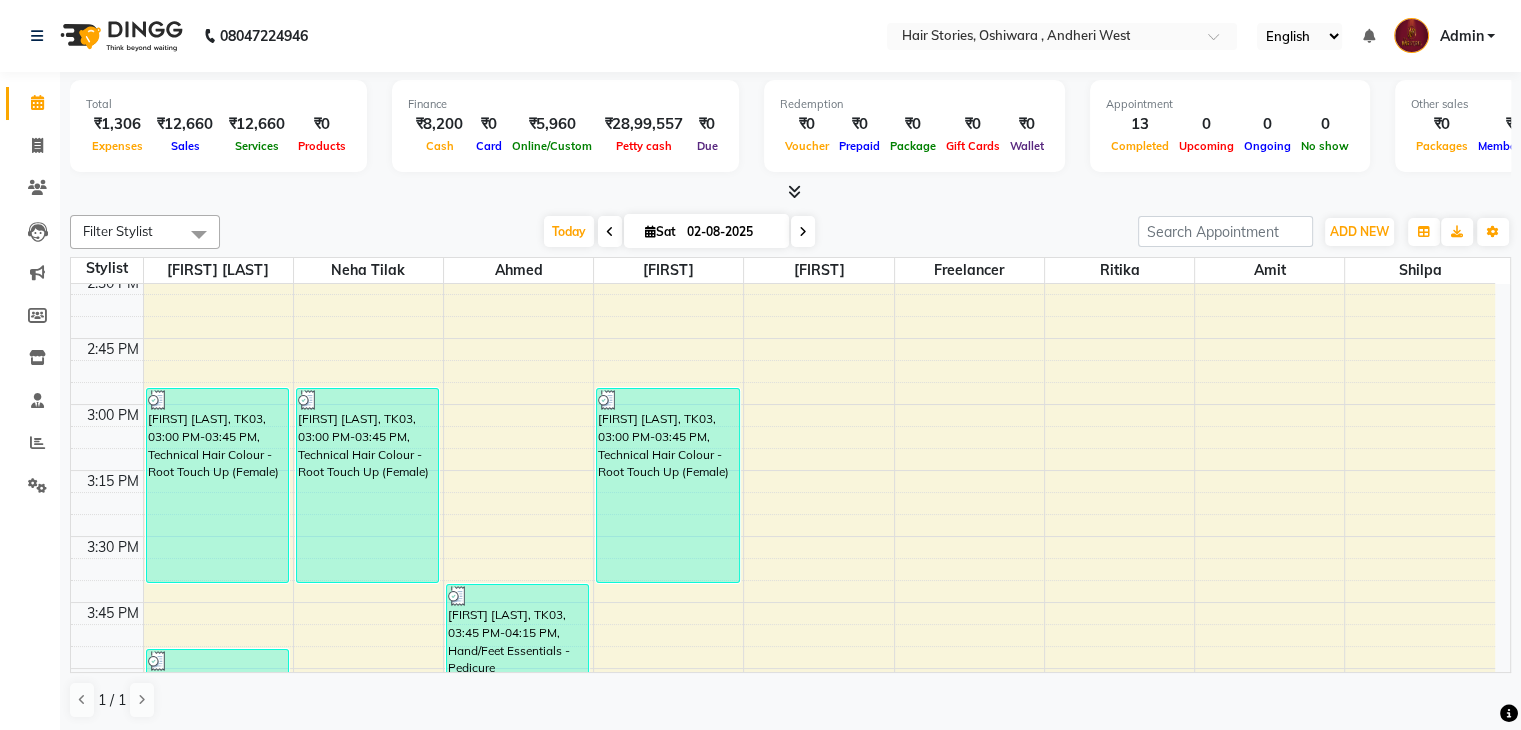 select on "61983" 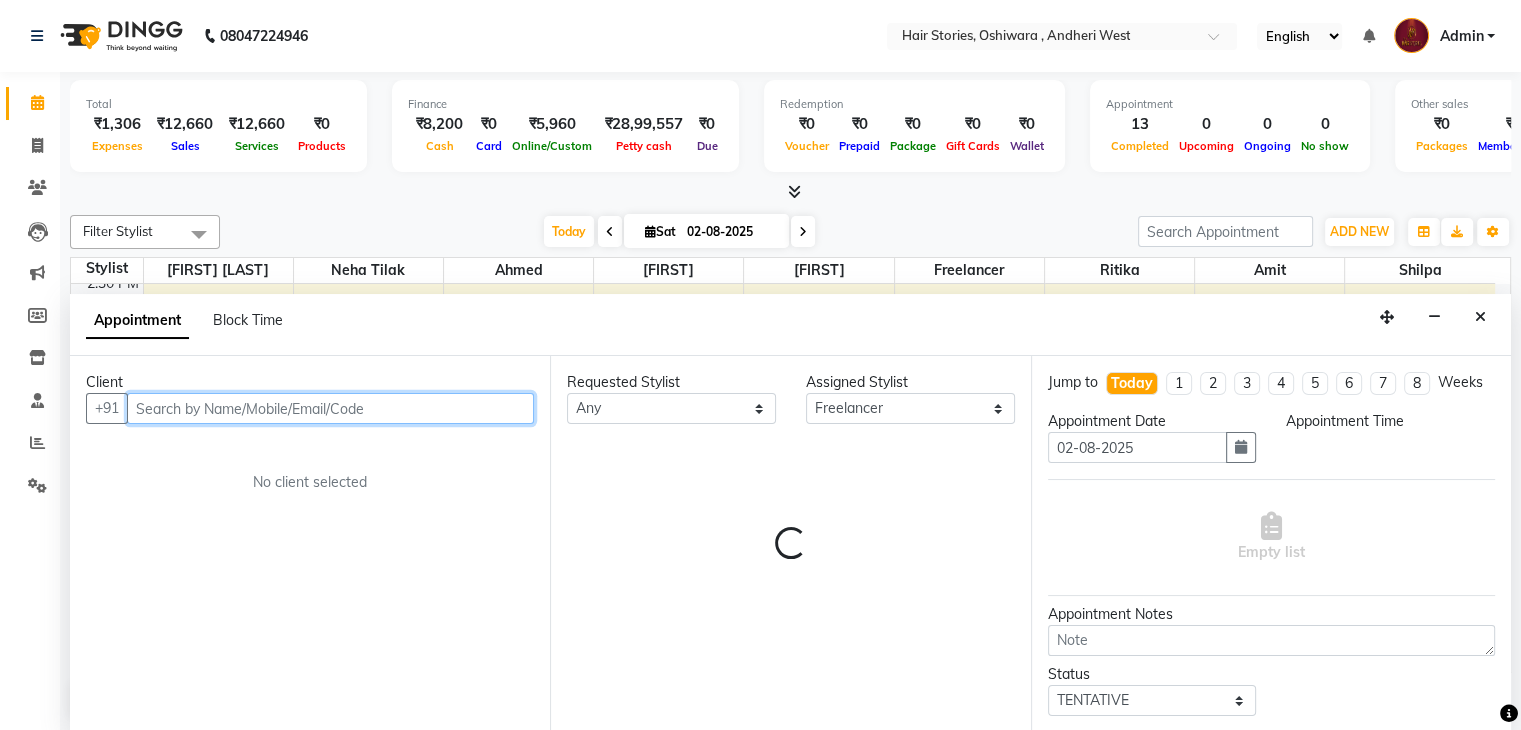 scroll, scrollTop: 1, scrollLeft: 0, axis: vertical 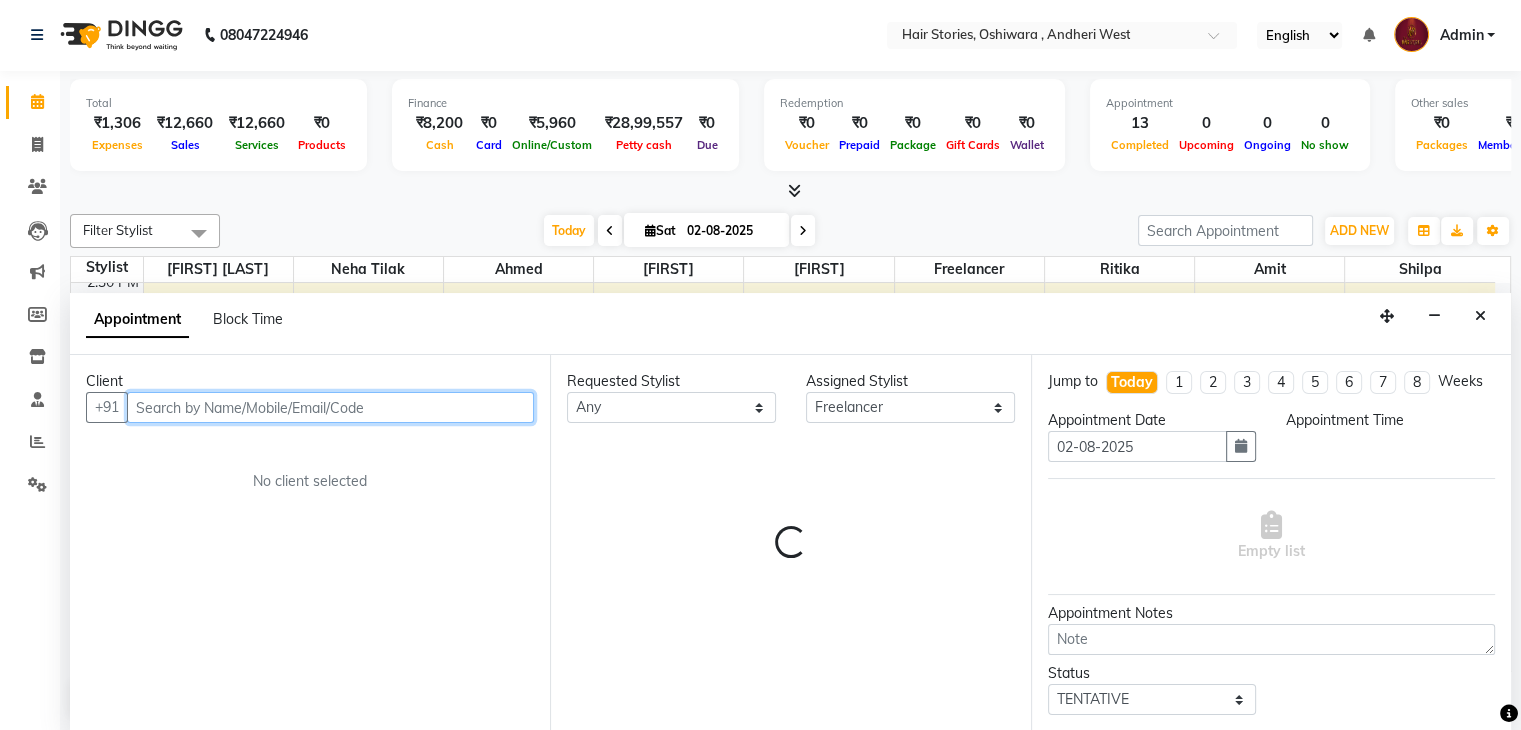 select on "885" 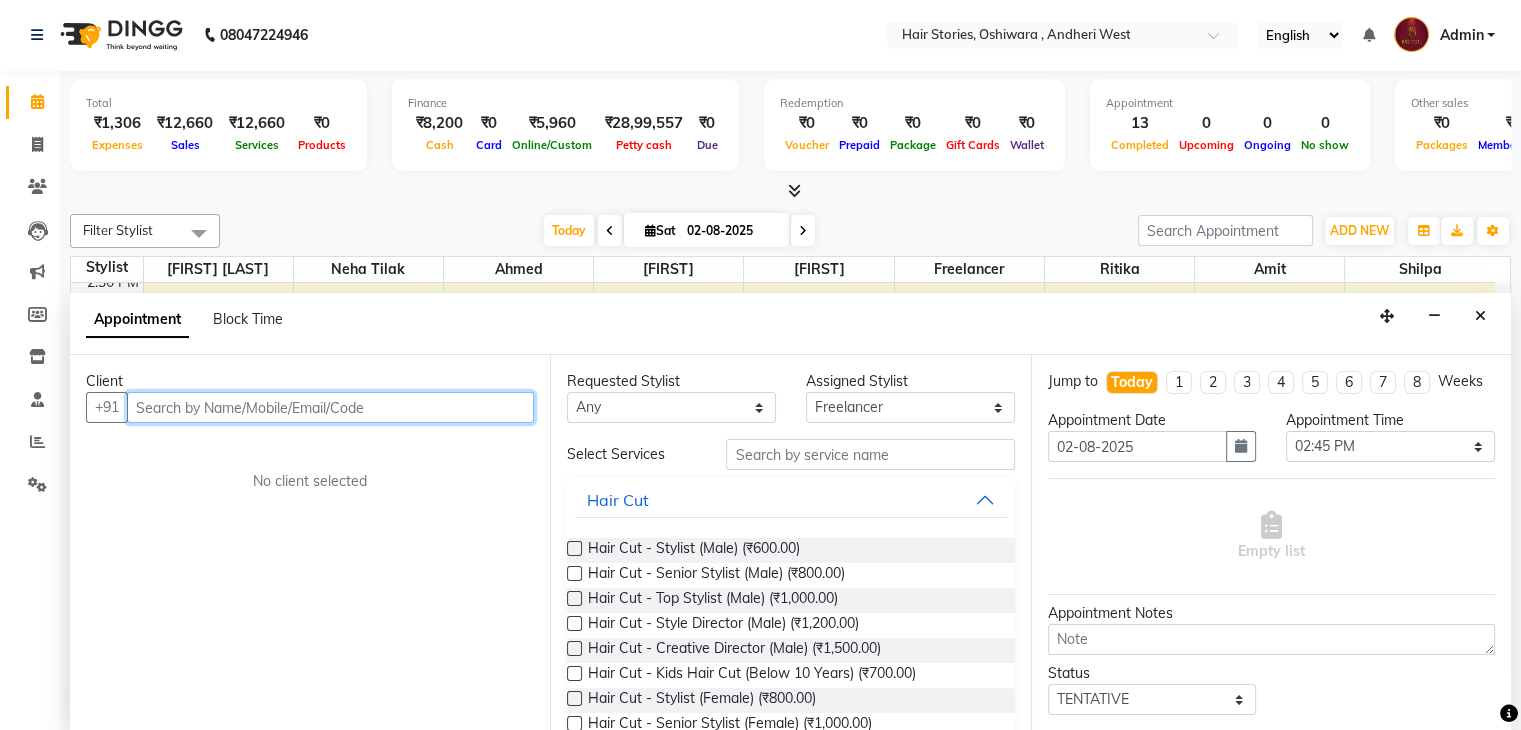 click at bounding box center (330, 407) 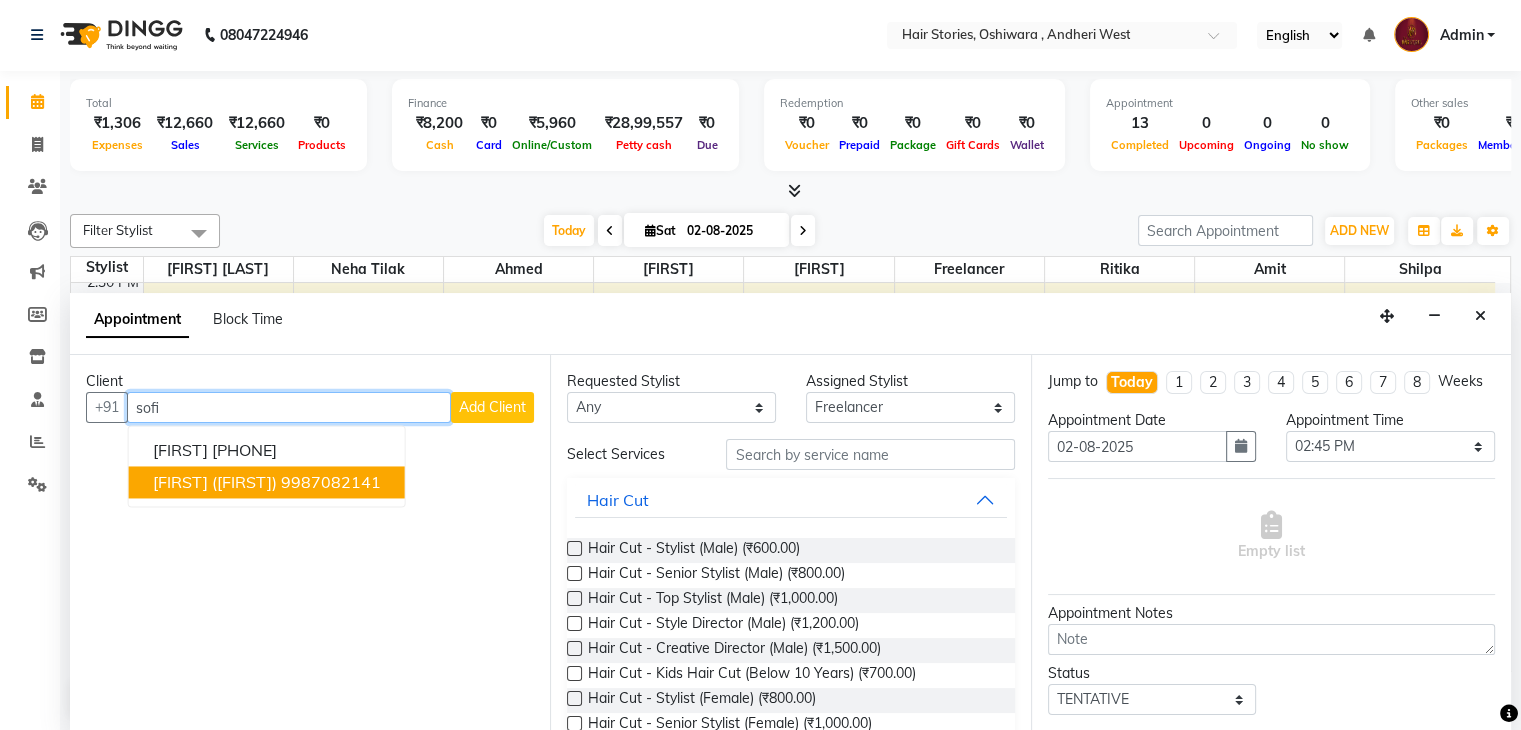 click on "[FIRST] ([FIRST])  [PHONE]" at bounding box center (267, 483) 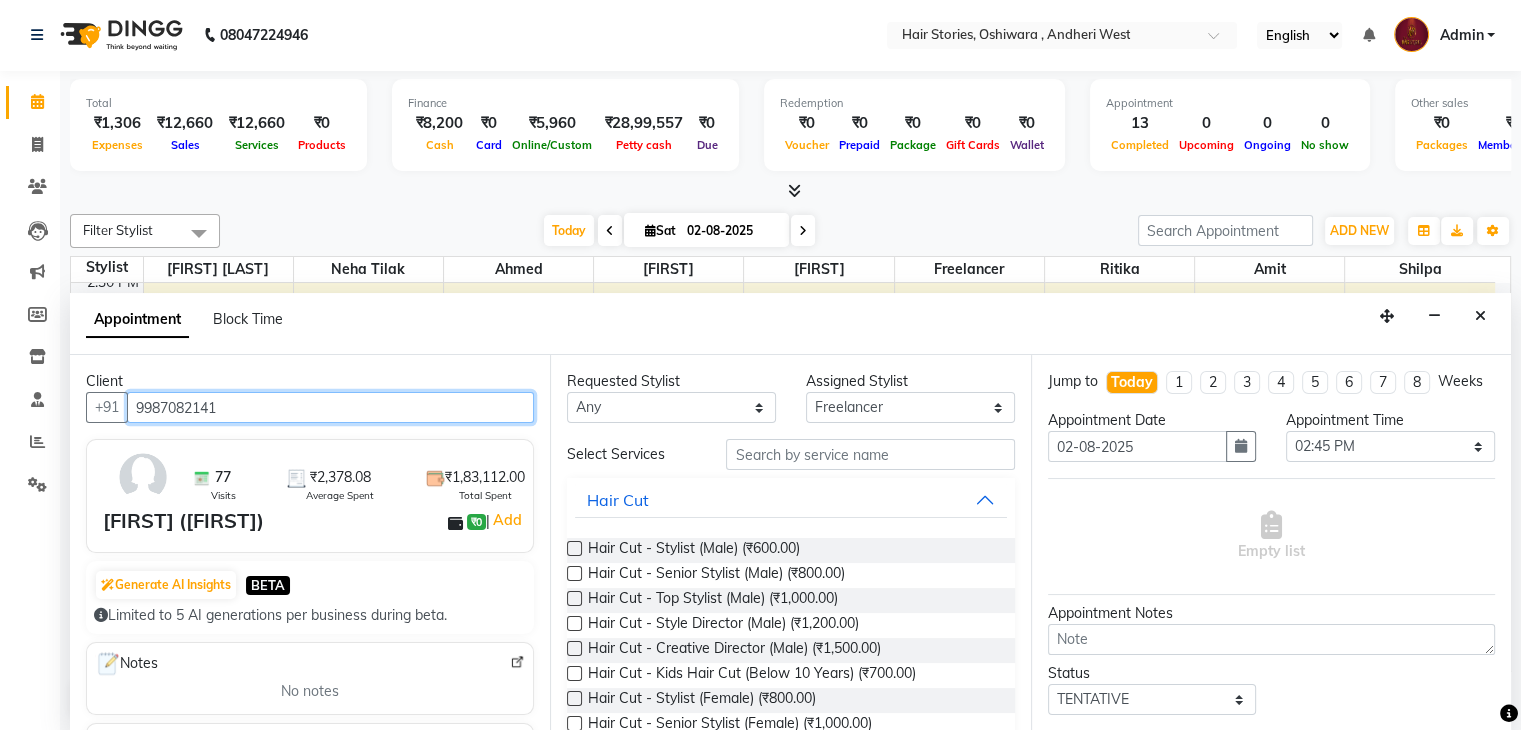 type on "9987082141" 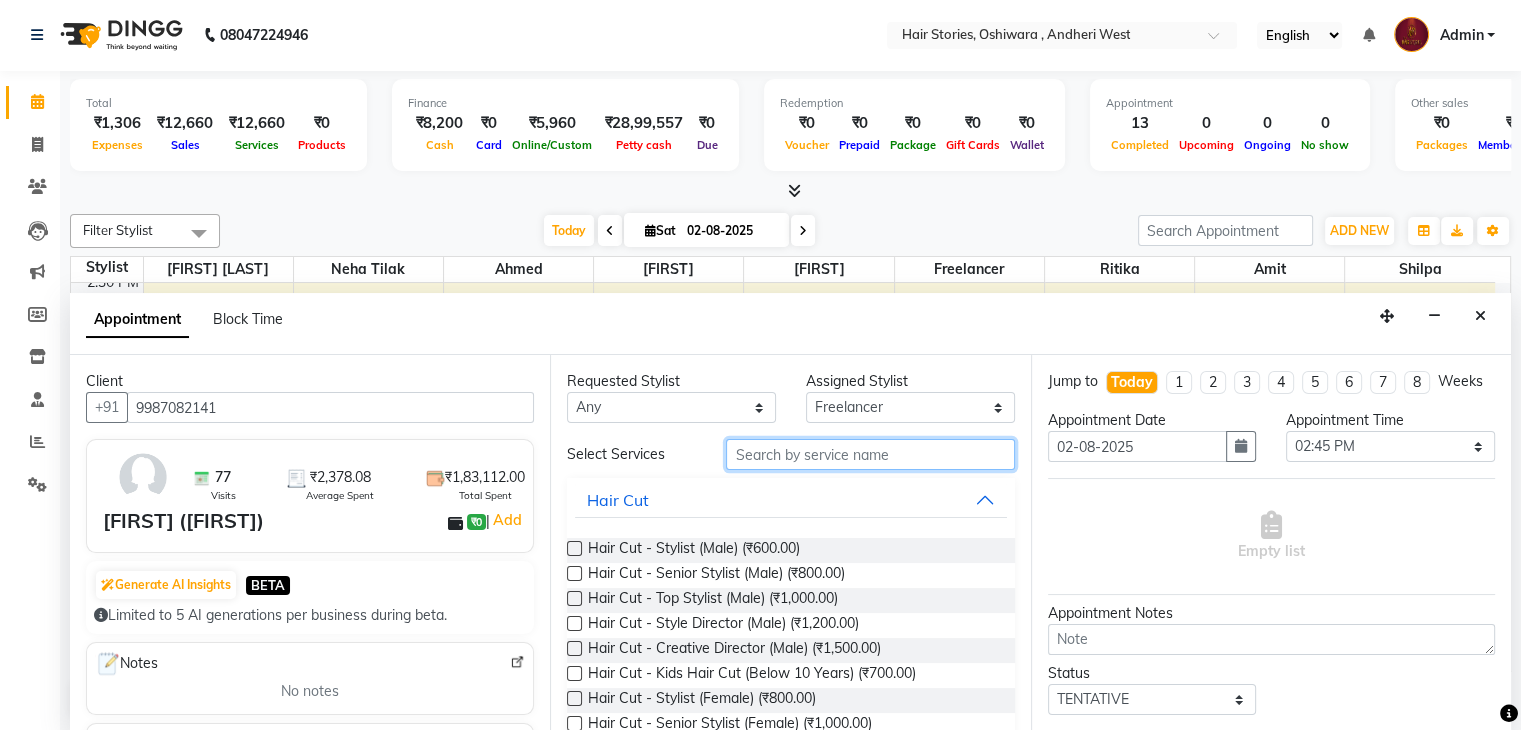 click at bounding box center (870, 454) 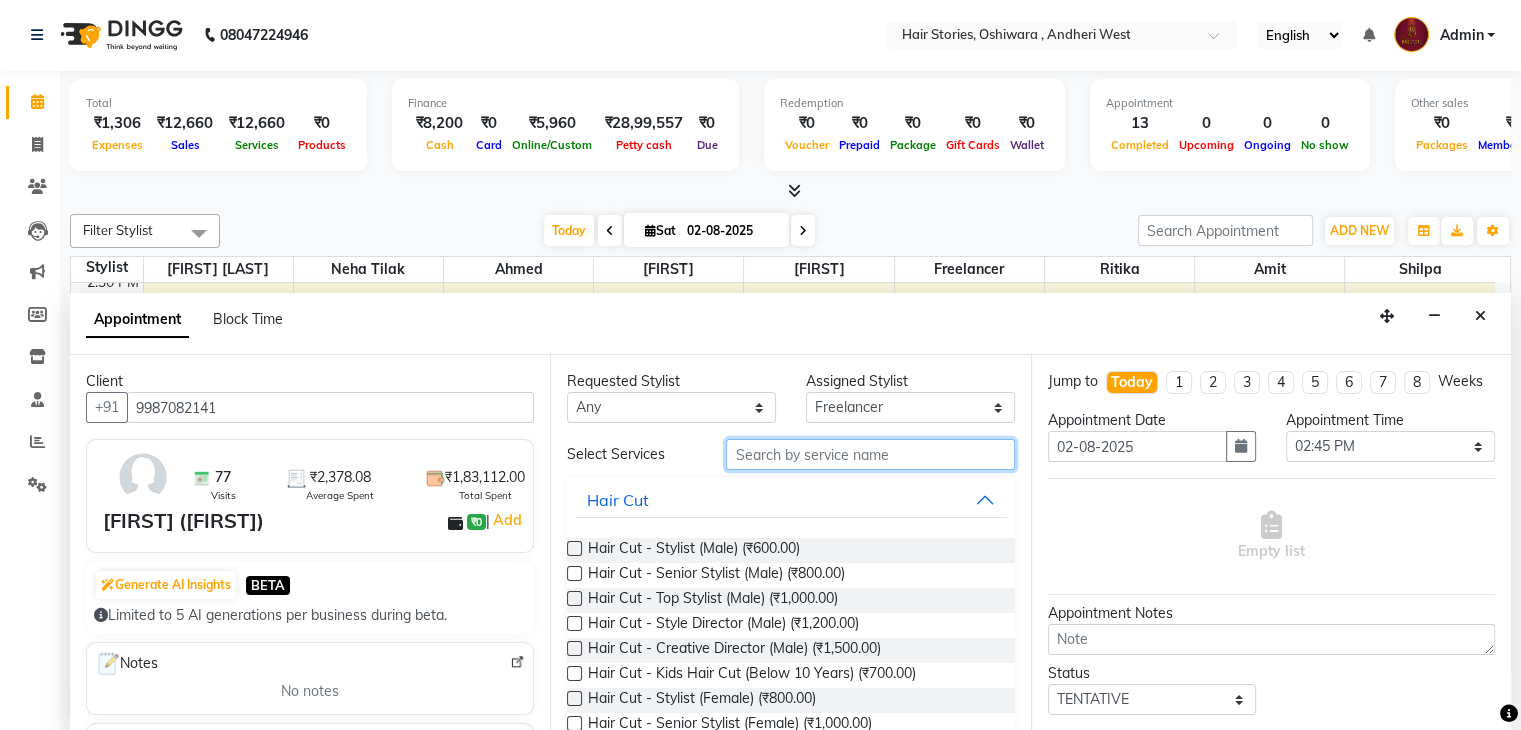 type on "h" 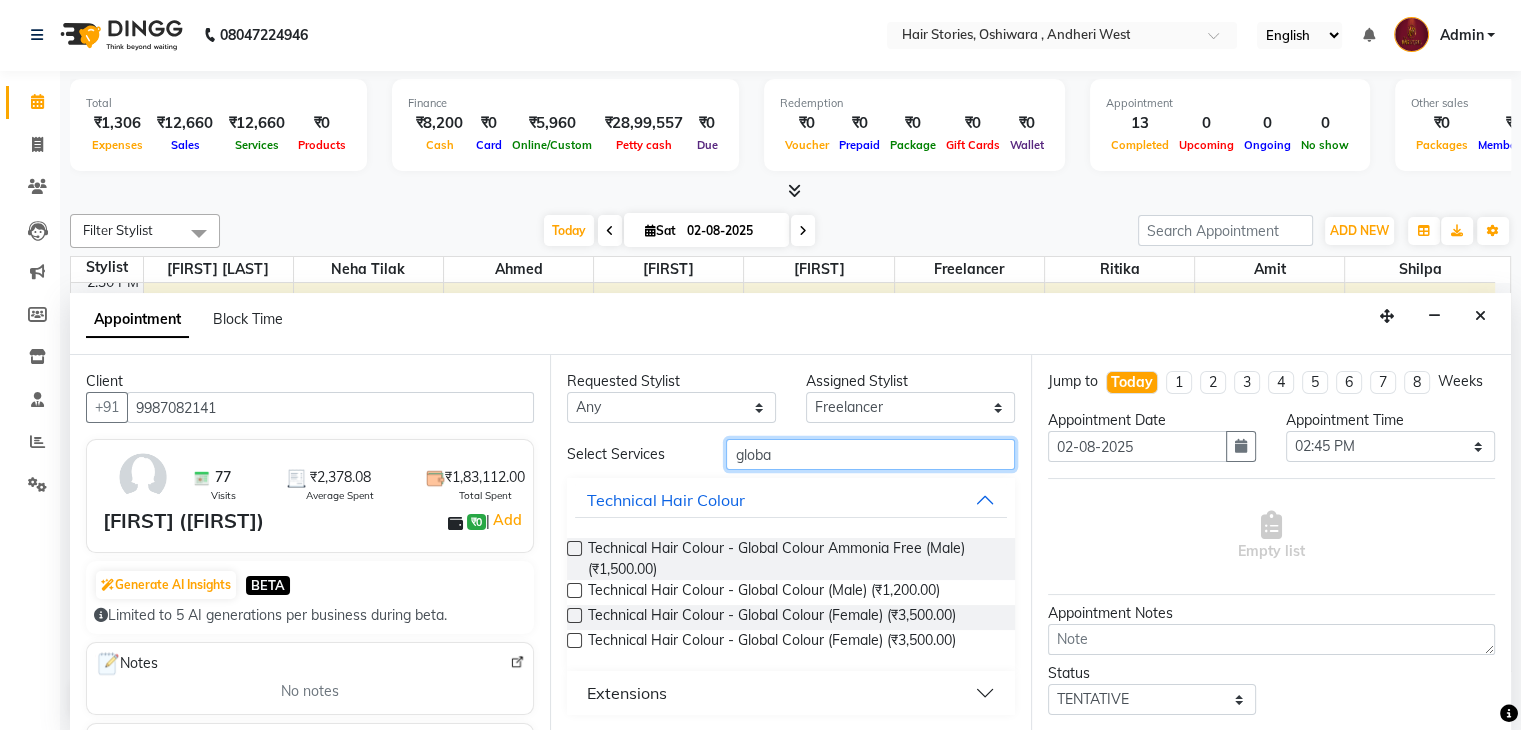 type on "globa" 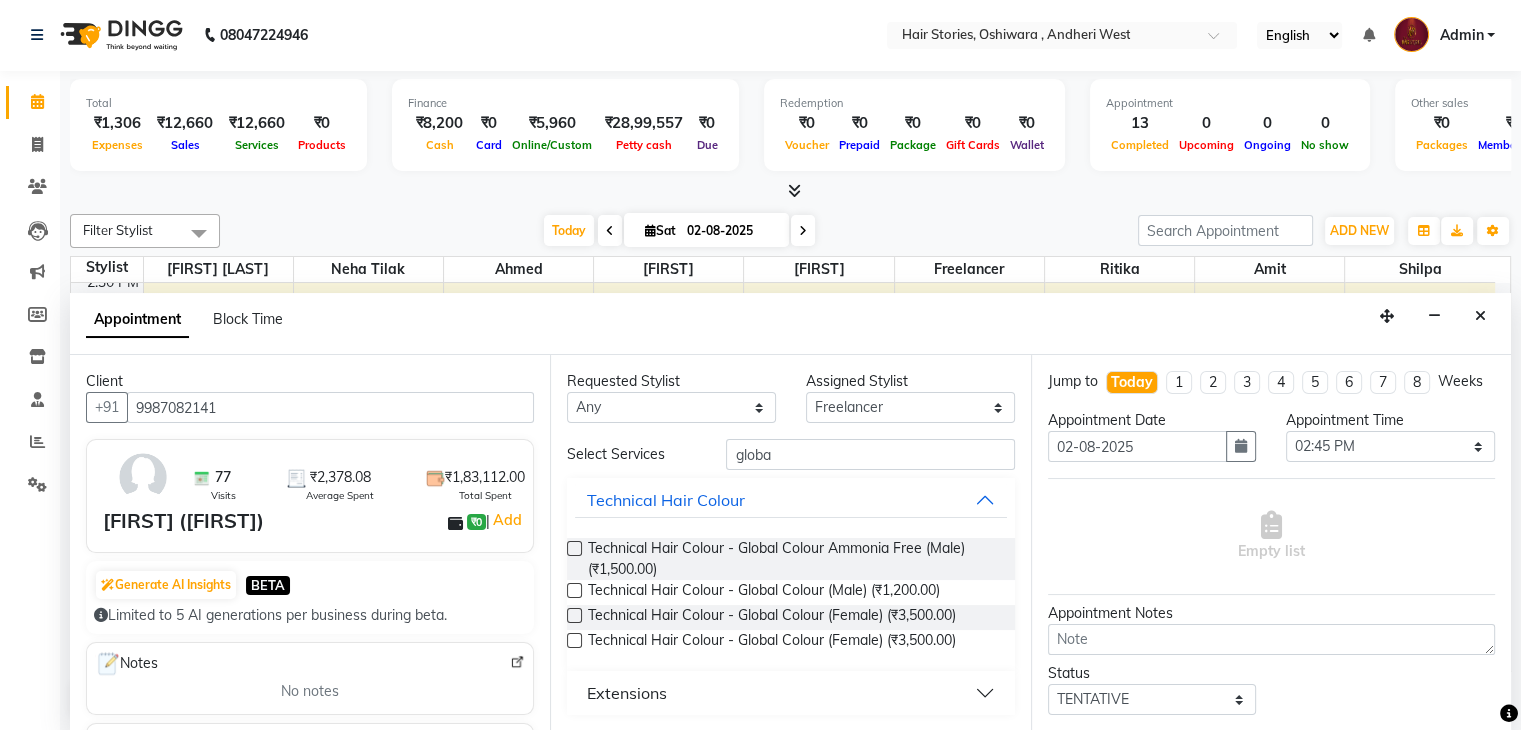 click at bounding box center [574, 615] 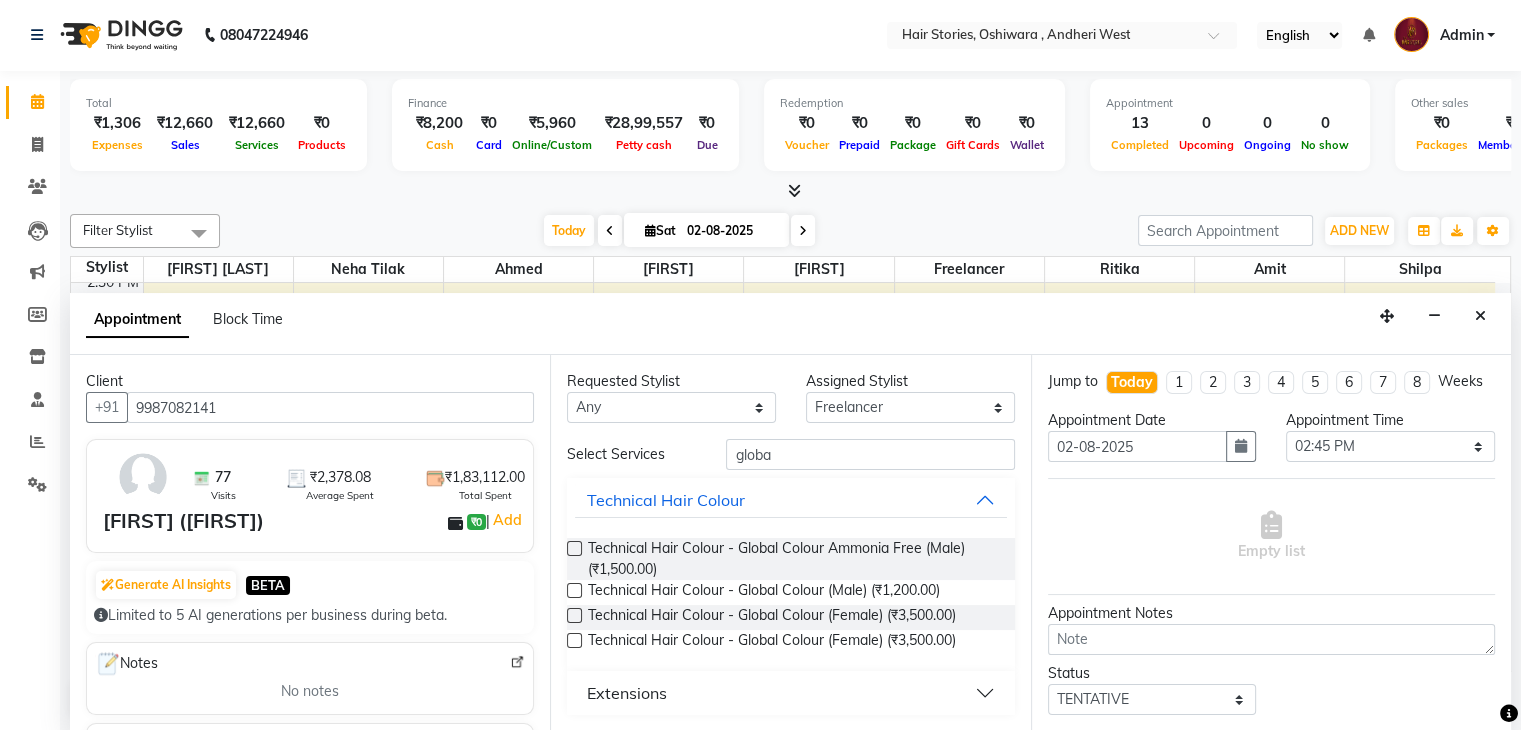 click at bounding box center (573, 617) 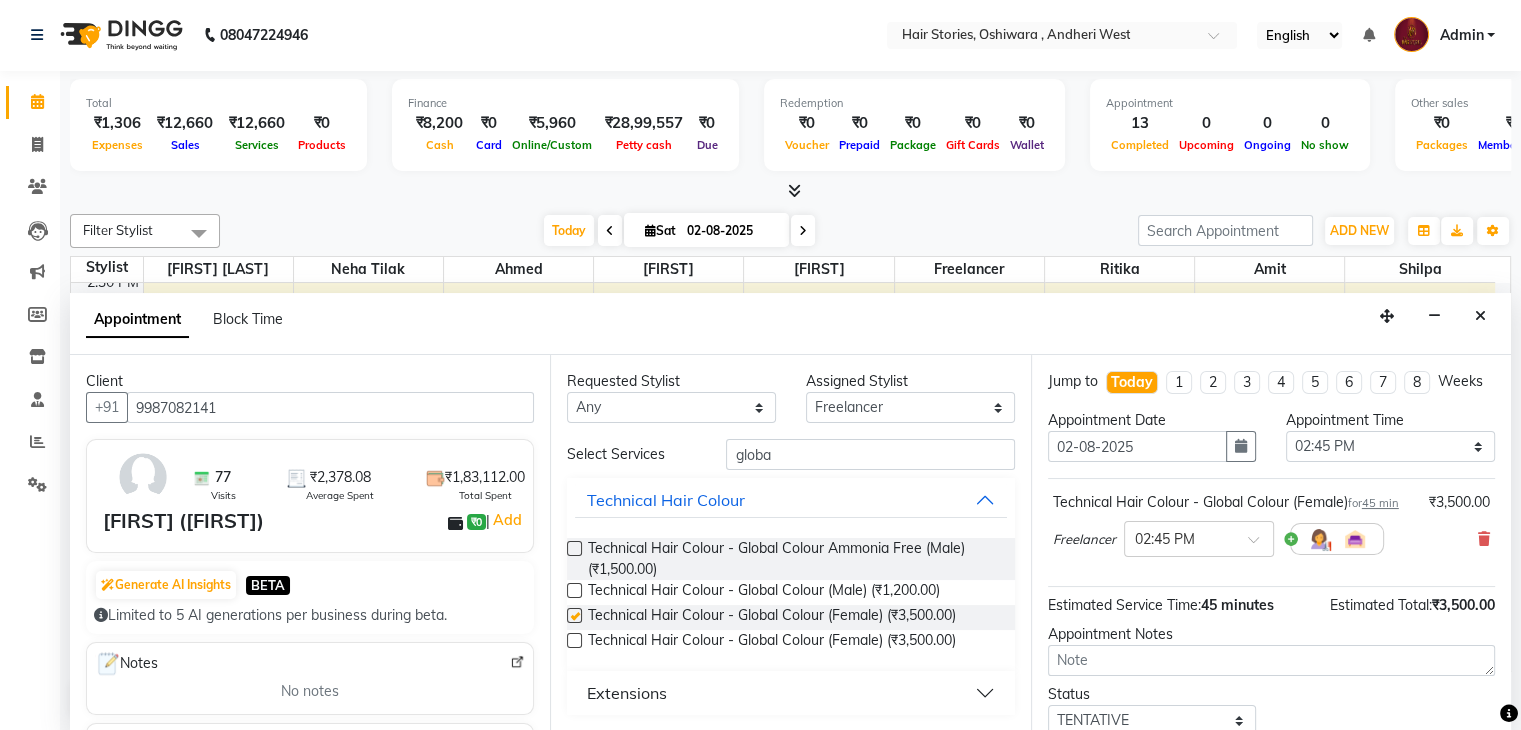 checkbox on "false" 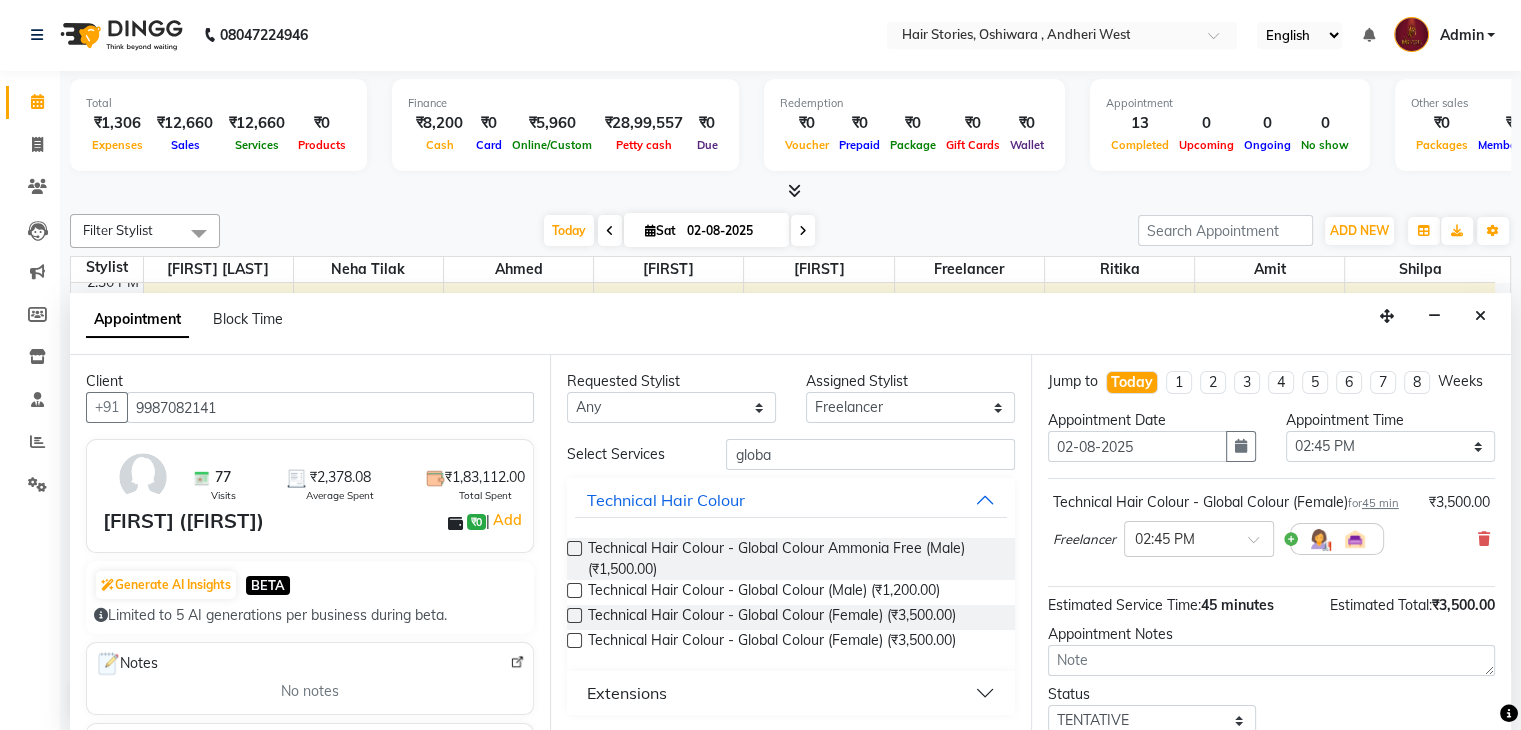 scroll, scrollTop: 170, scrollLeft: 0, axis: vertical 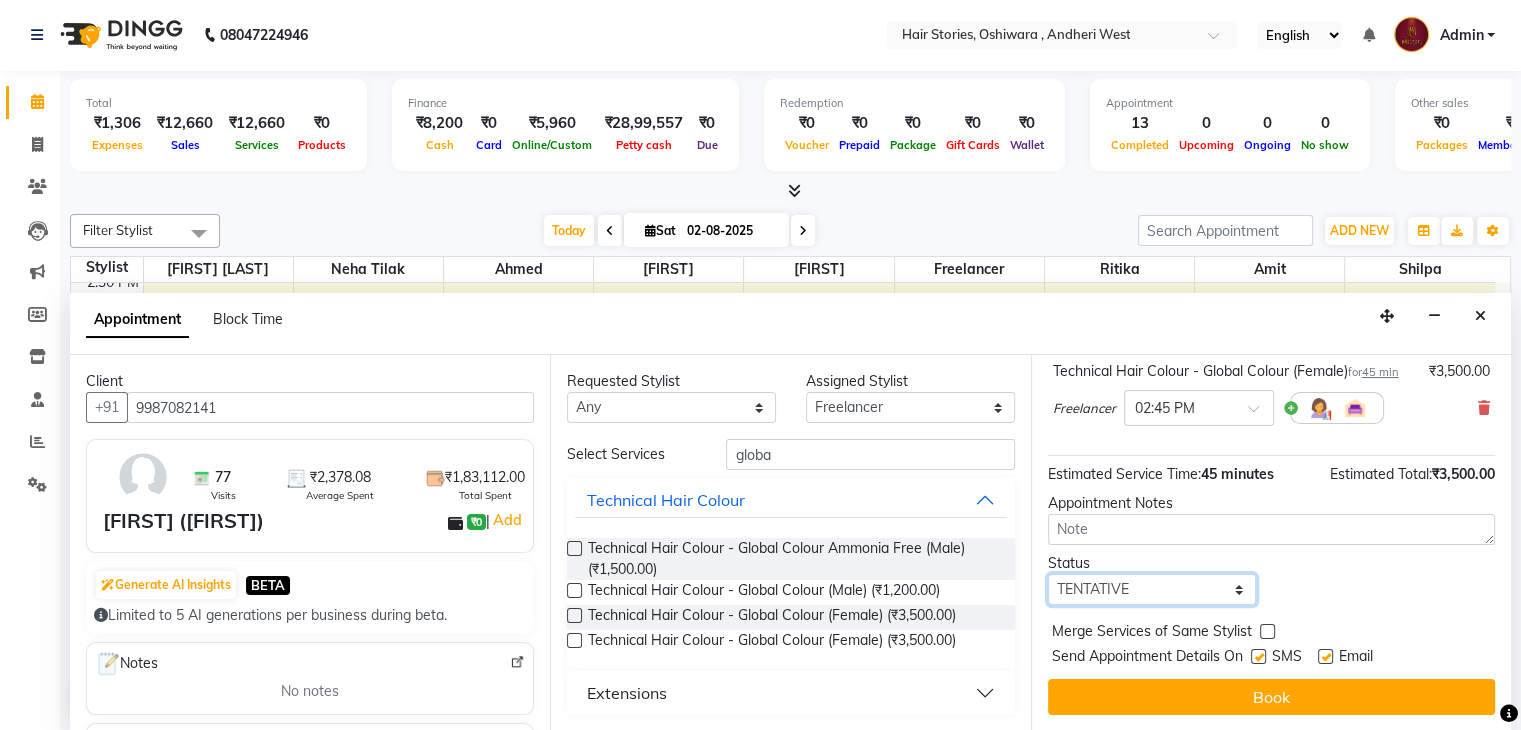 click on "Select TENTATIVE CONFIRM CHECK-IN UPCOMING" at bounding box center [1152, 589] 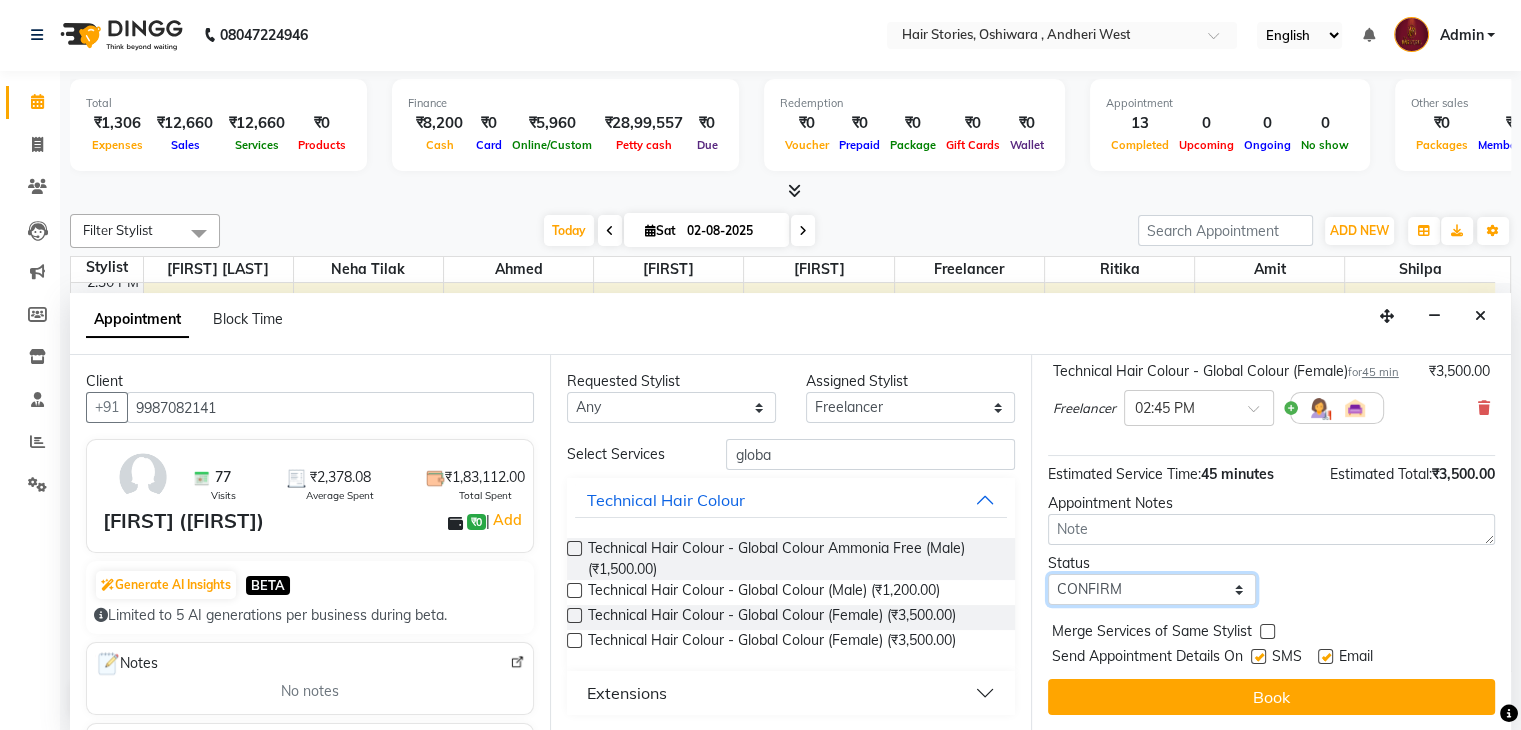 click on "Select TENTATIVE CONFIRM CHECK-IN UPCOMING" at bounding box center (1152, 589) 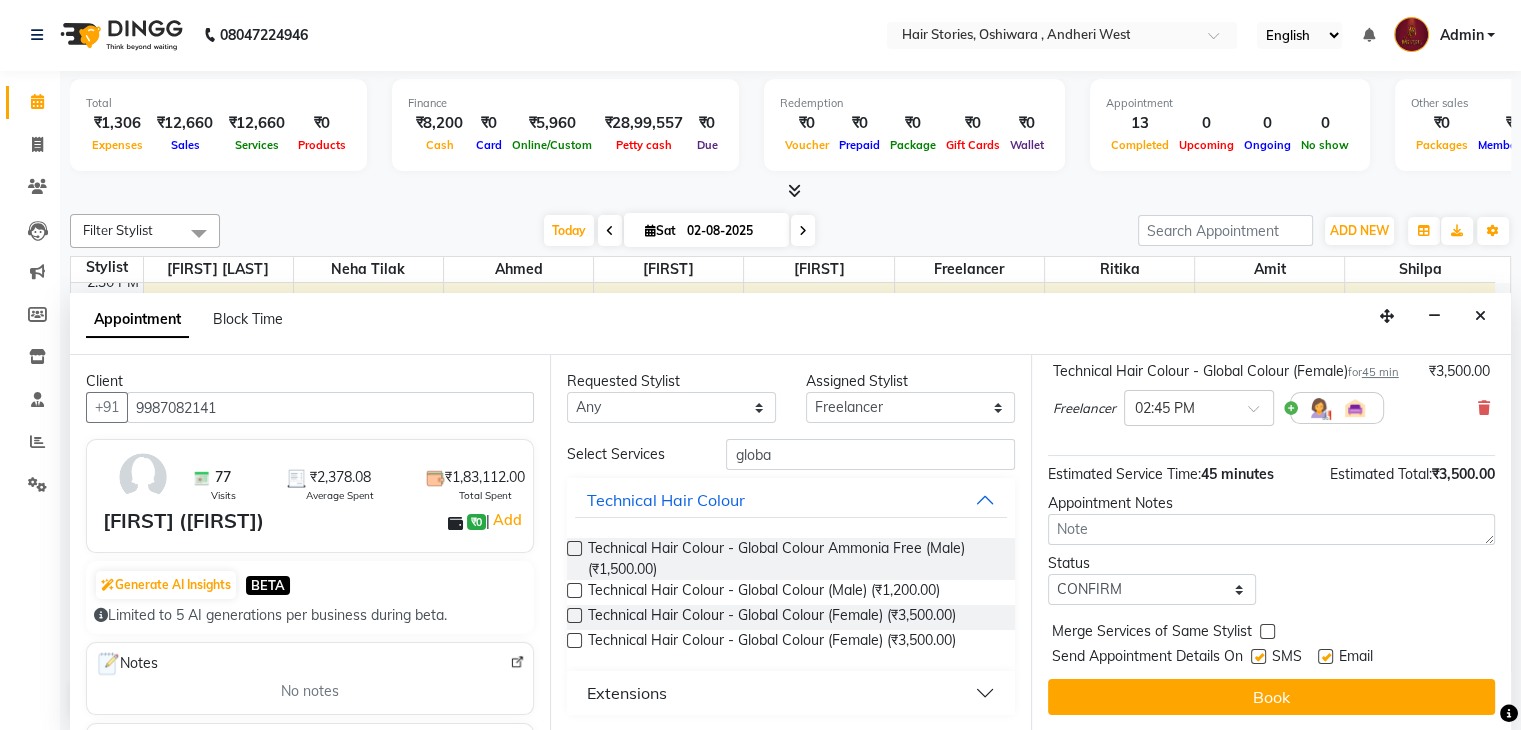 click at bounding box center [1258, 656] 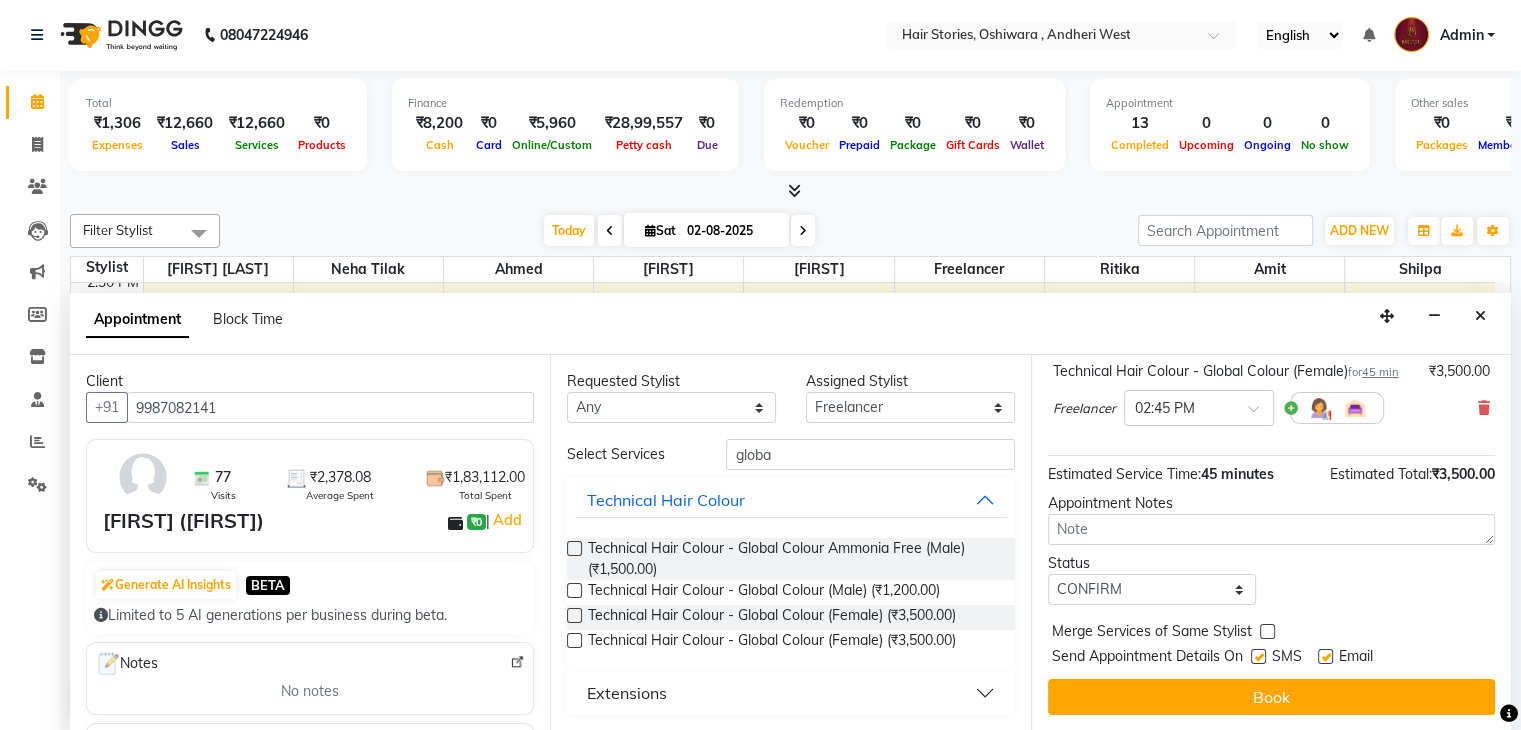 click at bounding box center [1257, 658] 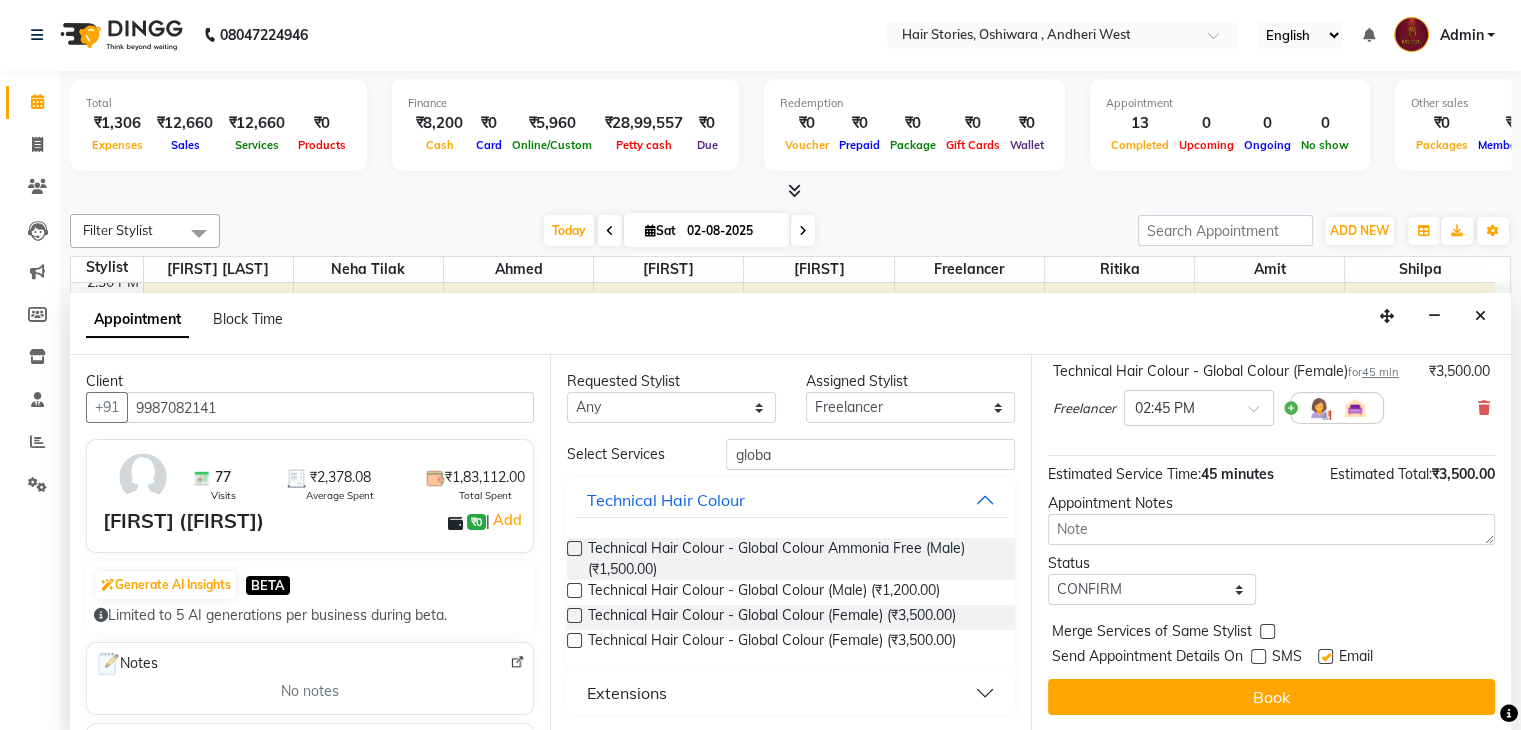click at bounding box center (1325, 656) 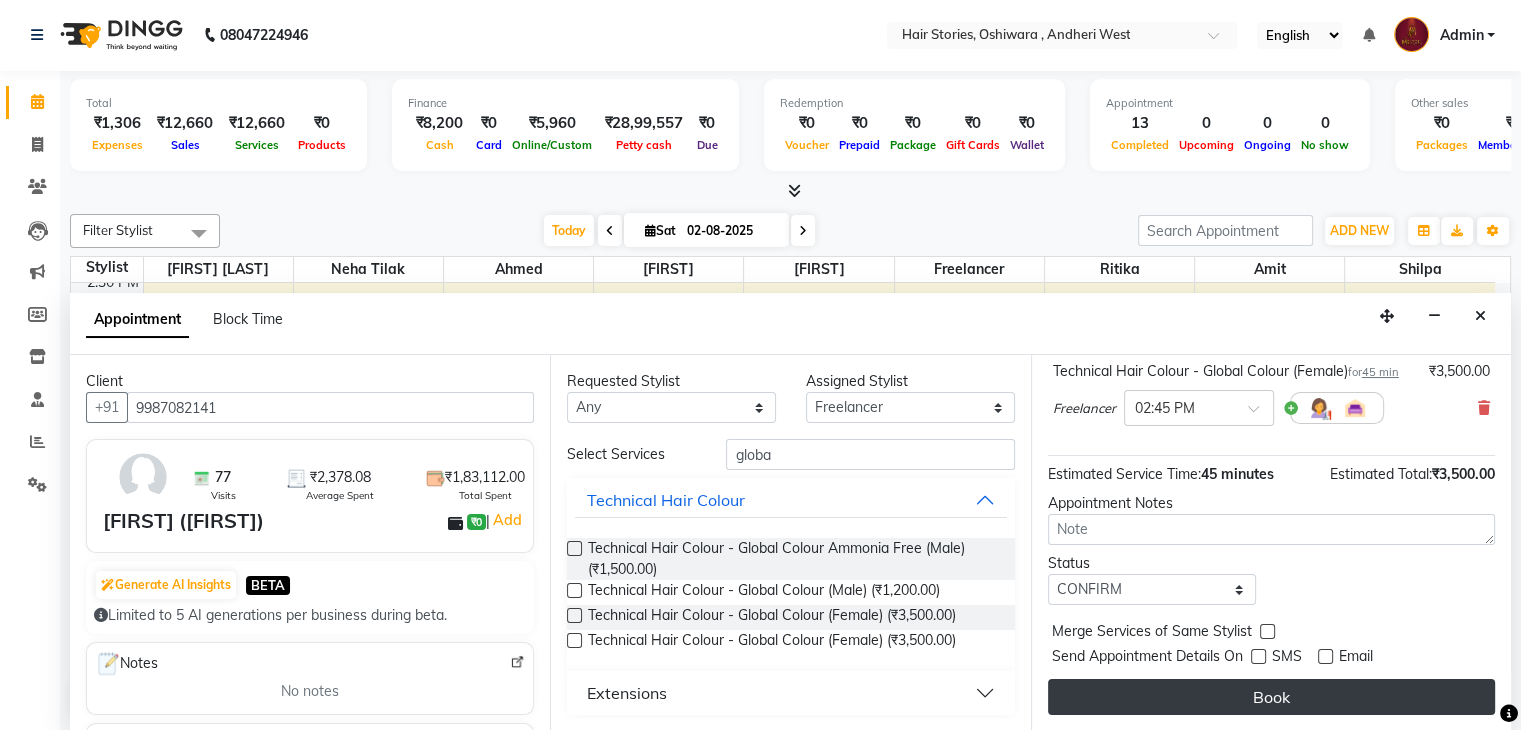 click on "Book" at bounding box center [1271, 697] 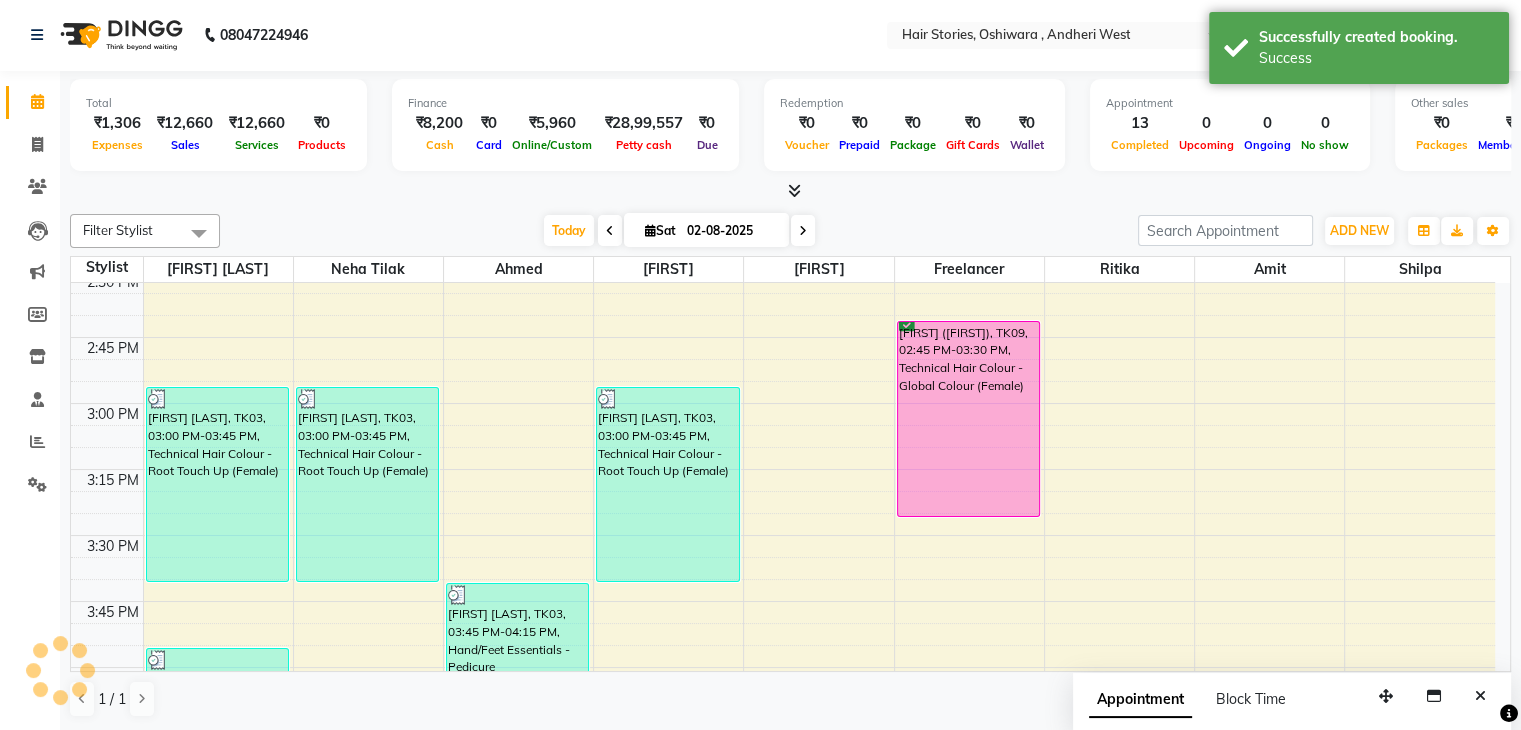 scroll, scrollTop: 0, scrollLeft: 0, axis: both 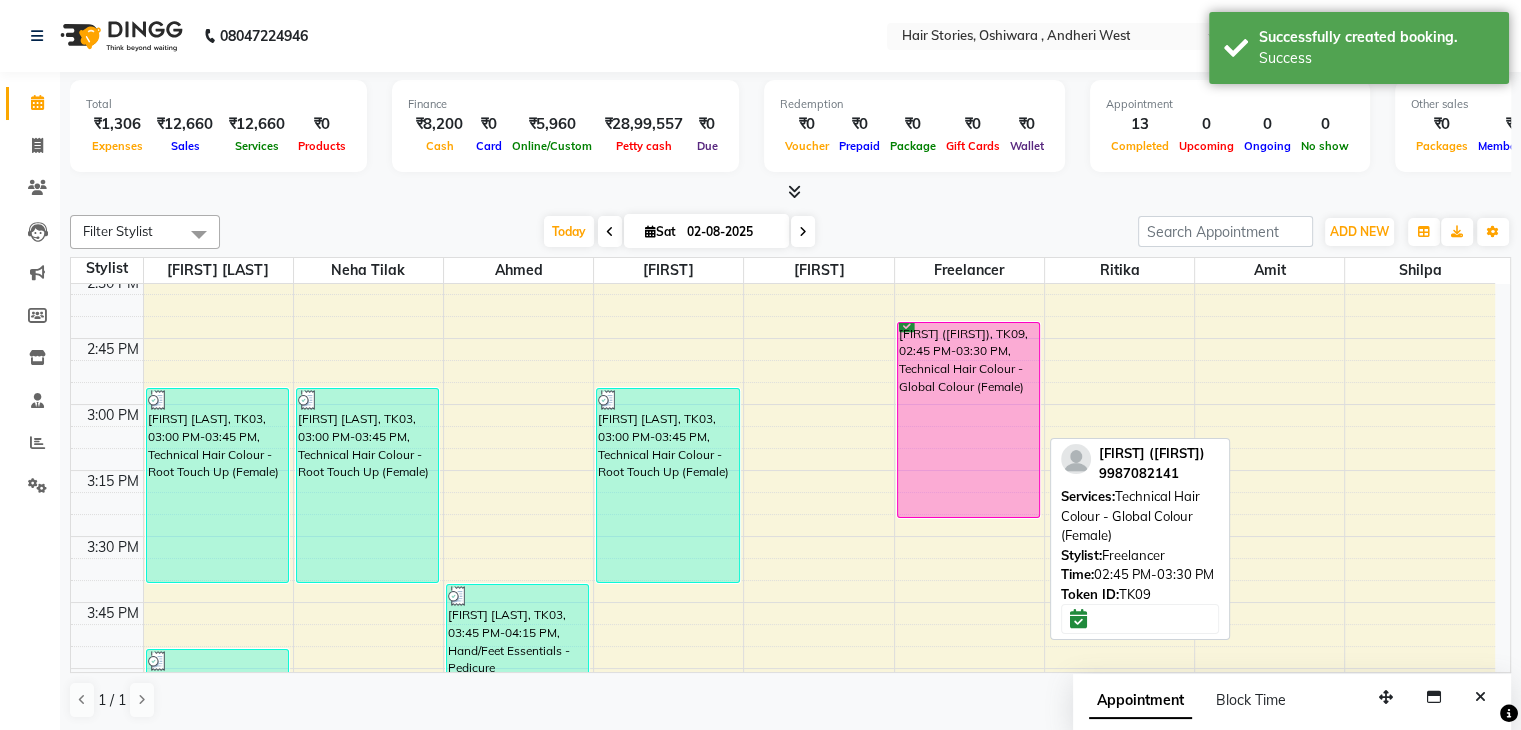 click on "[FIRST] ([FIRST]), TK09, 02:45 PM-03:30 PM, Technical Hair Colour - Global Colour (Female)" at bounding box center (969, 420) 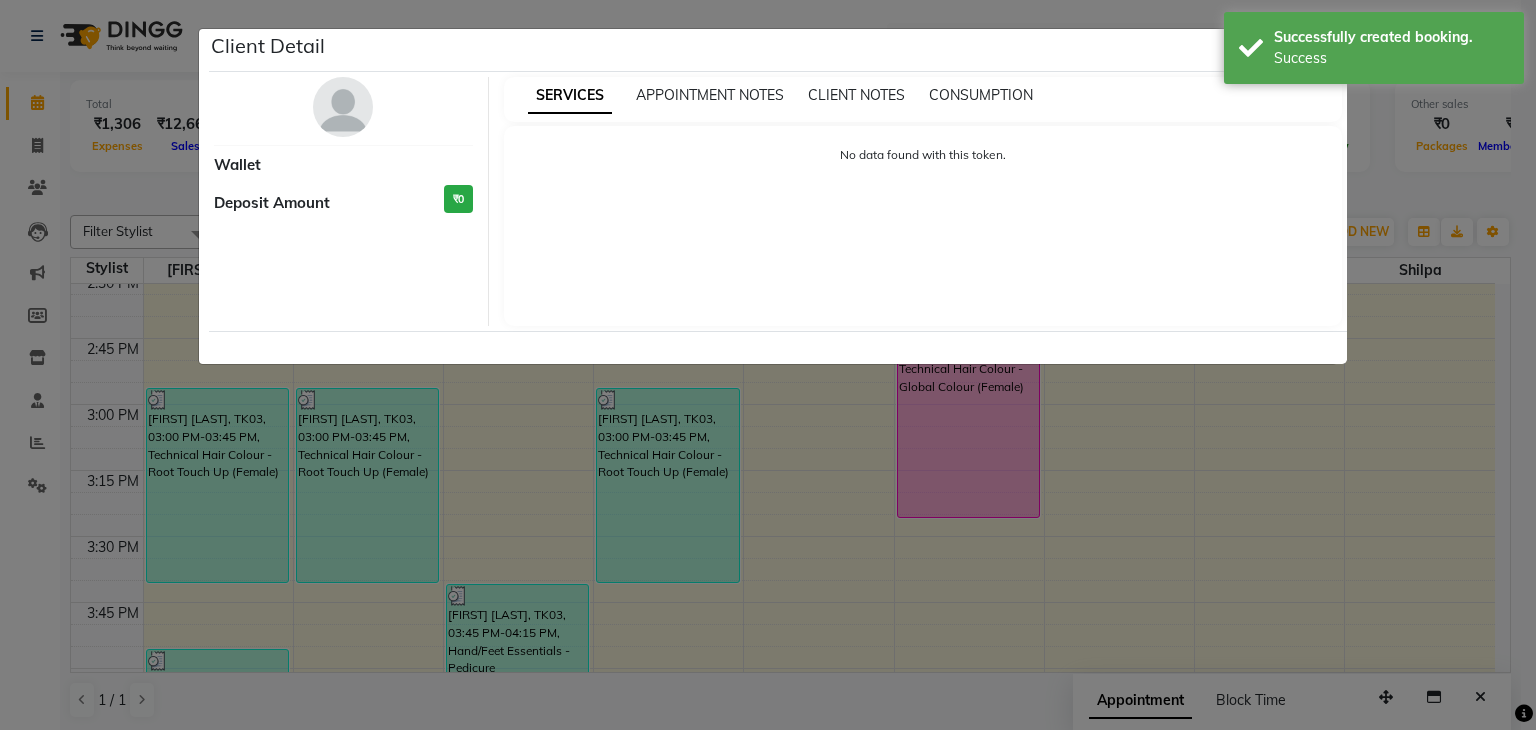 select on "6" 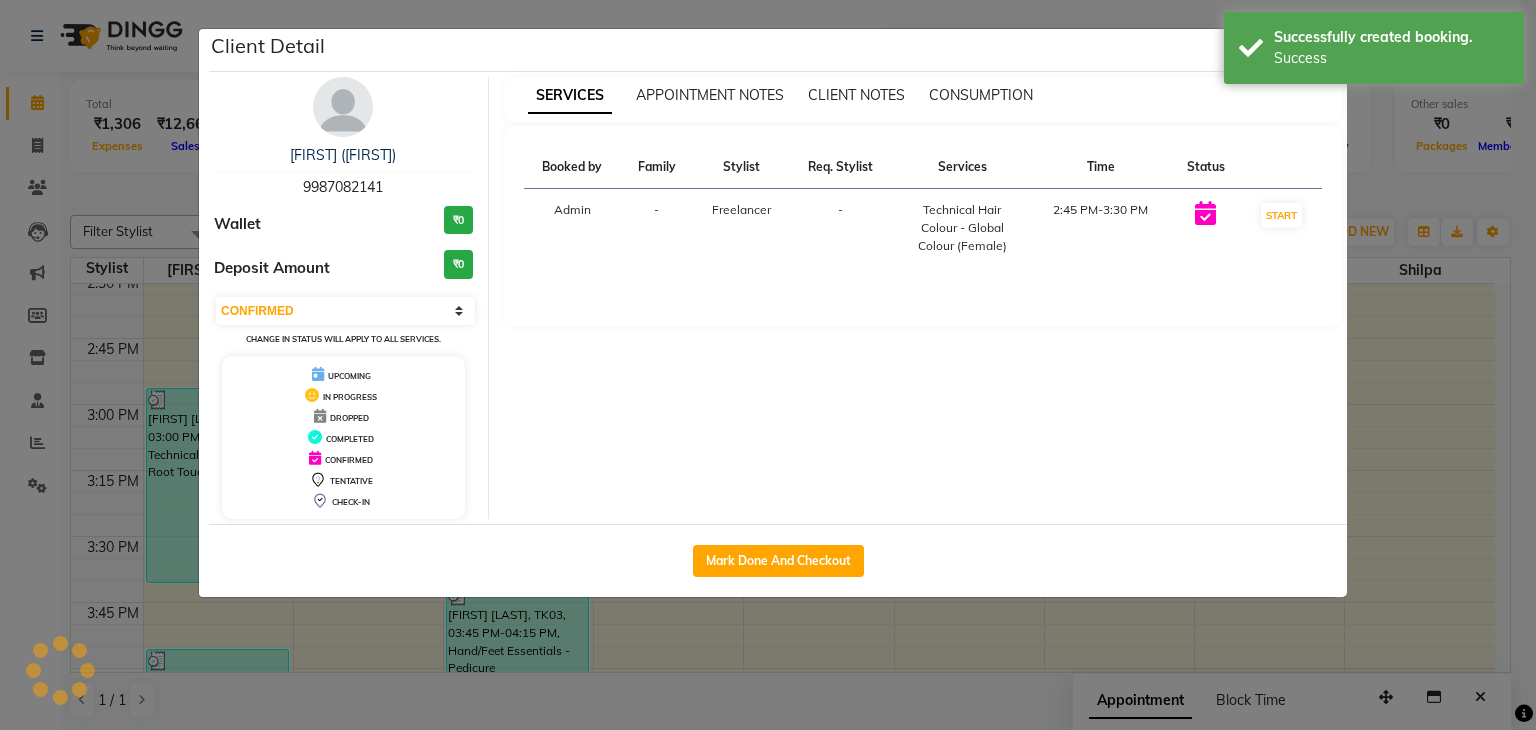 click on "Mark Done And Checkout" 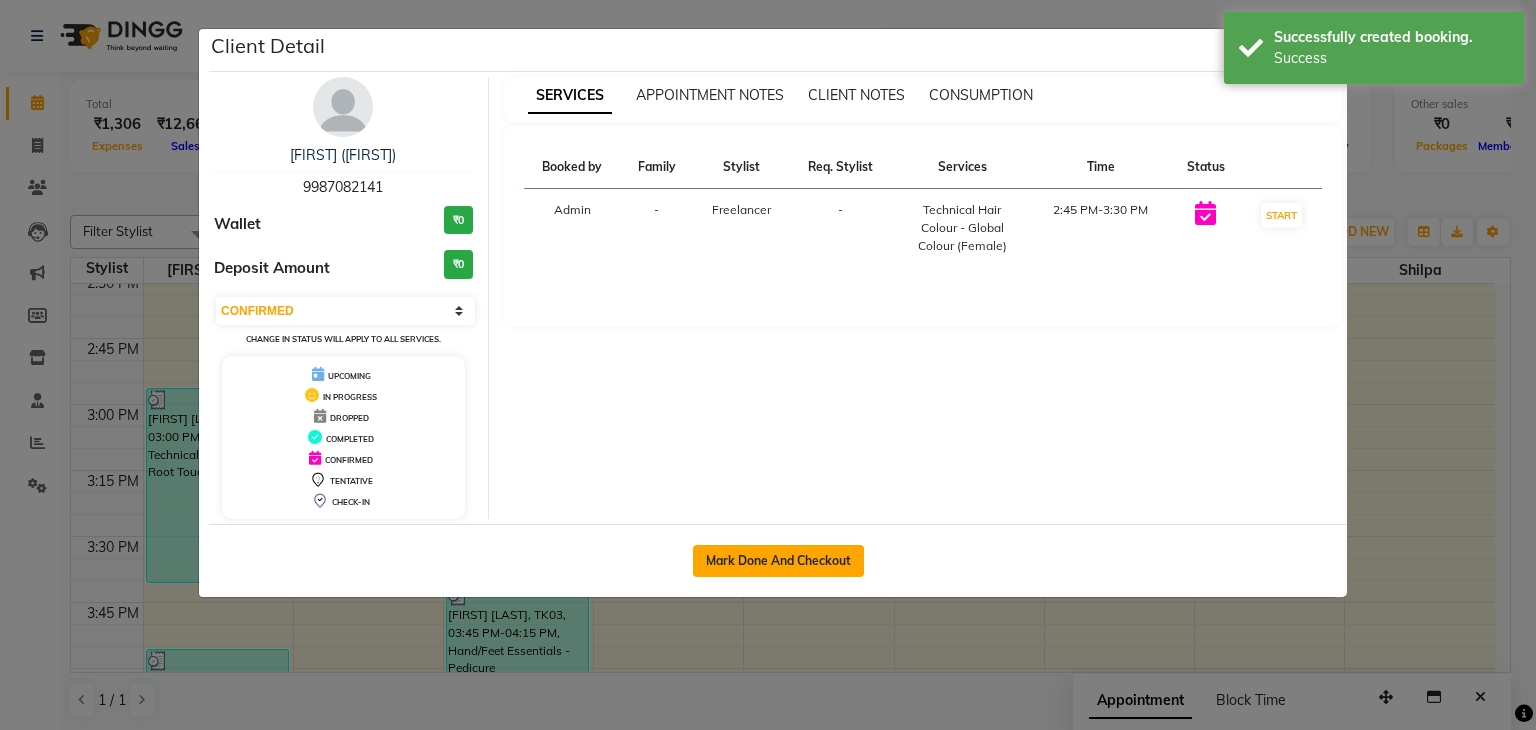 click on "Mark Done And Checkout" 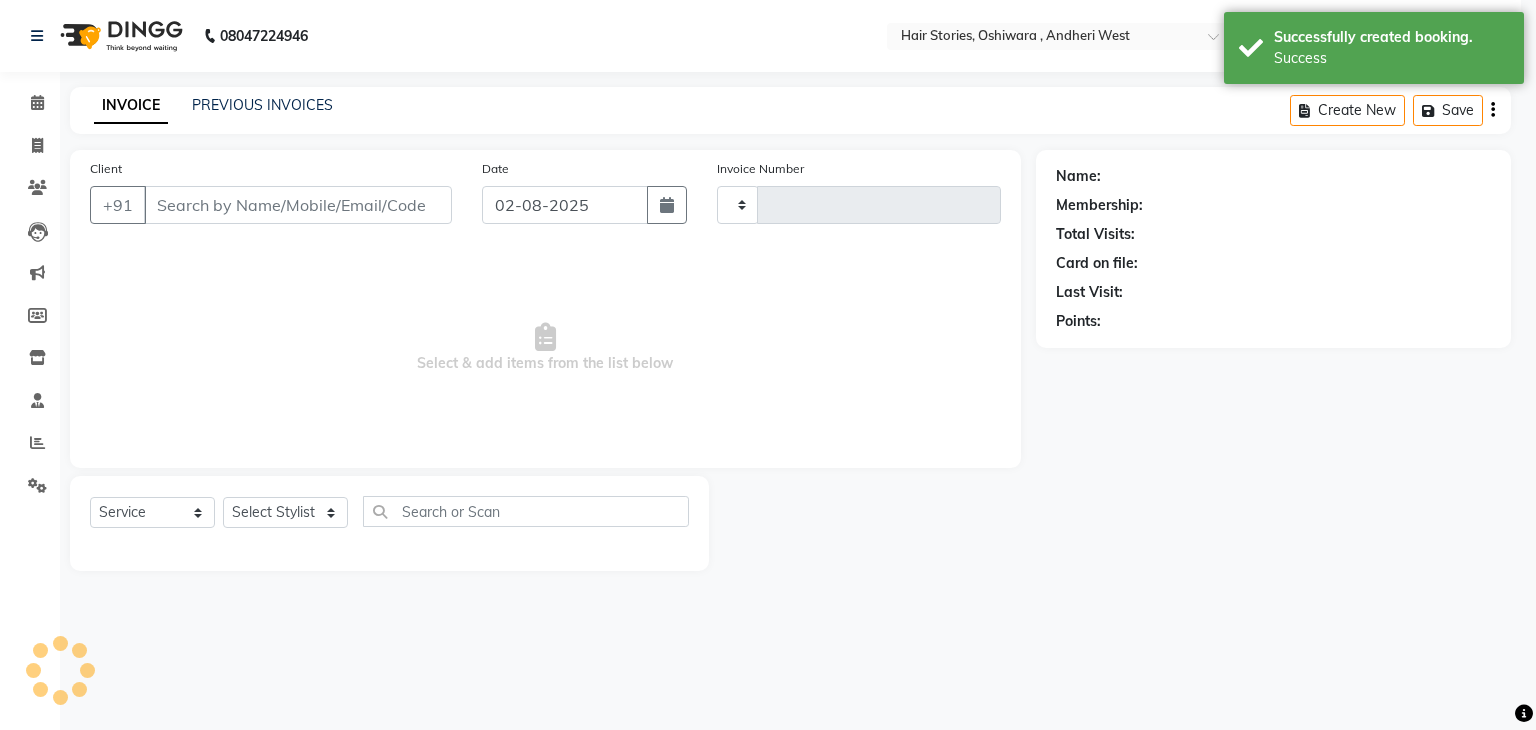type on "0844" 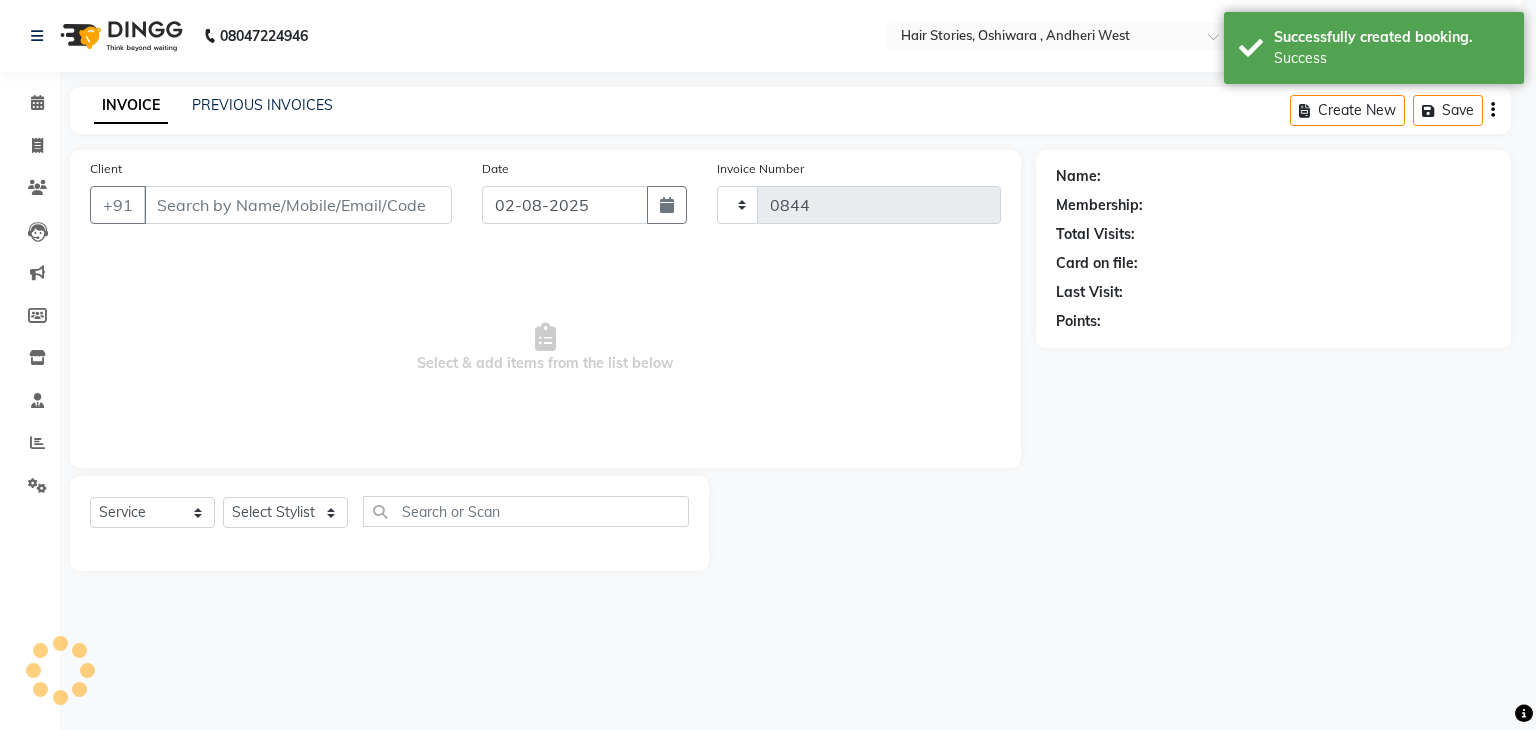 select on "550" 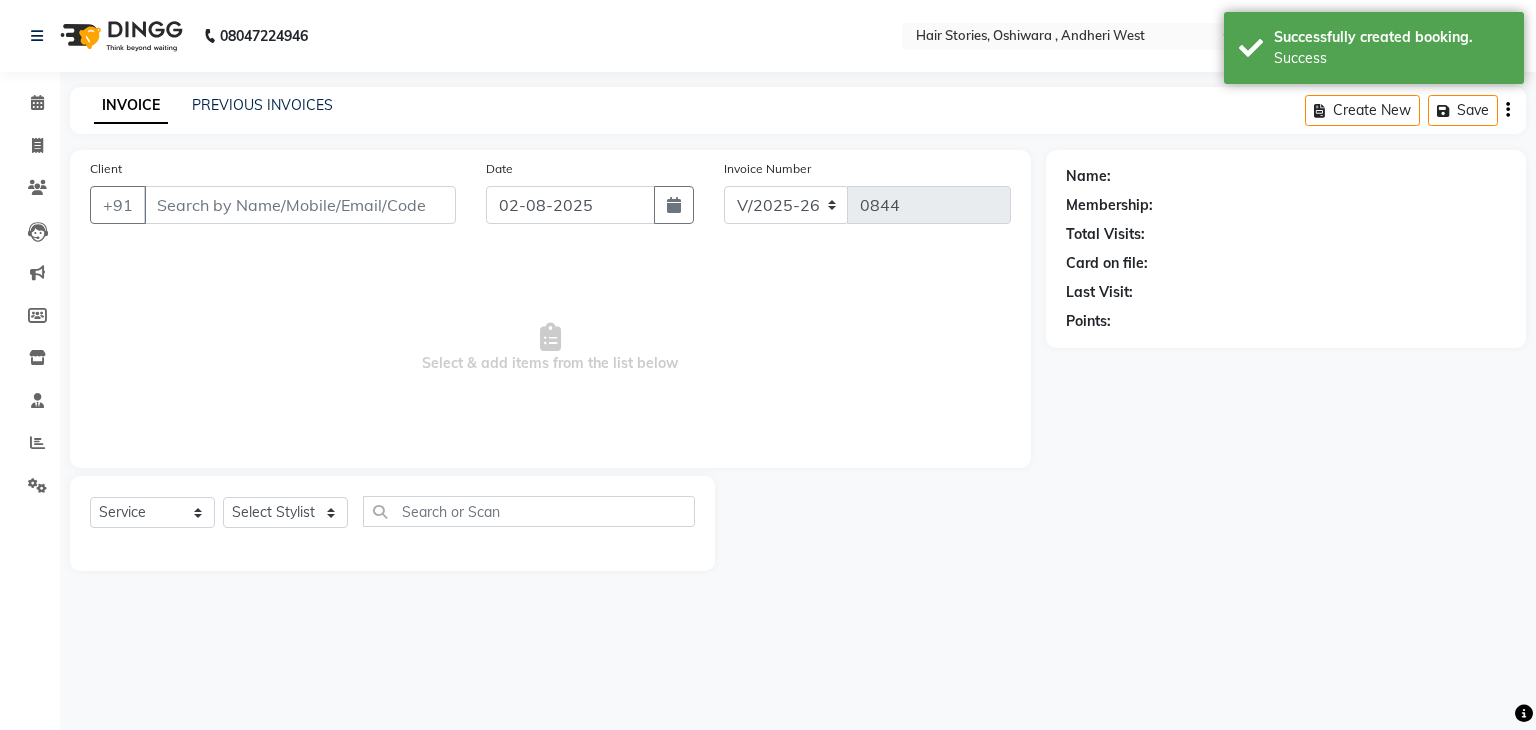 type on "9987082141" 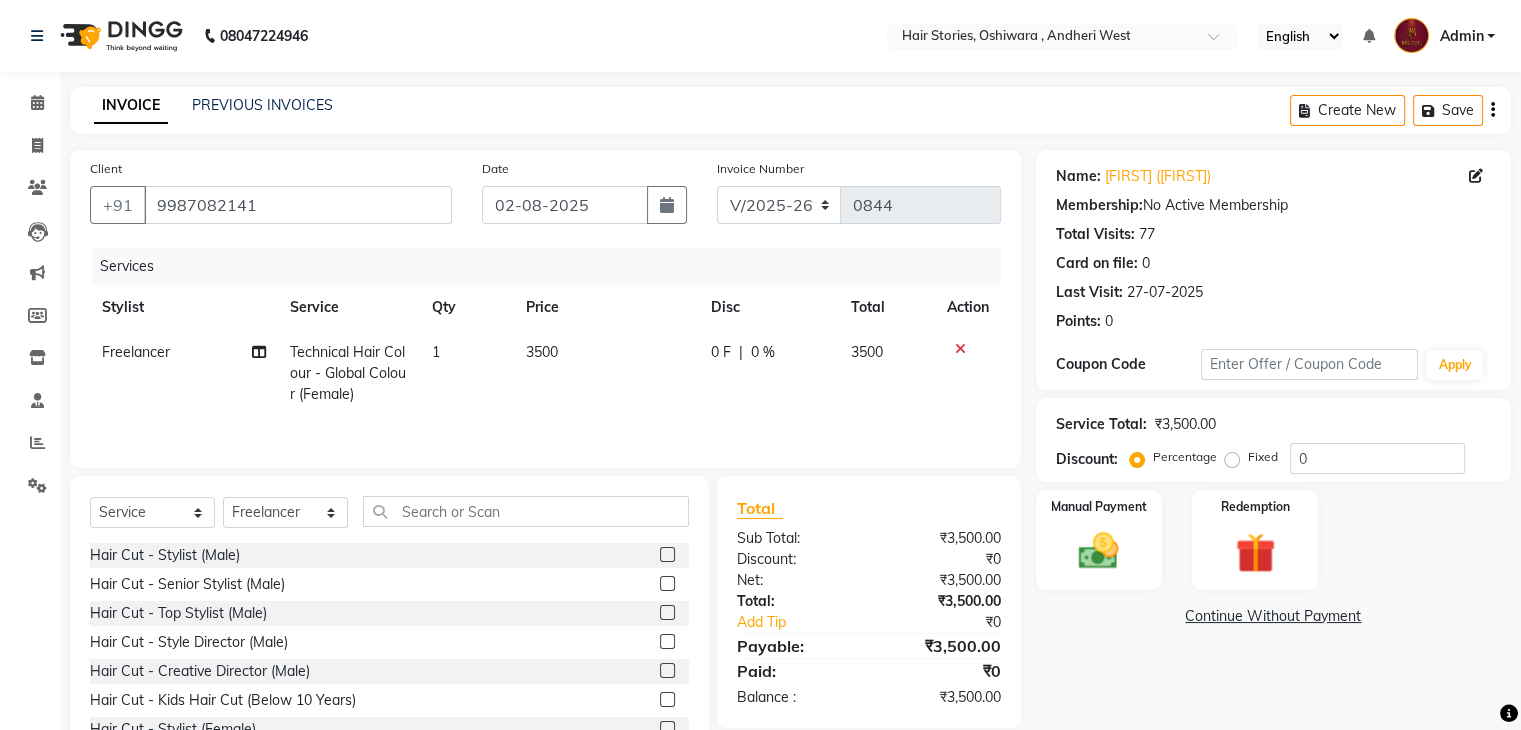 click on "3500" 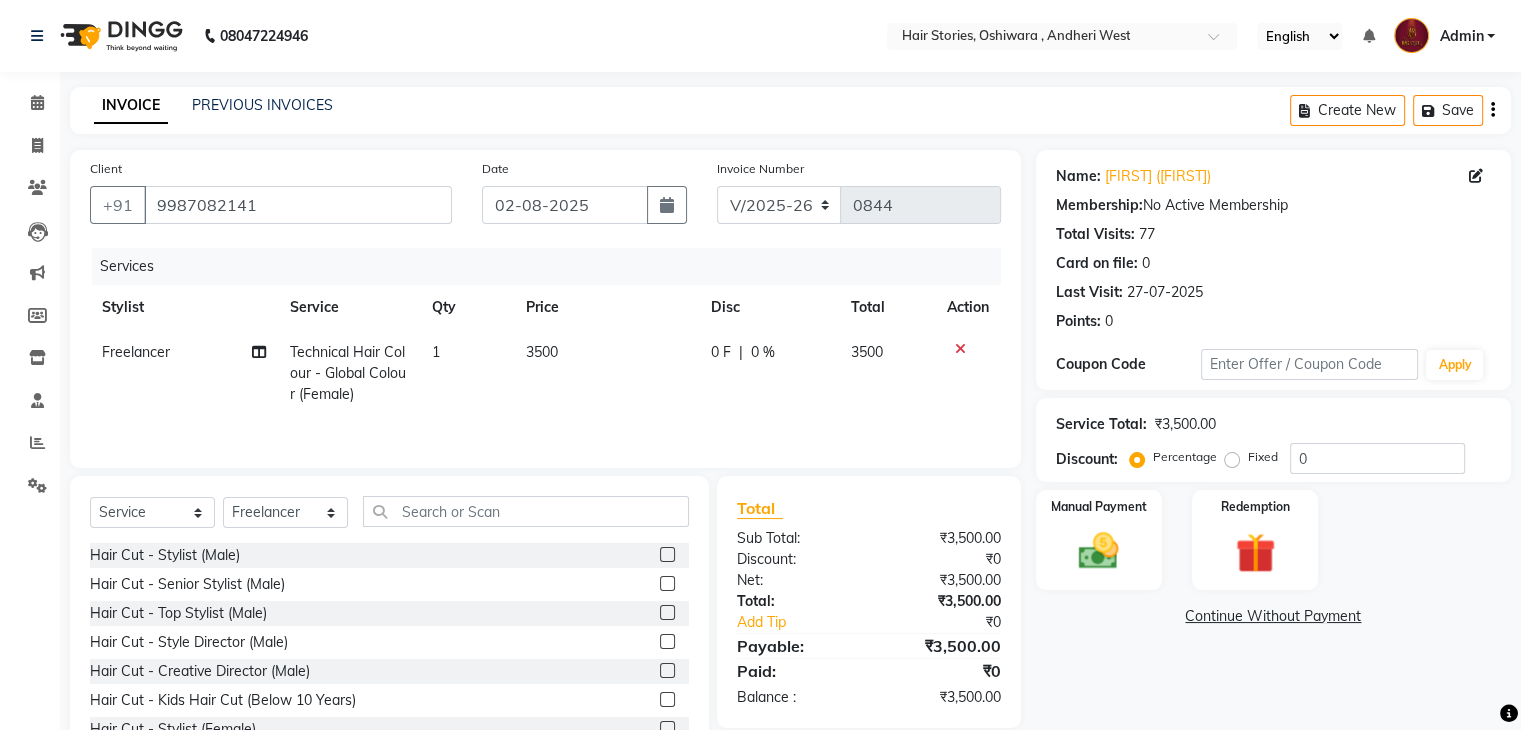 select on "61983" 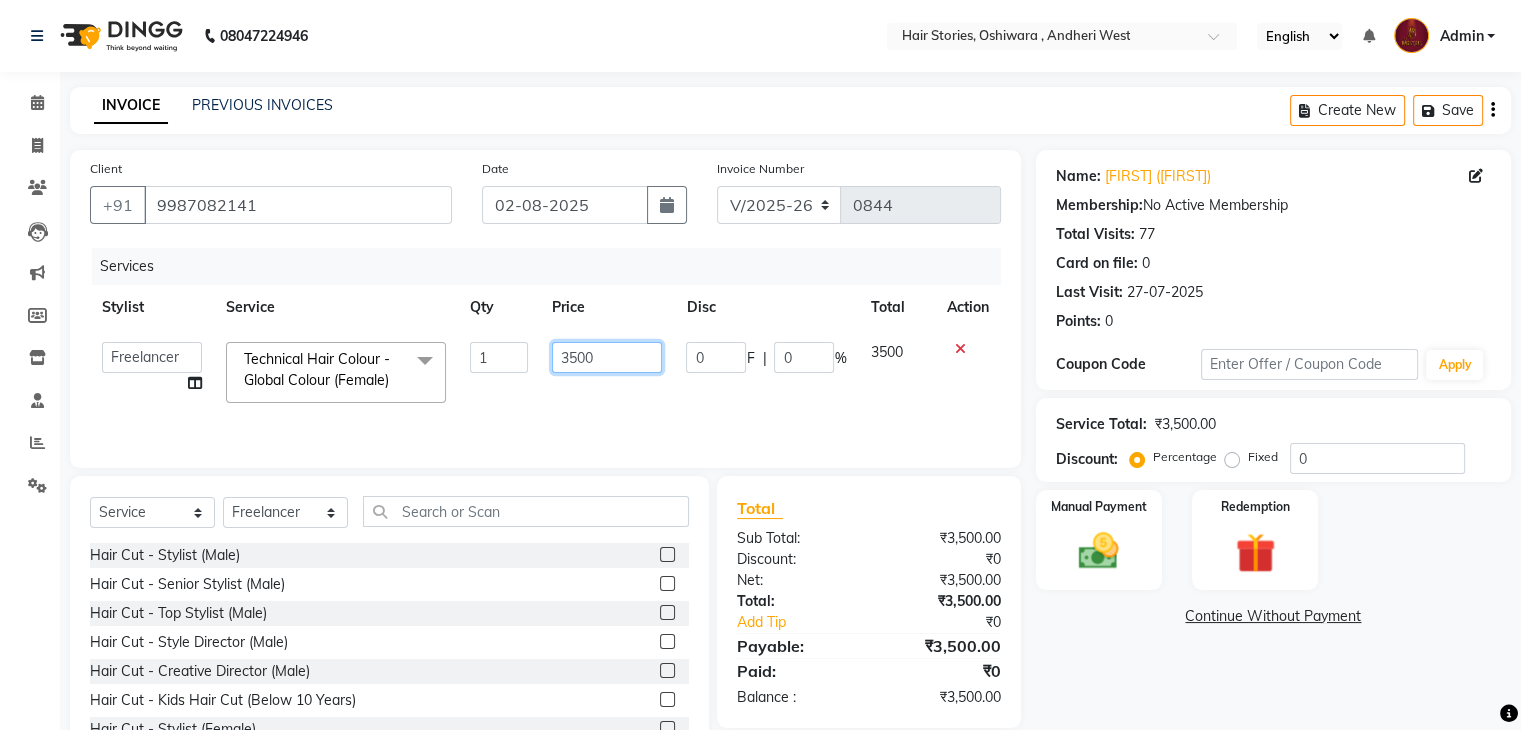 drag, startPoint x: 620, startPoint y: 360, endPoint x: 526, endPoint y: 363, distance: 94.04786 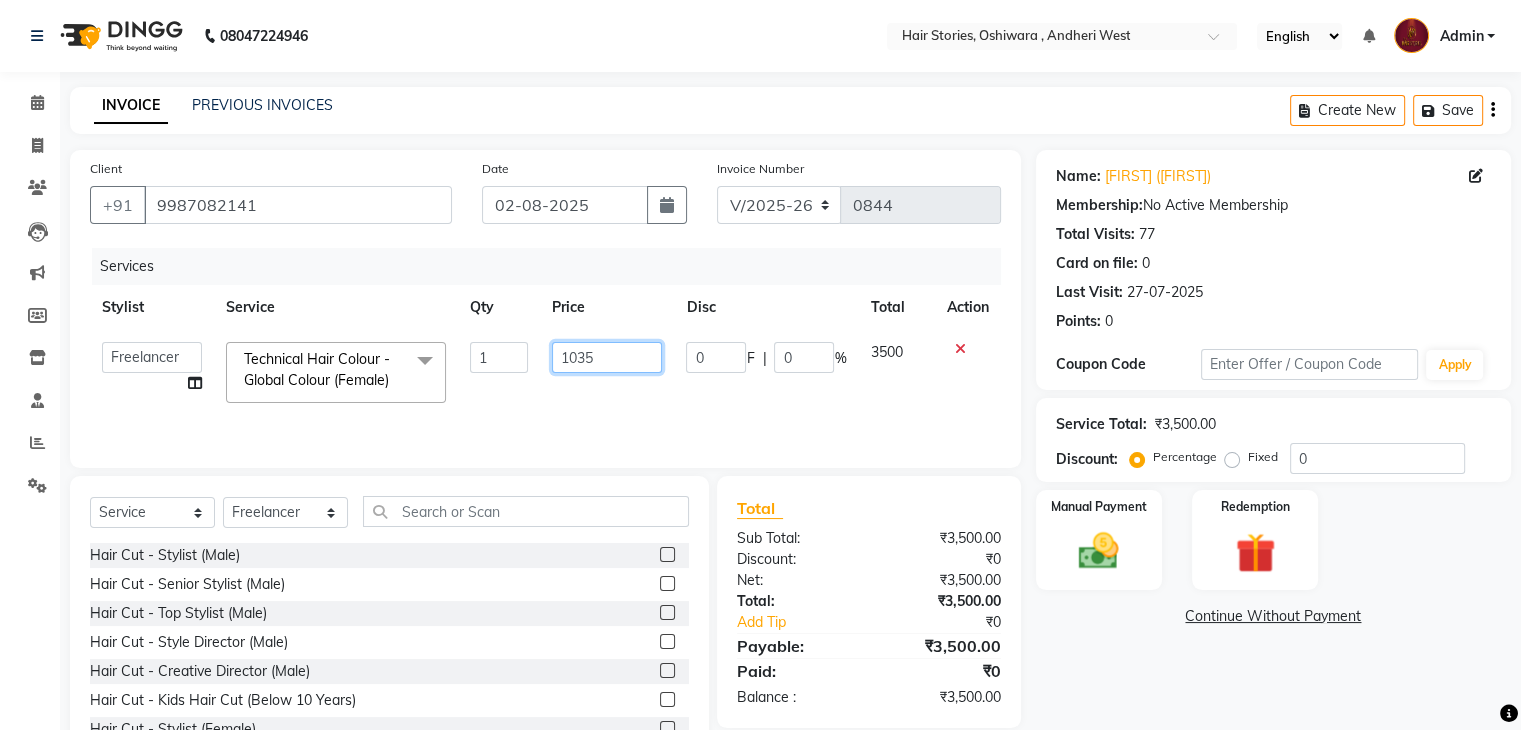 type on "10350" 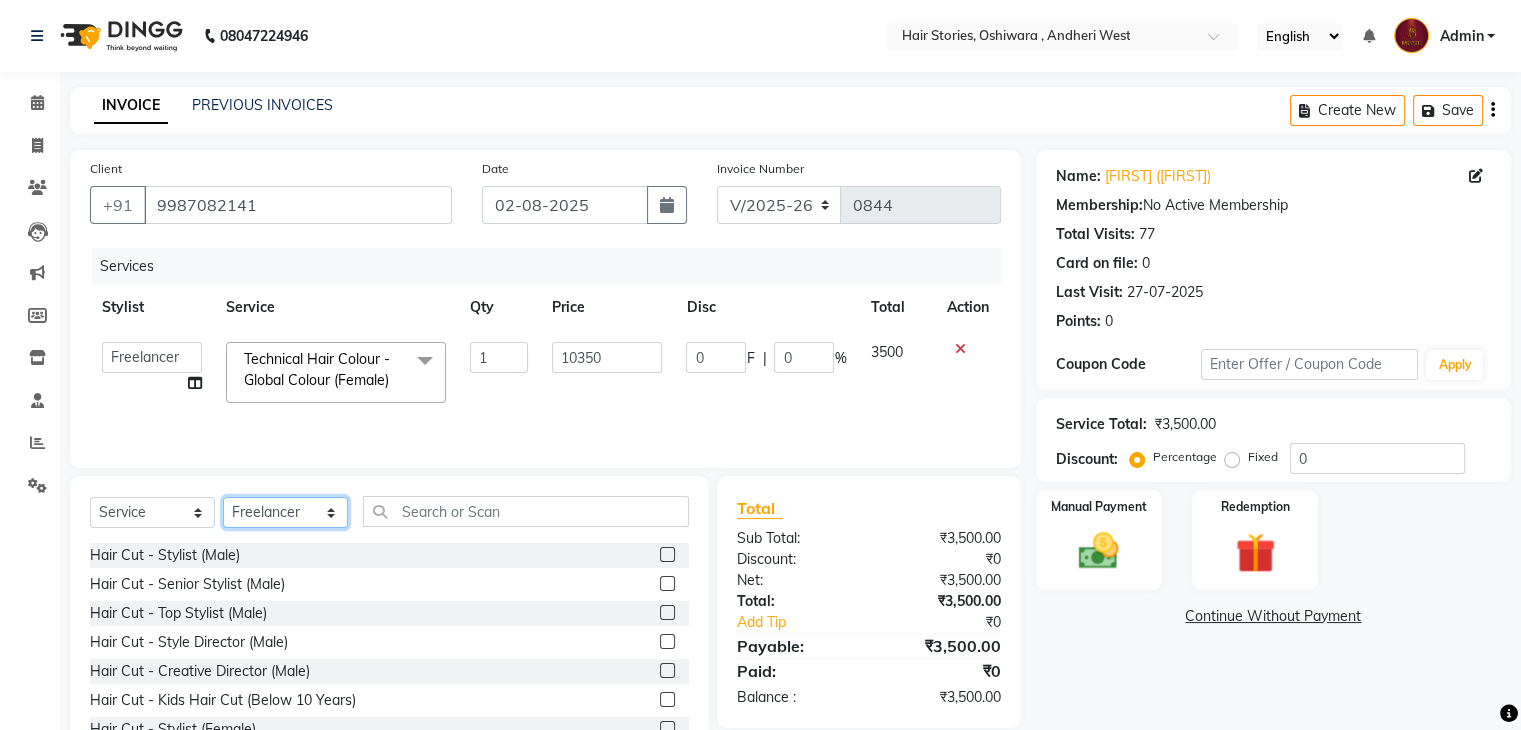 click on "Select Stylist Ahmed Amit Amit Savla Freelancer Habiba Neha Tilak Ritika Shilpa Shiraz" 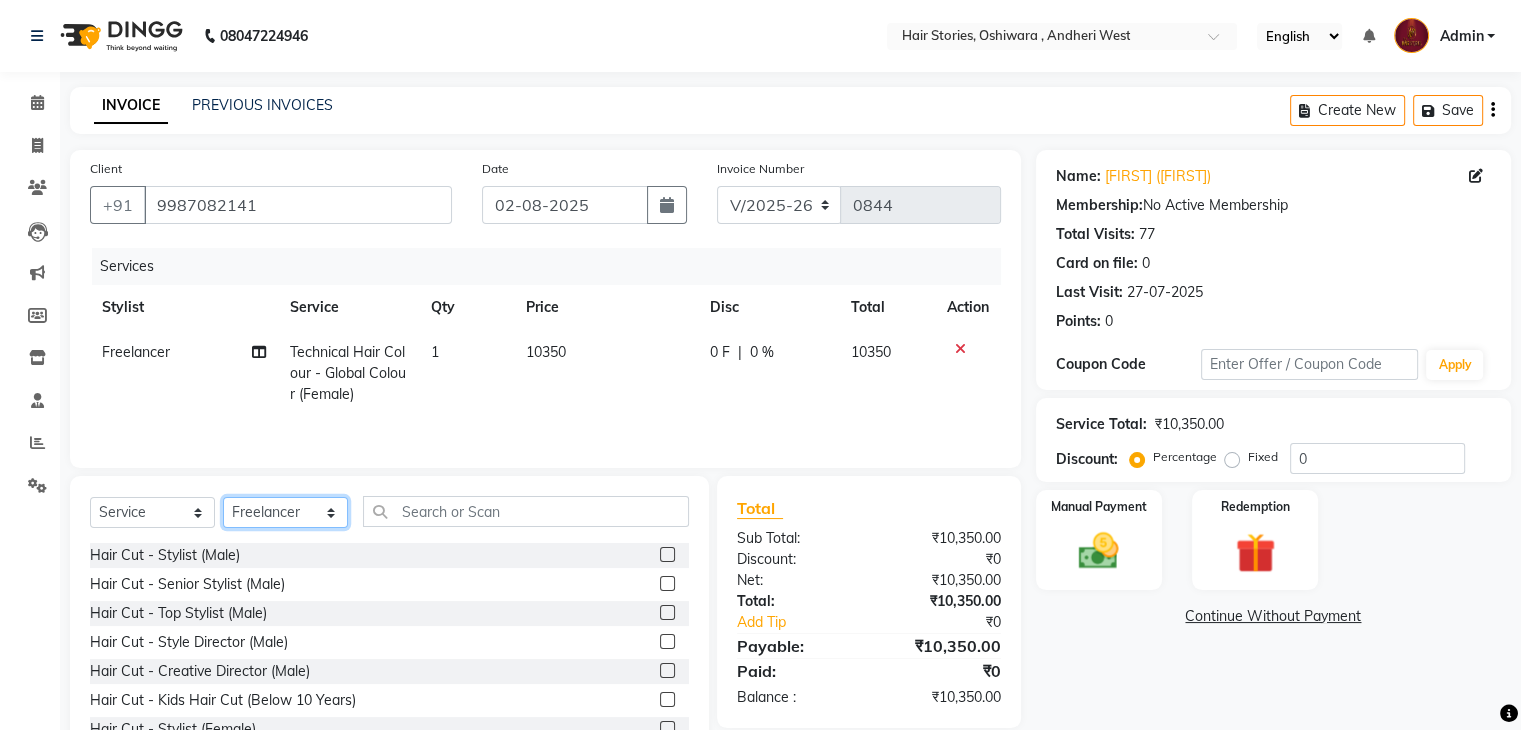 select on "7169" 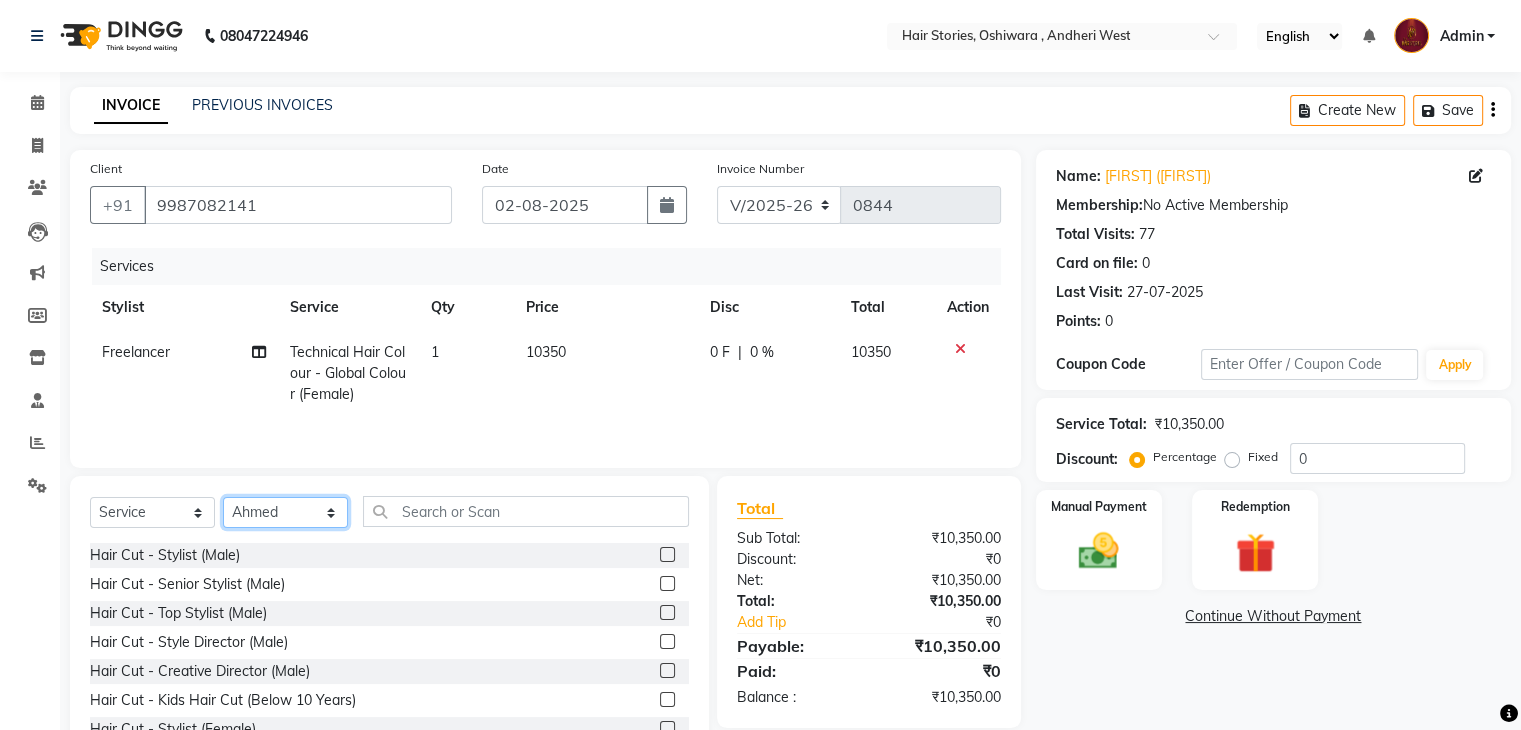 click on "Select Stylist Ahmed Amit Amit Savla Freelancer Habiba Neha Tilak Ritika Shilpa Shiraz" 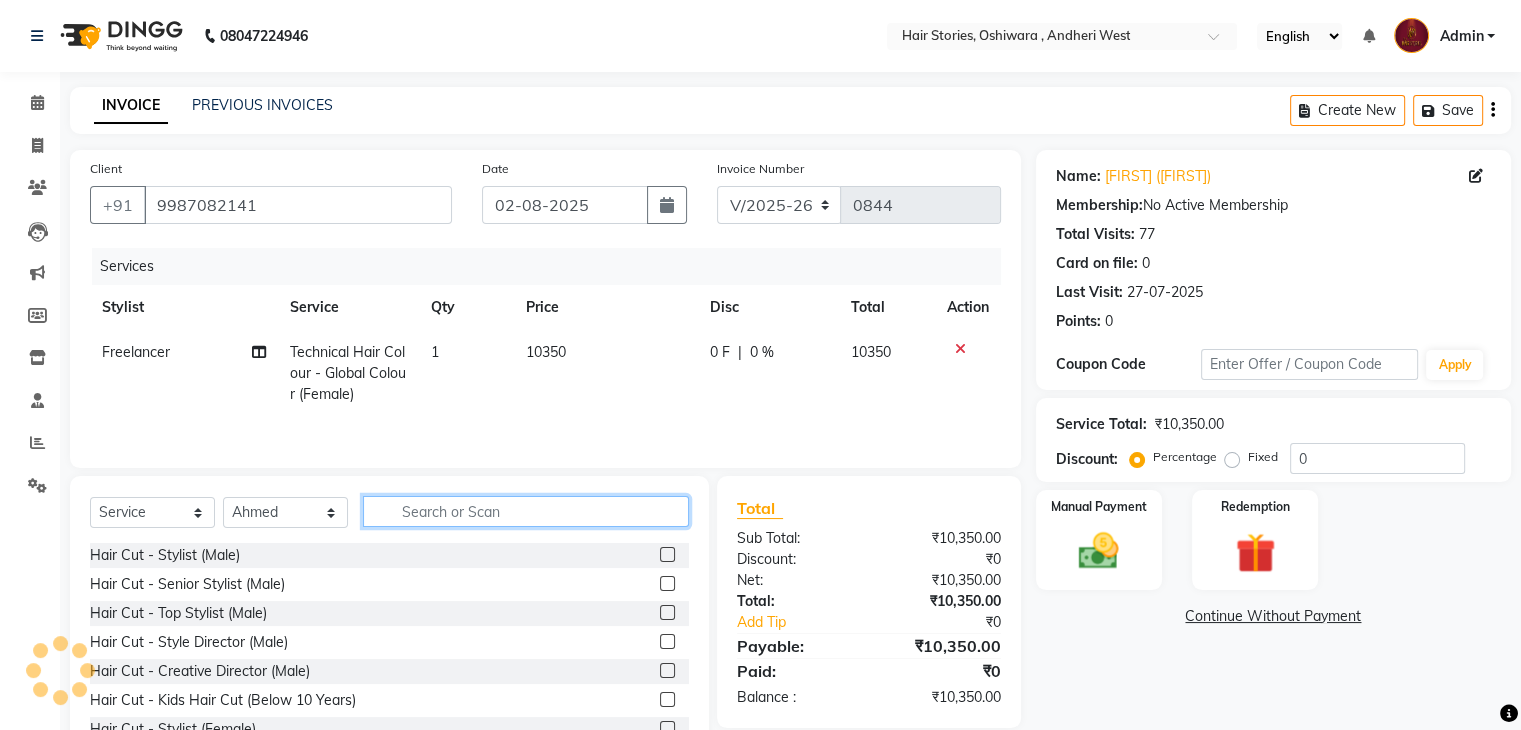 click 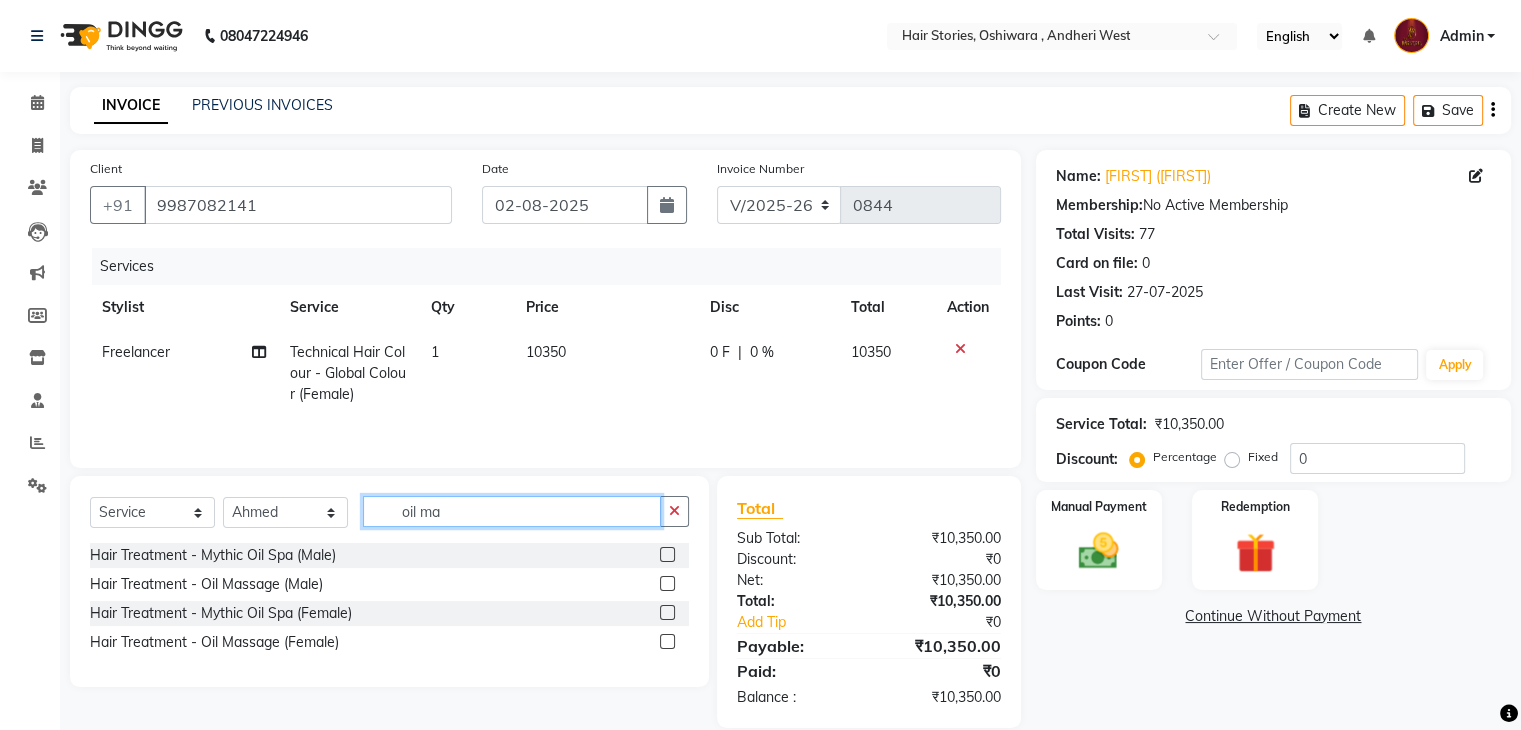 type on "oil ma" 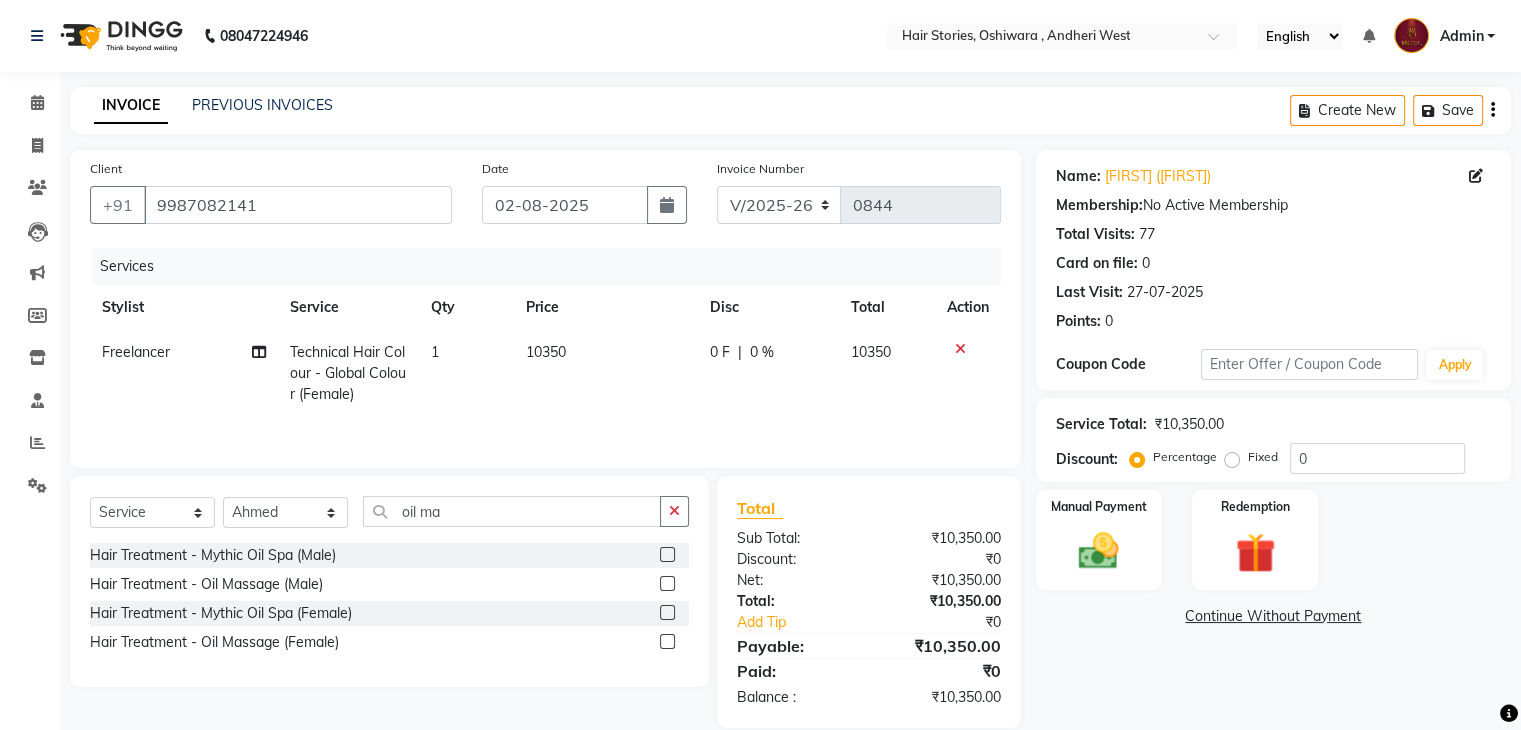 click 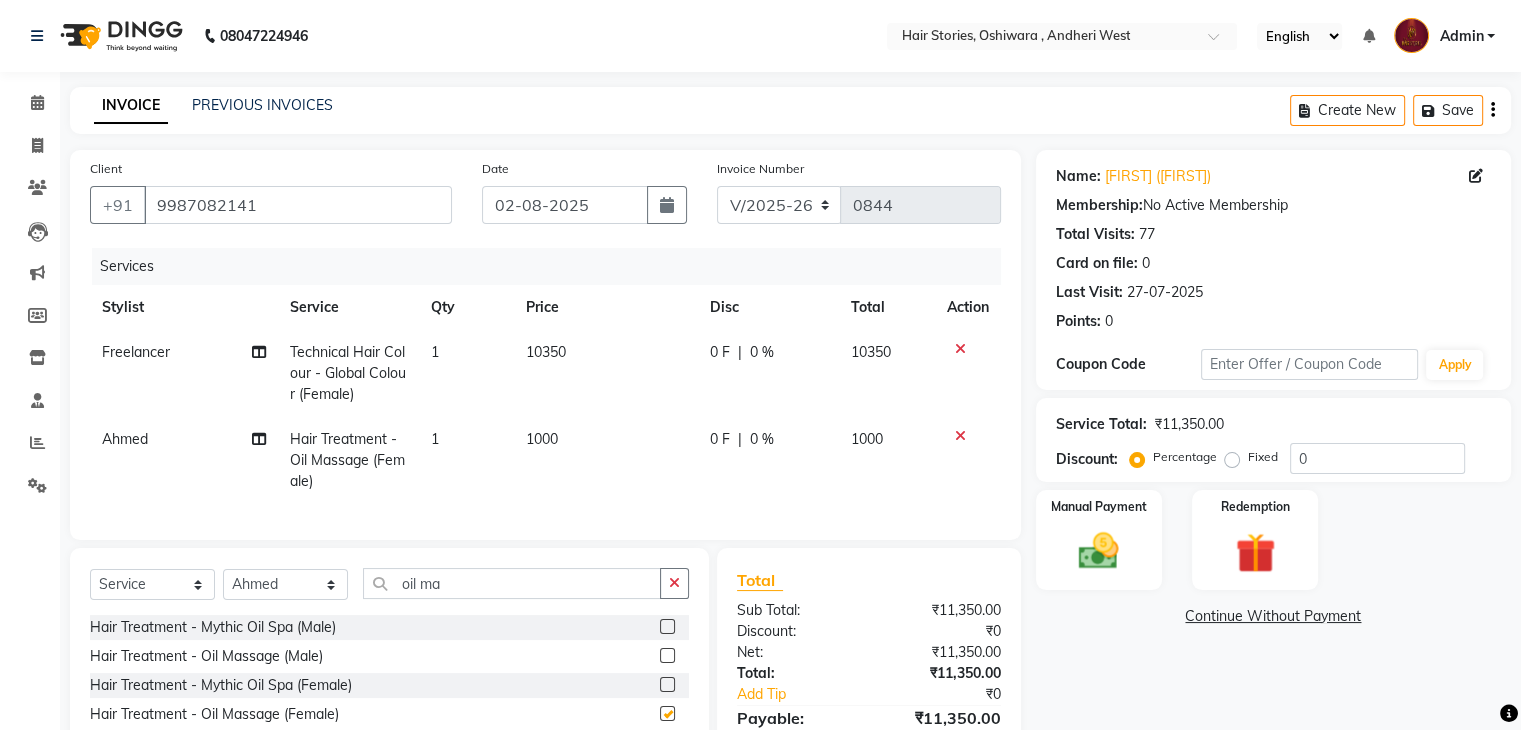 checkbox on "false" 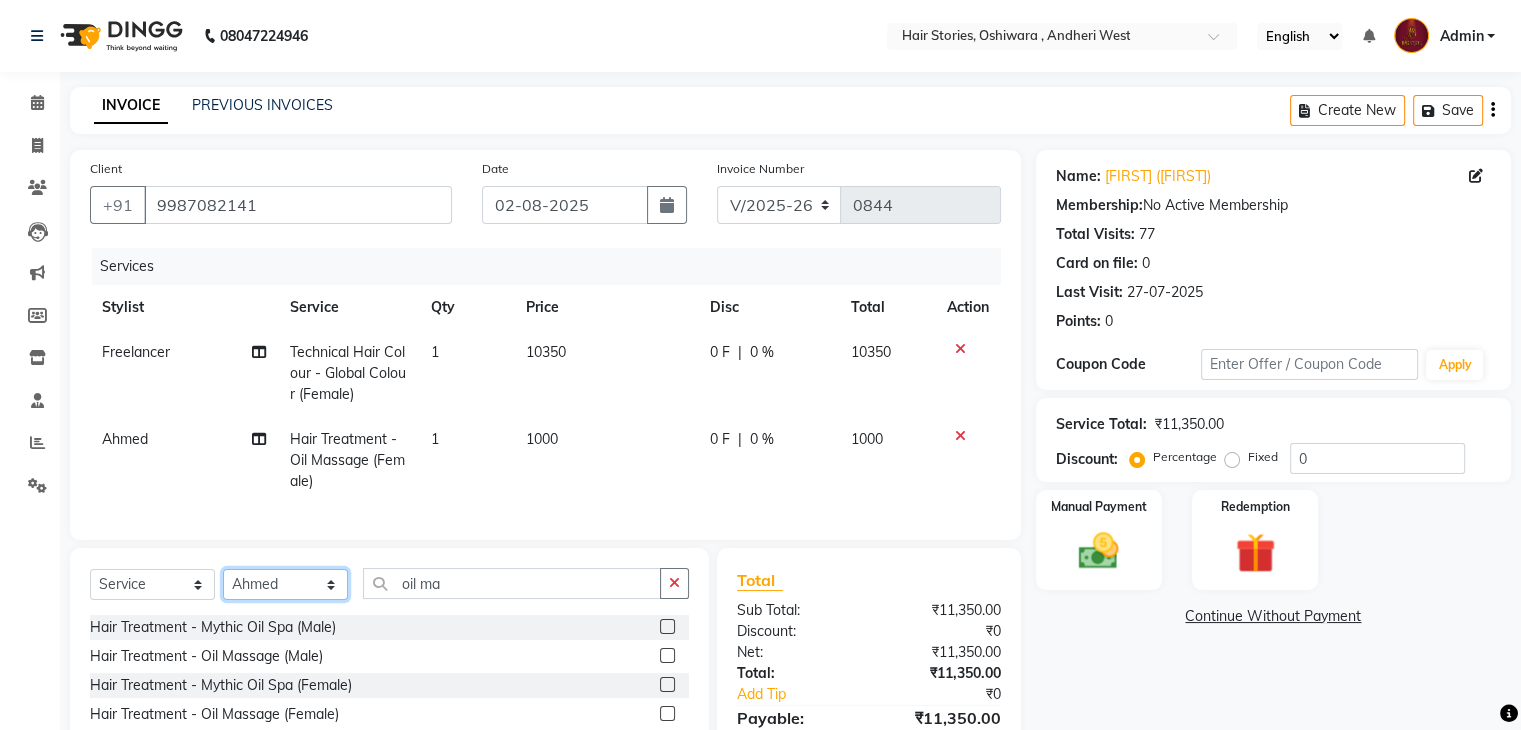 click on "Select Stylist Ahmed Amit Amit Savla Freelancer Habiba Neha Tilak Ritika Shilpa Shiraz" 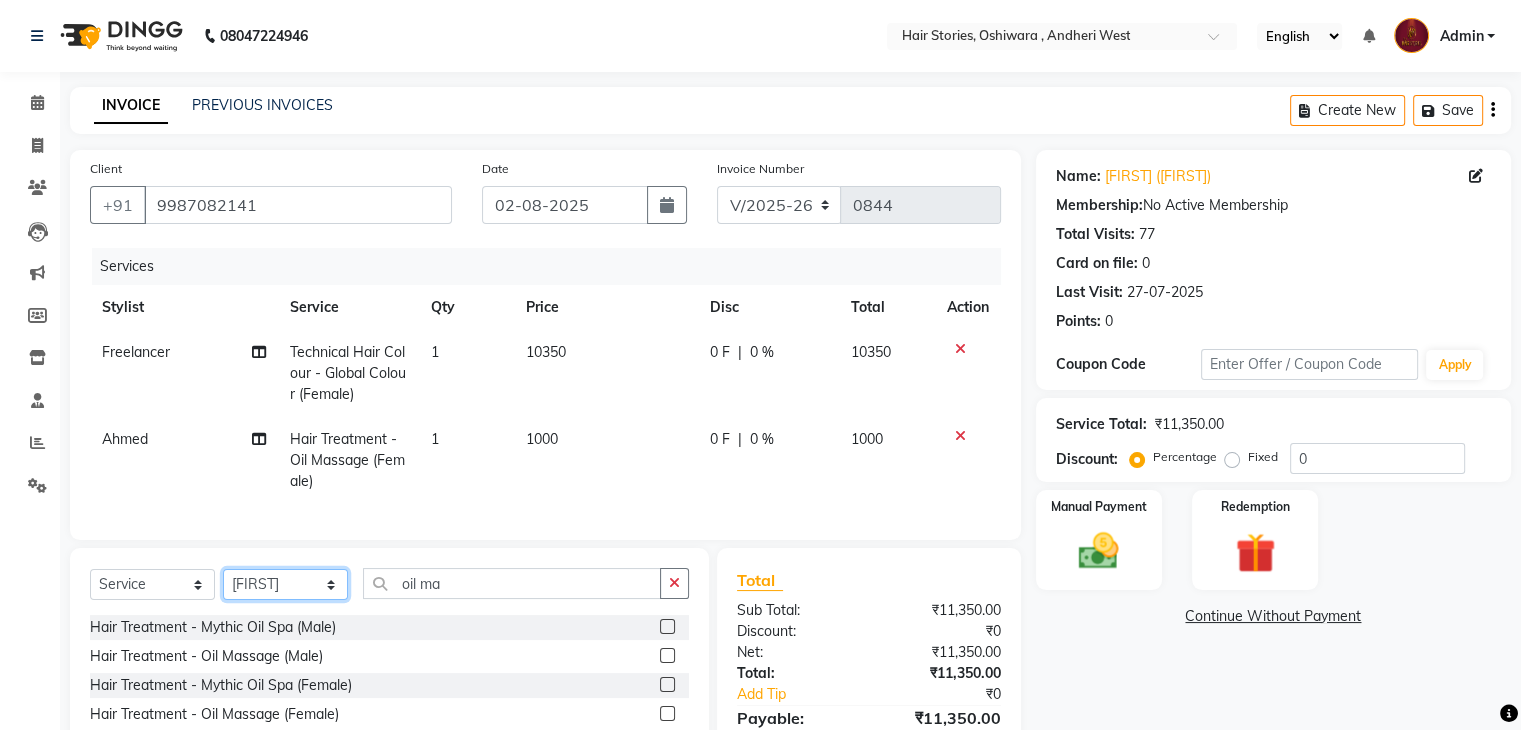 click on "Select Stylist Ahmed Amit Amit Savla Freelancer Habiba Neha Tilak Ritika Shilpa Shiraz" 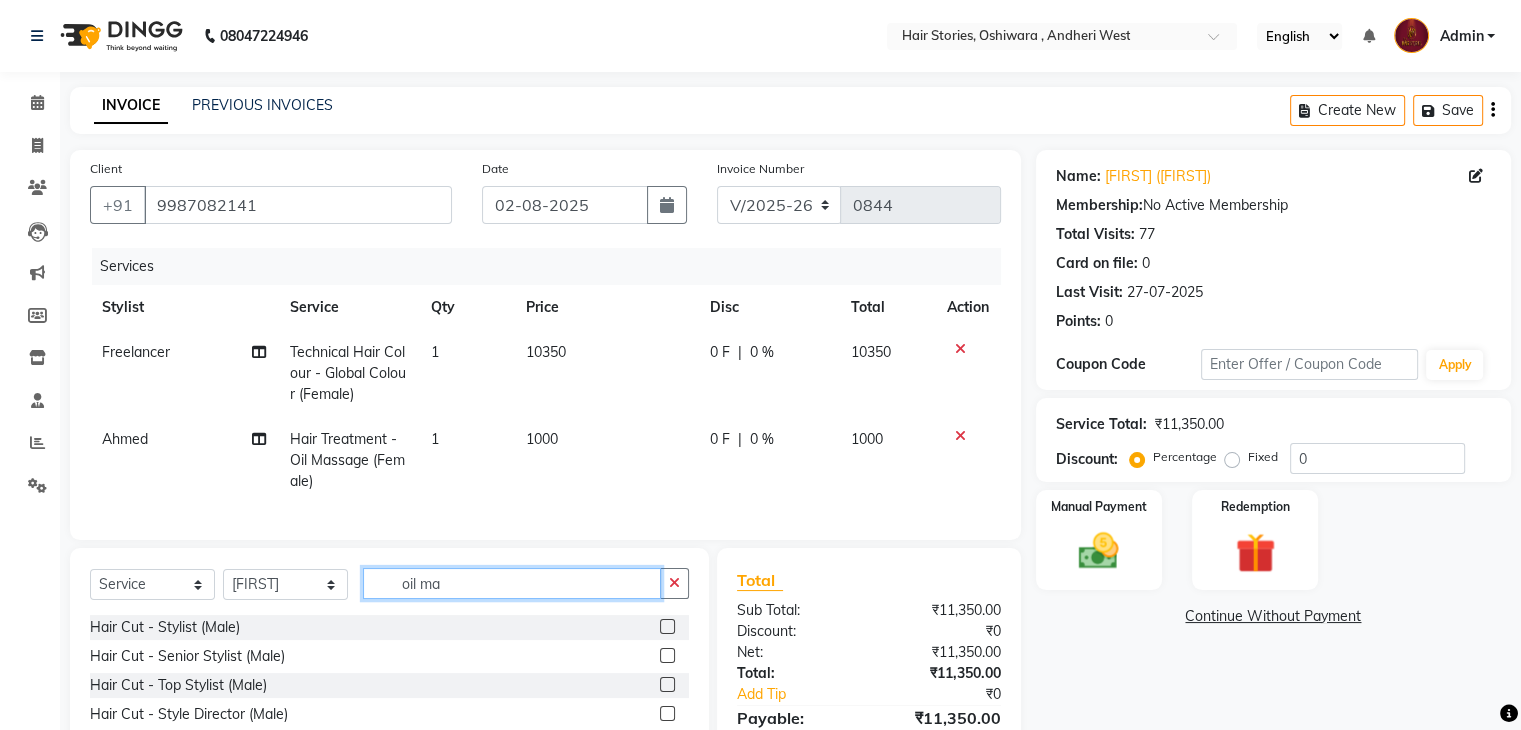 drag, startPoint x: 436, startPoint y: 605, endPoint x: 354, endPoint y: 622, distance: 83.74366 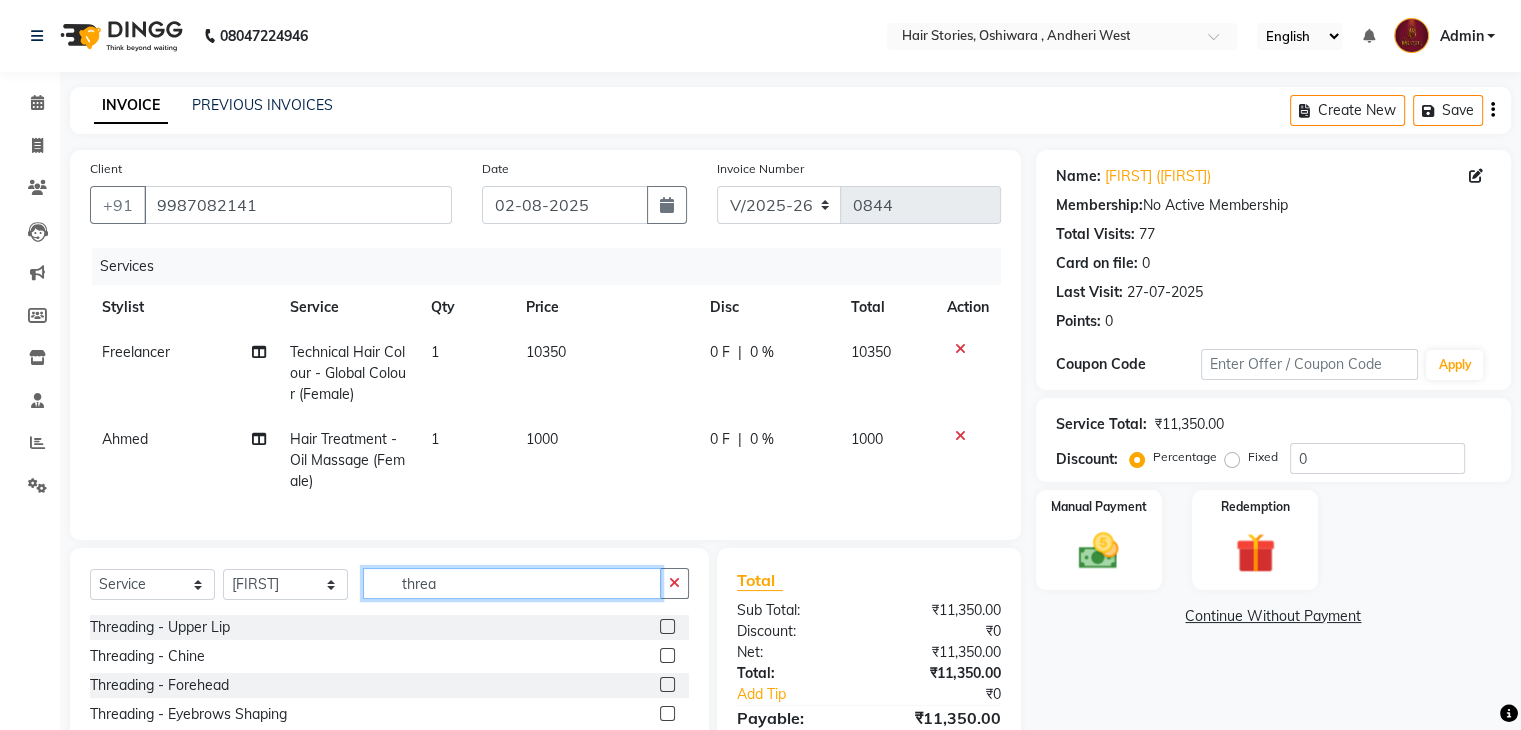 scroll, scrollTop: 116, scrollLeft: 0, axis: vertical 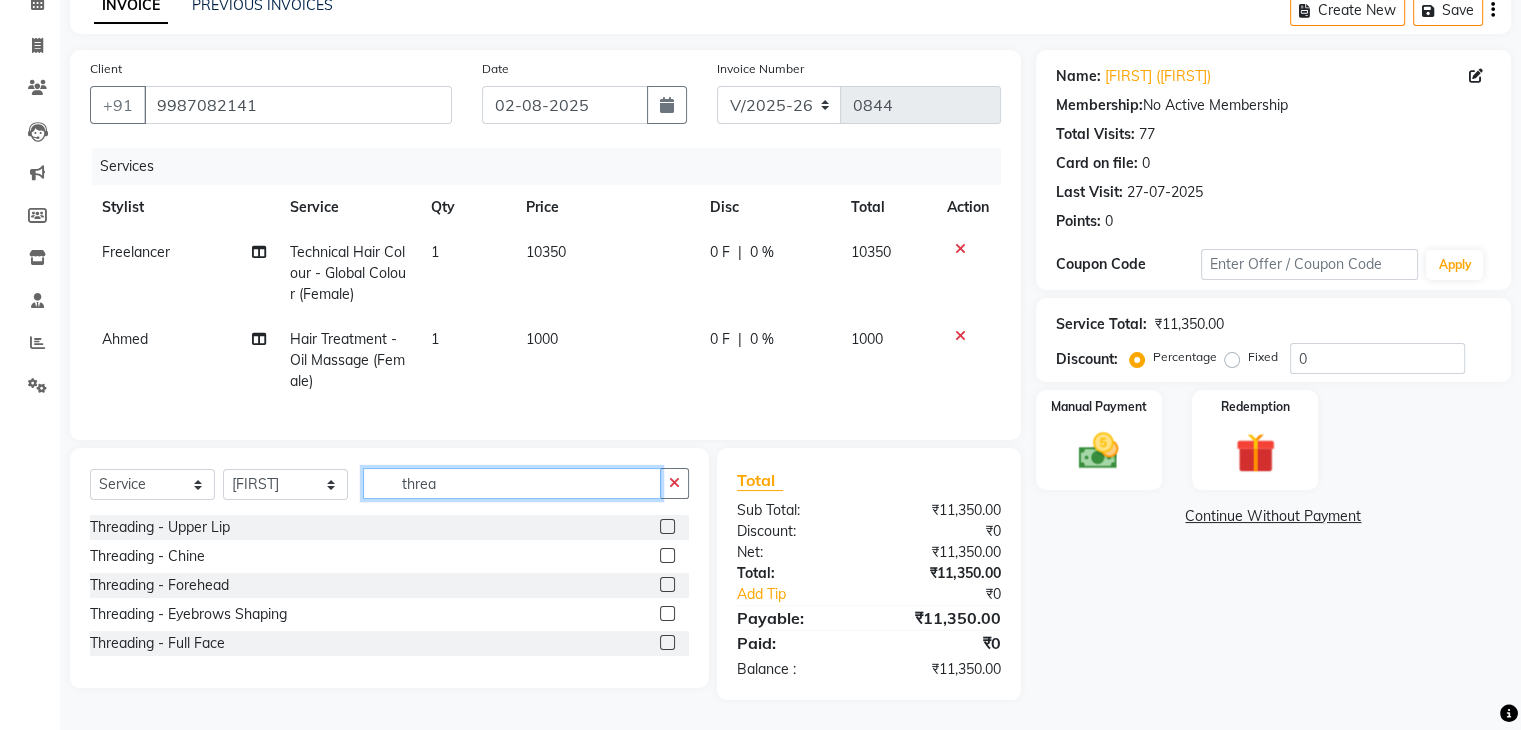 type on "threa" 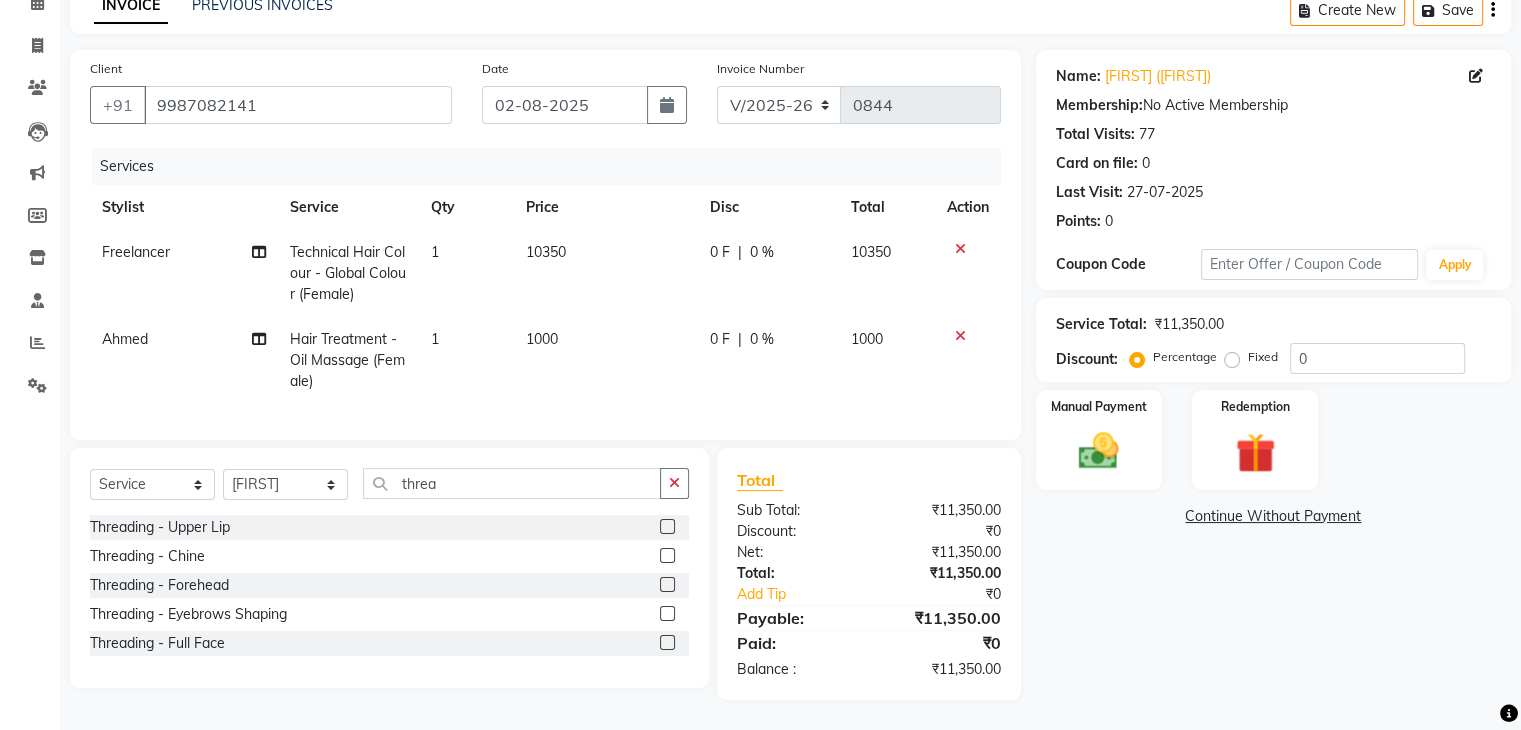 click 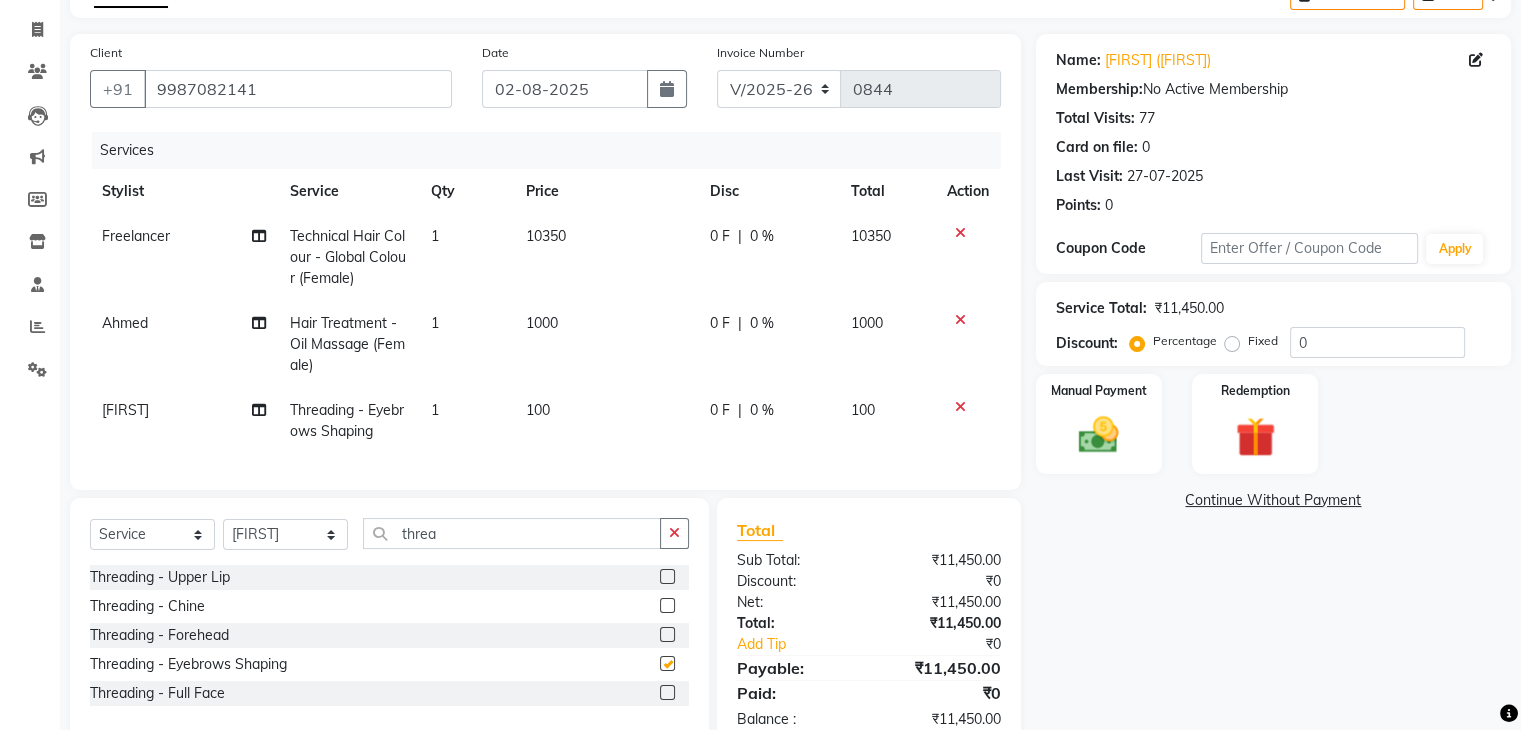 checkbox on "false" 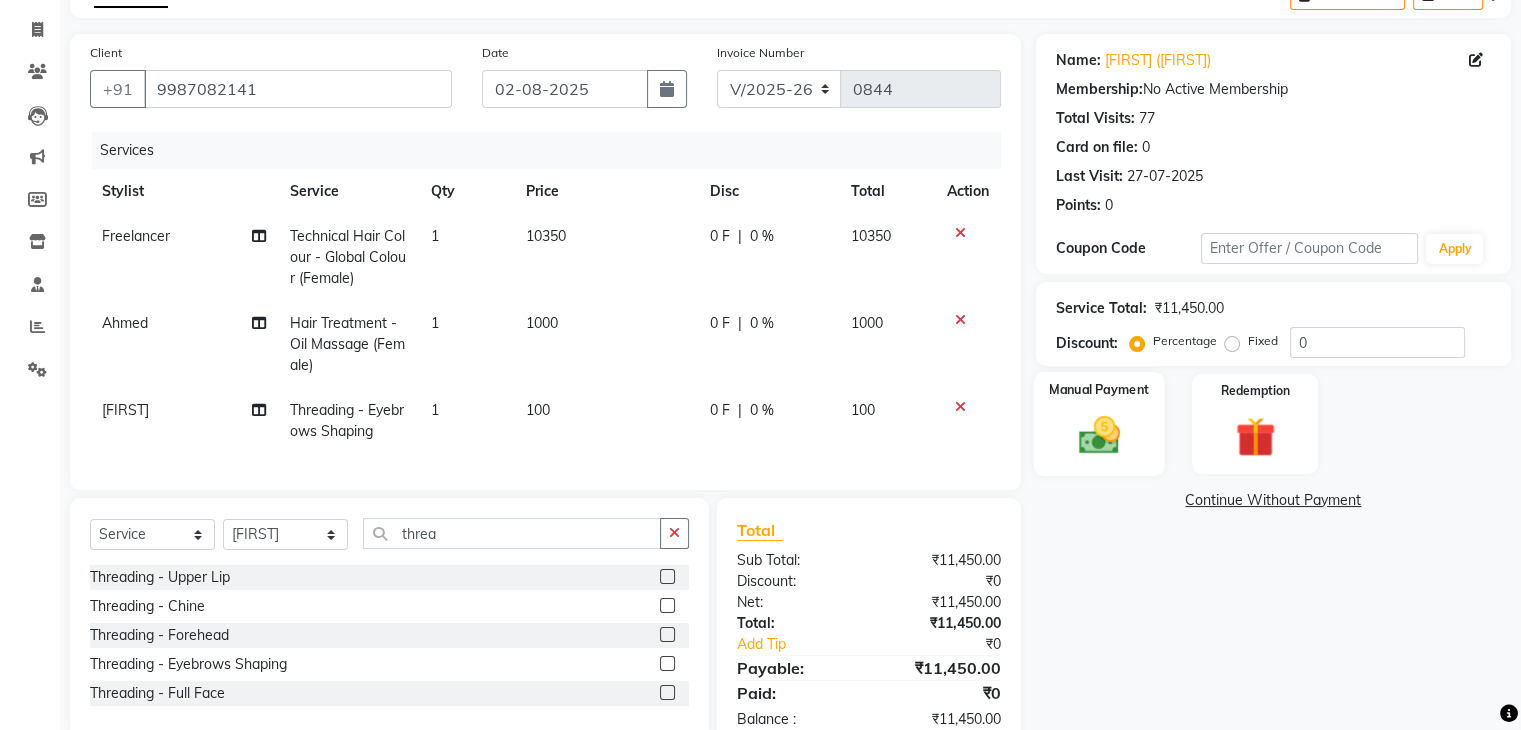 click 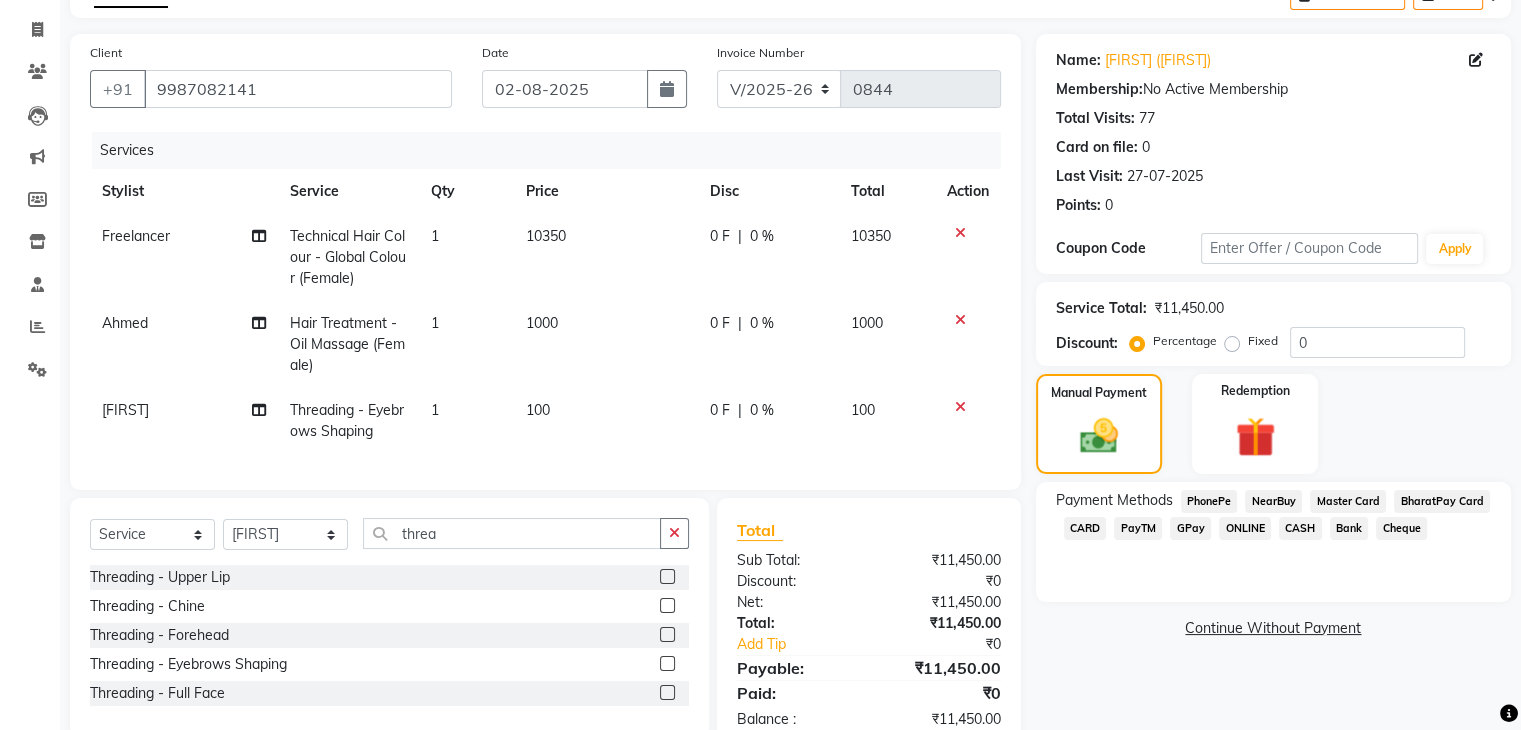 click on "CASH" 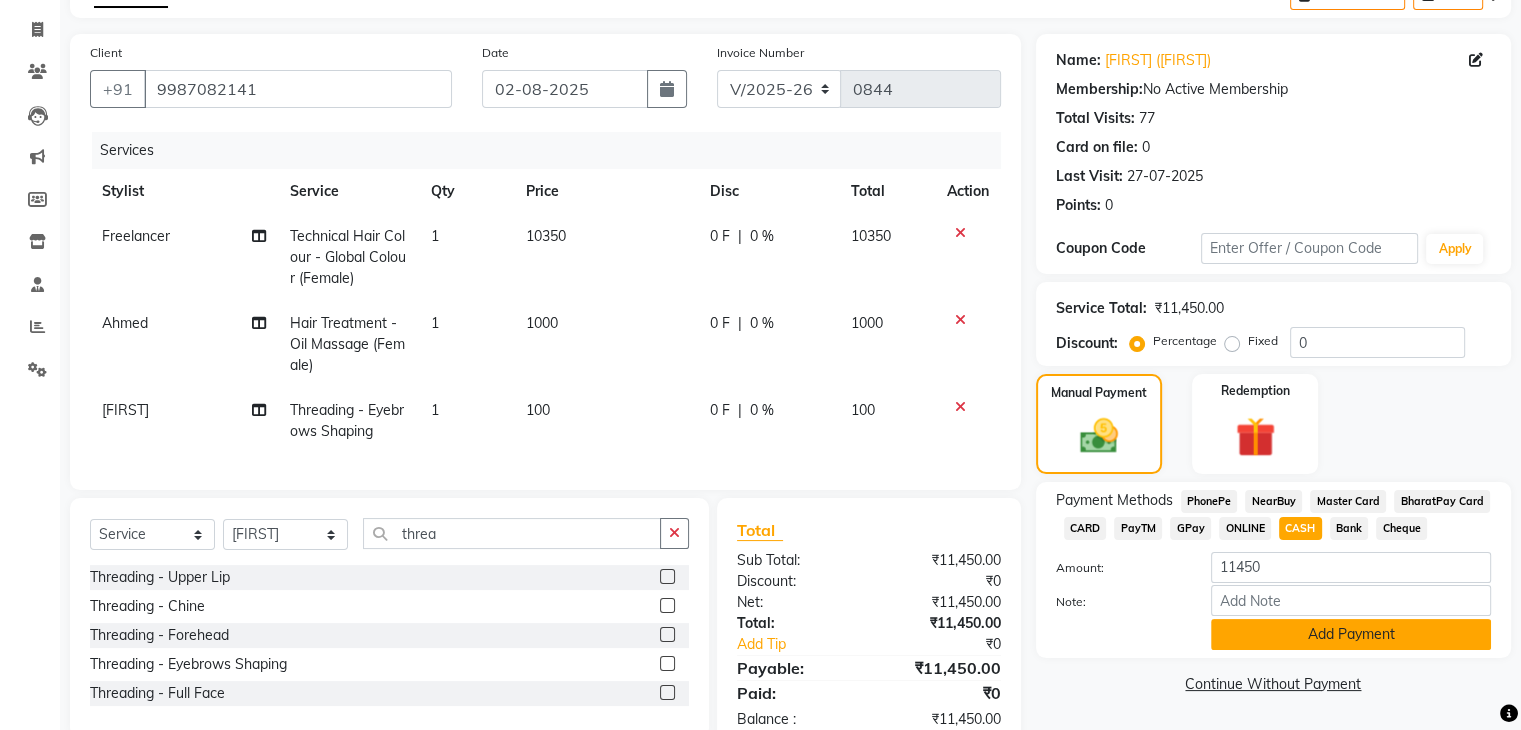 click on "Add Payment" 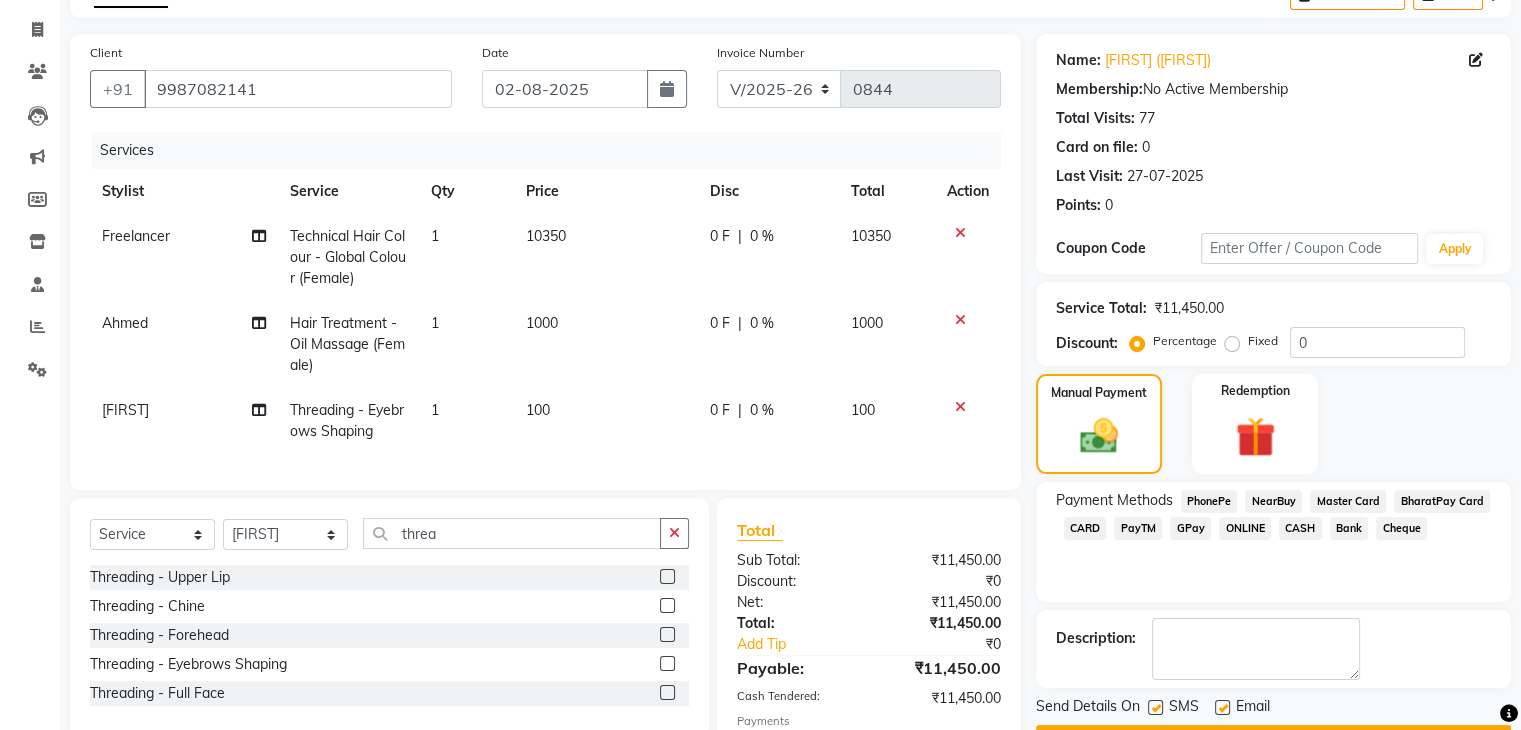 scroll, scrollTop: 252, scrollLeft: 0, axis: vertical 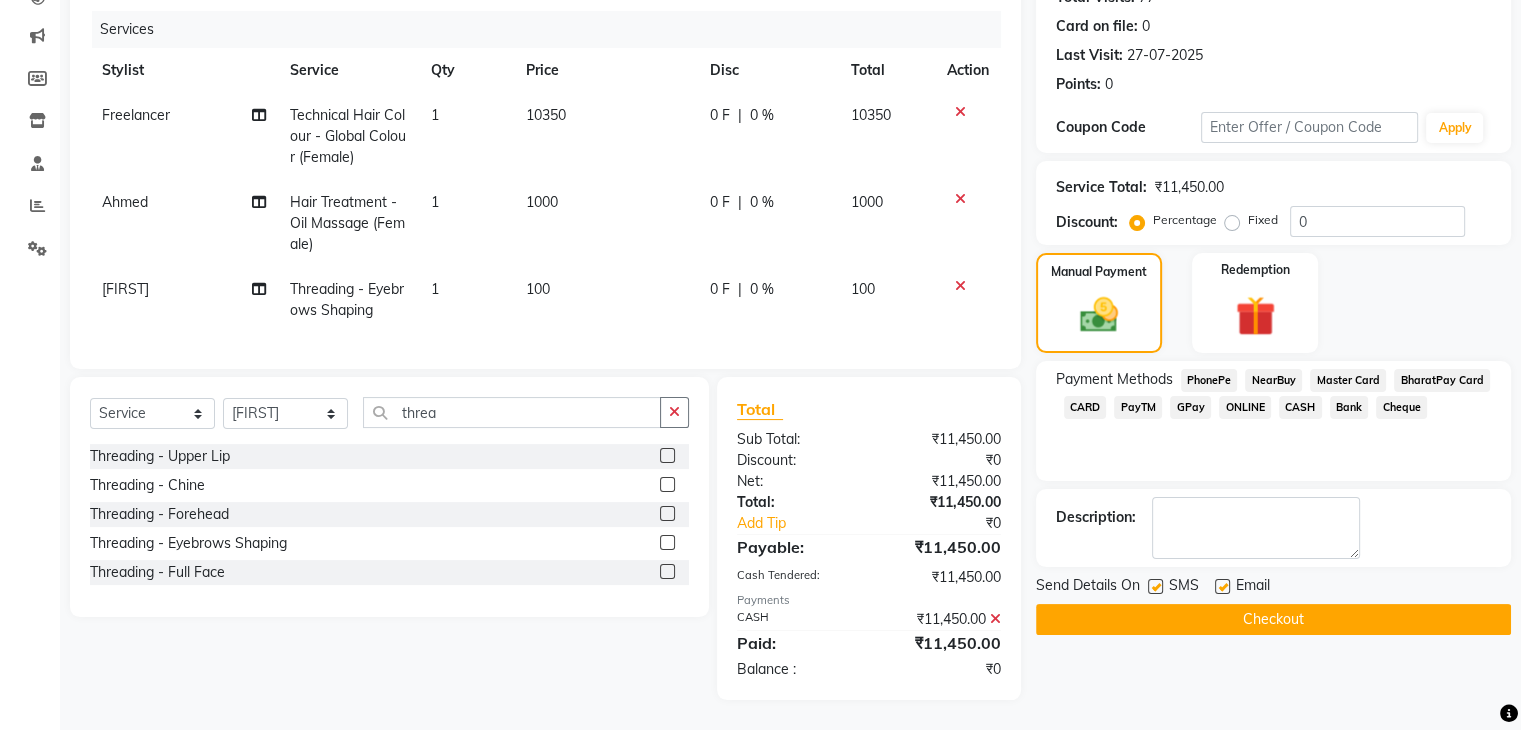 click 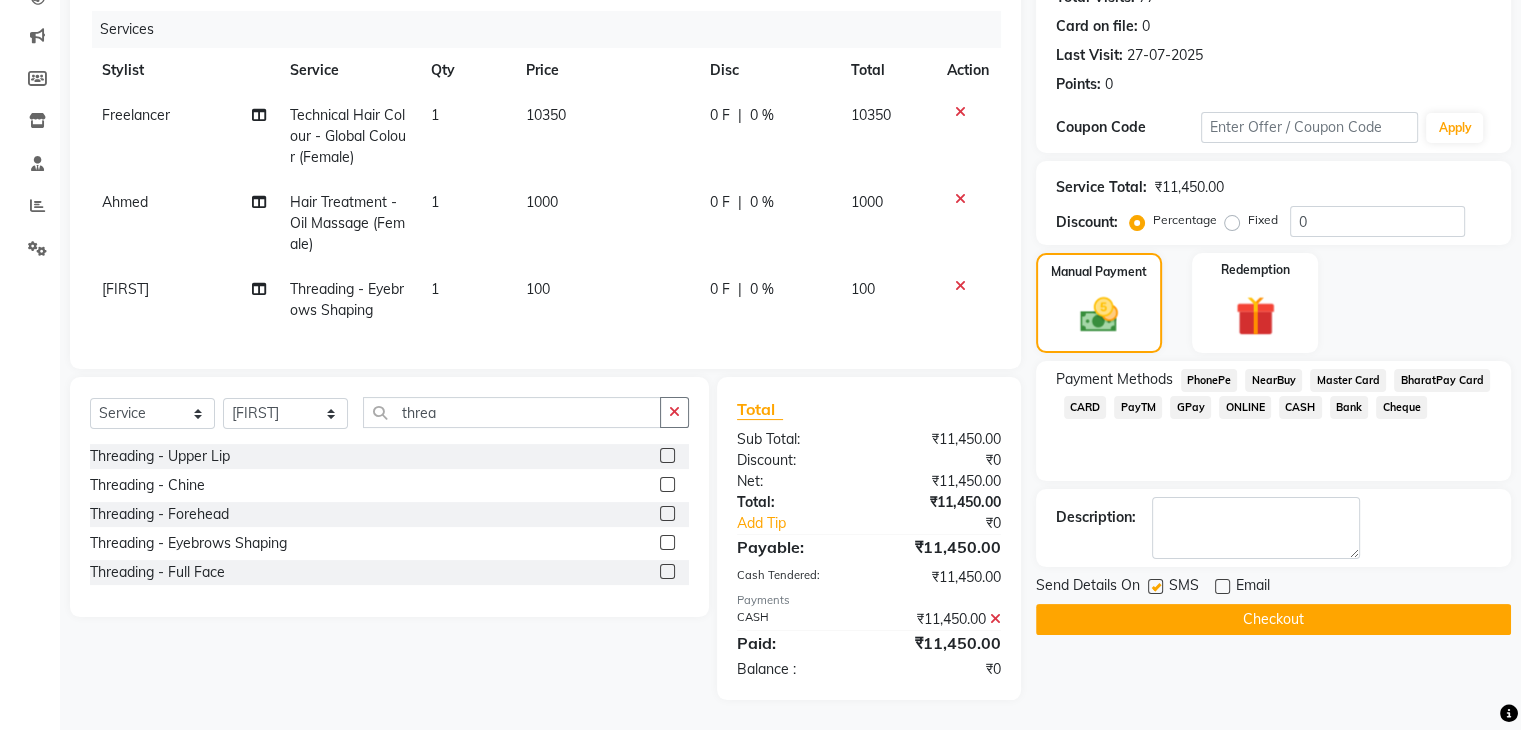 click 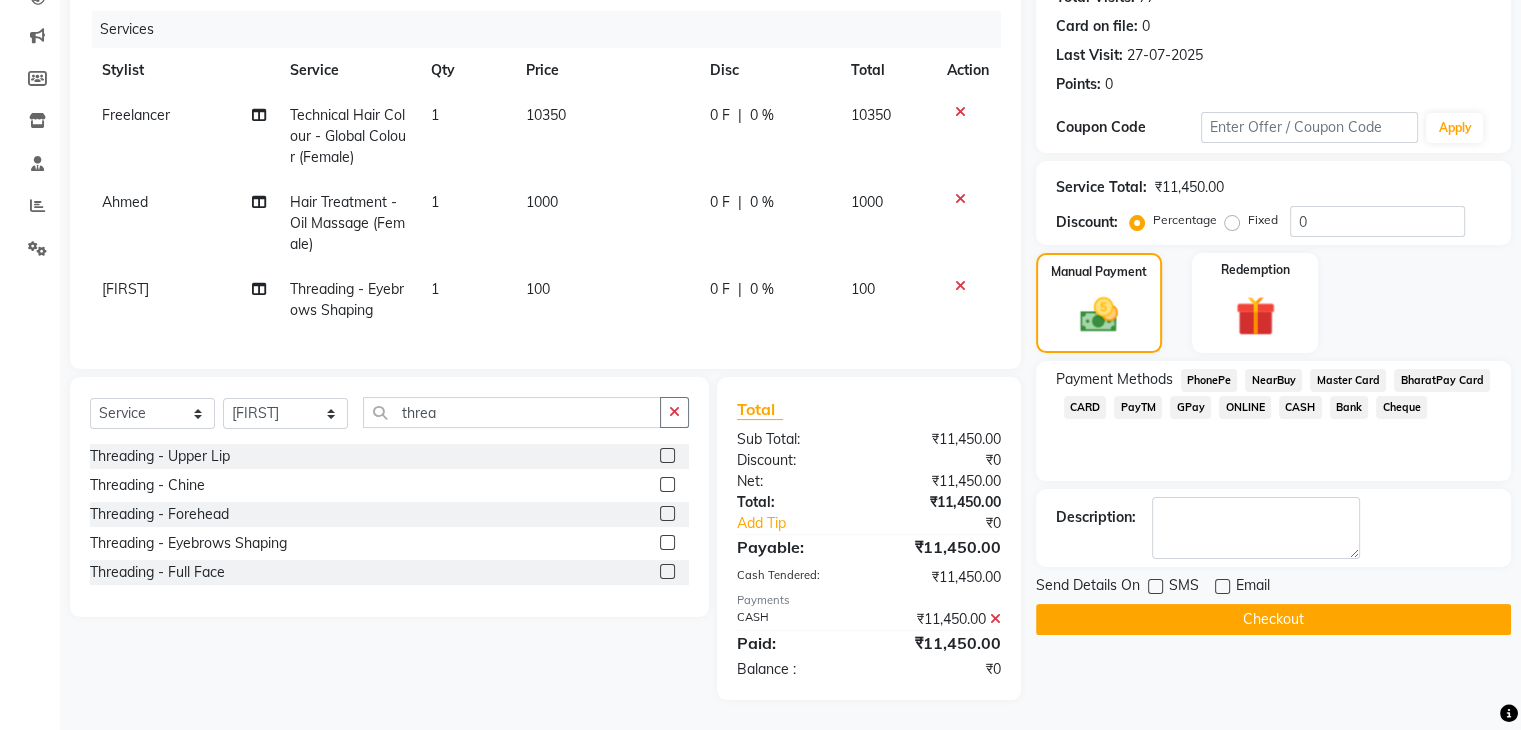 click on "Checkout" 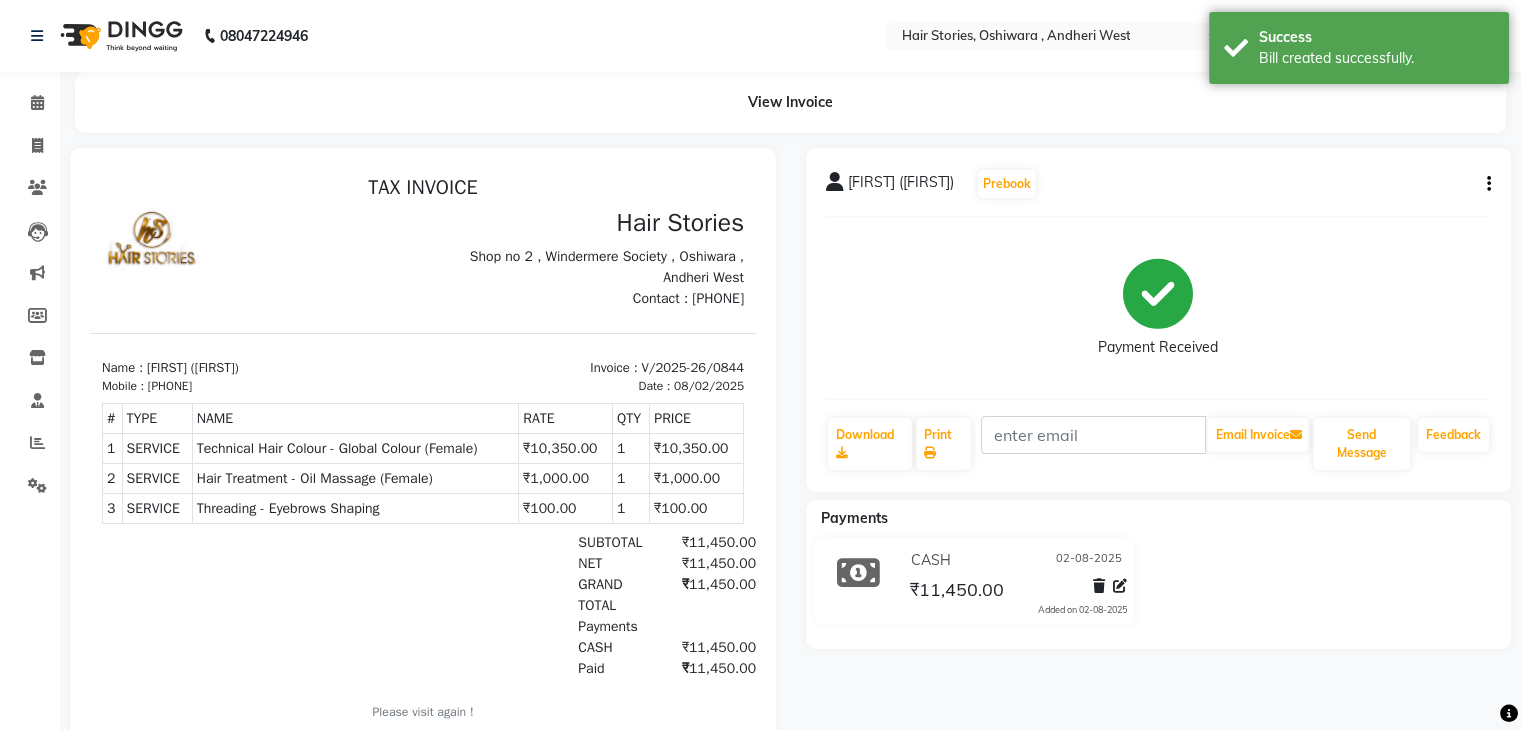 scroll, scrollTop: 0, scrollLeft: 0, axis: both 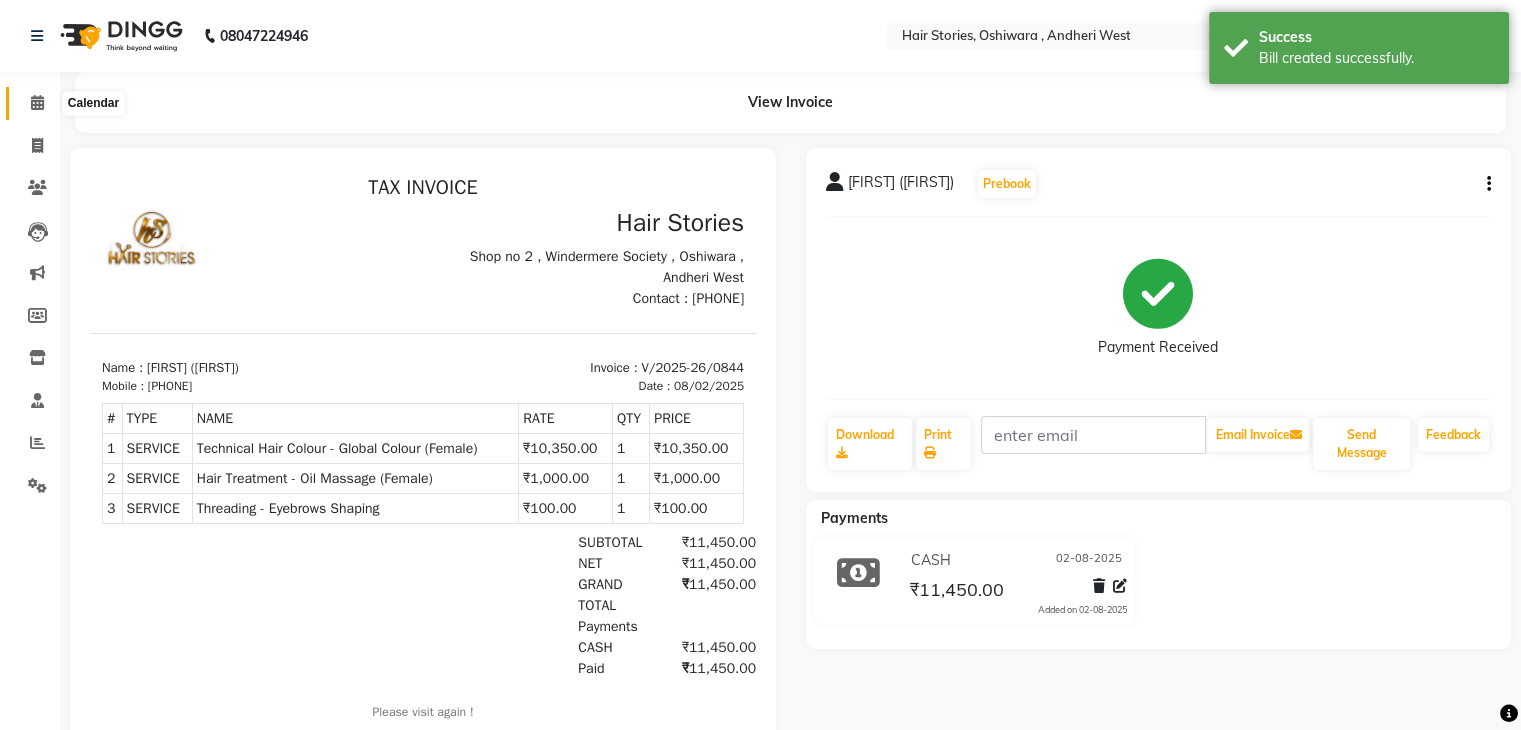 click 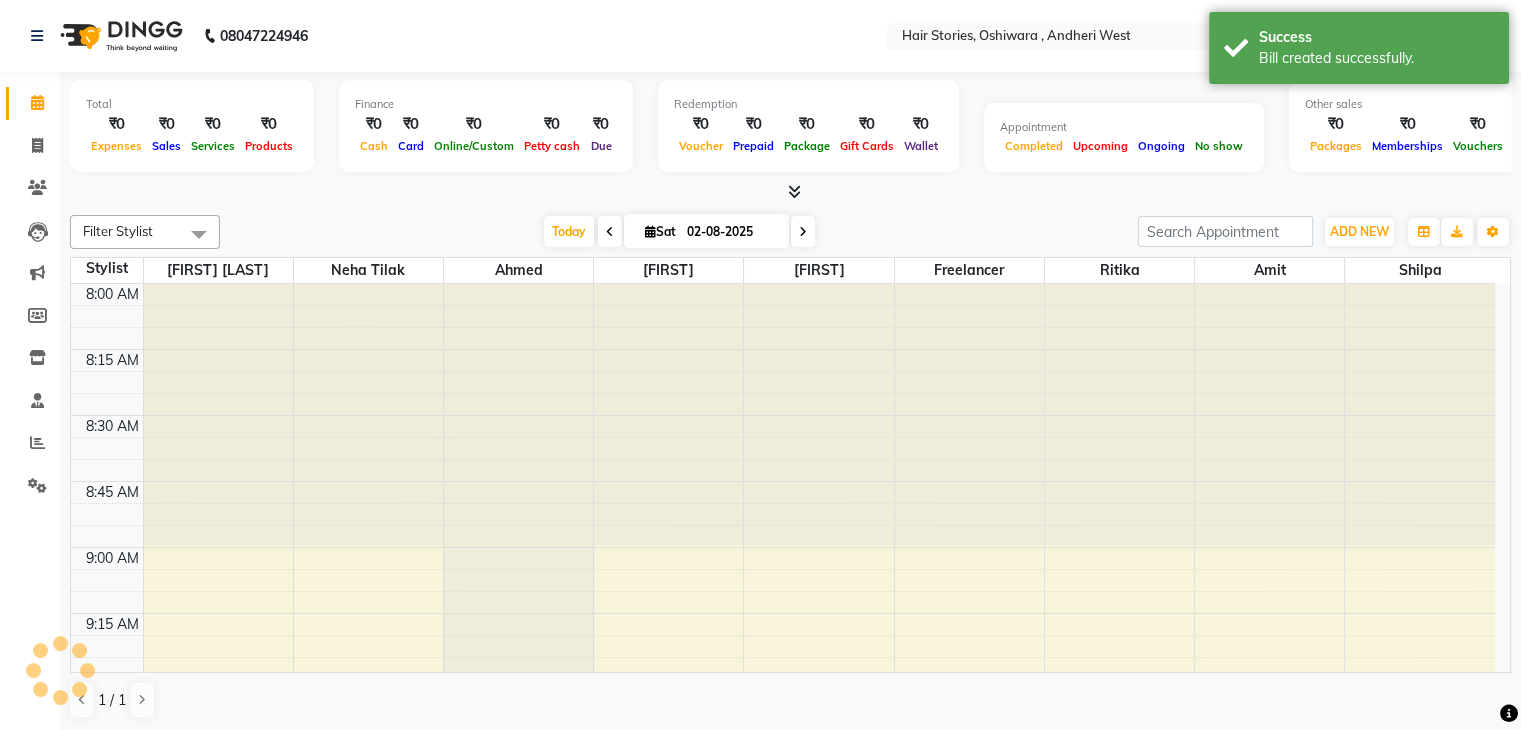 scroll, scrollTop: 0, scrollLeft: 0, axis: both 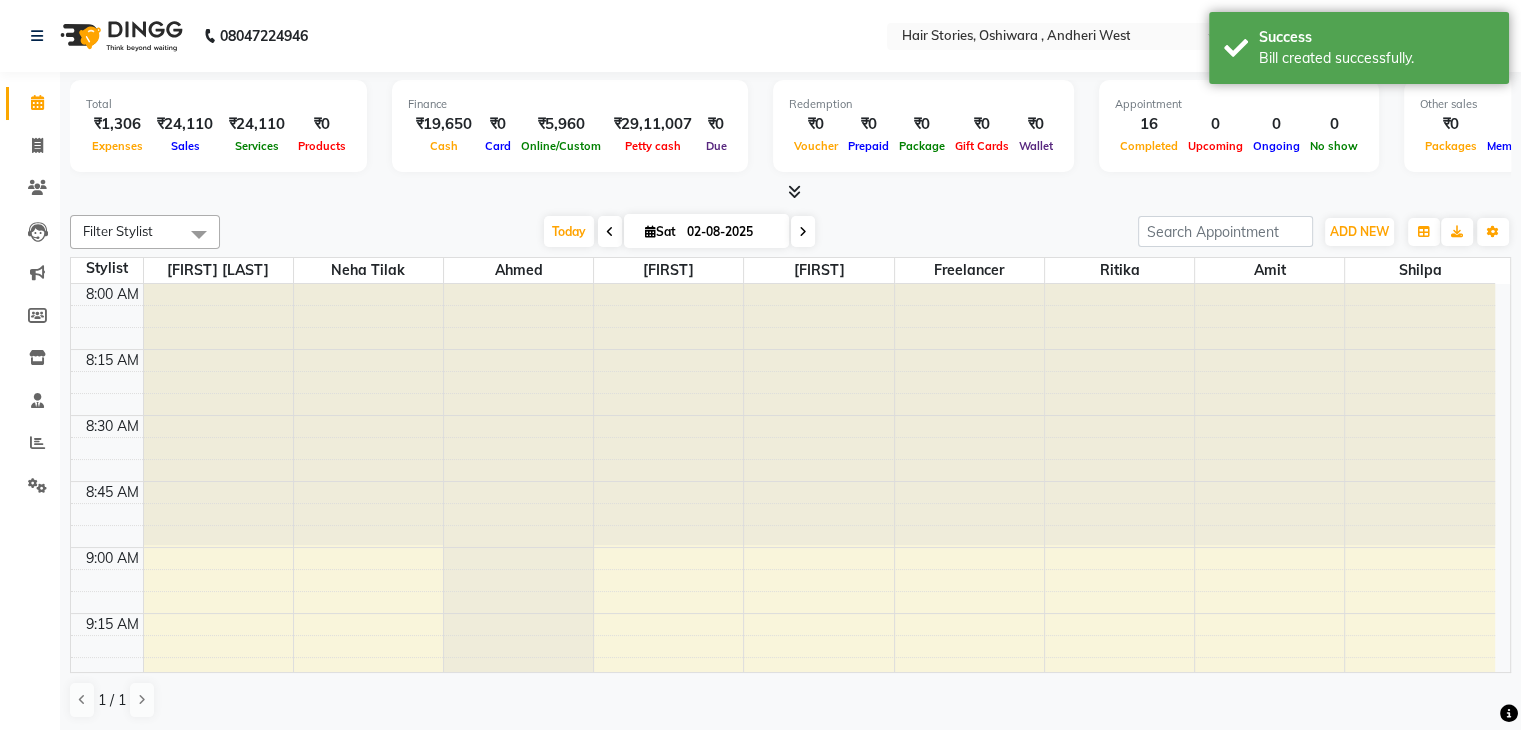 click at bounding box center [794, 191] 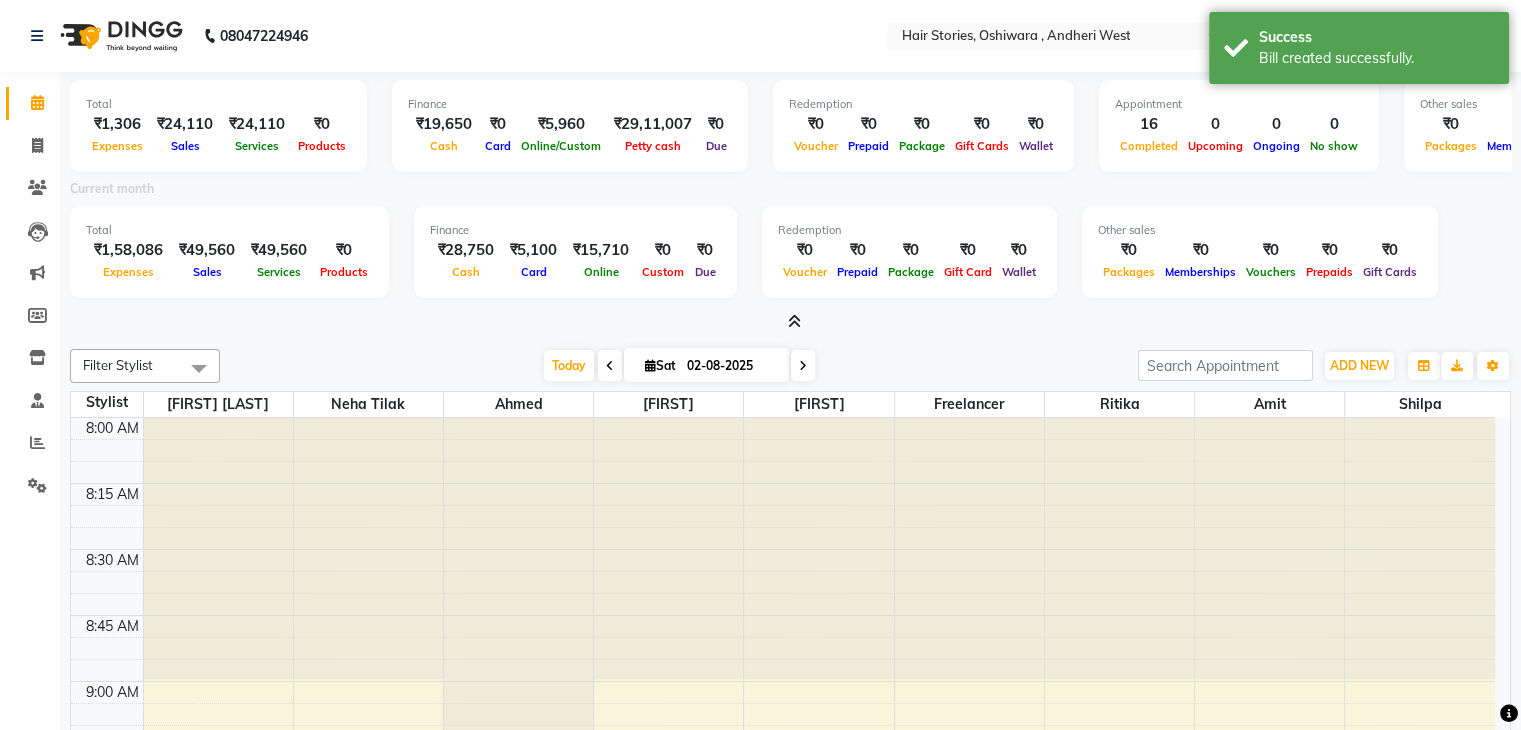 click at bounding box center (790, 322) 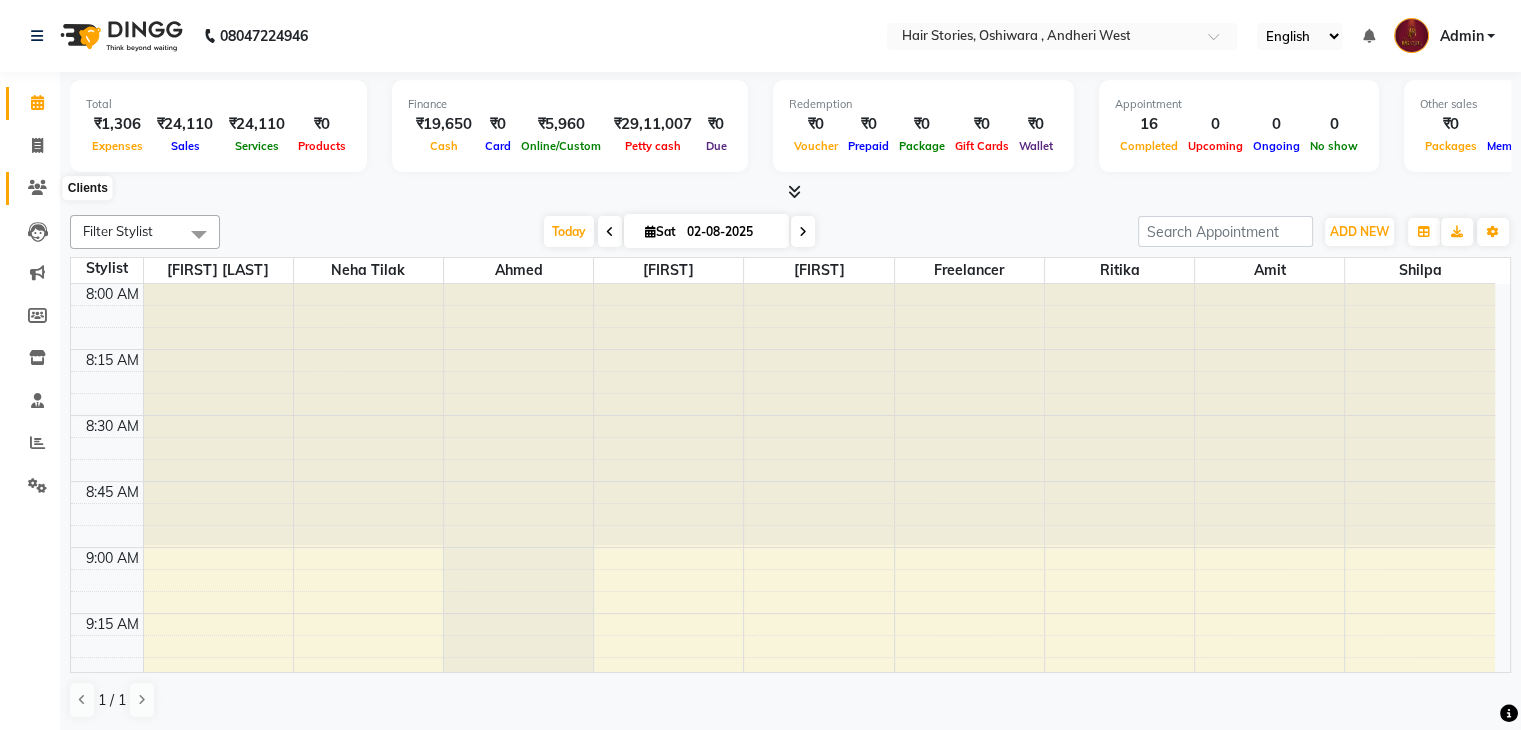 click 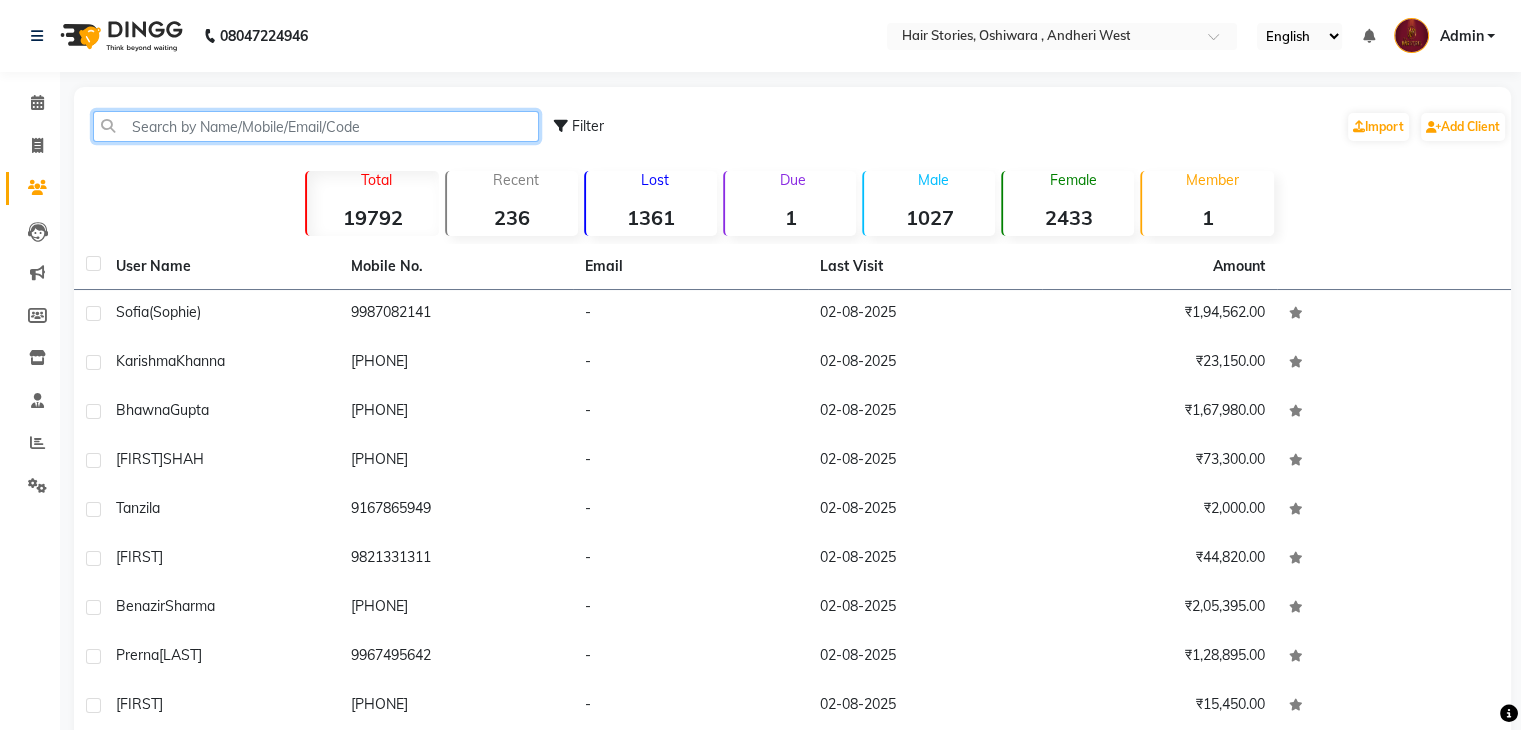 click 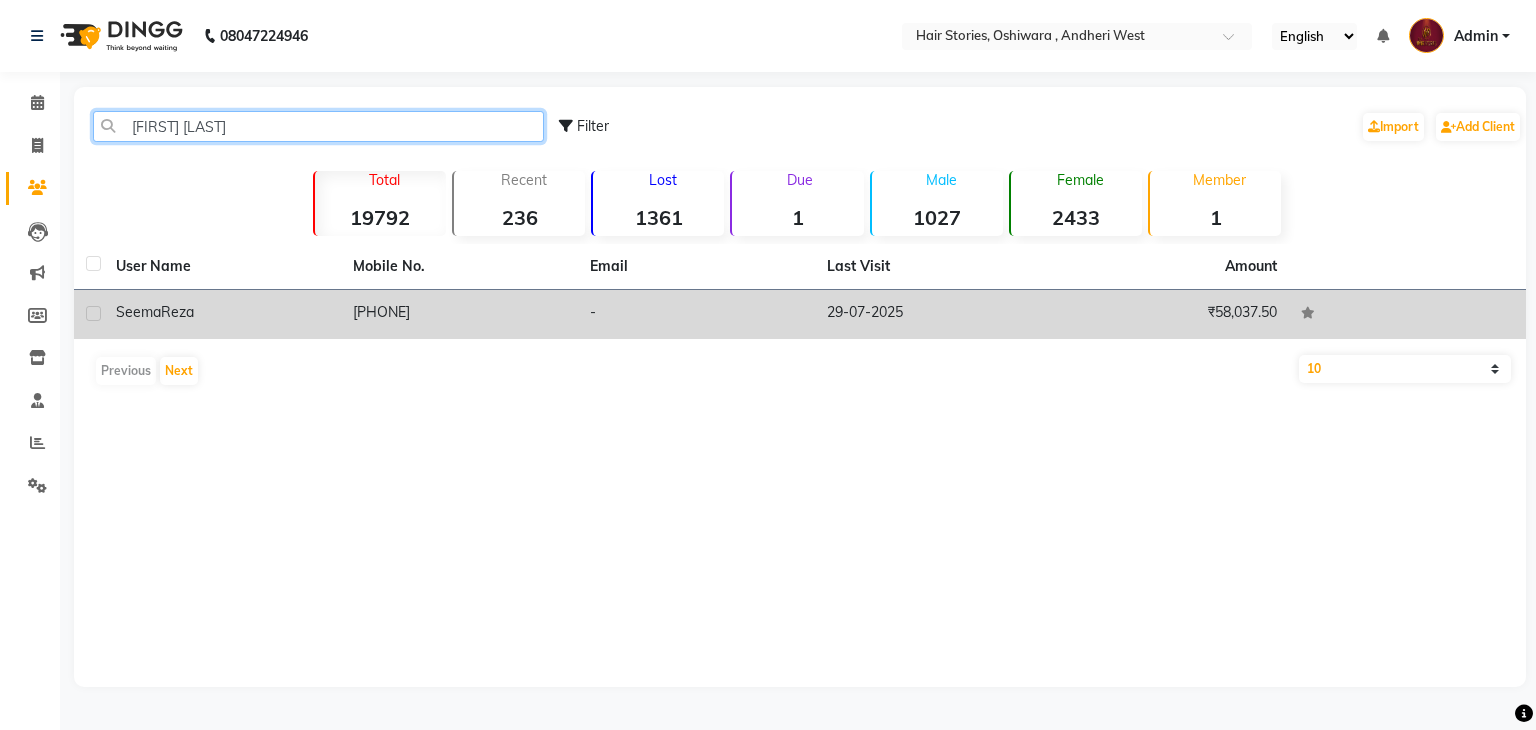 type on "[FIRST] [LAST]" 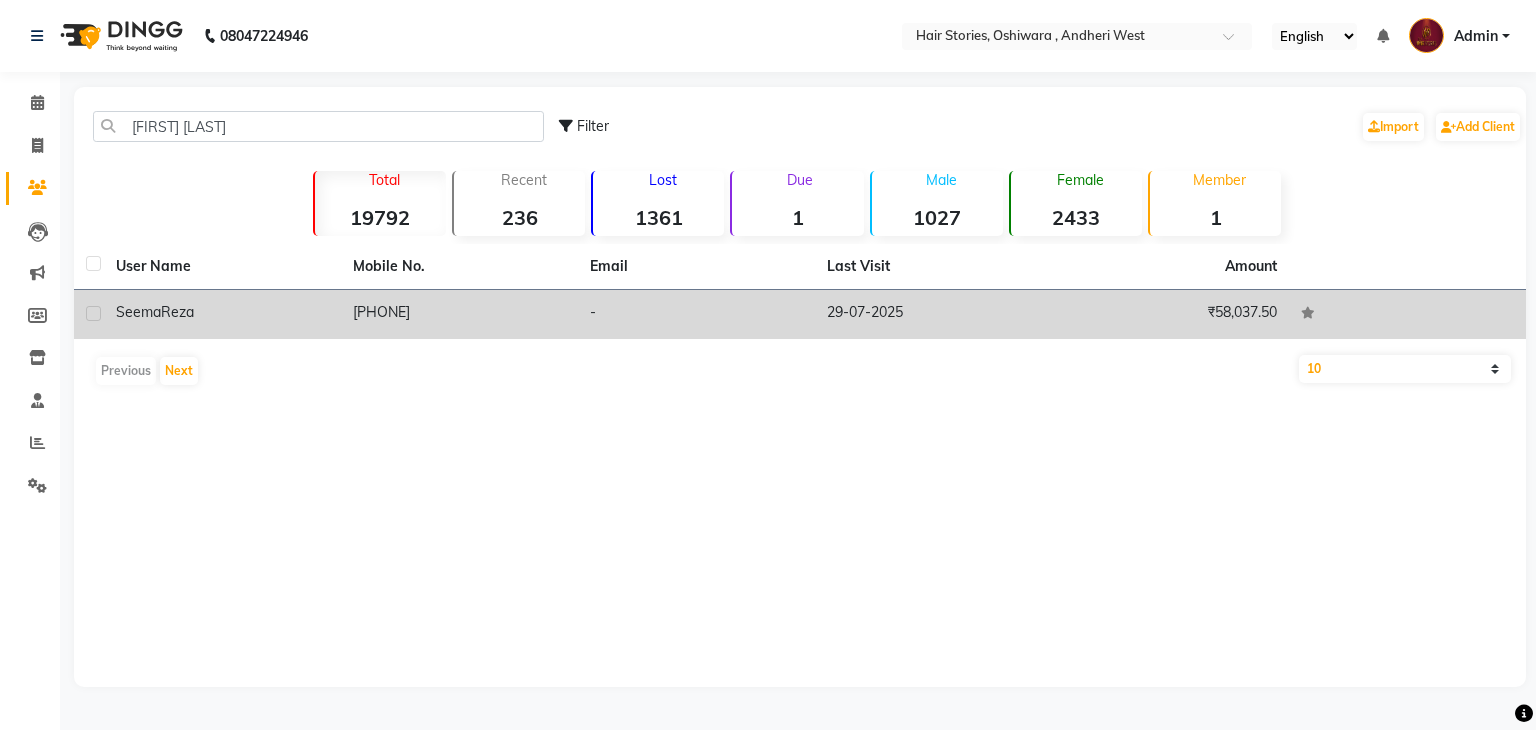 click on "Reza" 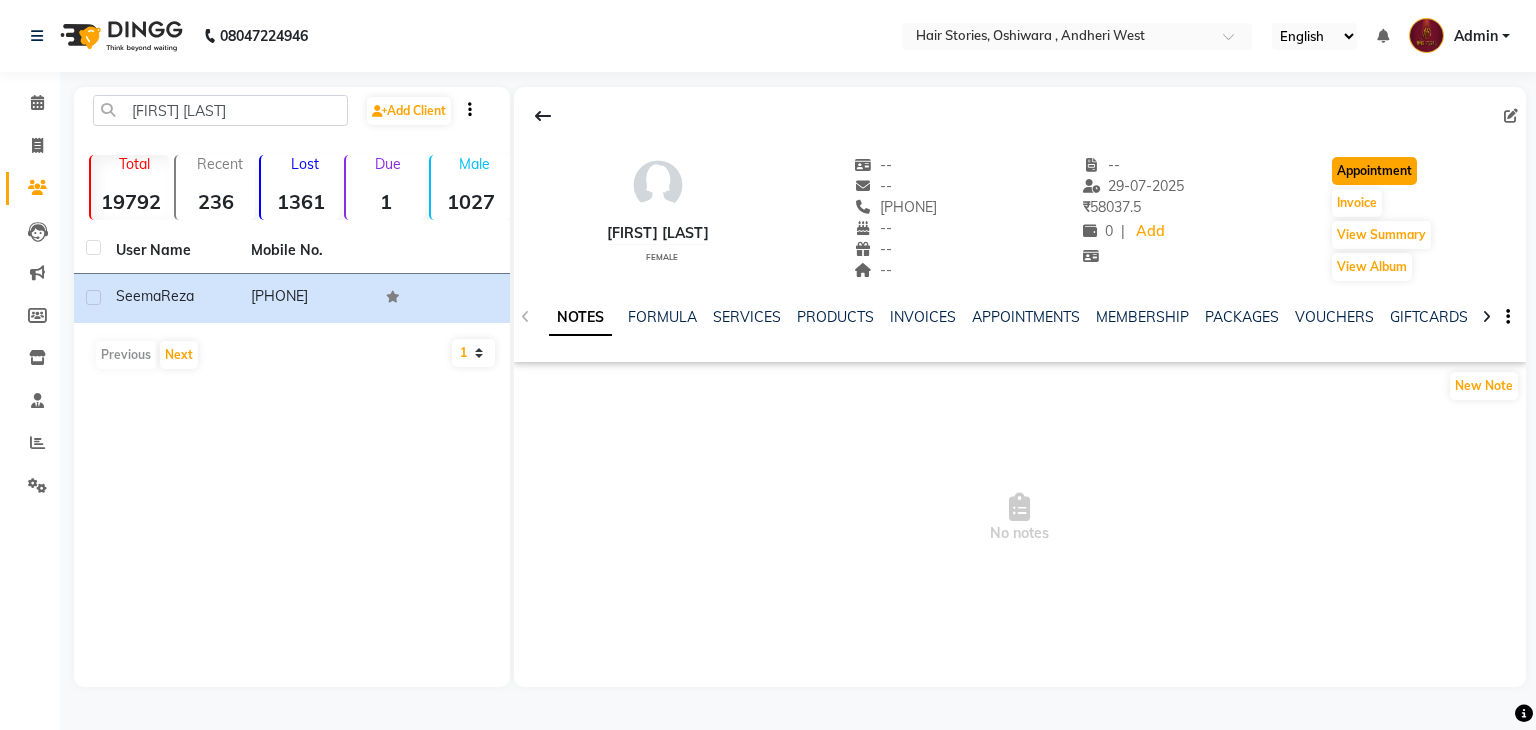 click on "Appointment" 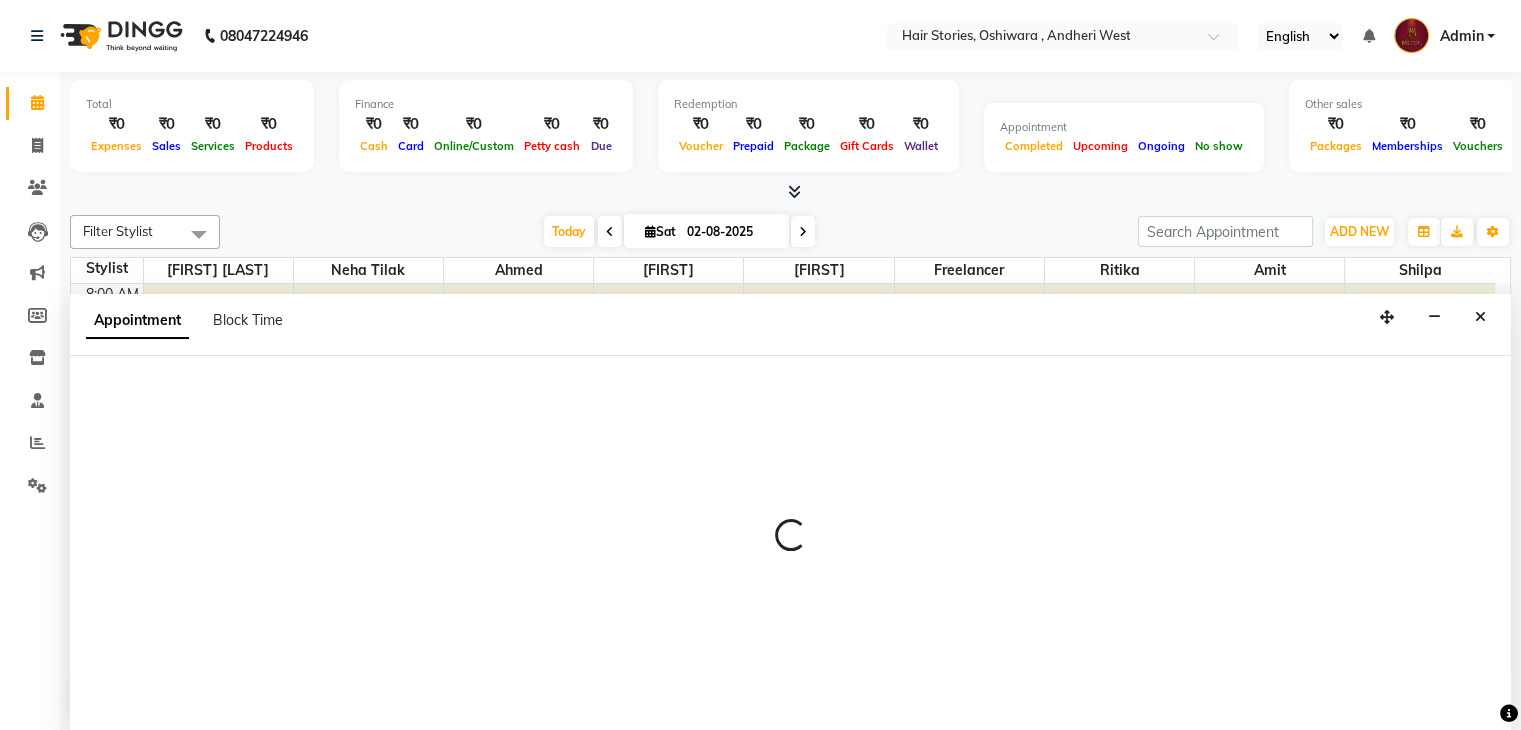 scroll, scrollTop: 3140, scrollLeft: 0, axis: vertical 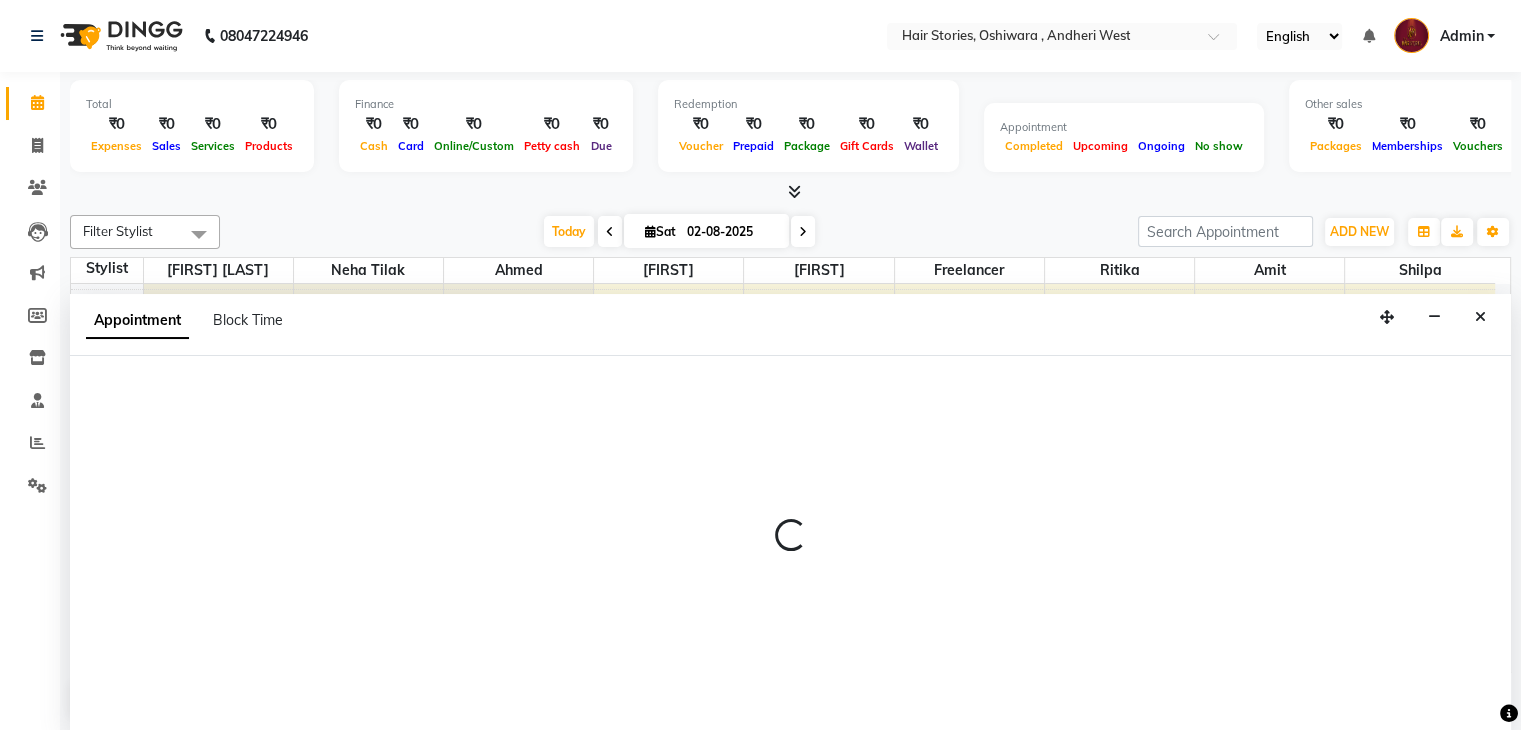 select on "540" 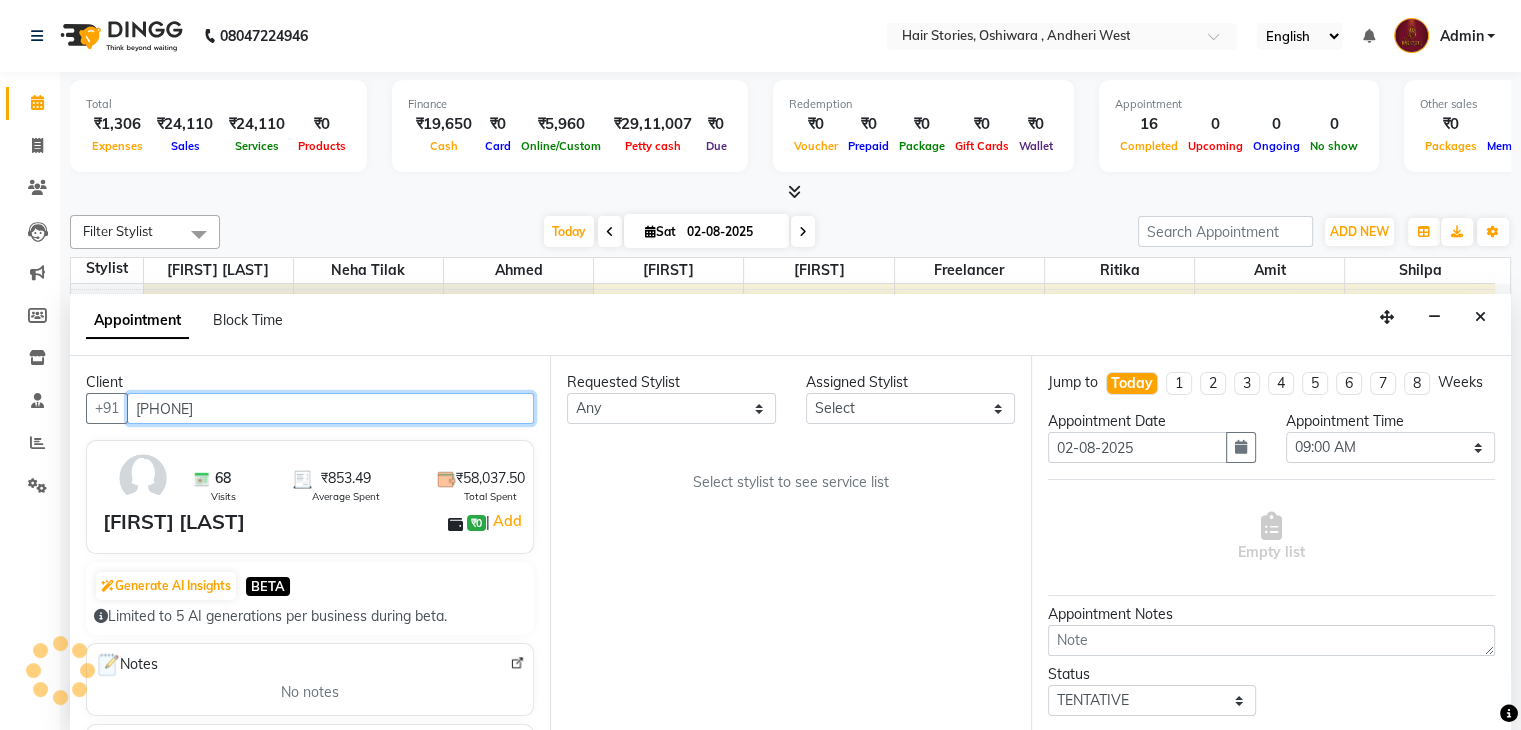 scroll, scrollTop: 1, scrollLeft: 0, axis: vertical 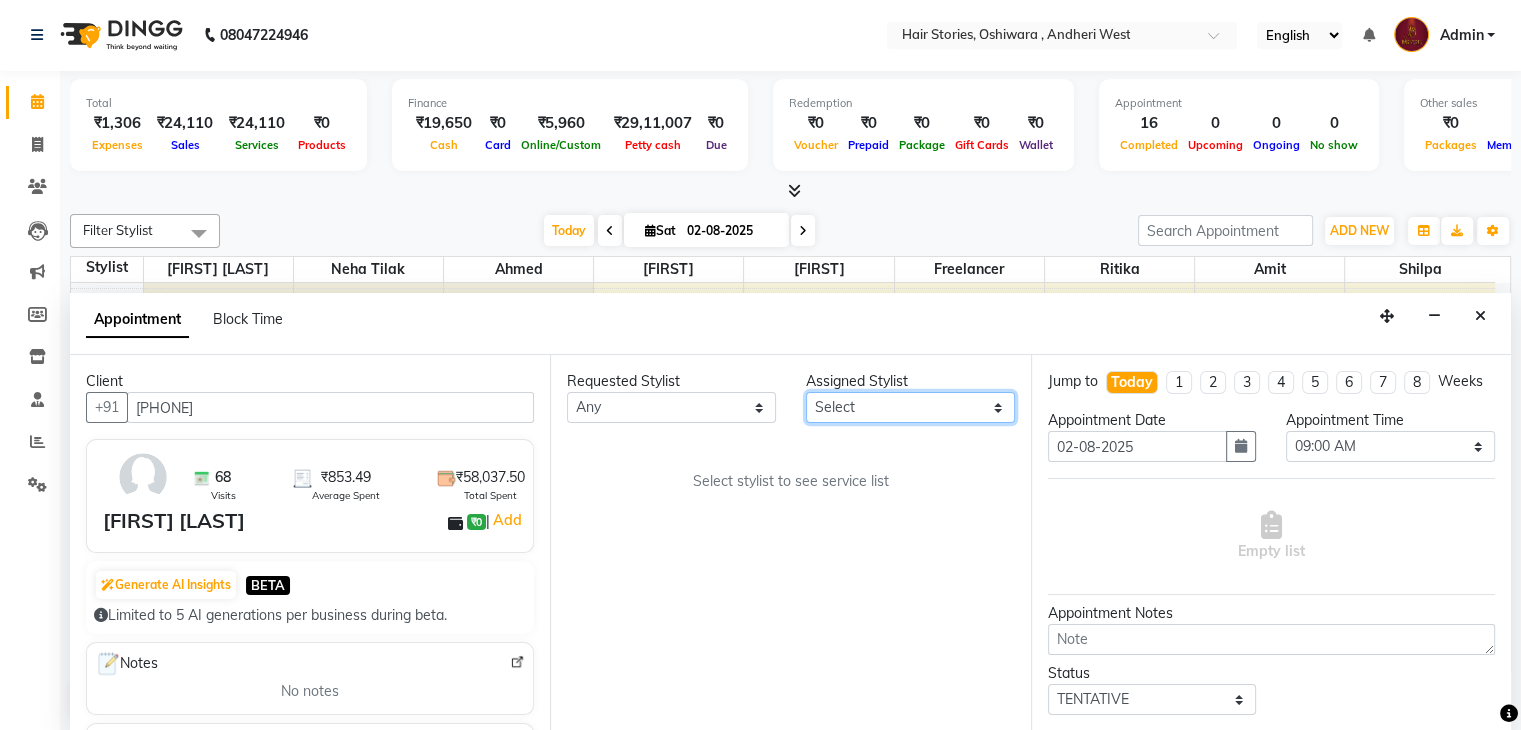 click on "Select Ahmed Amit Amit Savla Freelancer Habiba Neha Tilak Ritika Shilpa Shiraz" at bounding box center [910, 407] 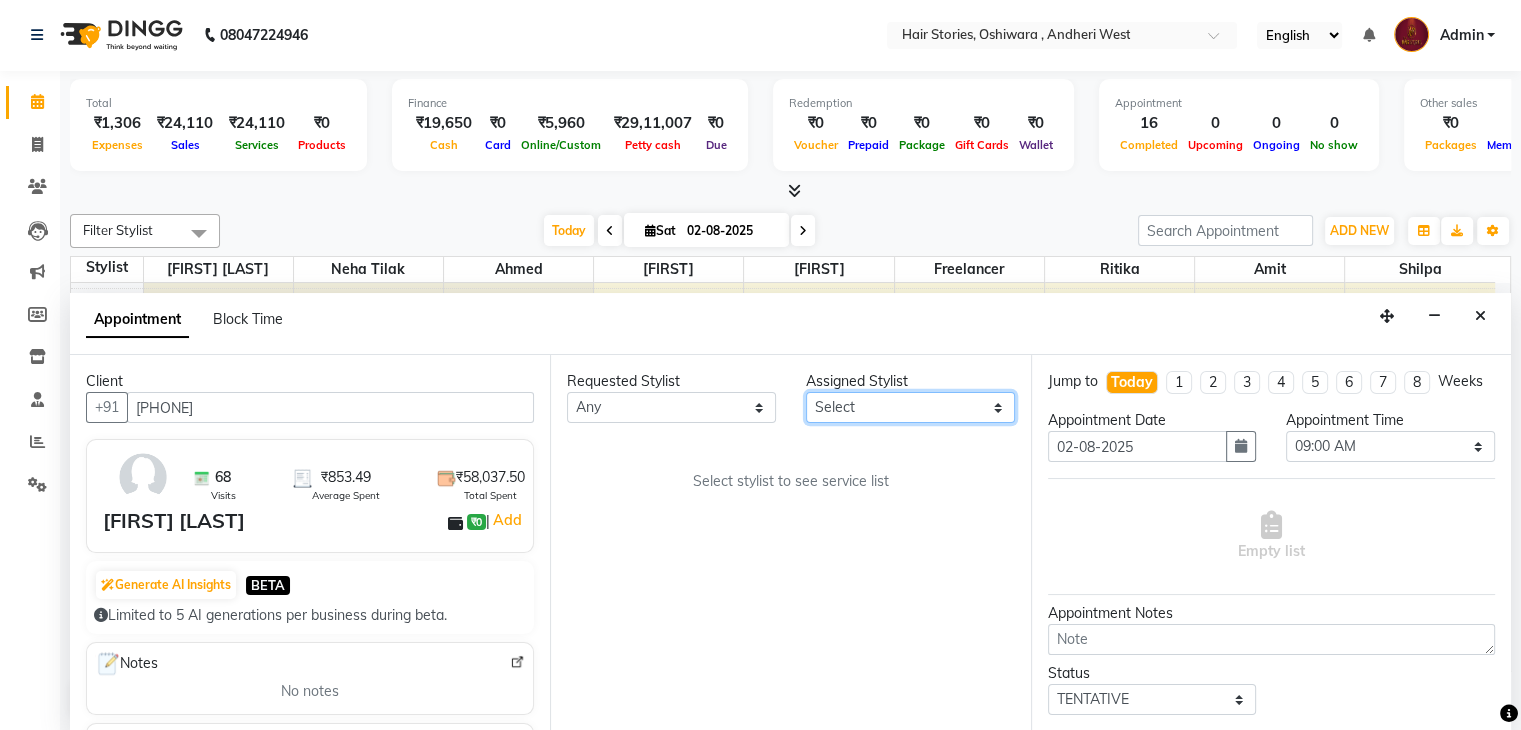 select on "7131" 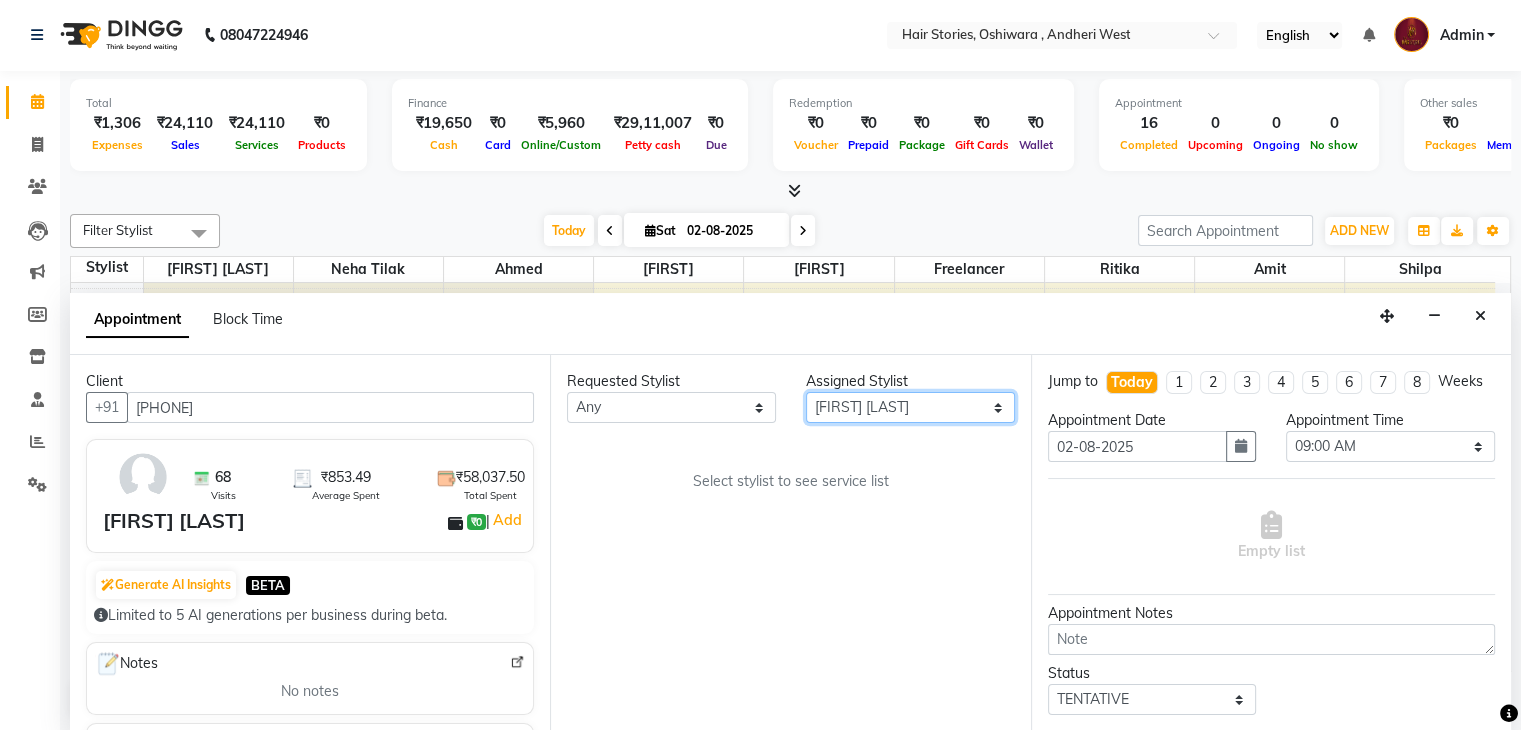 click on "Select Ahmed Amit Amit Savla Freelancer Habiba Neha Tilak Ritika Shilpa Shiraz" at bounding box center (910, 407) 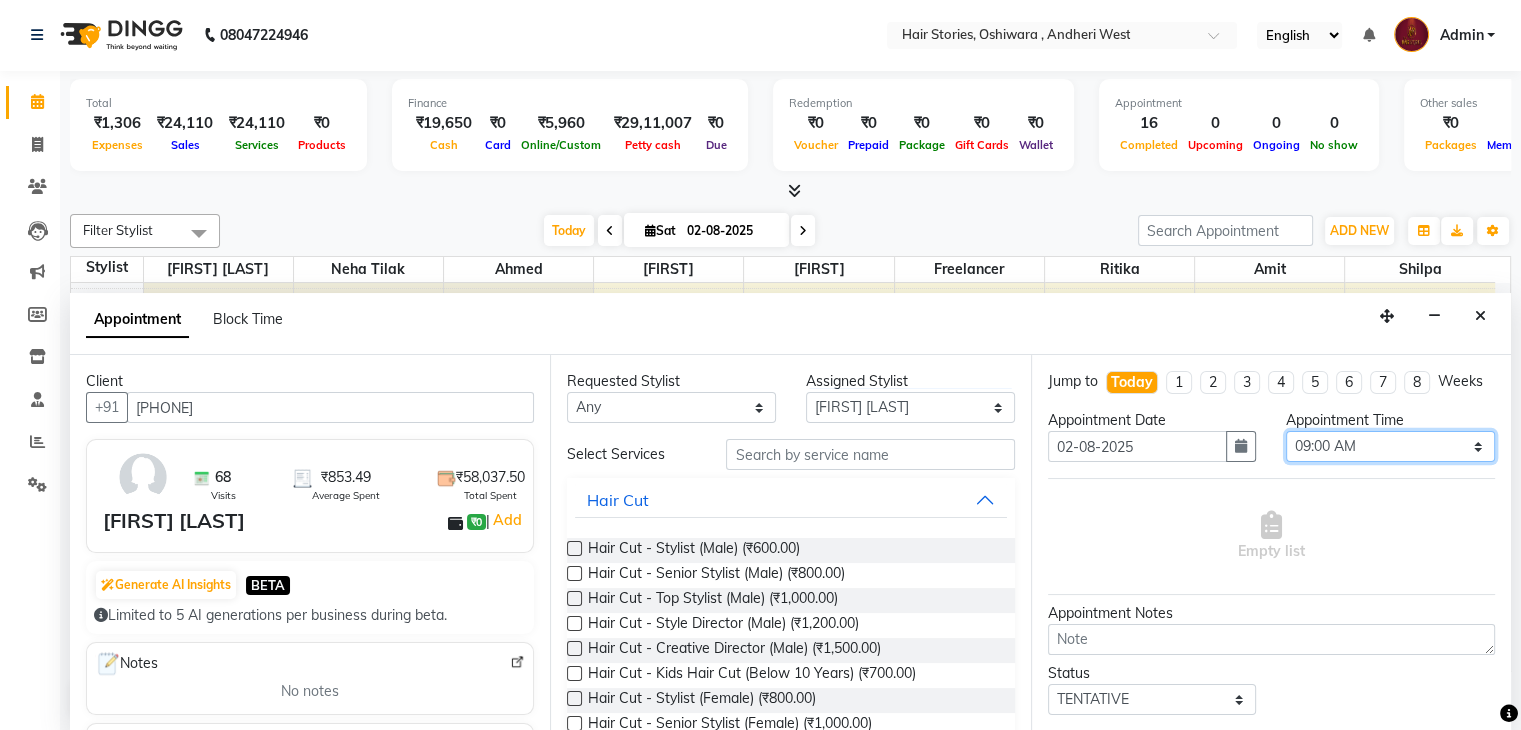 click on "Select 09:00 AM 09:15 AM 09:30 AM 09:45 AM 10:00 AM 10:15 AM 10:30 AM 10:45 AM 11:00 AM 11:15 AM 11:30 AM 11:45 AM 12:00 PM 12:15 PM 12:30 PM 12:45 PM 01:00 PM 01:15 PM 01:30 PM 01:45 PM 02:00 PM 02:15 PM 02:30 PM 02:45 PM 03:00 PM 03:15 PM 03:30 PM 03:45 PM 04:00 PM 04:15 PM 04:30 PM 04:45 PM 05:00 PM 05:15 PM 05:30 PM 05:45 PM 06:00 PM 06:15 PM 06:30 PM 06:45 PM 07:00 PM 07:15 PM 07:30 PM 07:45 PM 08:00 PM 08:15 PM 08:30 PM 08:45 PM 09:00 PM 09:15 PM 09:30 PM 09:45 PM 10:00 PM 10:15 PM 10:30 PM" at bounding box center [1390, 446] 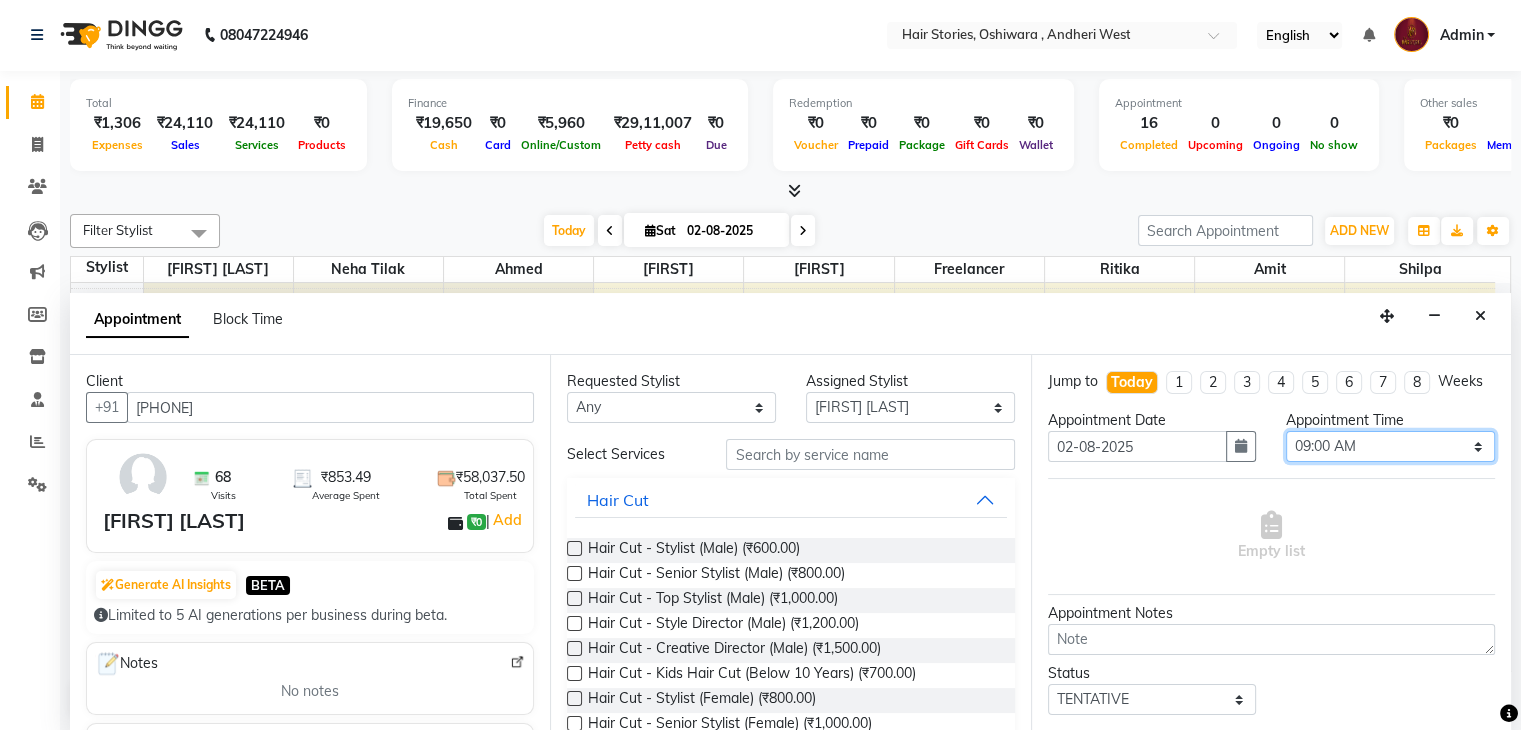 select on "1170" 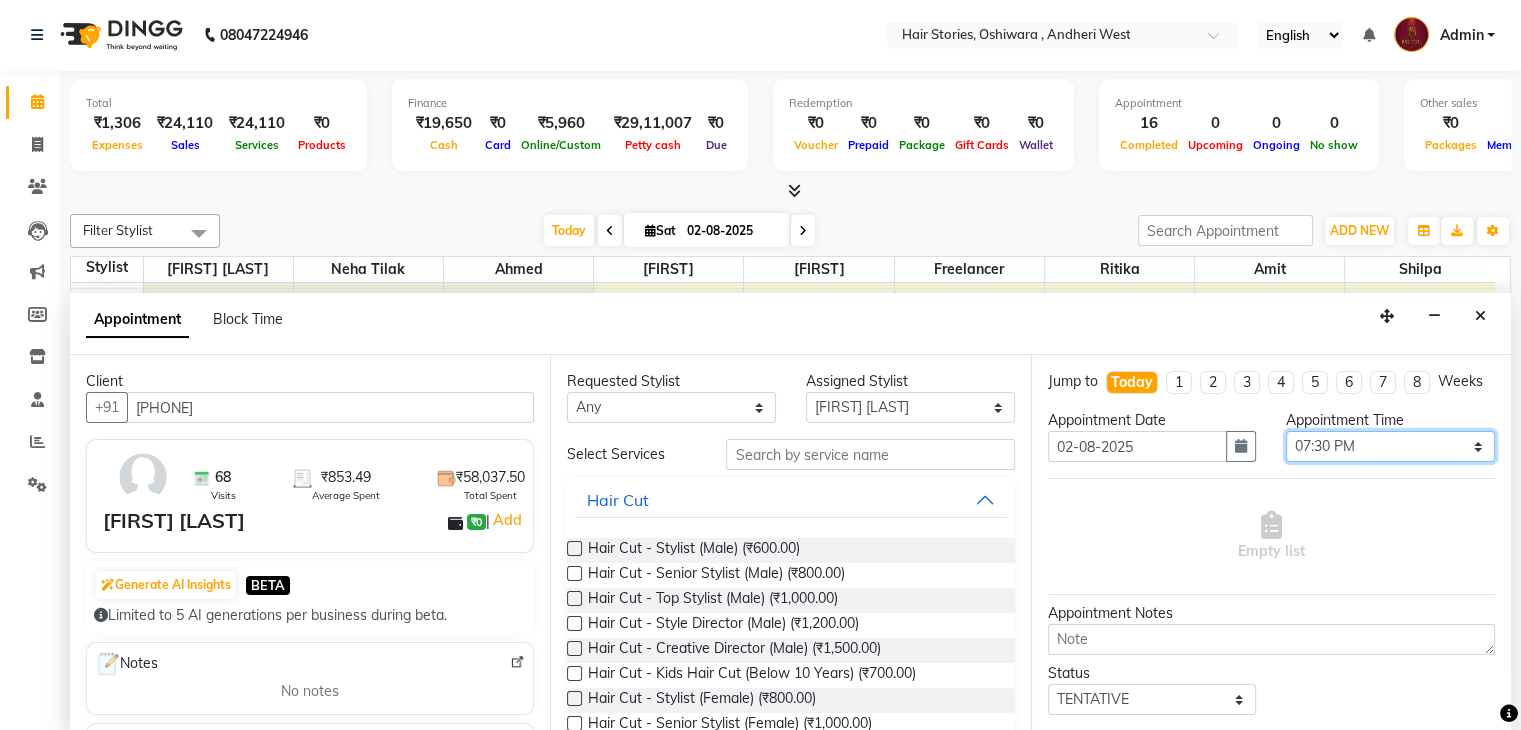 click on "Select 09:00 AM 09:15 AM 09:30 AM 09:45 AM 10:00 AM 10:15 AM 10:30 AM 10:45 AM 11:00 AM 11:15 AM 11:30 AM 11:45 AM 12:00 PM 12:15 PM 12:30 PM 12:45 PM 01:00 PM 01:15 PM 01:30 PM 01:45 PM 02:00 PM 02:15 PM 02:30 PM 02:45 PM 03:00 PM 03:15 PM 03:30 PM 03:45 PM 04:00 PM 04:15 PM 04:30 PM 04:45 PM 05:00 PM 05:15 PM 05:30 PM 05:45 PM 06:00 PM 06:15 PM 06:30 PM 06:45 PM 07:00 PM 07:15 PM 07:30 PM 07:45 PM 08:00 PM 08:15 PM 08:30 PM 08:45 PM 09:00 PM 09:15 PM 09:30 PM 09:45 PM 10:00 PM 10:15 PM 10:30 PM" at bounding box center [1390, 446] 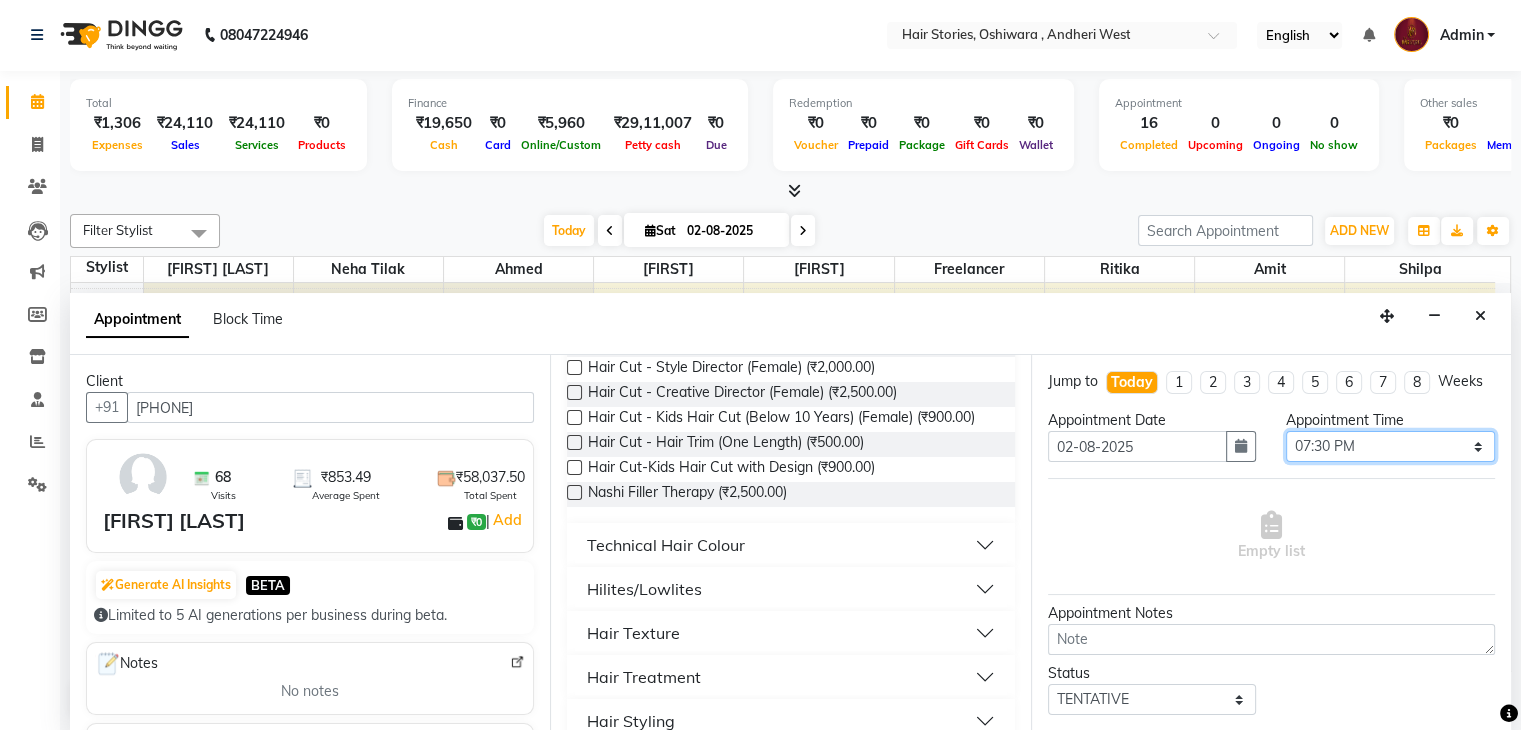 scroll, scrollTop: 397, scrollLeft: 0, axis: vertical 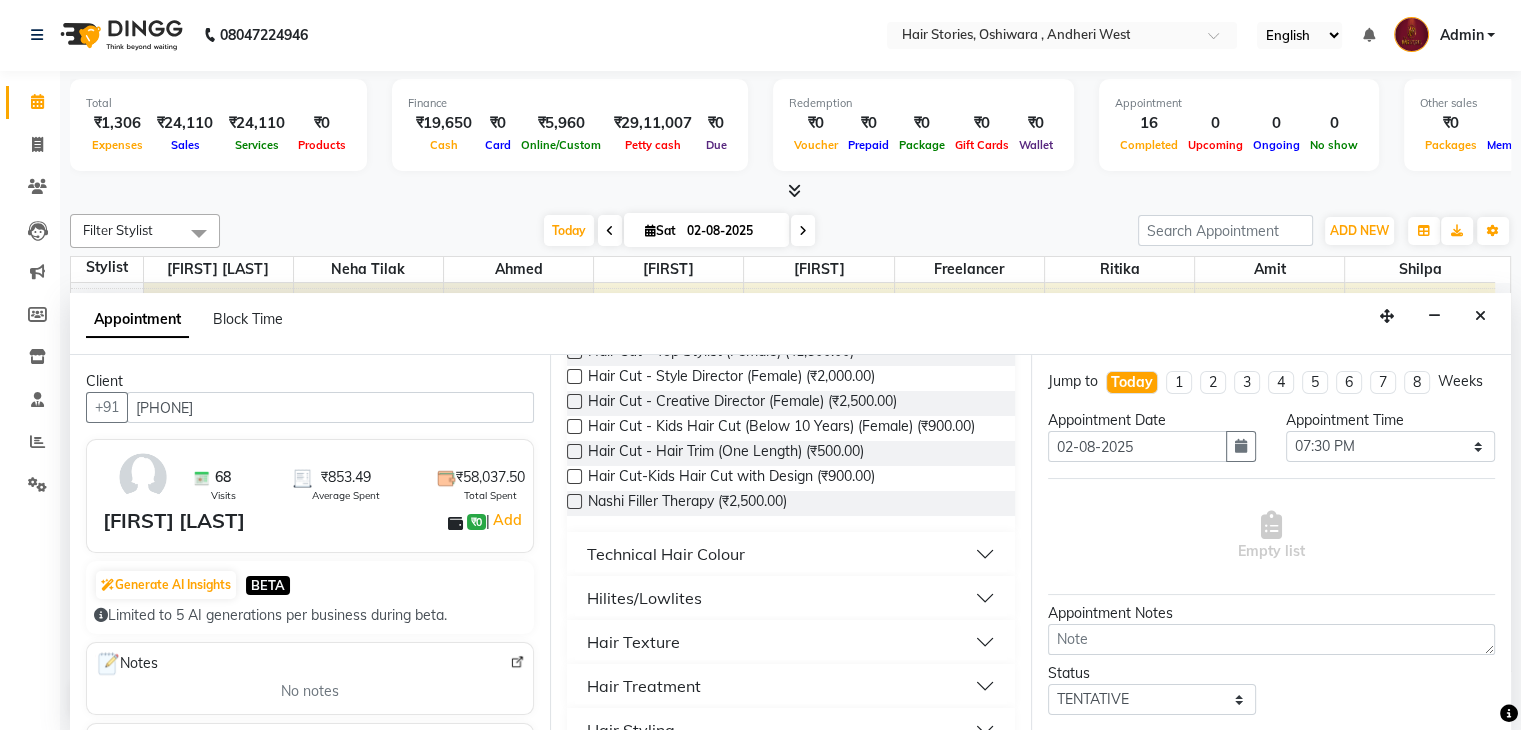 click at bounding box center (574, 401) 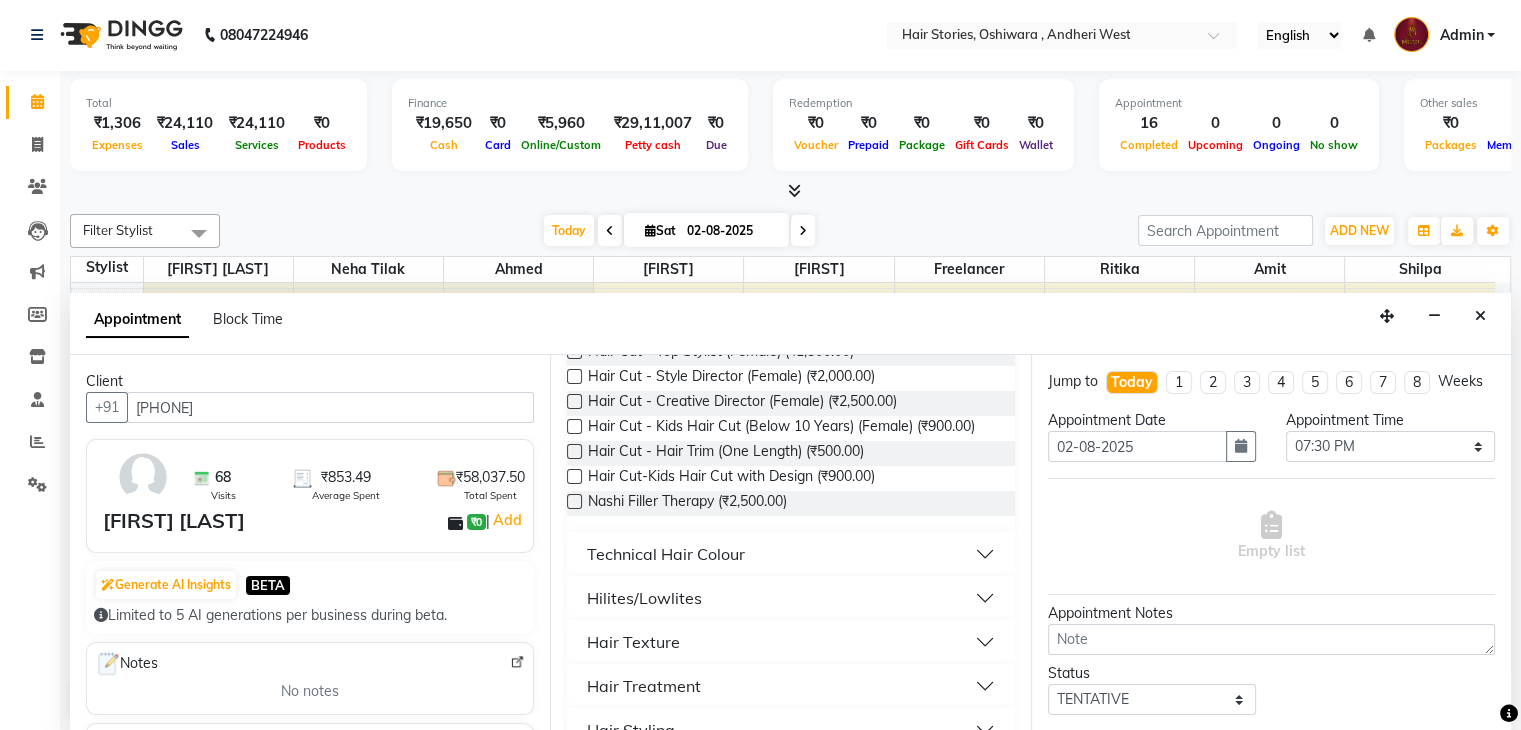click at bounding box center (573, 403) 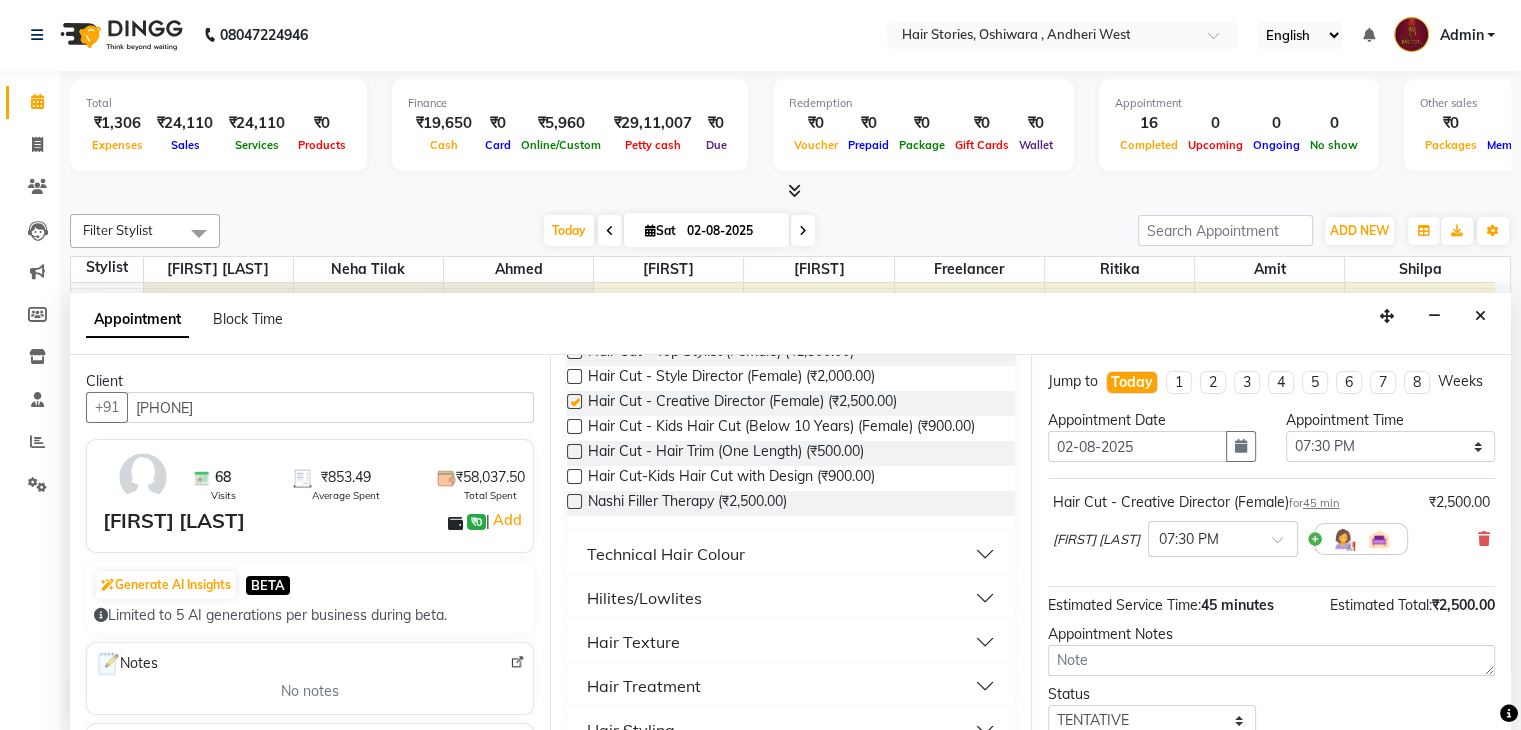 checkbox on "false" 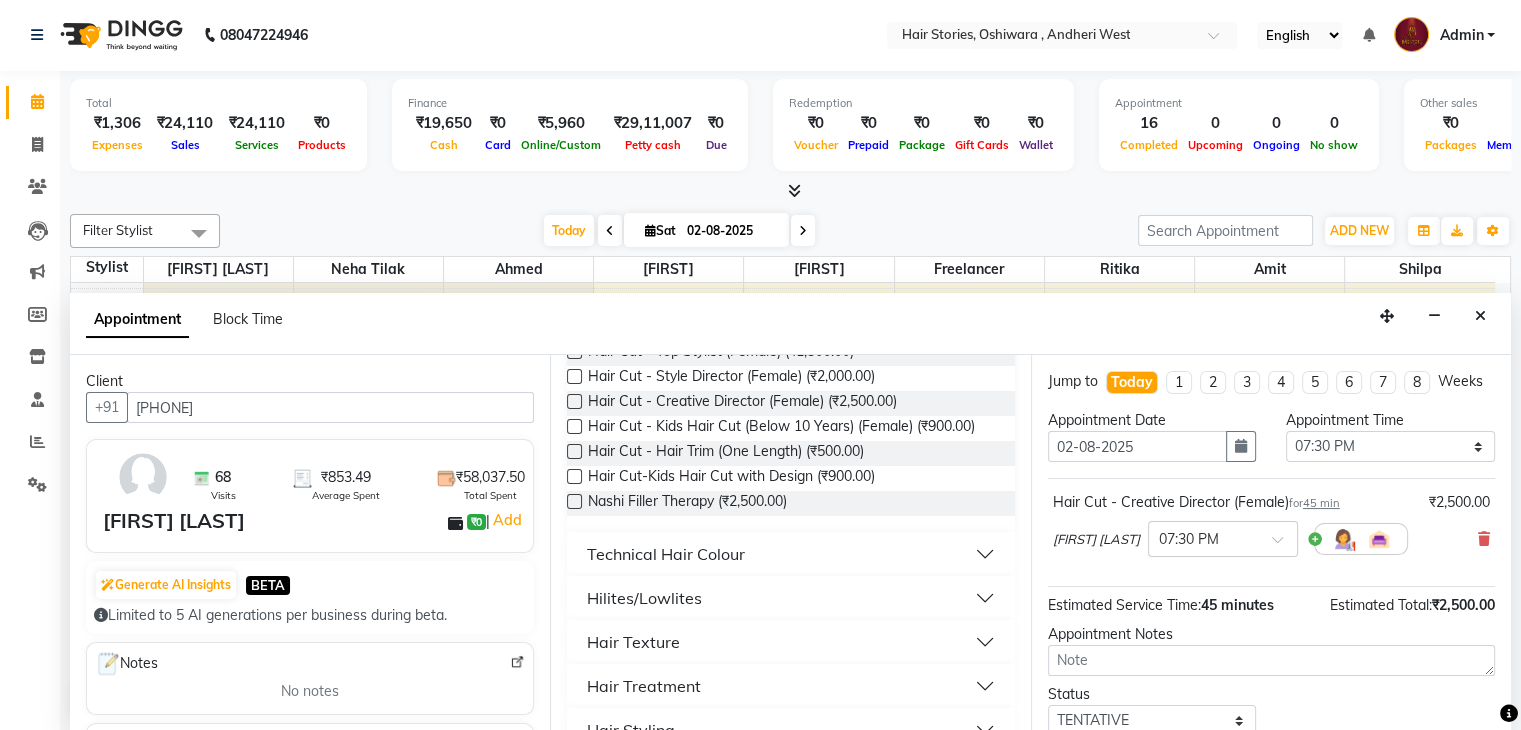 scroll, scrollTop: 149, scrollLeft: 0, axis: vertical 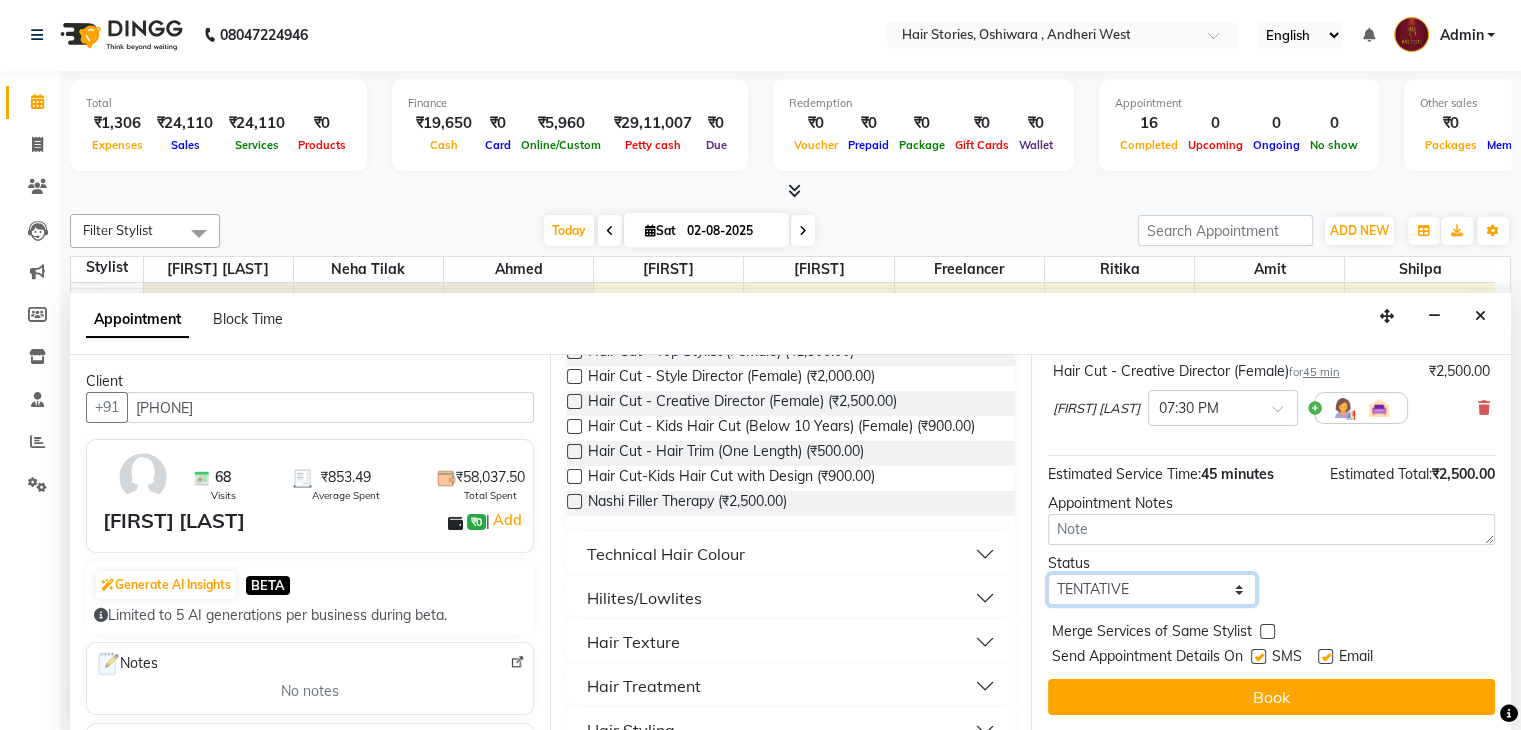 click on "Select TENTATIVE CONFIRM CHECK-IN UPCOMING" at bounding box center [1152, 589] 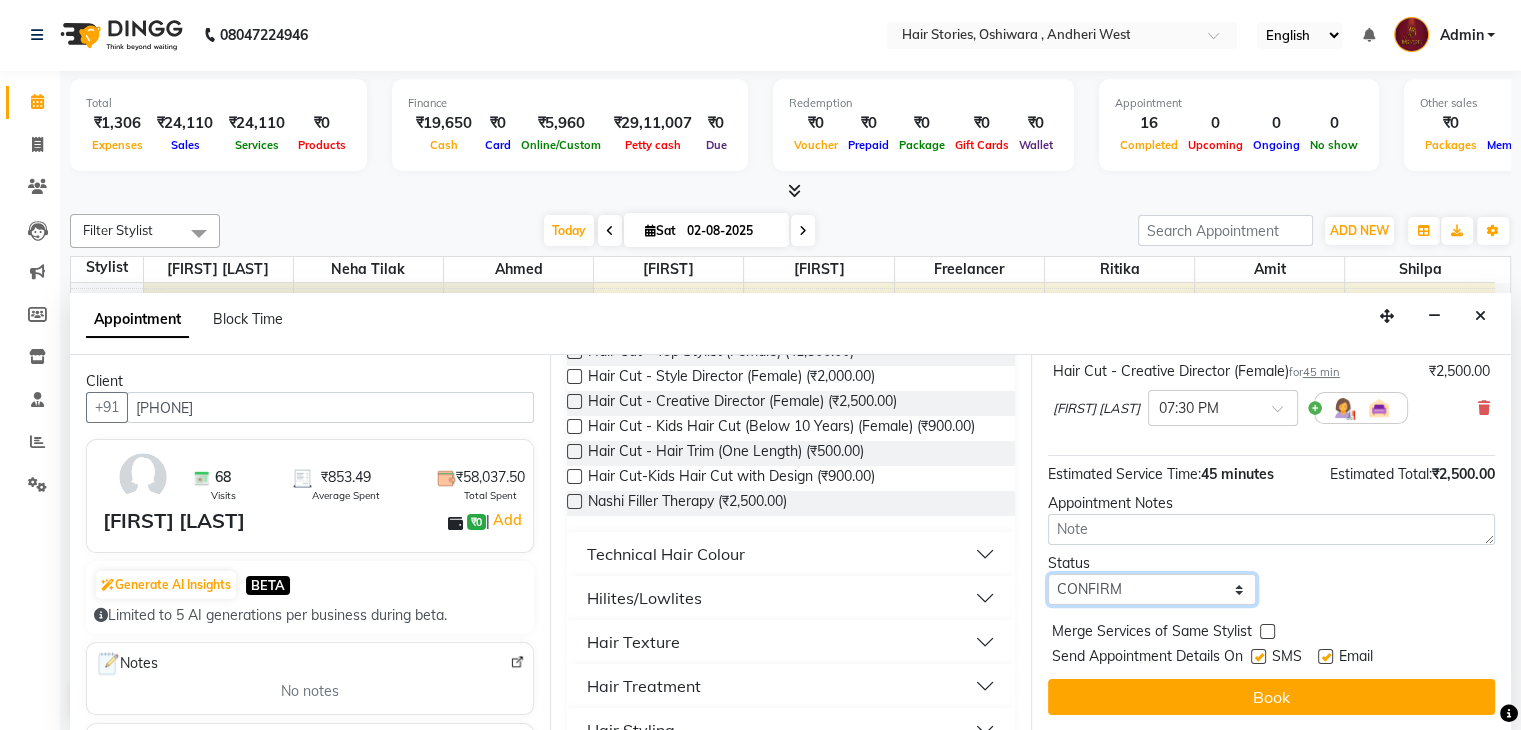 click on "Select TENTATIVE CONFIRM CHECK-IN UPCOMING" at bounding box center [1152, 589] 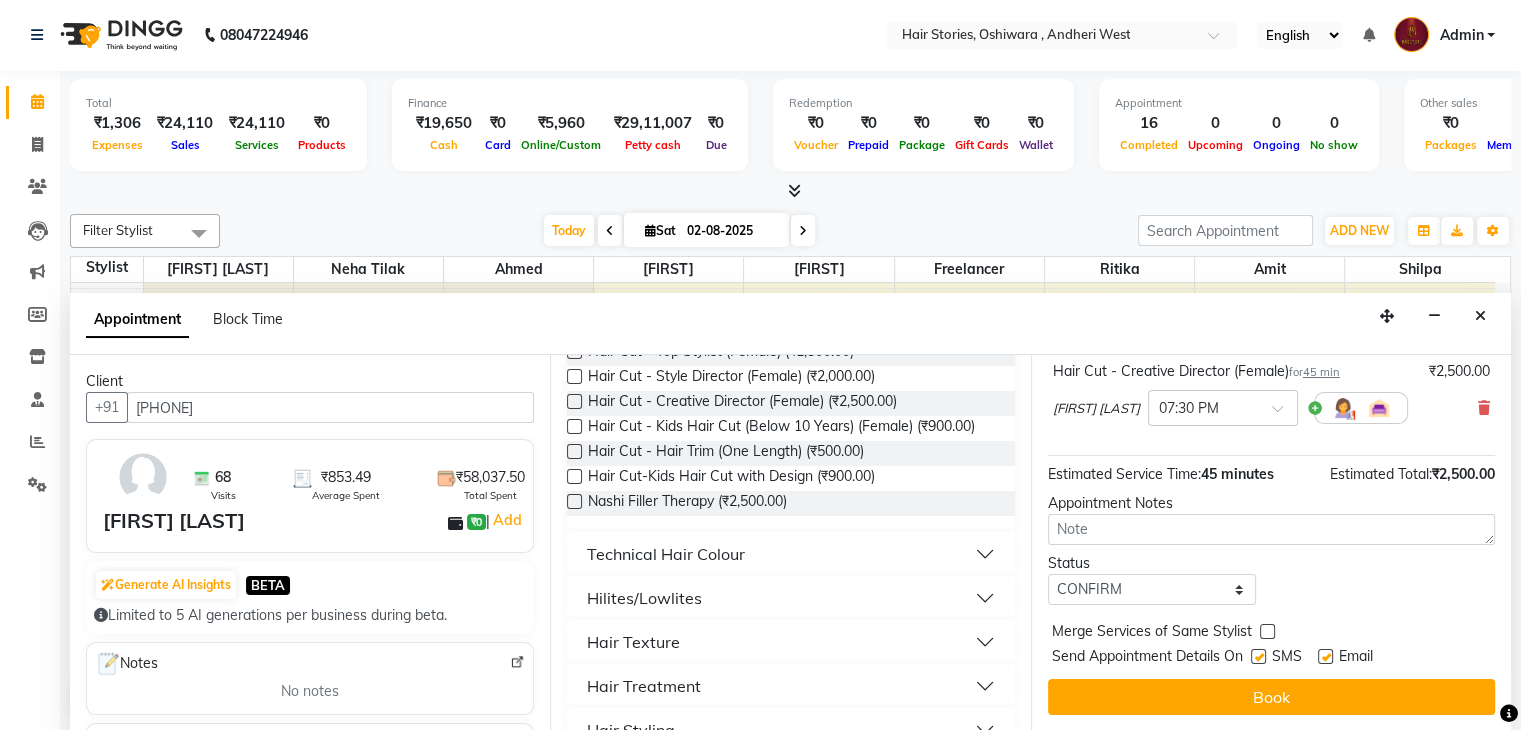 click at bounding box center [1258, 656] 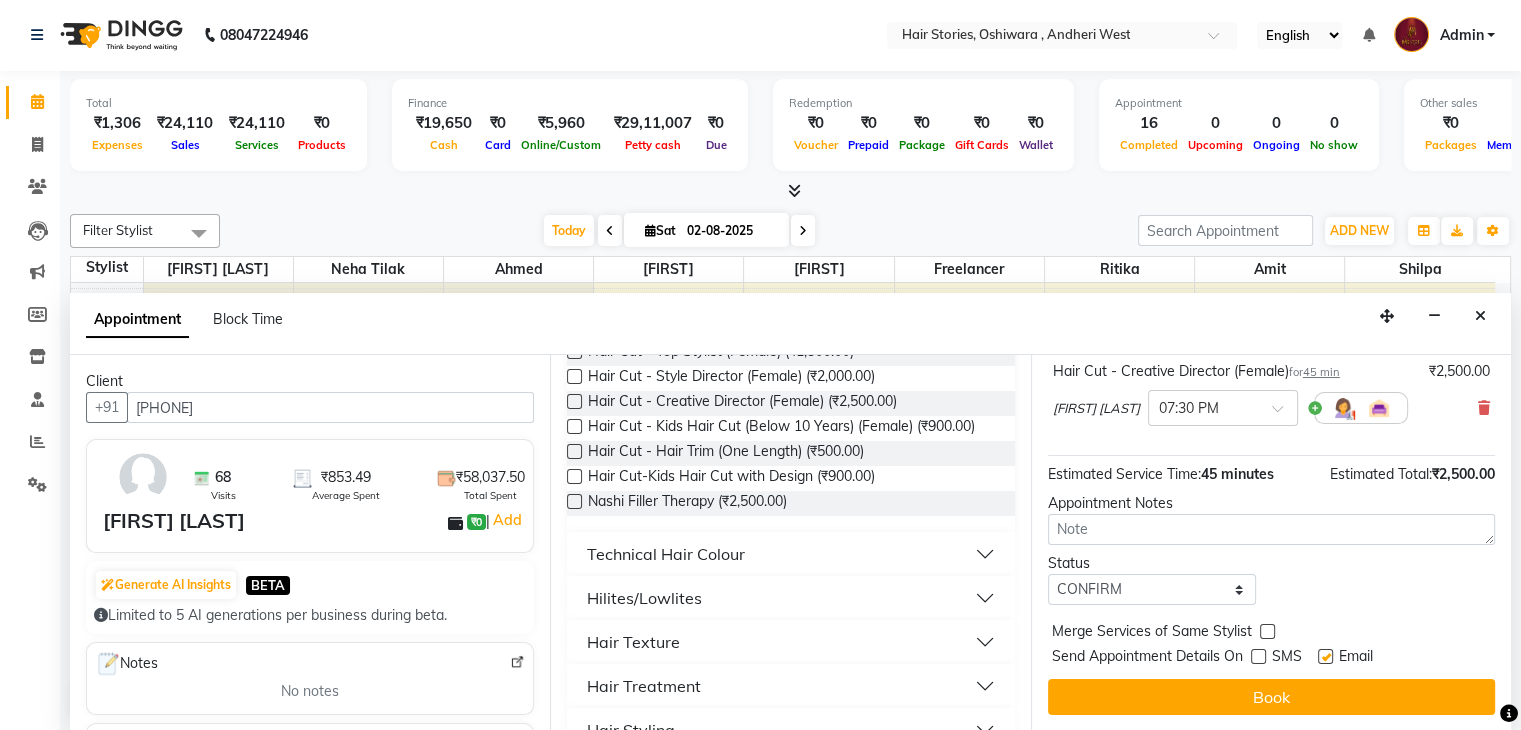 click at bounding box center [1325, 656] 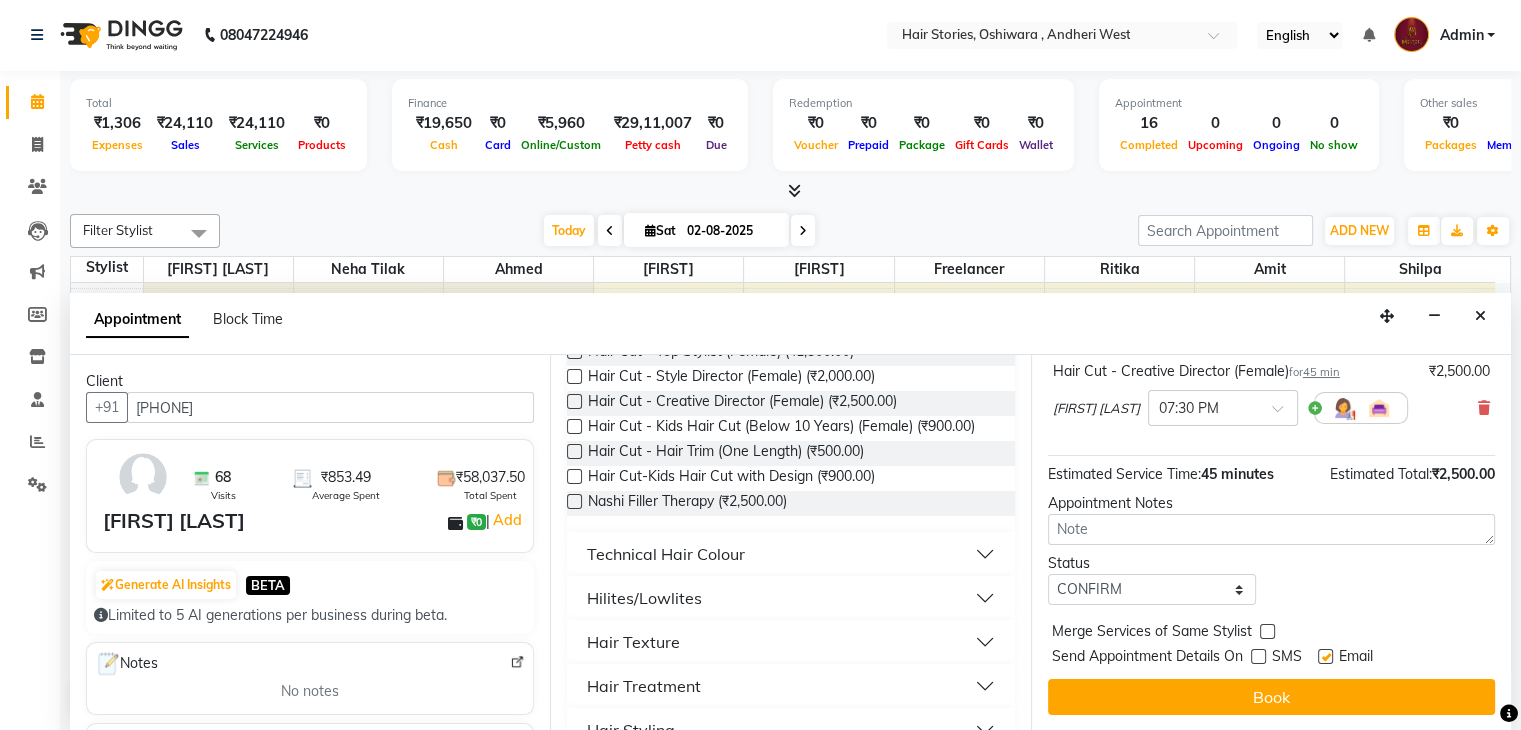 click at bounding box center (1324, 658) 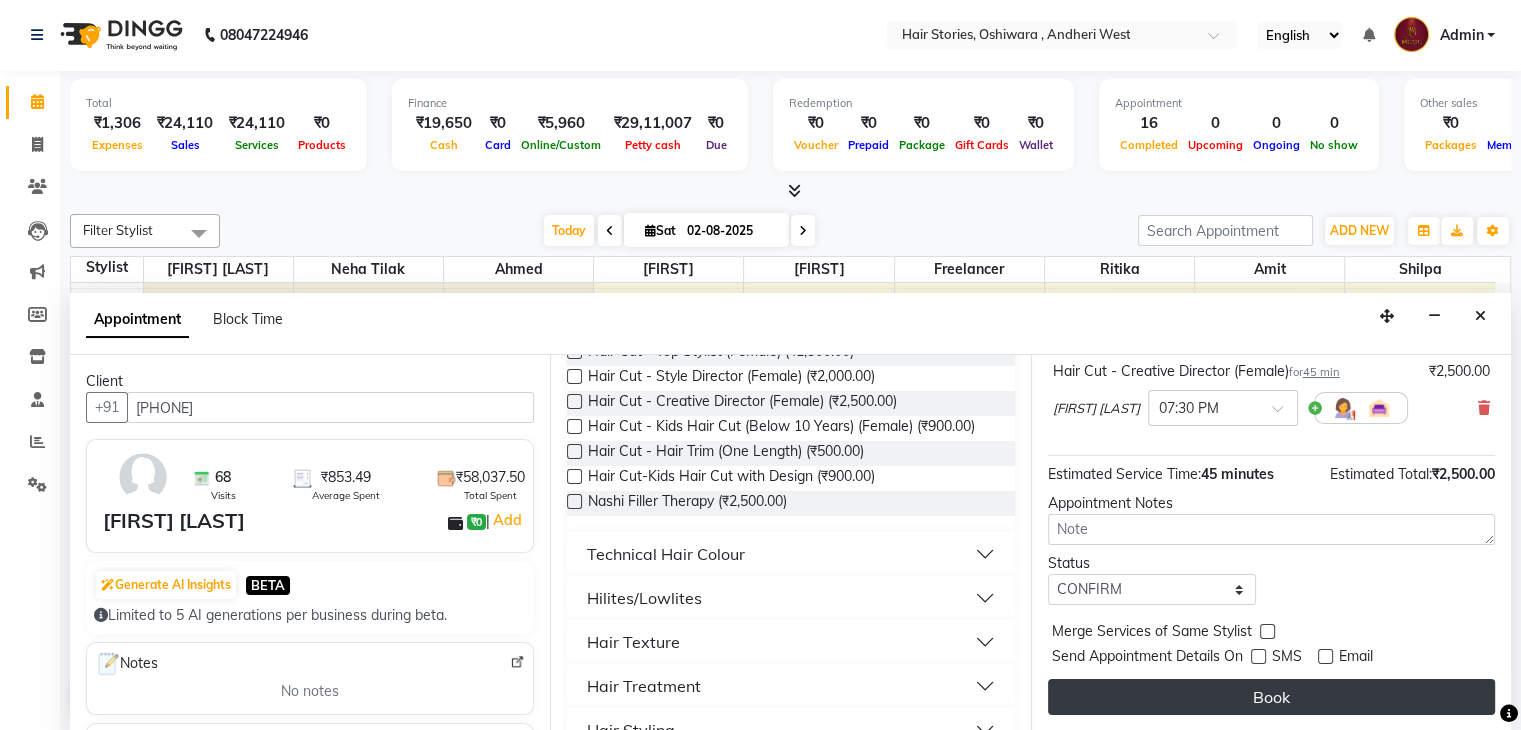 click on "Book" at bounding box center [1271, 697] 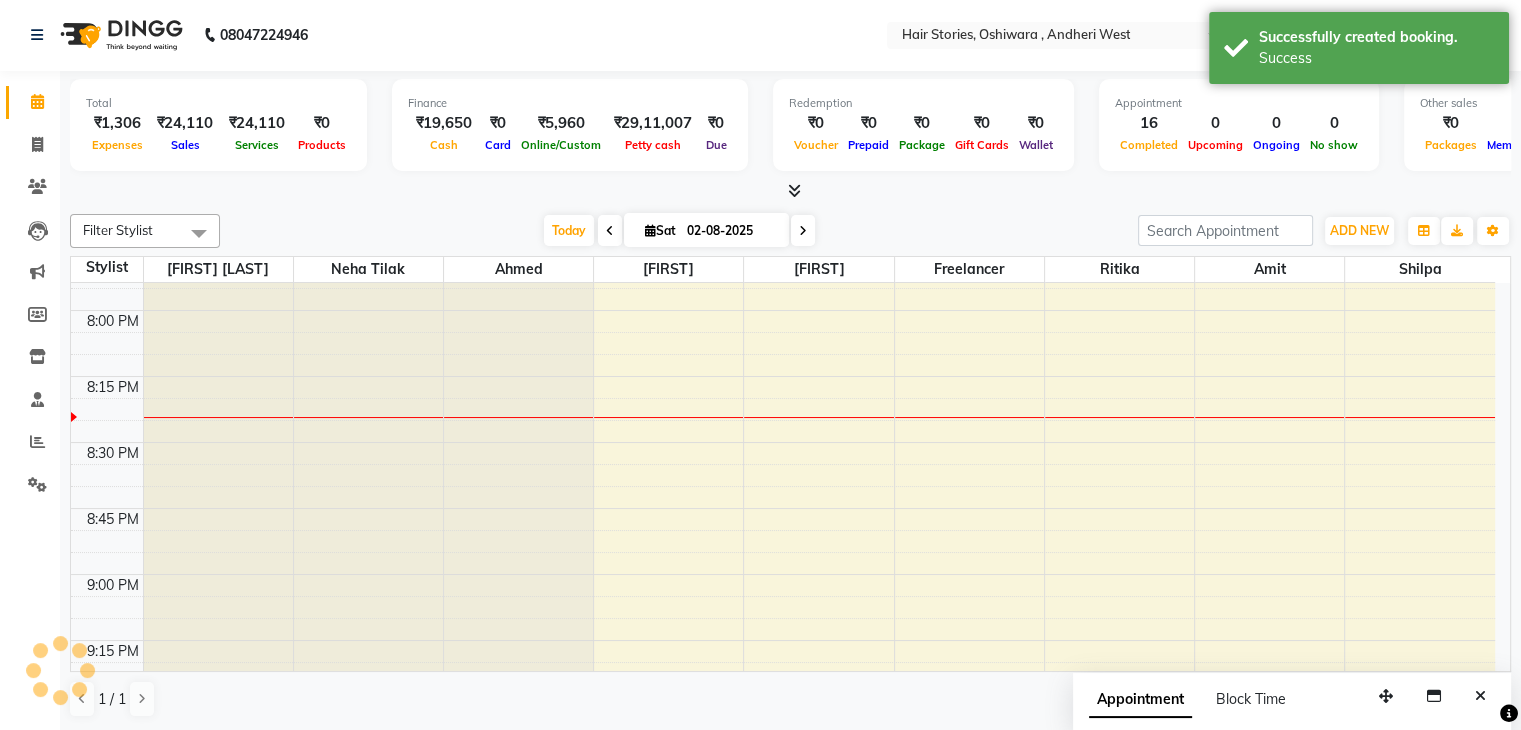 scroll, scrollTop: 0, scrollLeft: 0, axis: both 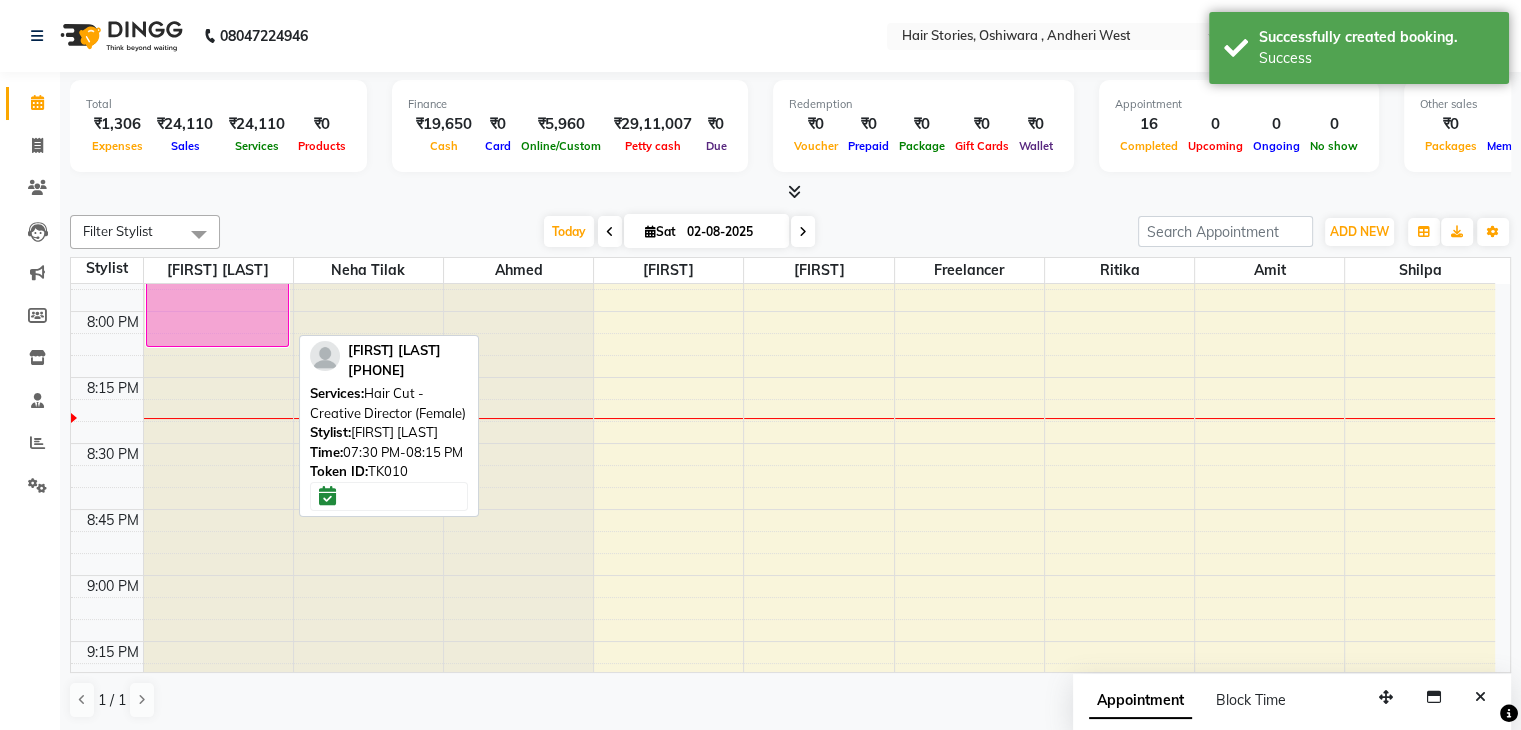 click on "[FIRST] [LAST], TK10, 07:30 PM-08:15 PM, Hair Cut - Creative Director (Female)" at bounding box center (218, 249) 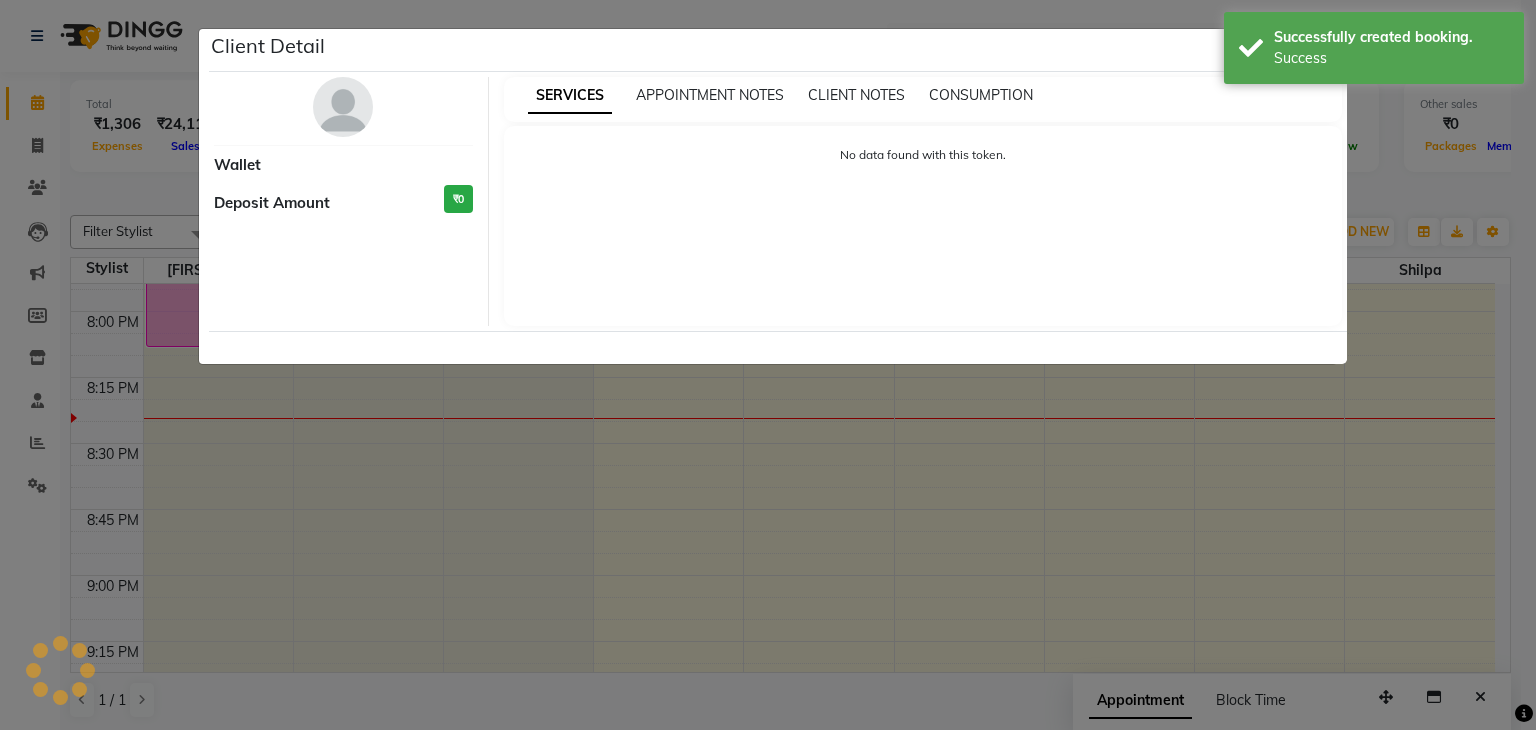 select on "6" 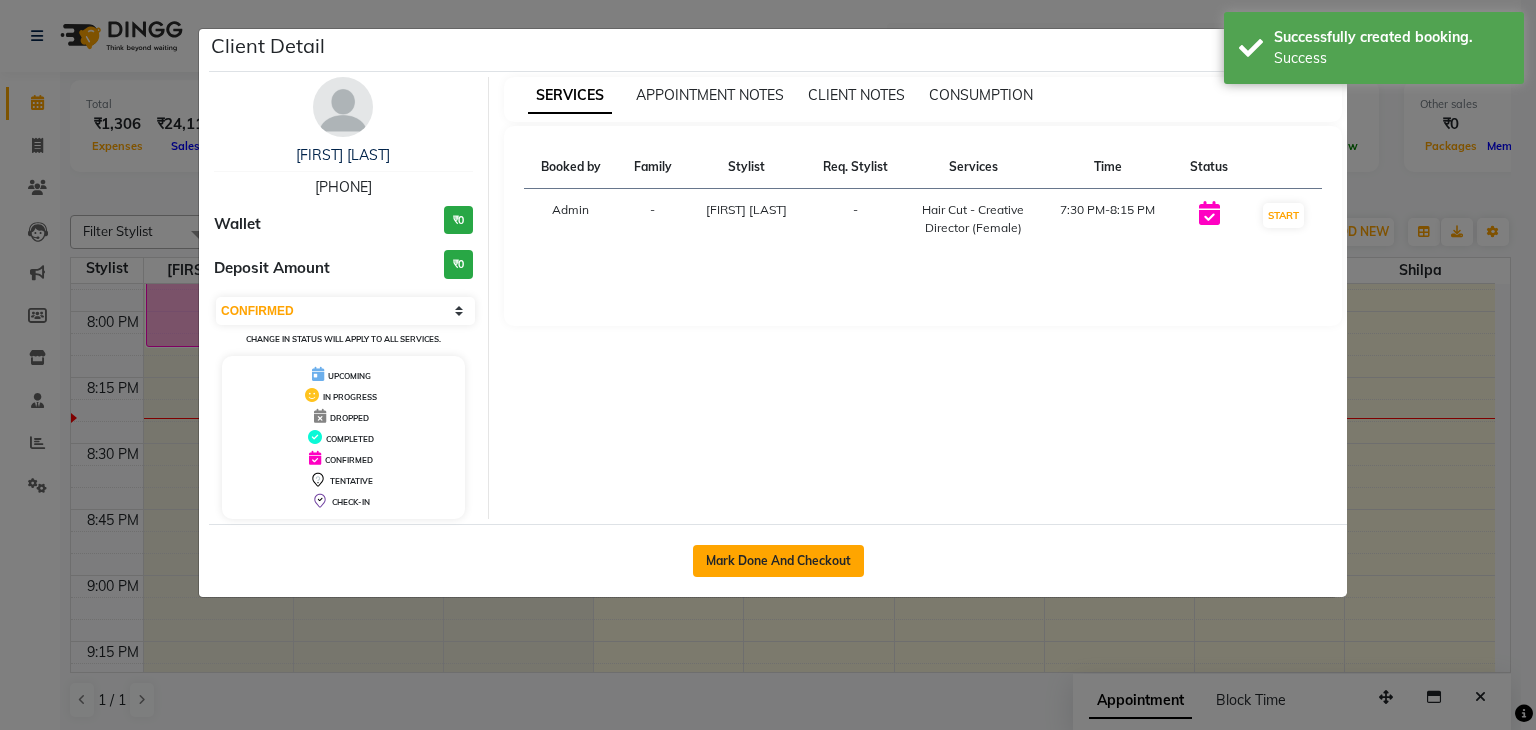 click on "Mark Done And Checkout" 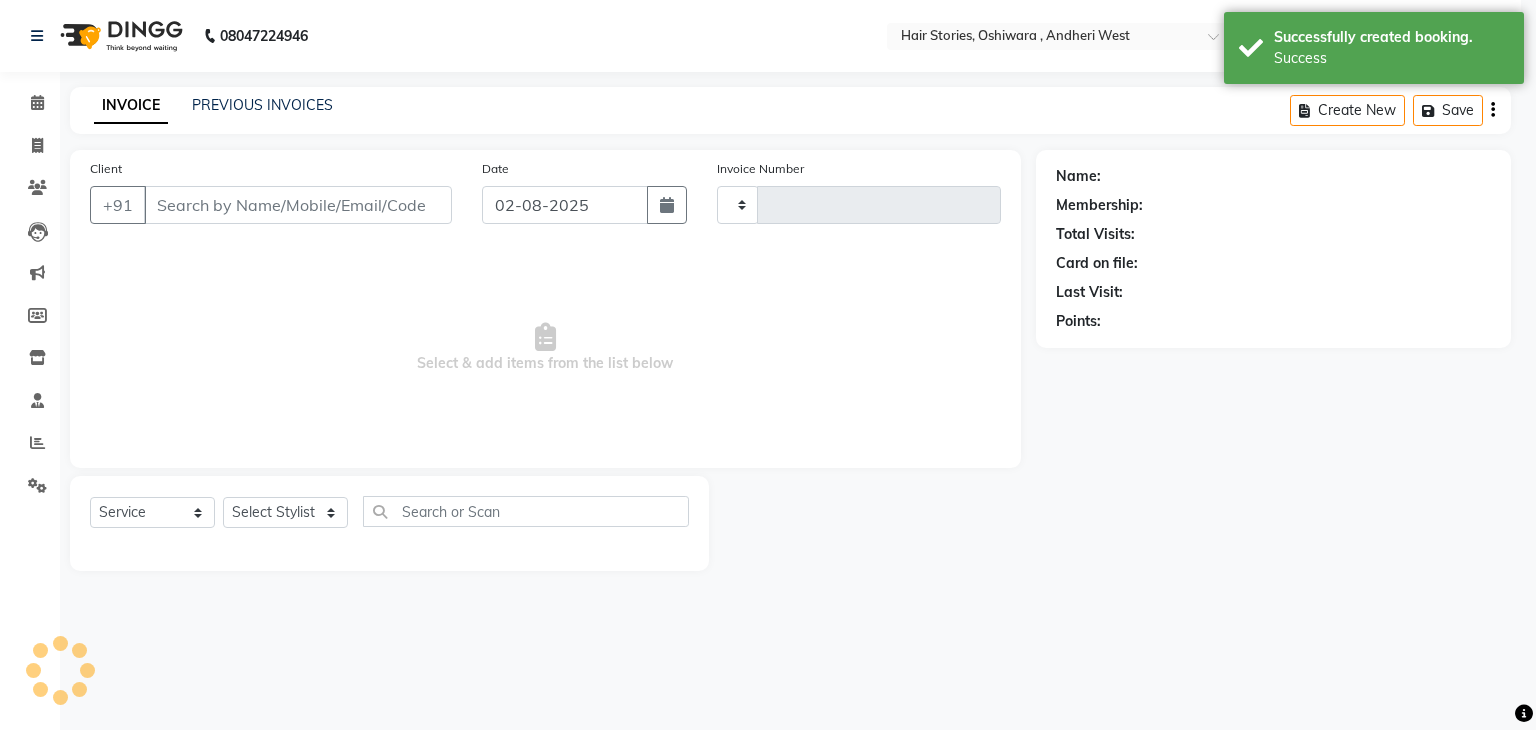 type on "0845" 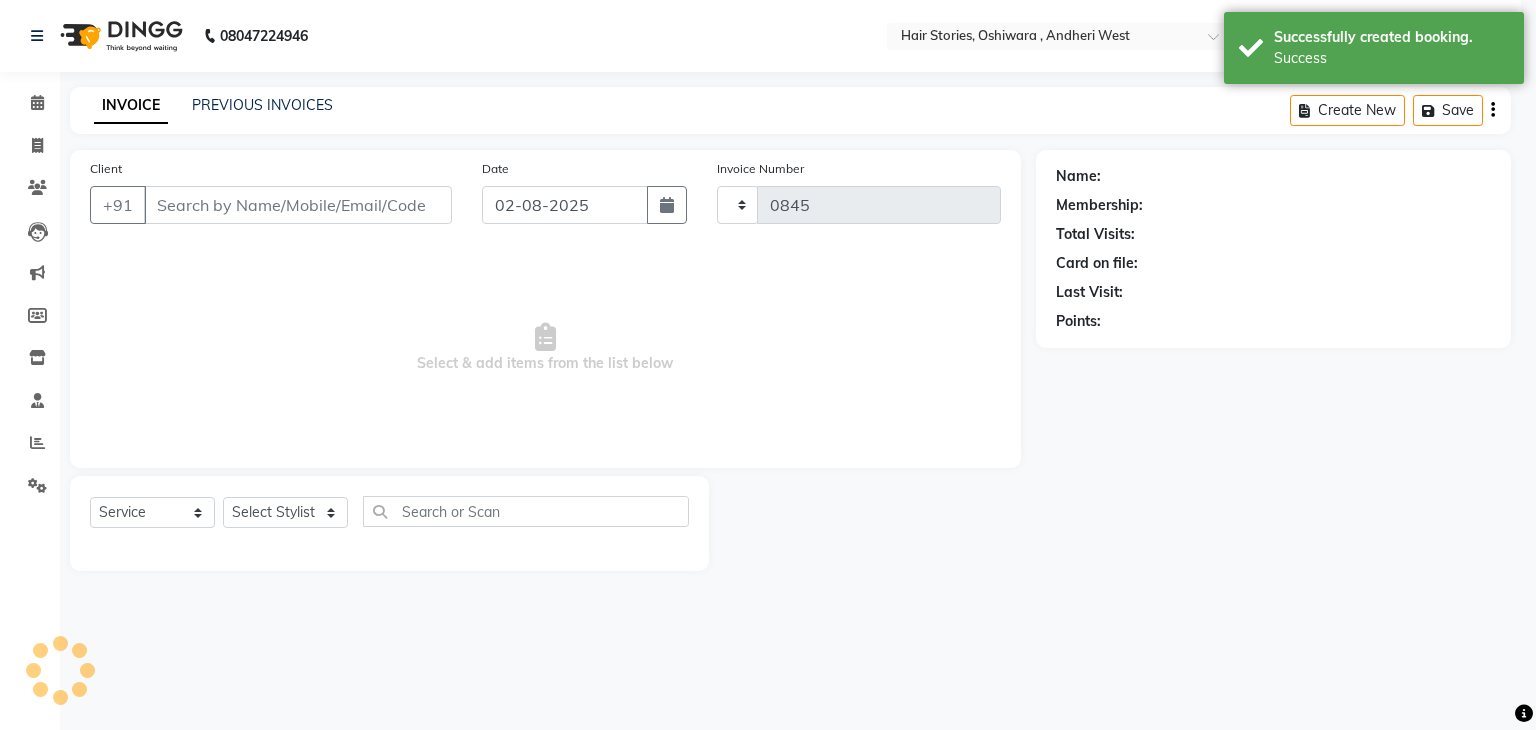 select on "550" 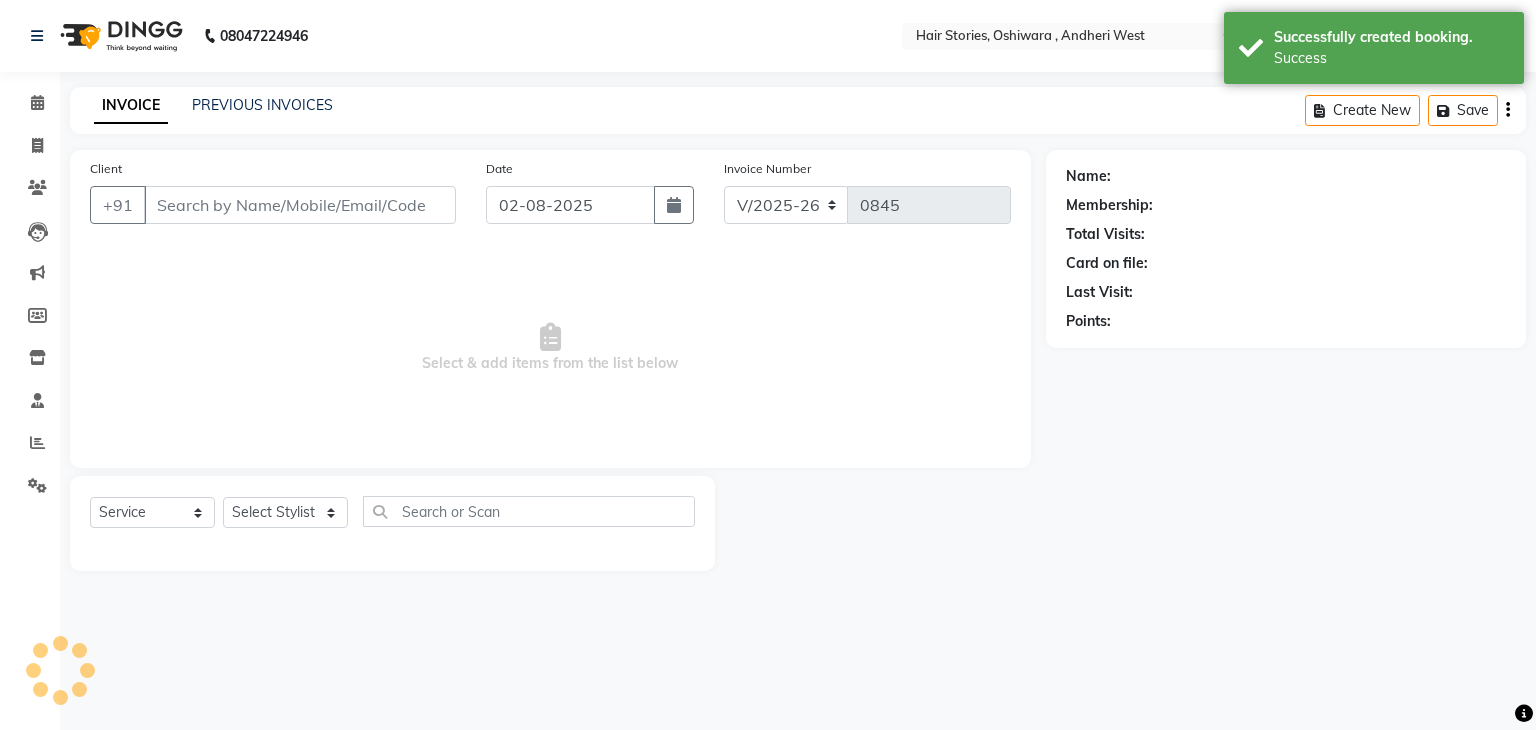 type on "[PHONE]" 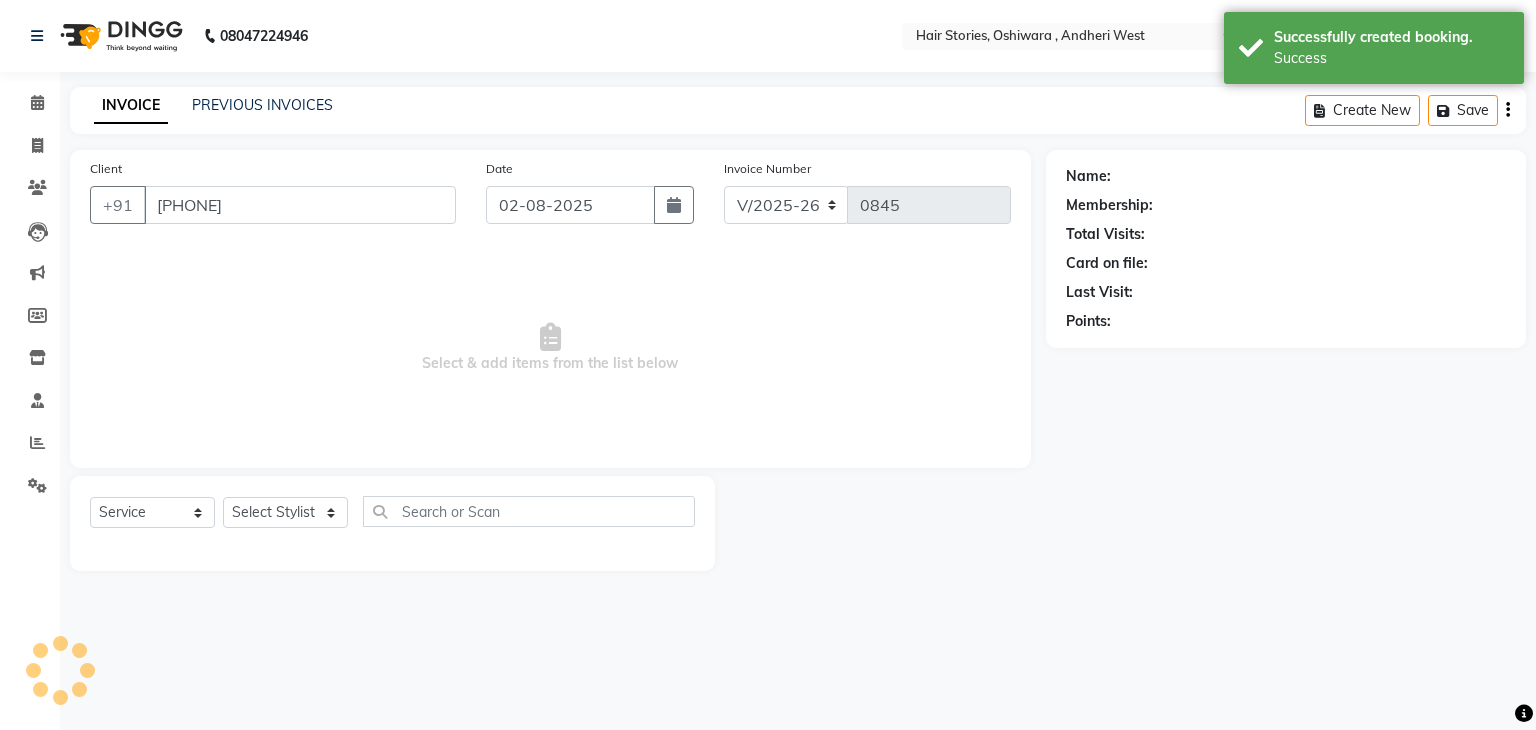 select on "7131" 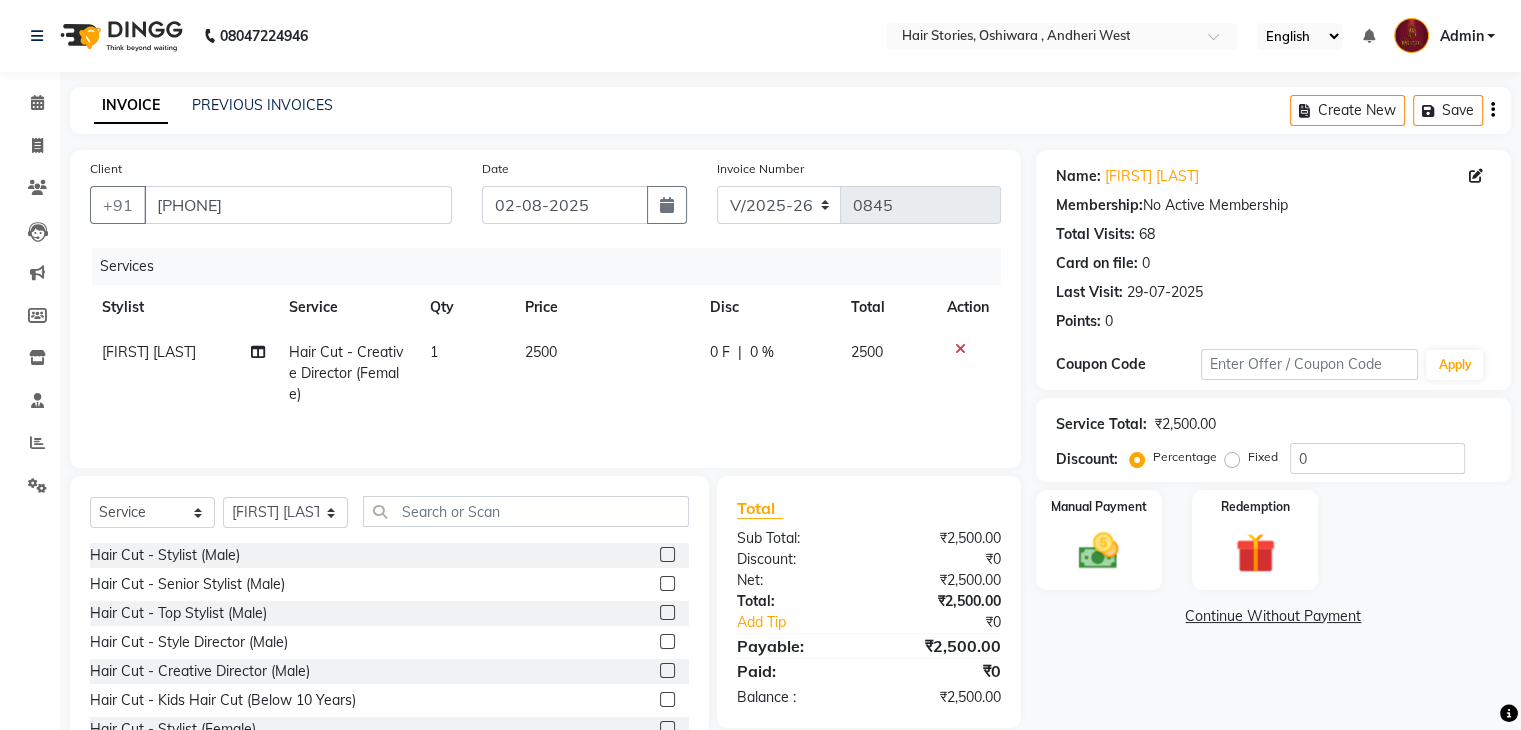 click on "2500" 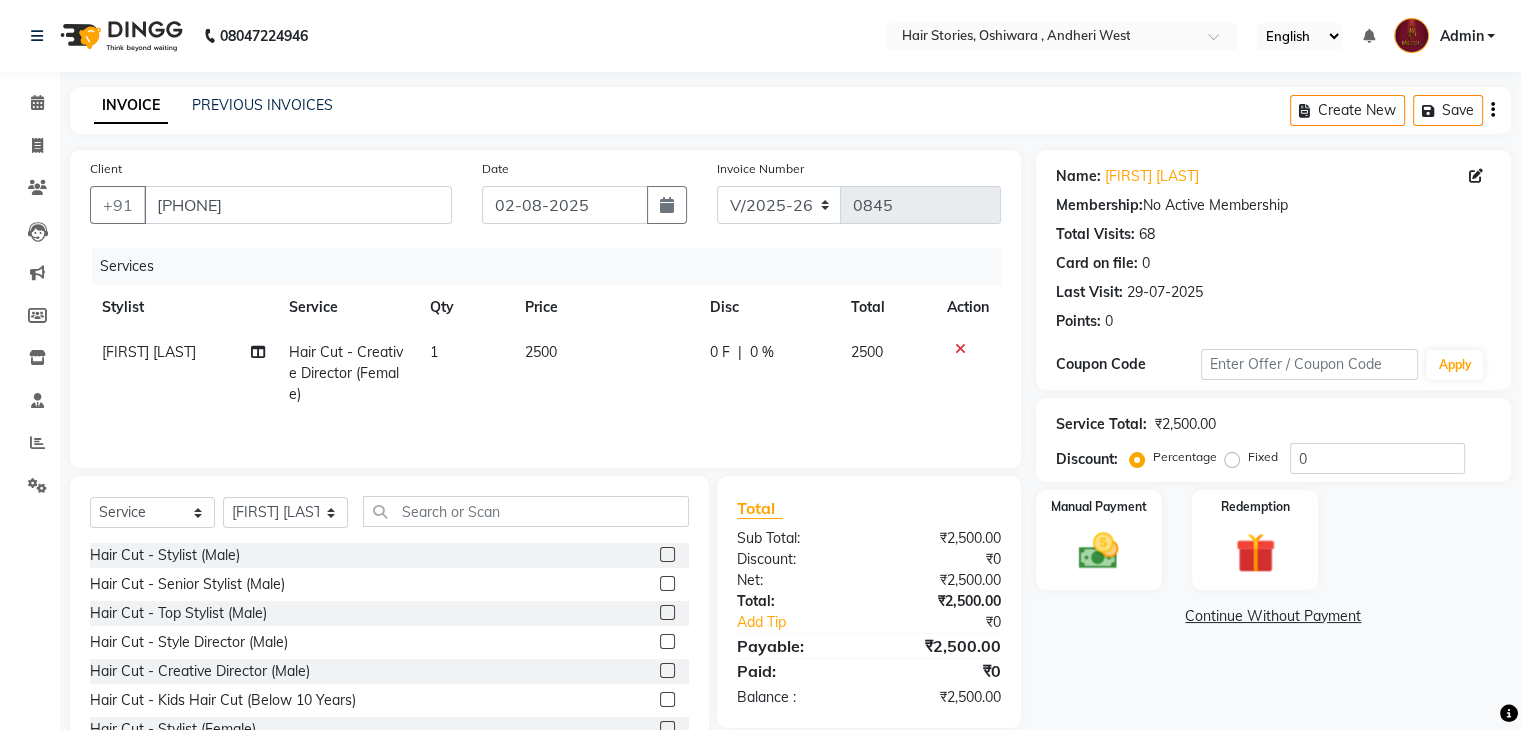 select on "7131" 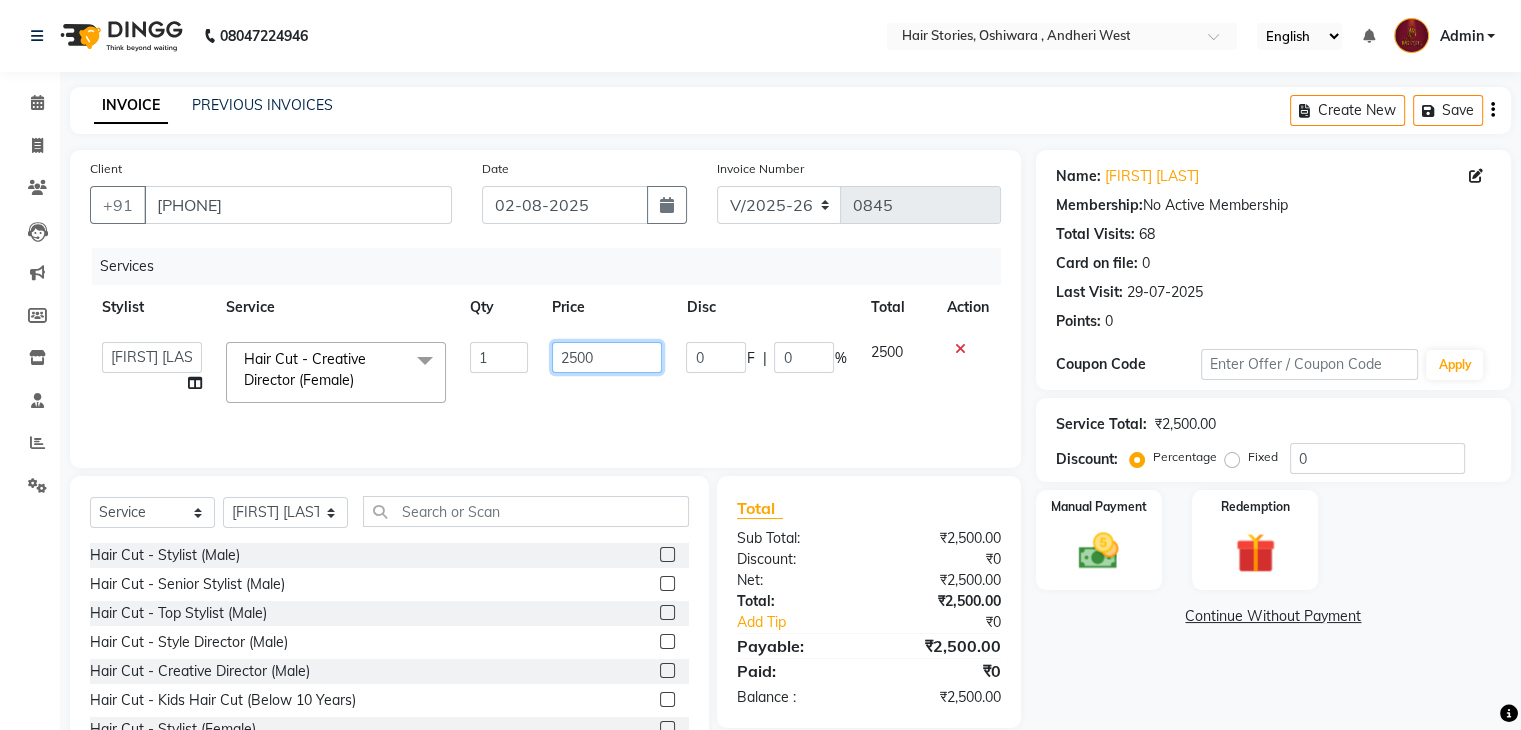 drag, startPoint x: 612, startPoint y: 363, endPoint x: 481, endPoint y: 365, distance: 131.01526 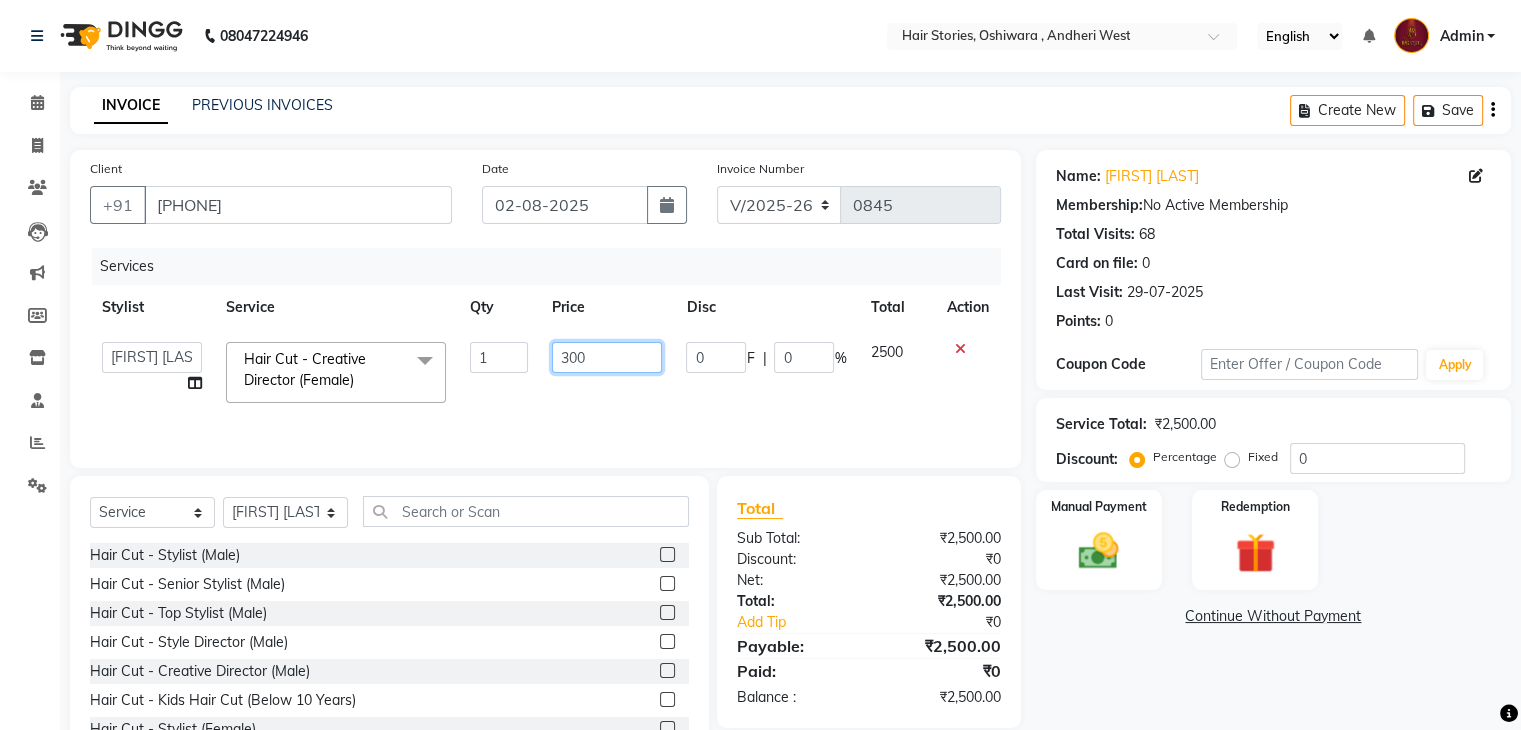 type on "3000" 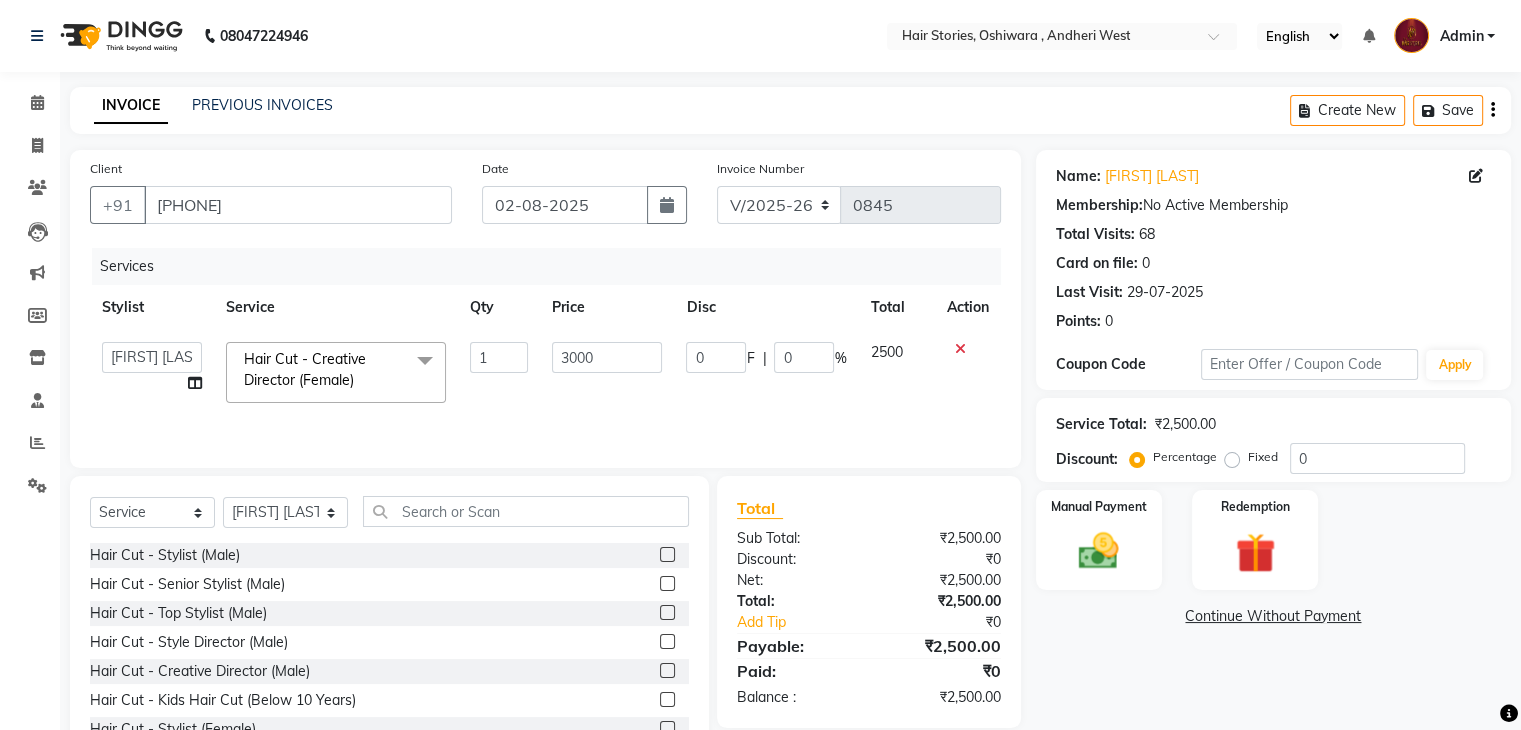 click on "0 F | 0 %" 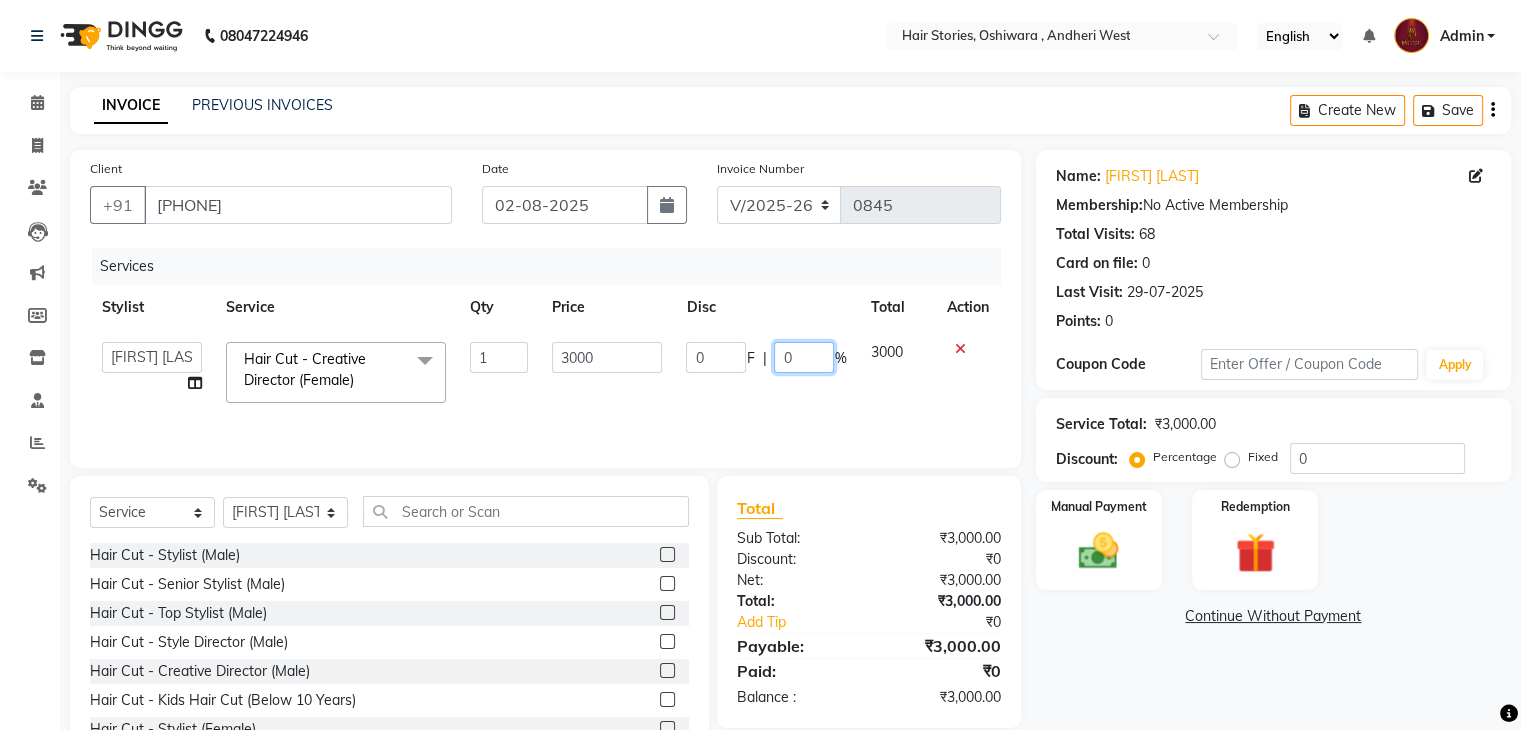 click on "0" 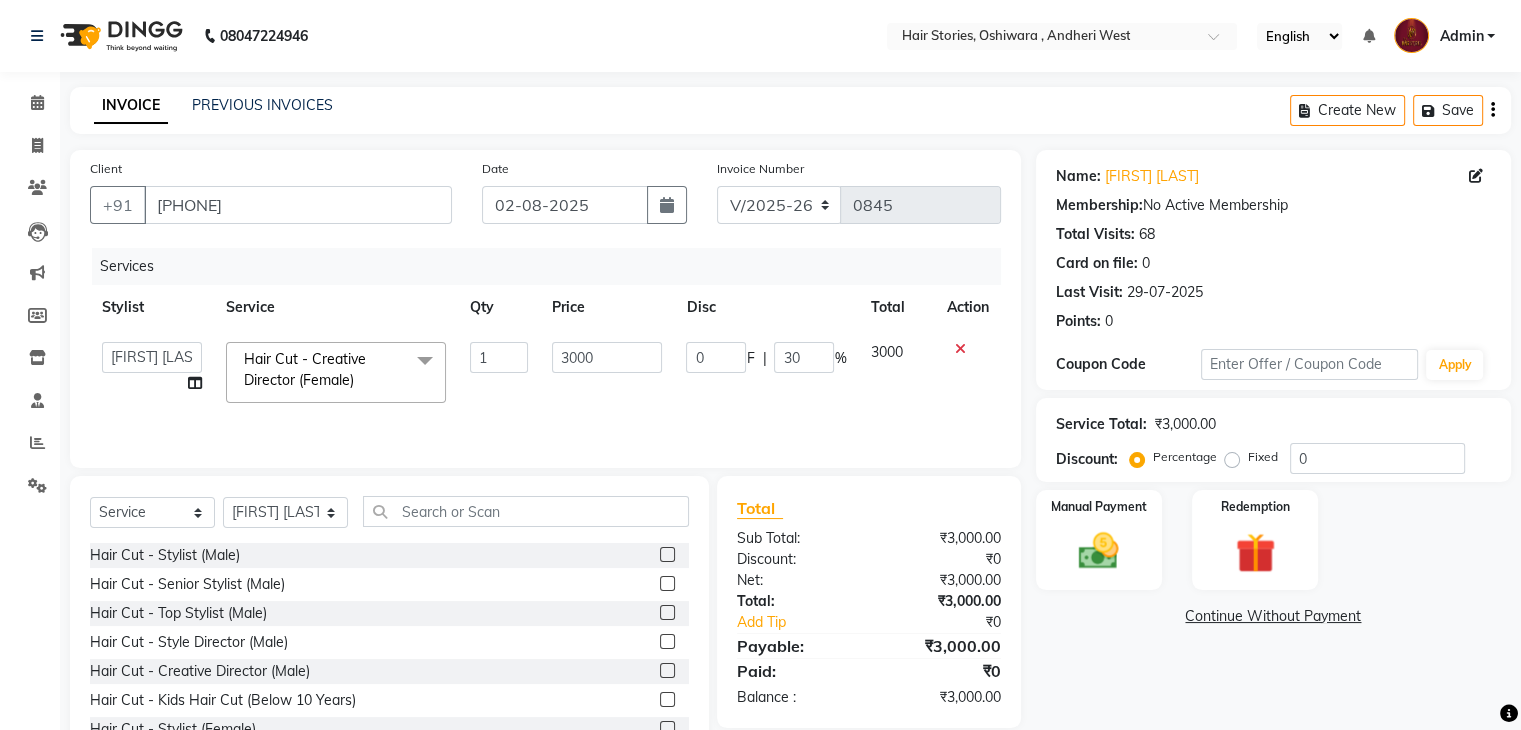 click on "Name: [FIRST] [LAST] Membership:  No Active Membership  Total Visits:  68 Card on file:  0 Last Visit:   [DATE] Points:   0  Coupon Code Apply Service Total:  ₹3,000.00  Discount:  Percentage   Fixed  0 Manual Payment Redemption  Continue Without Payment" 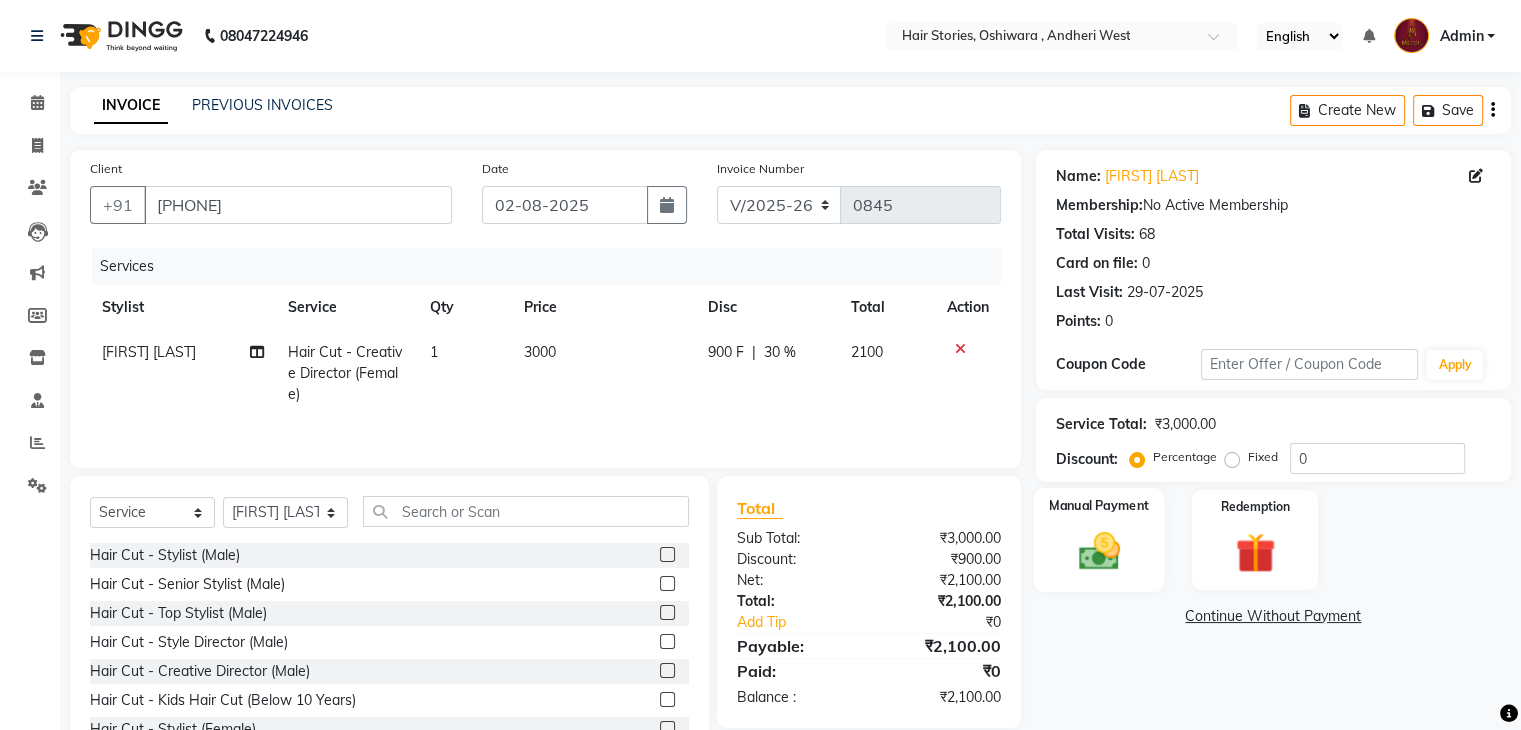 click 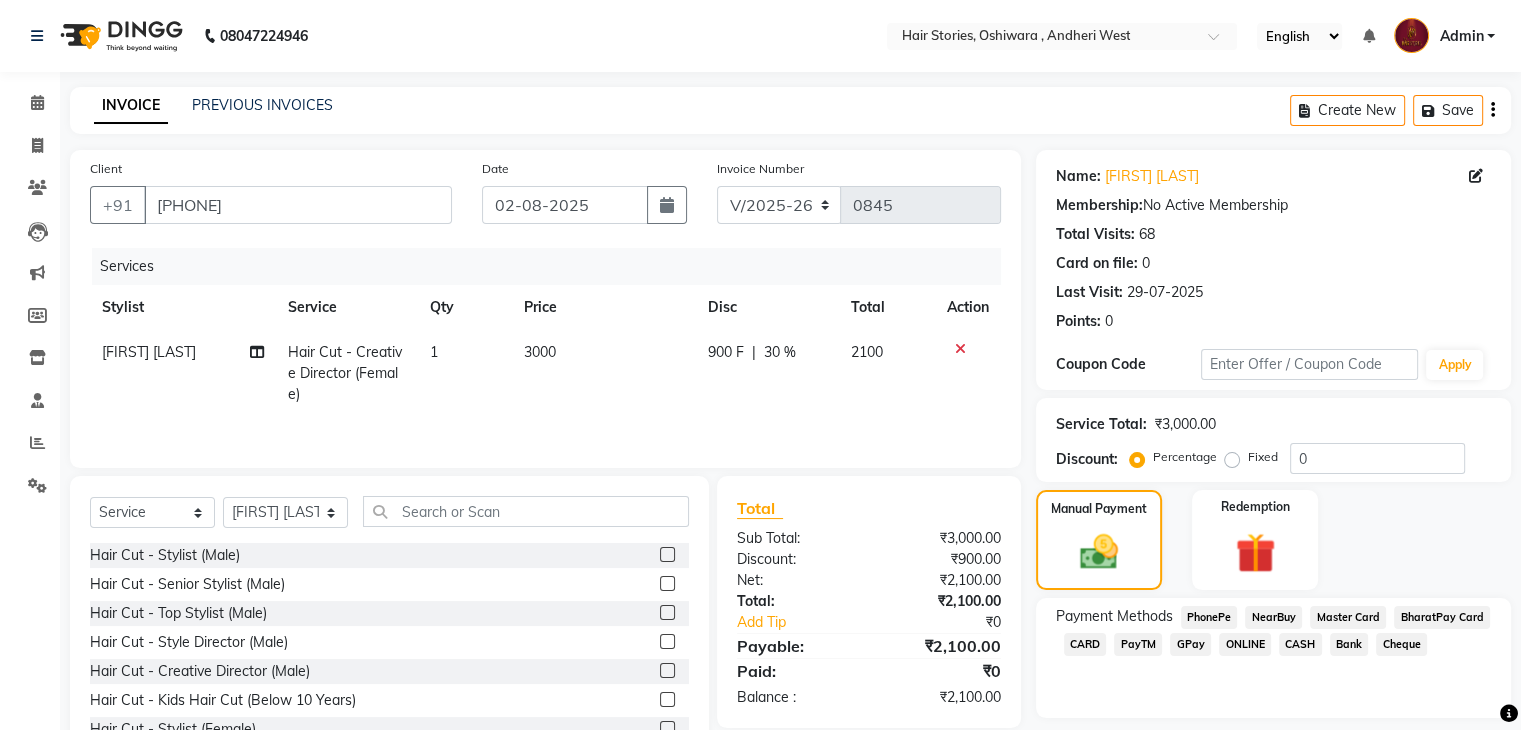 drag, startPoint x: 1192, startPoint y: 651, endPoint x: 1176, endPoint y: 656, distance: 16.763054 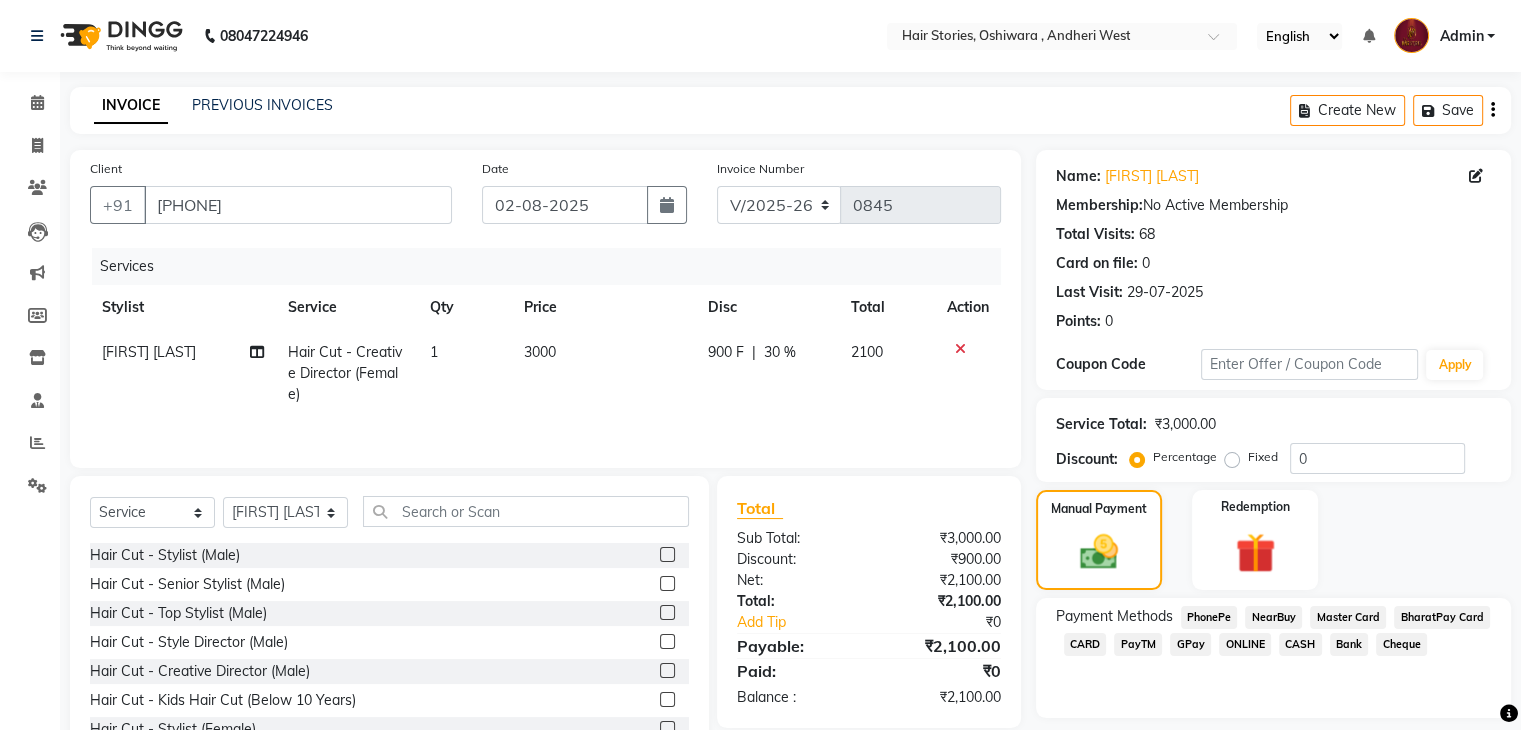 click on "GPay" 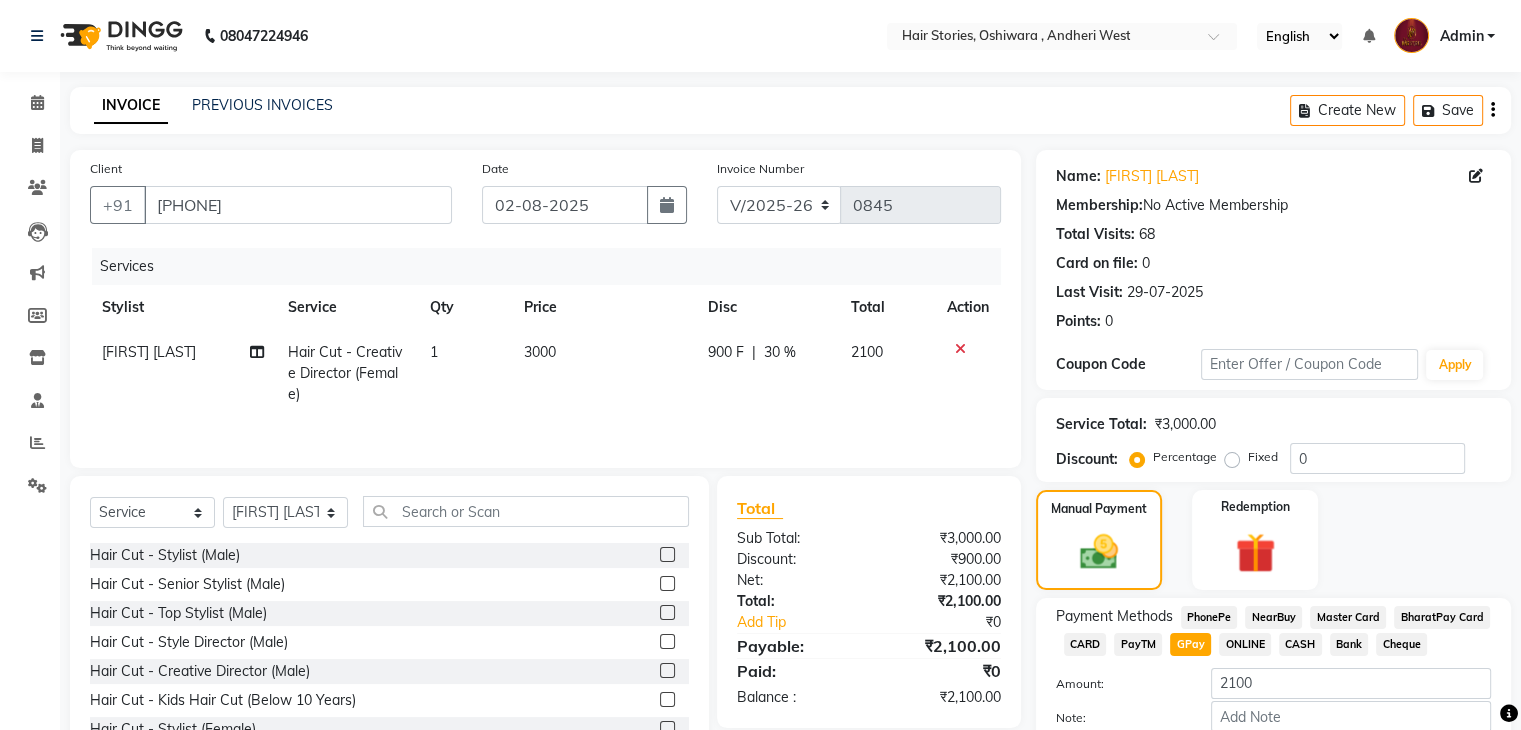 scroll, scrollTop: 117, scrollLeft: 0, axis: vertical 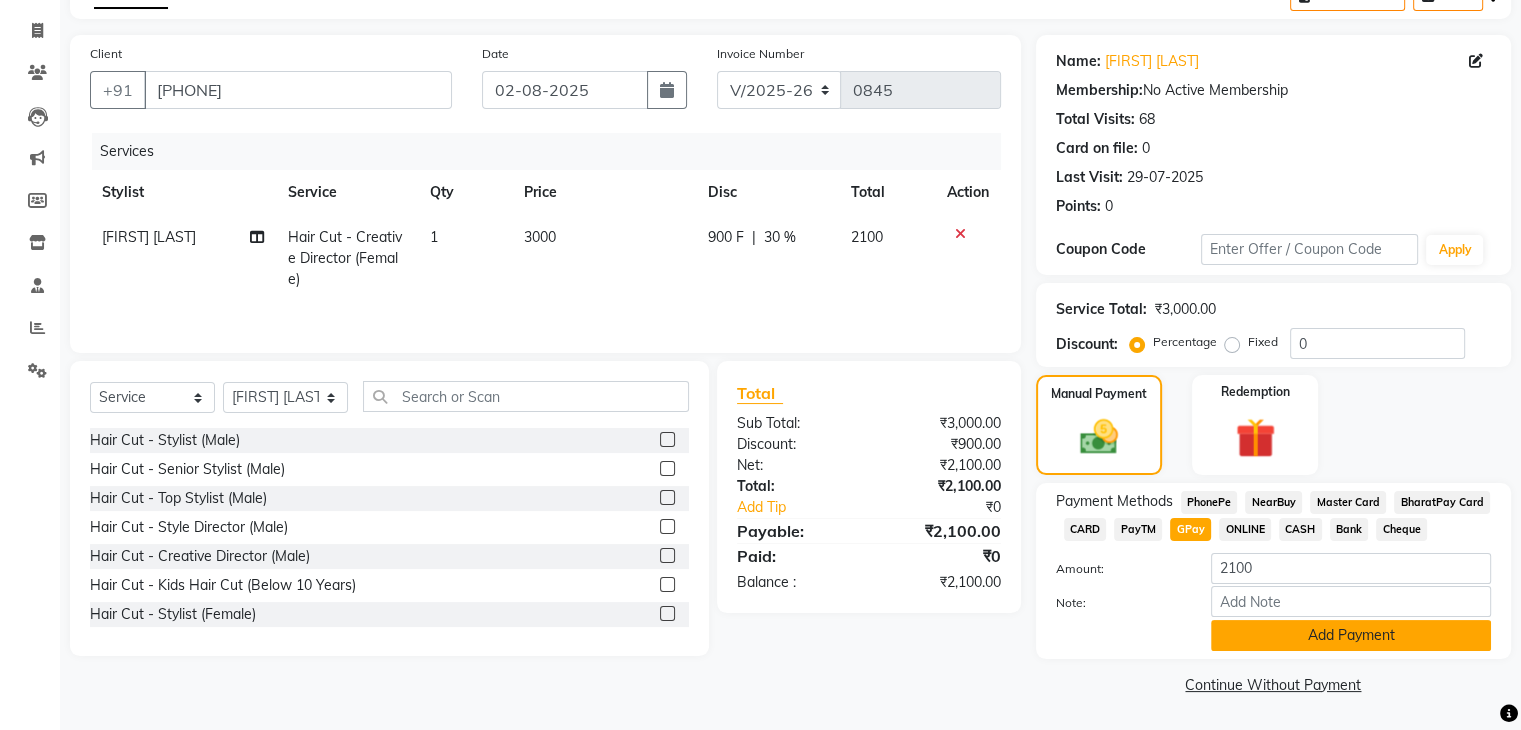 click on "Add Payment" 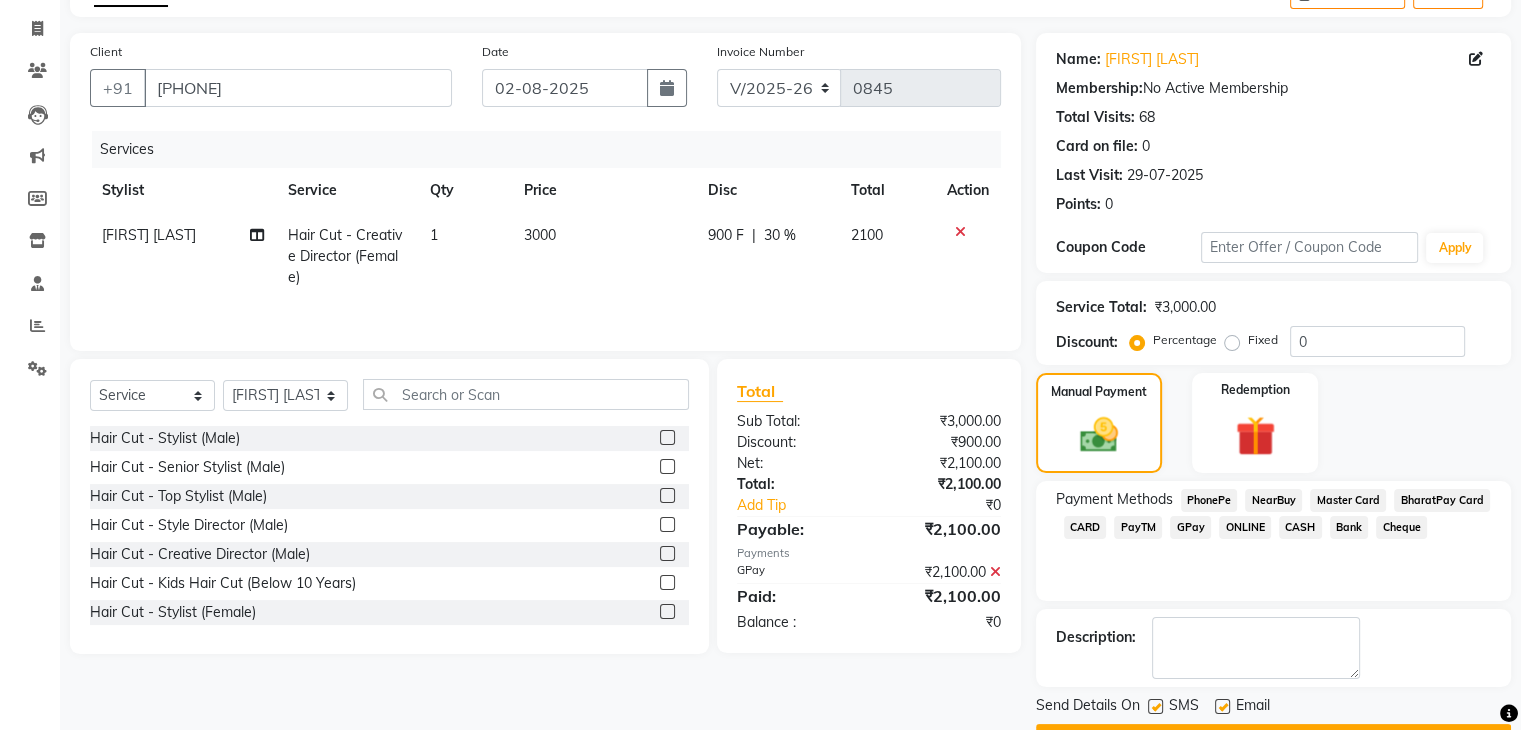 scroll, scrollTop: 171, scrollLeft: 0, axis: vertical 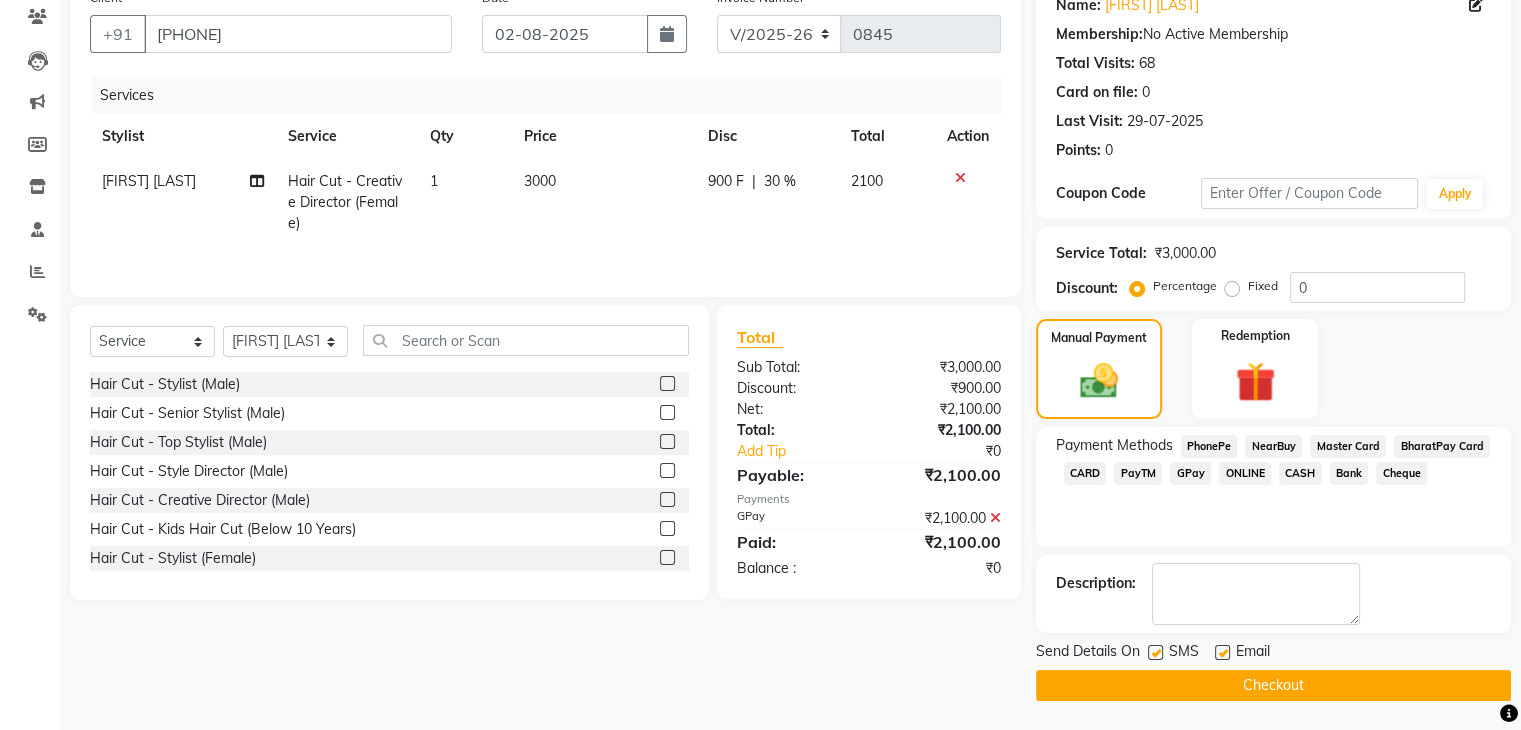 click 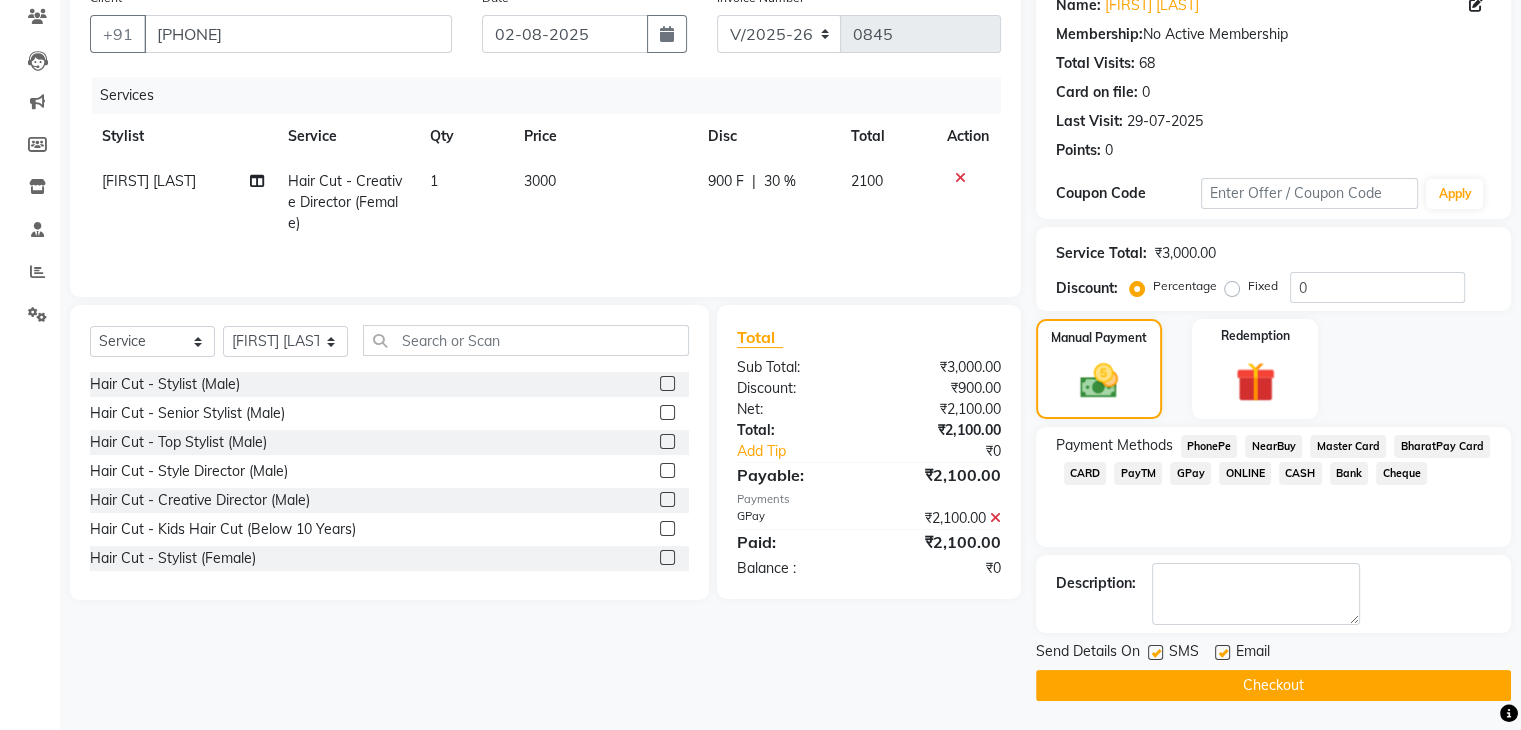 click at bounding box center (1221, 653) 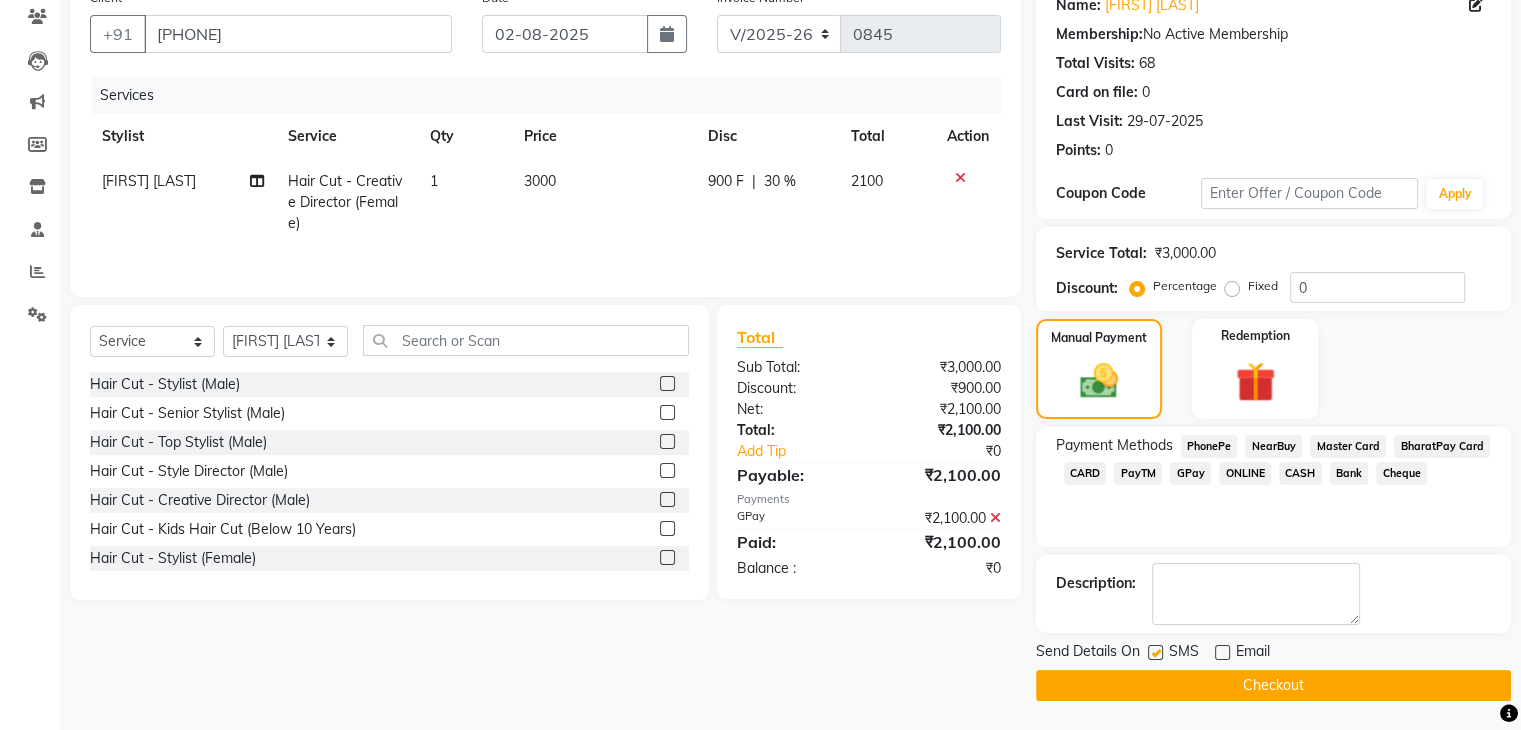 click 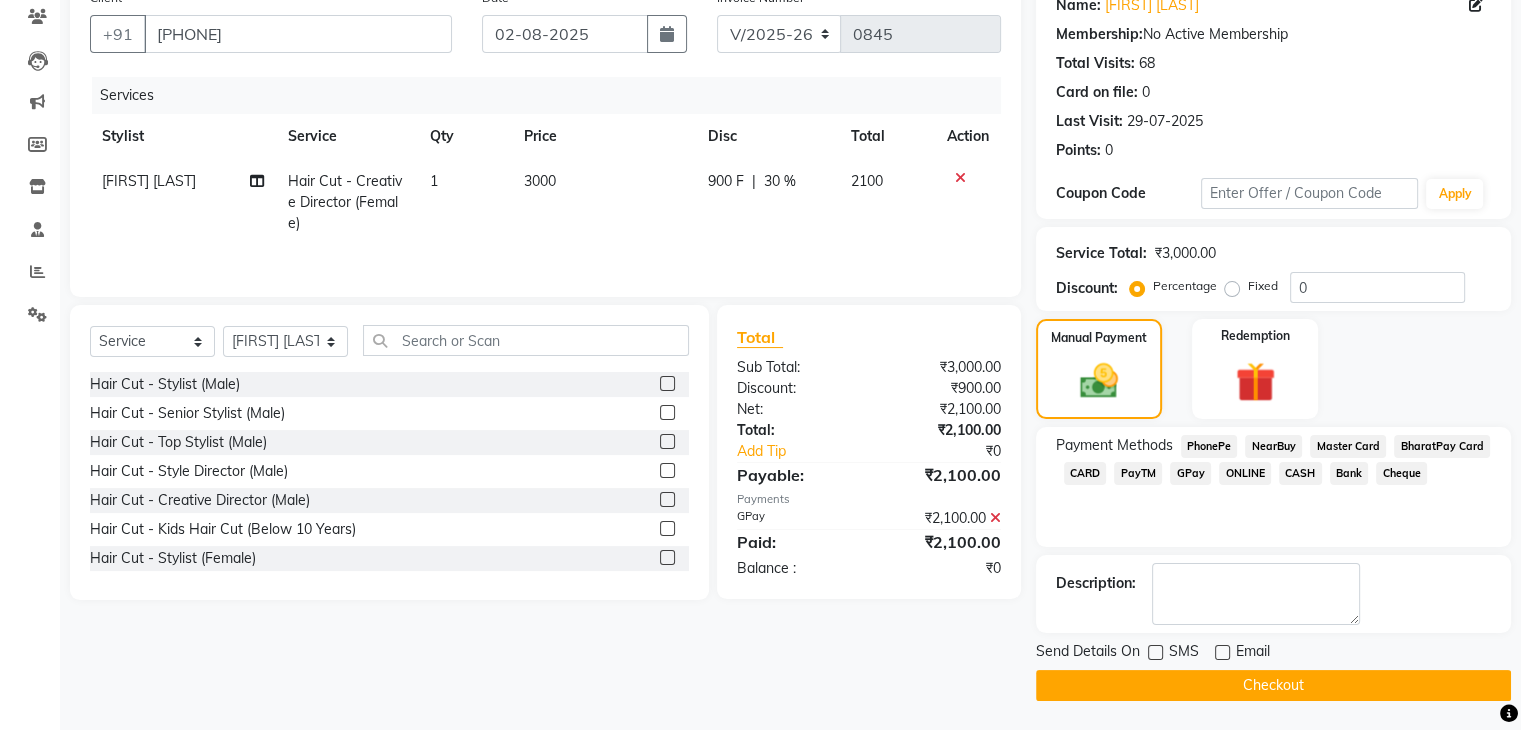 click on "Checkout" 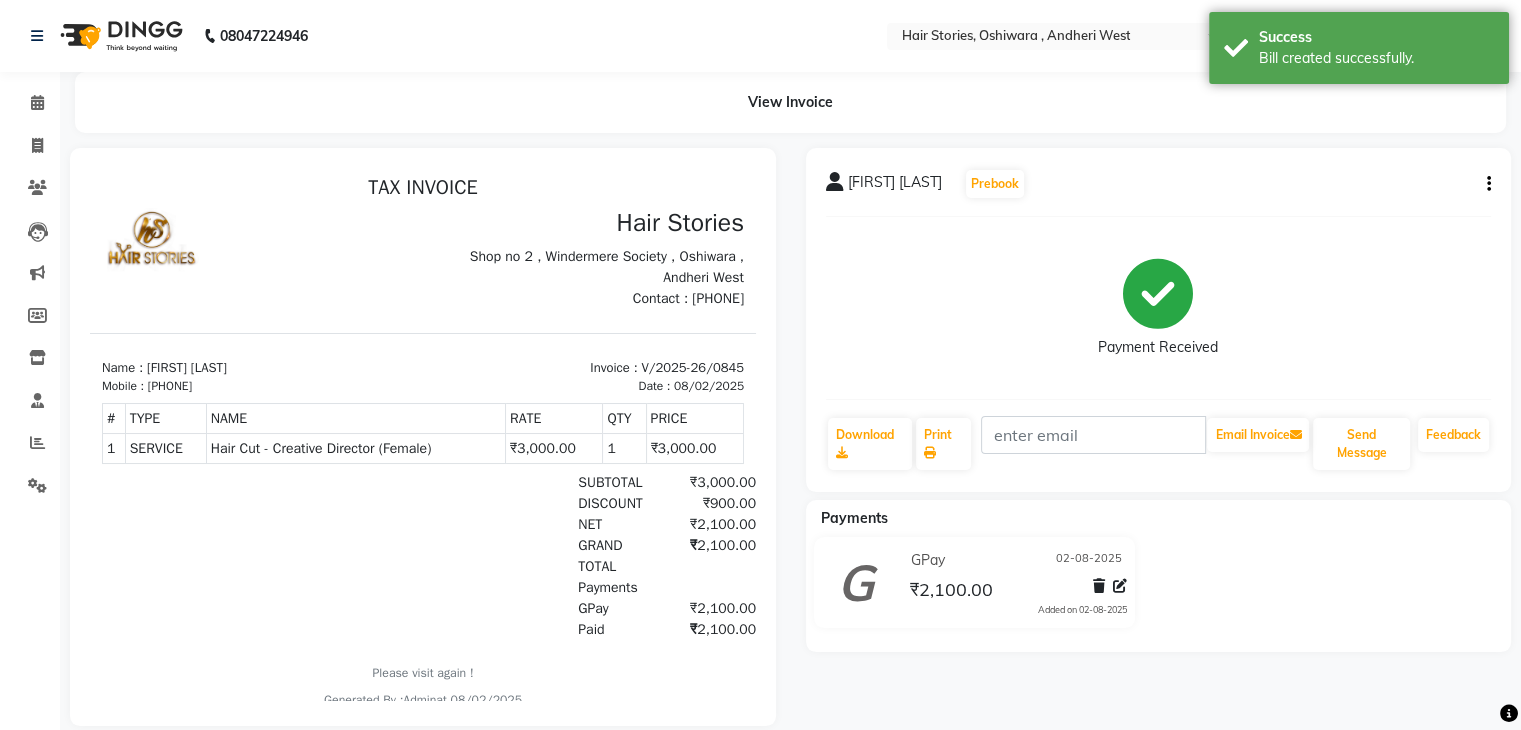 scroll, scrollTop: 0, scrollLeft: 0, axis: both 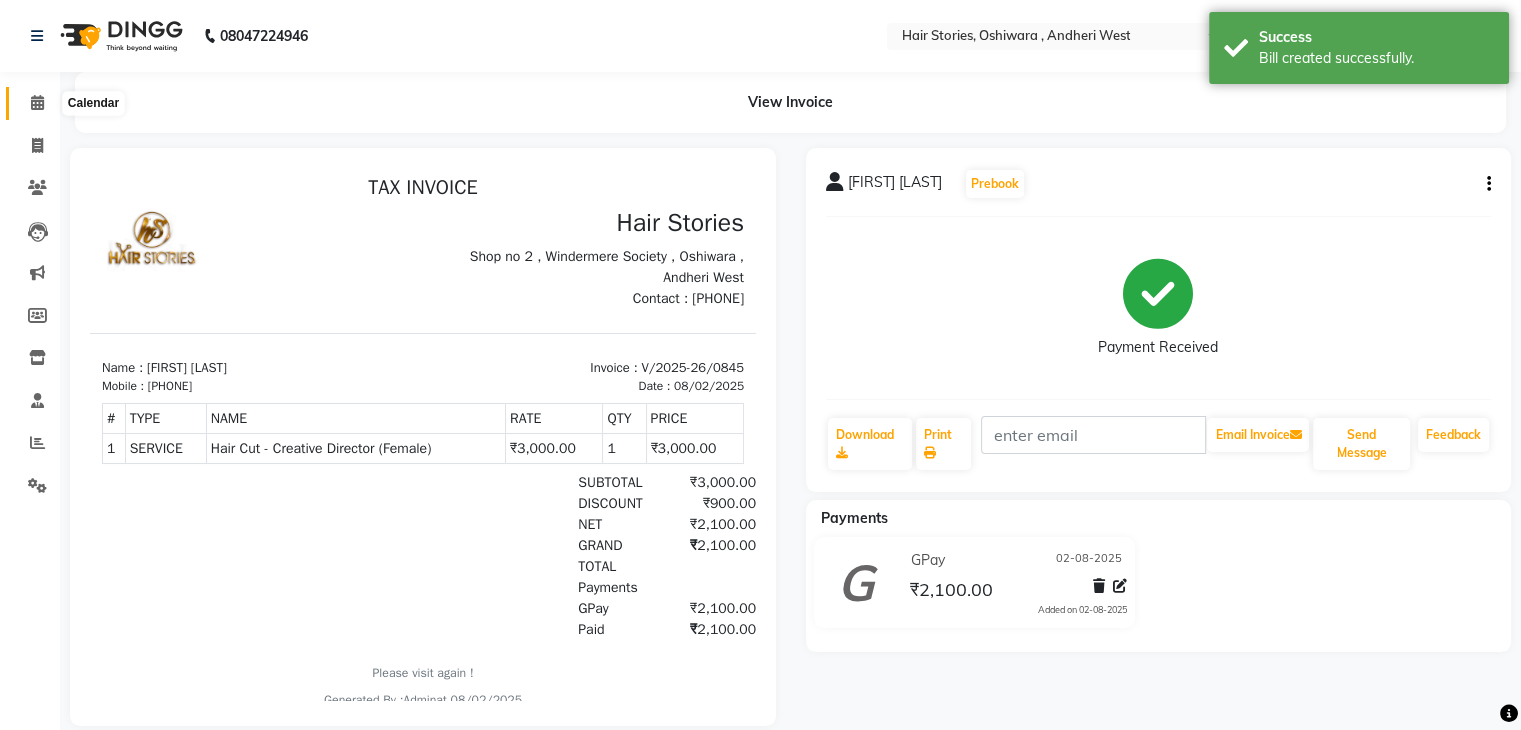 click 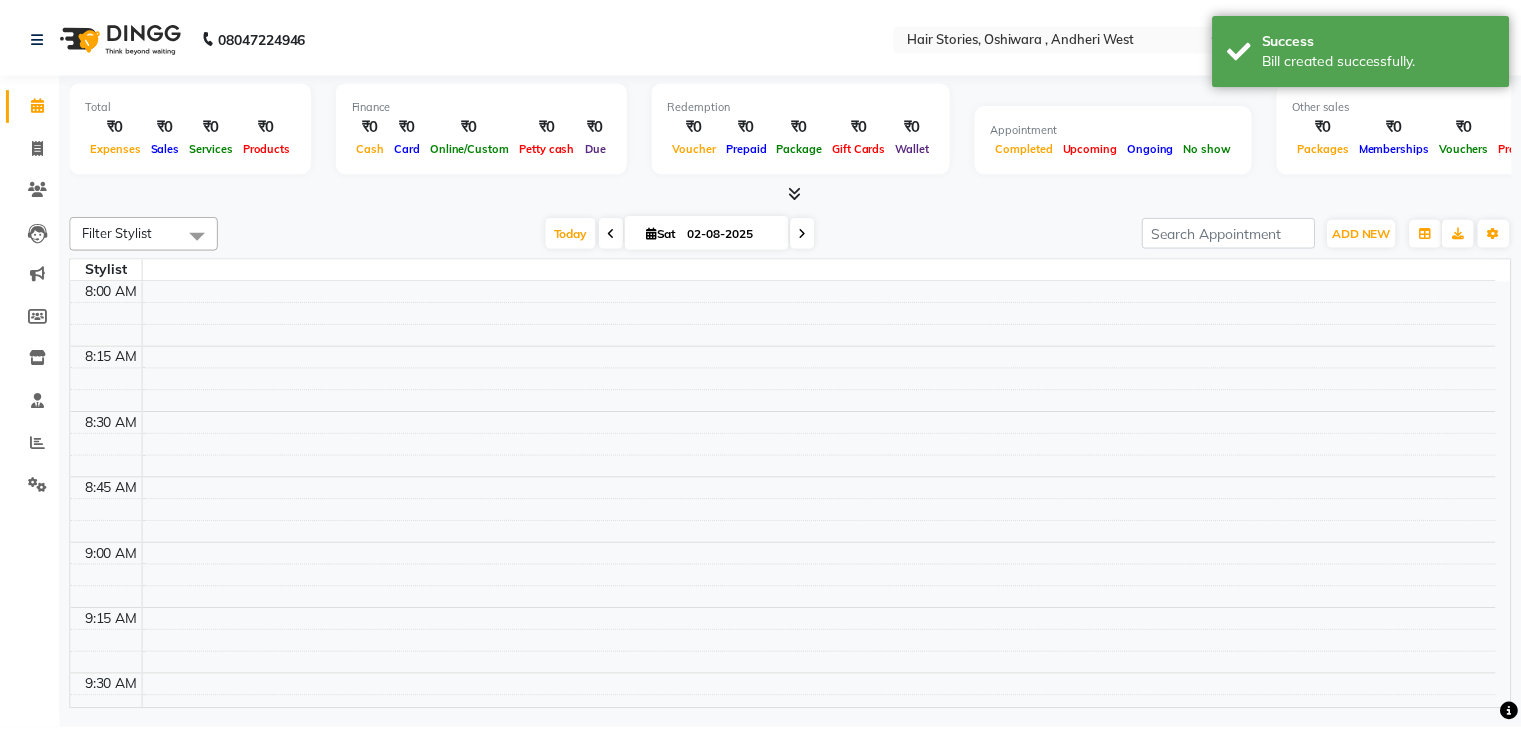 scroll, scrollTop: 0, scrollLeft: 0, axis: both 